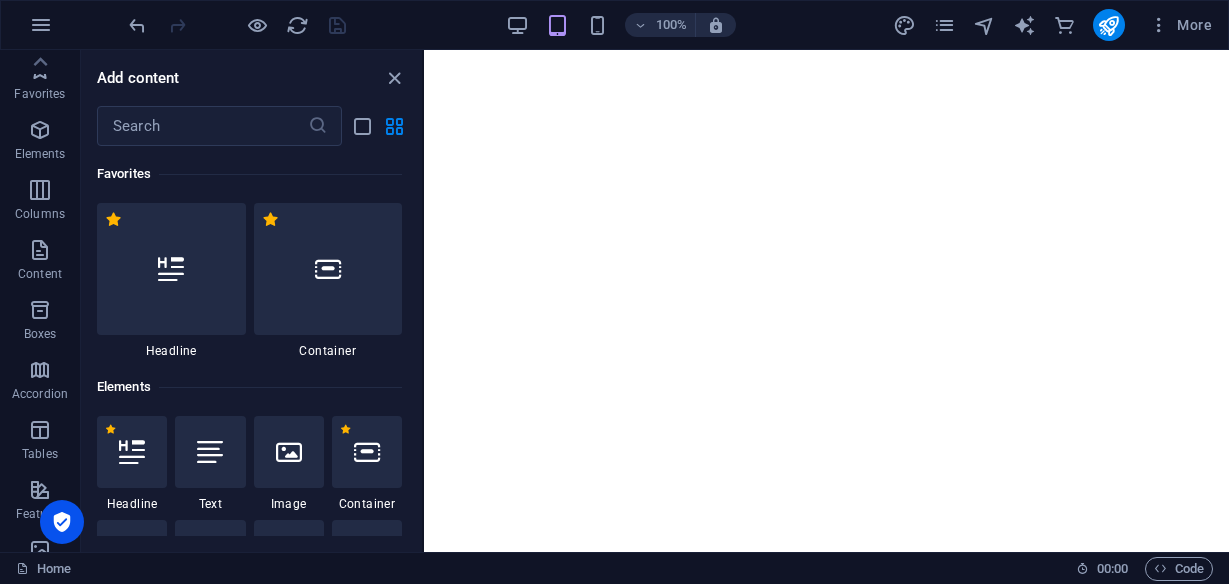 scroll, scrollTop: 0, scrollLeft: 0, axis: both 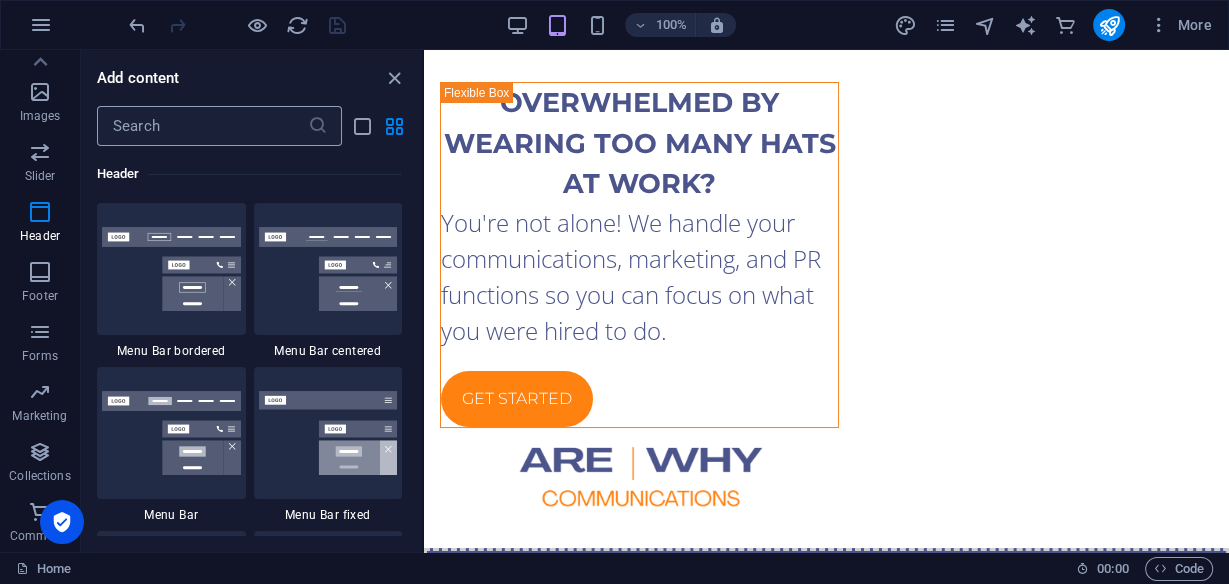 click at bounding box center [202, 126] 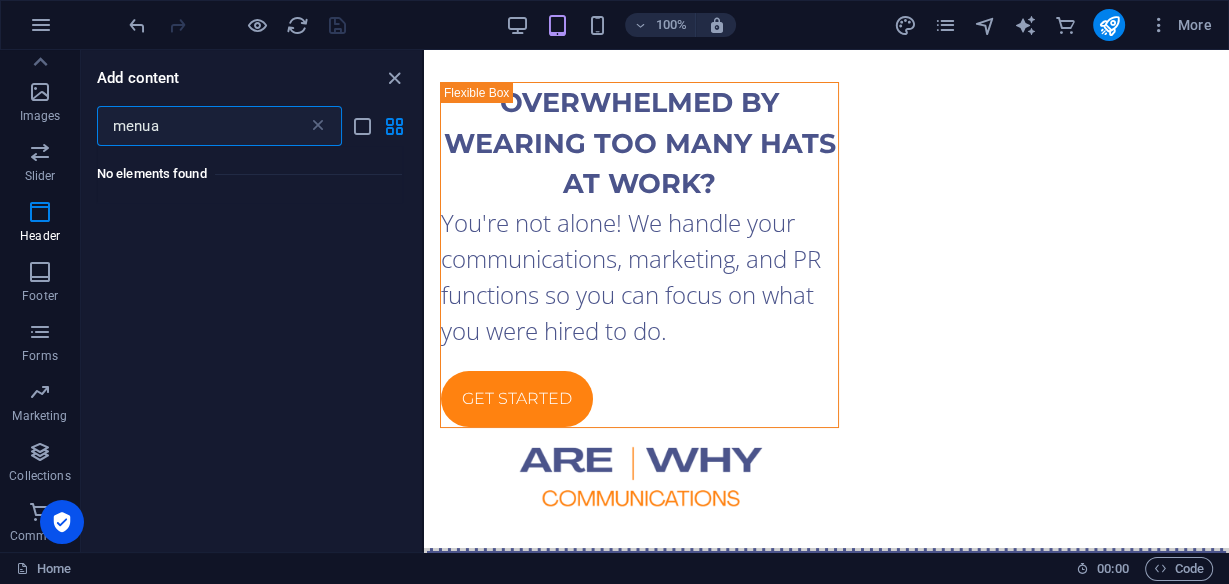 scroll, scrollTop: 0, scrollLeft: 0, axis: both 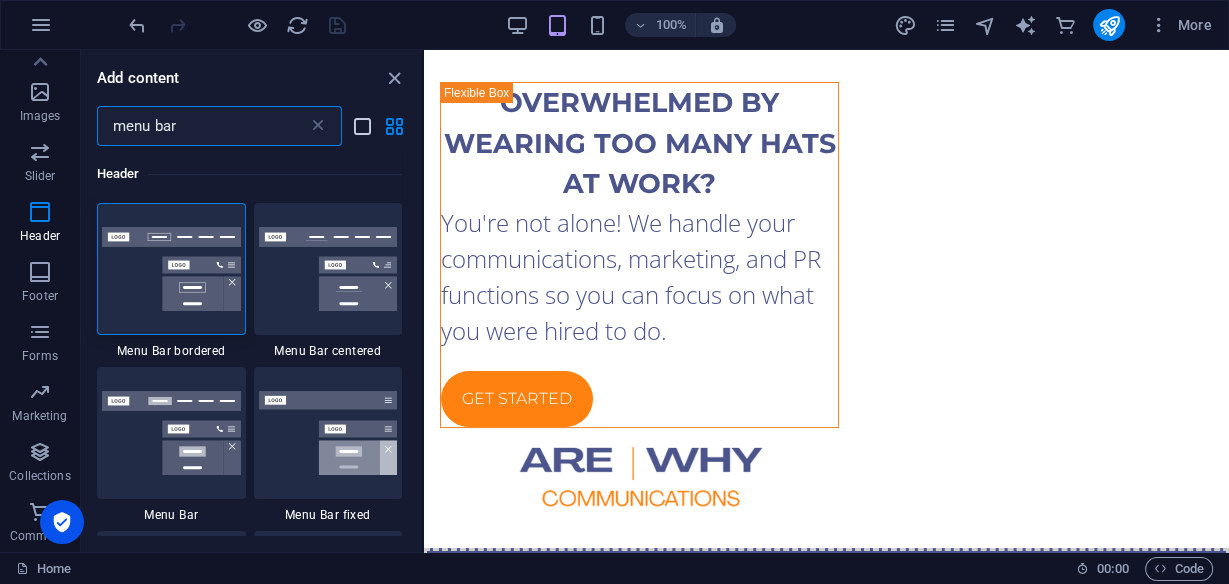 type on "menu bar" 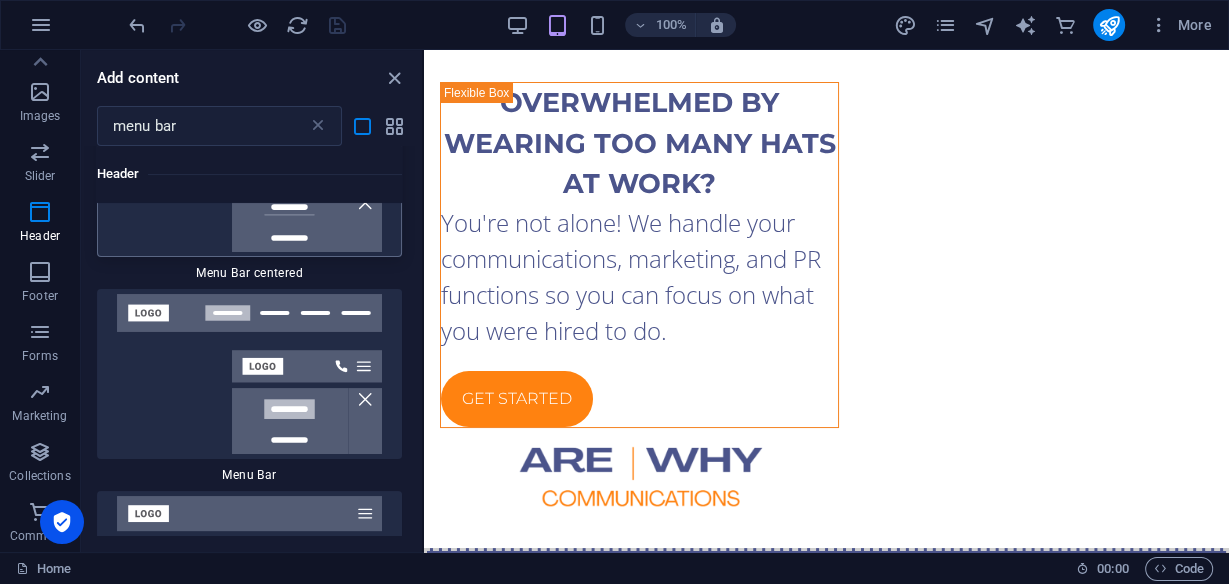 scroll, scrollTop: 327, scrollLeft: 0, axis: vertical 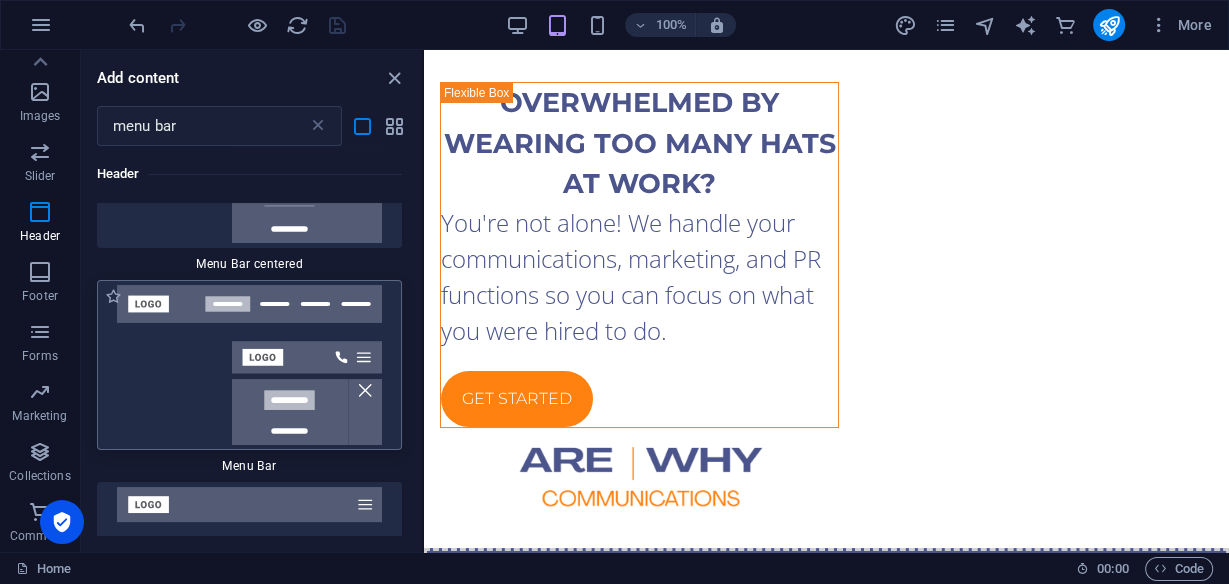 click at bounding box center [249, 365] 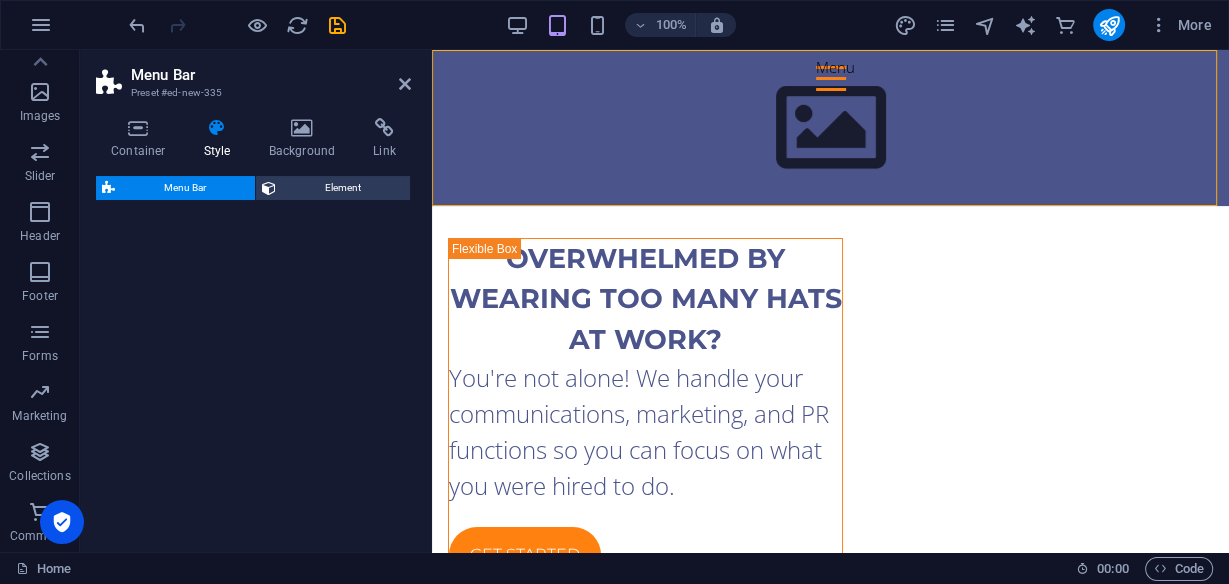 select on "px" 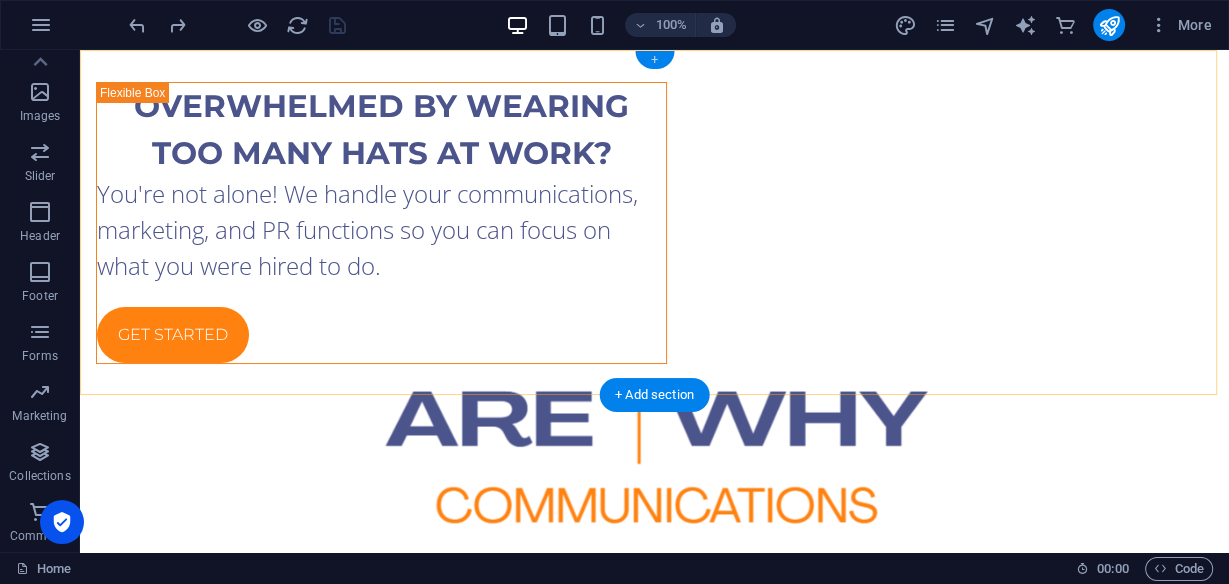 click on "+" at bounding box center (654, 60) 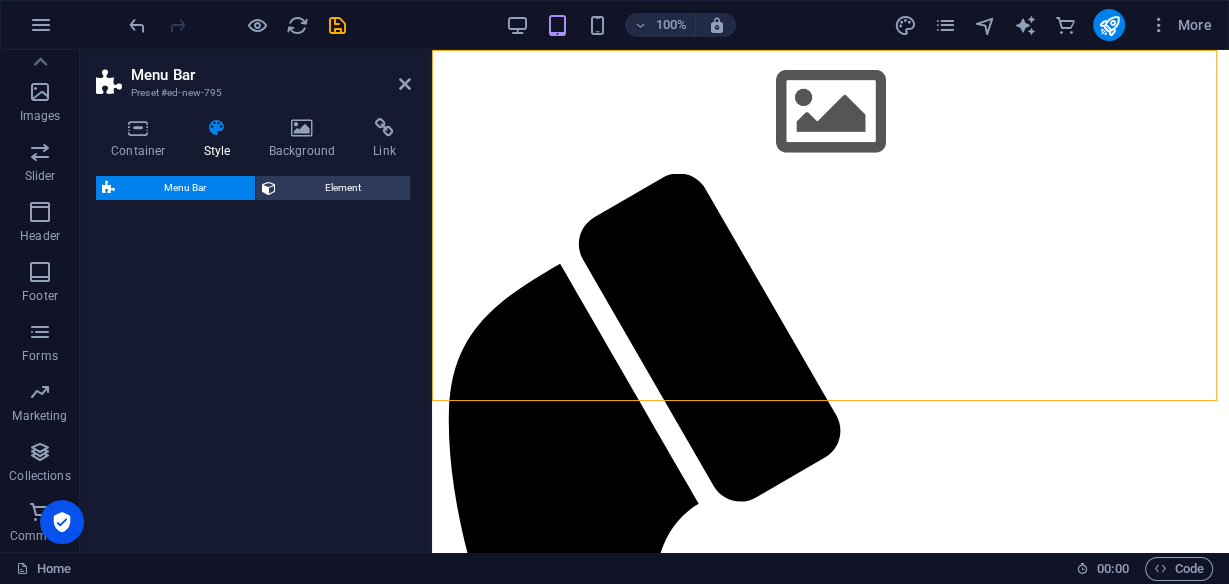 select on "rem" 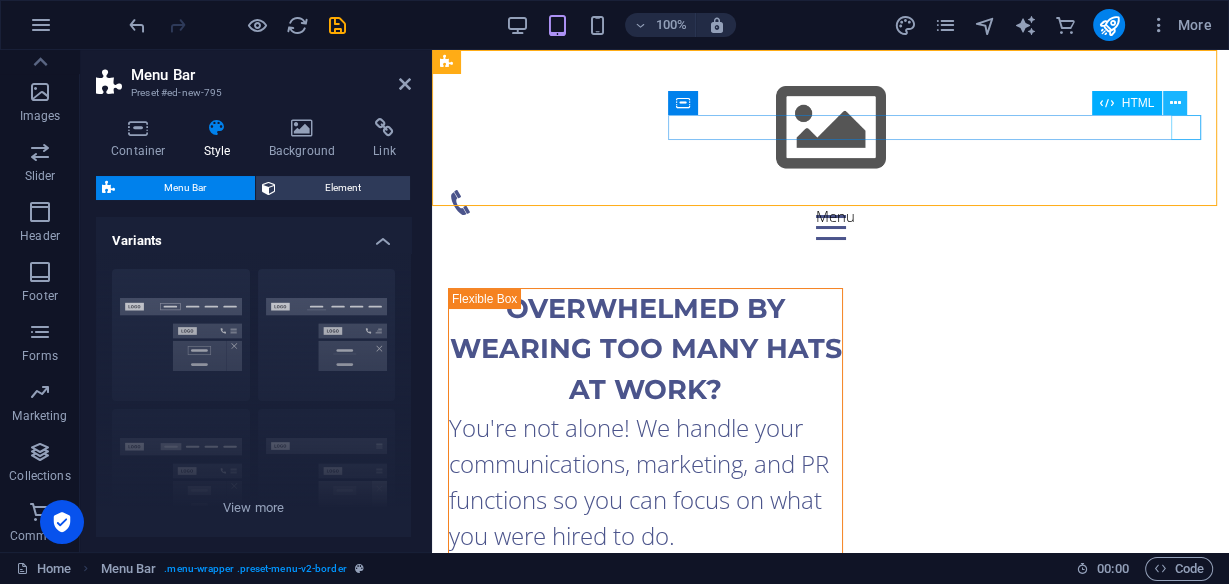 click at bounding box center (1175, 103) 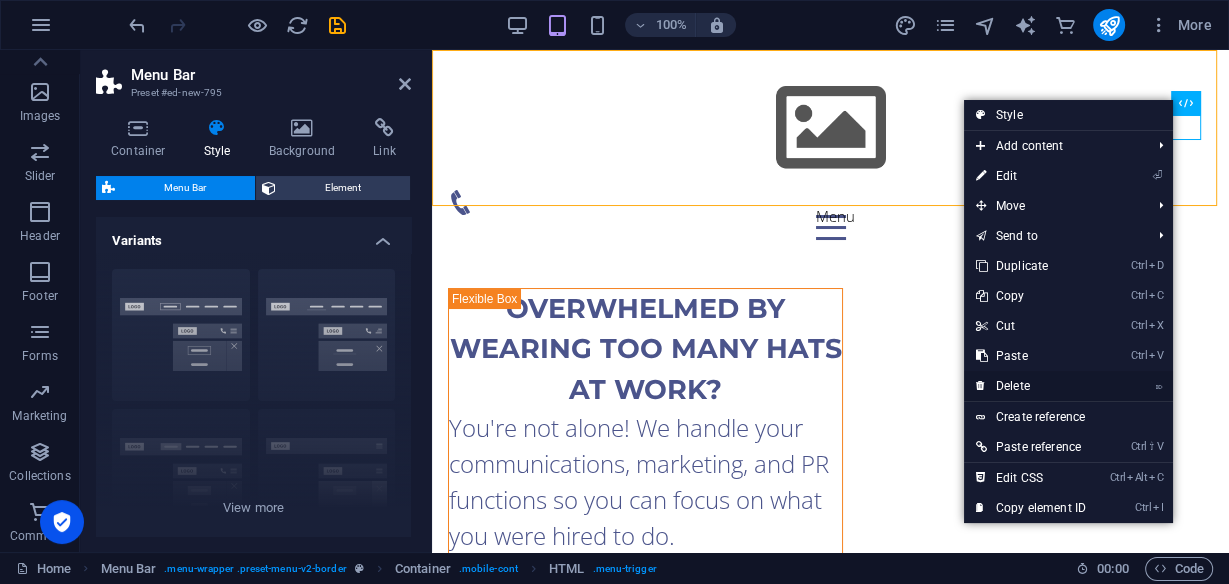 click on "⌦  Delete" at bounding box center [1031, 386] 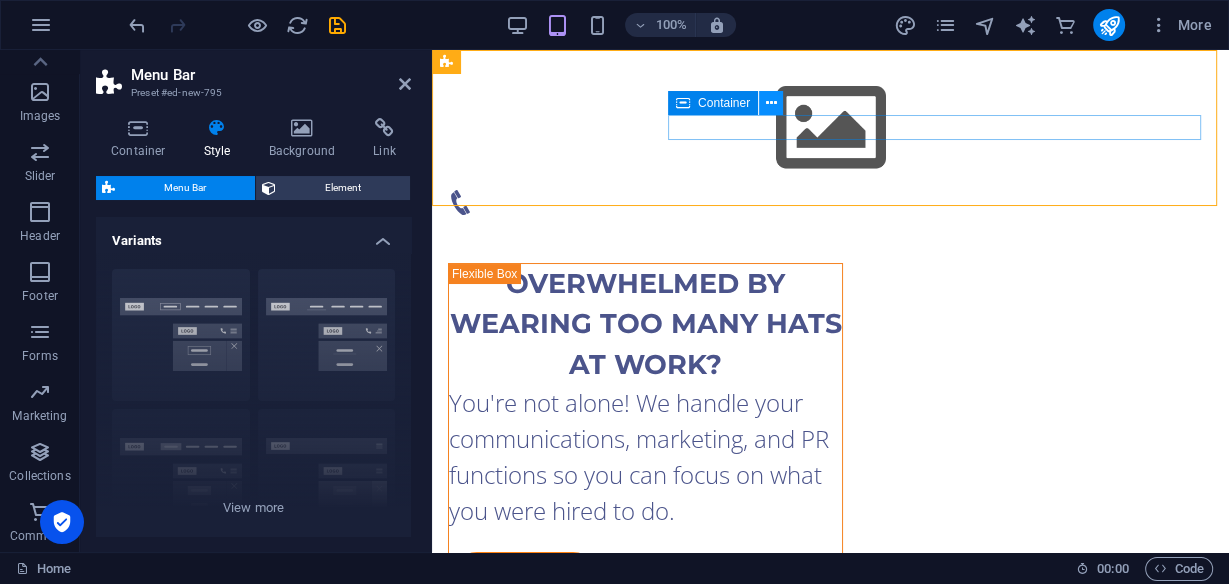 click at bounding box center [771, 103] 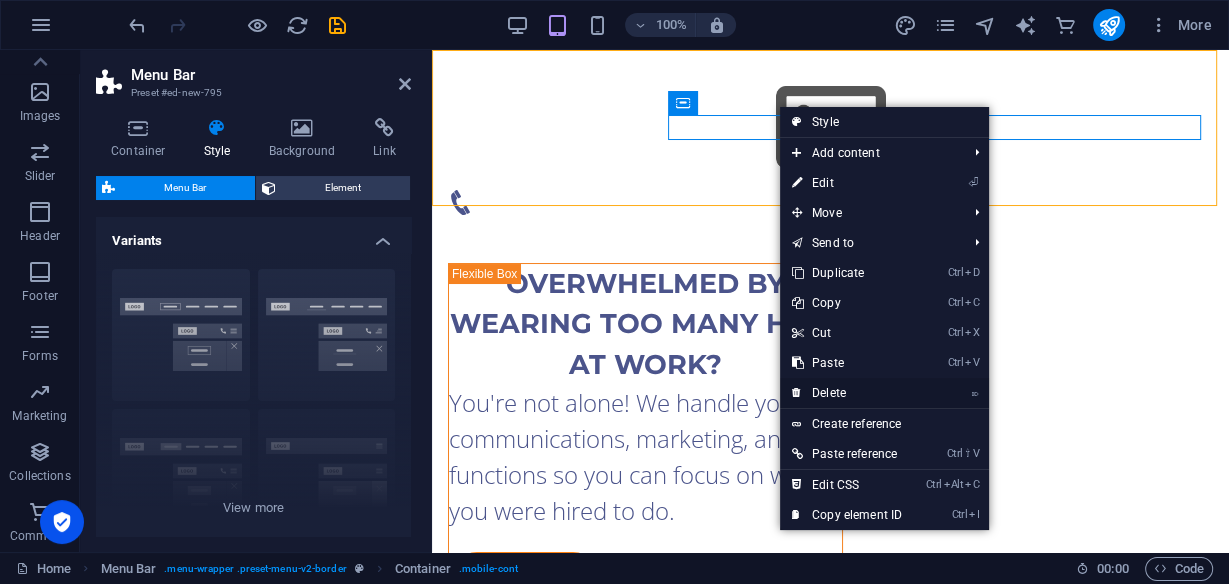 click on "⌦  Delete" at bounding box center (847, 393) 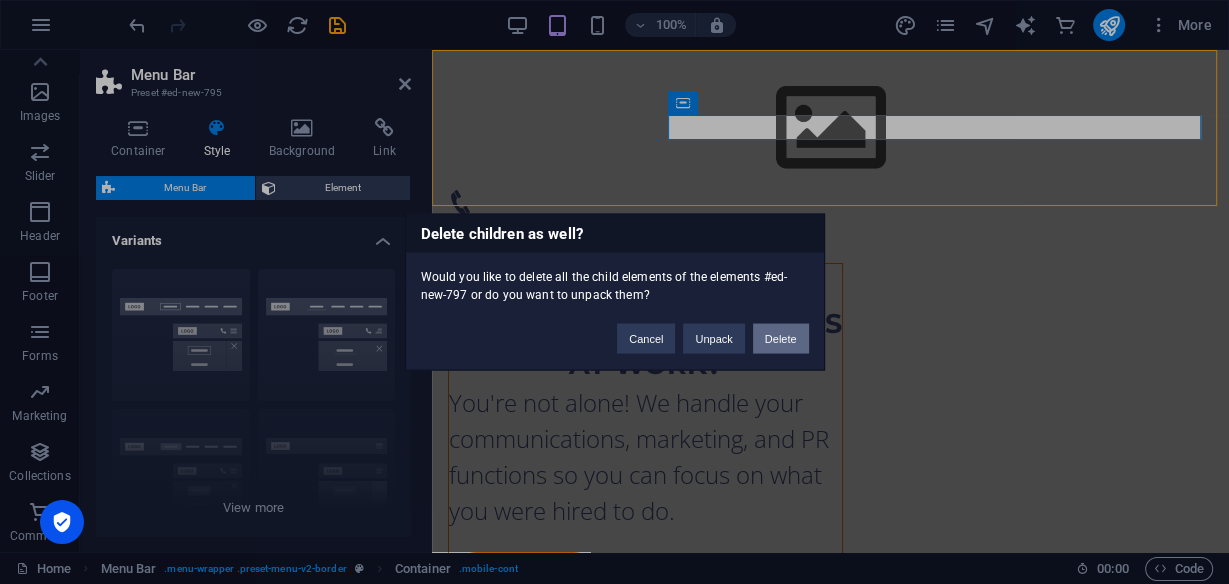 click on "Delete" at bounding box center [781, 339] 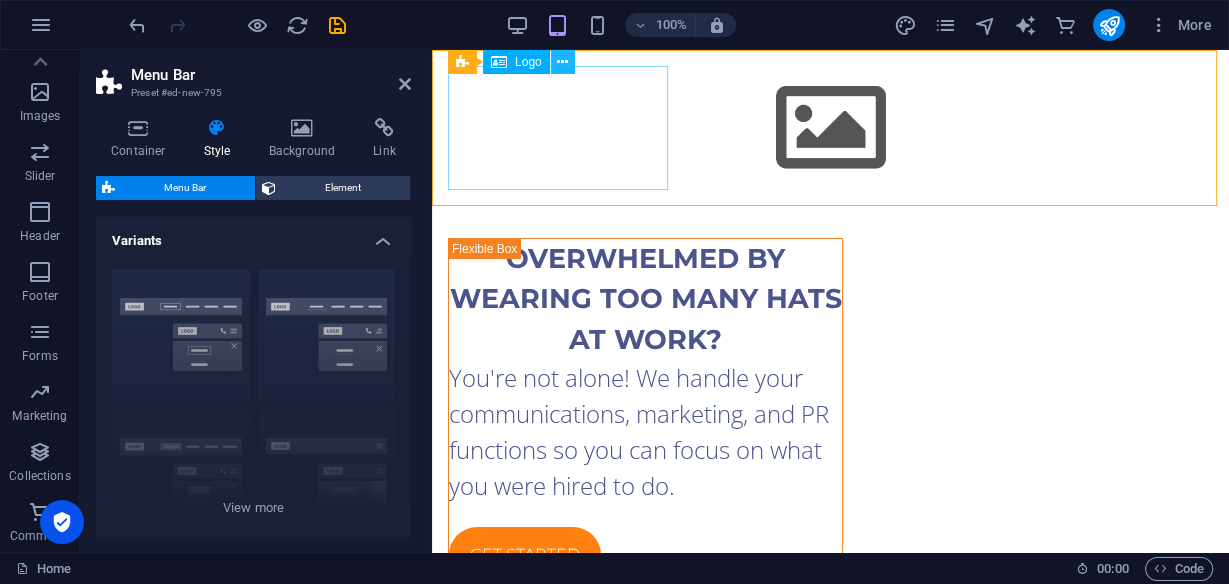 click at bounding box center [562, 62] 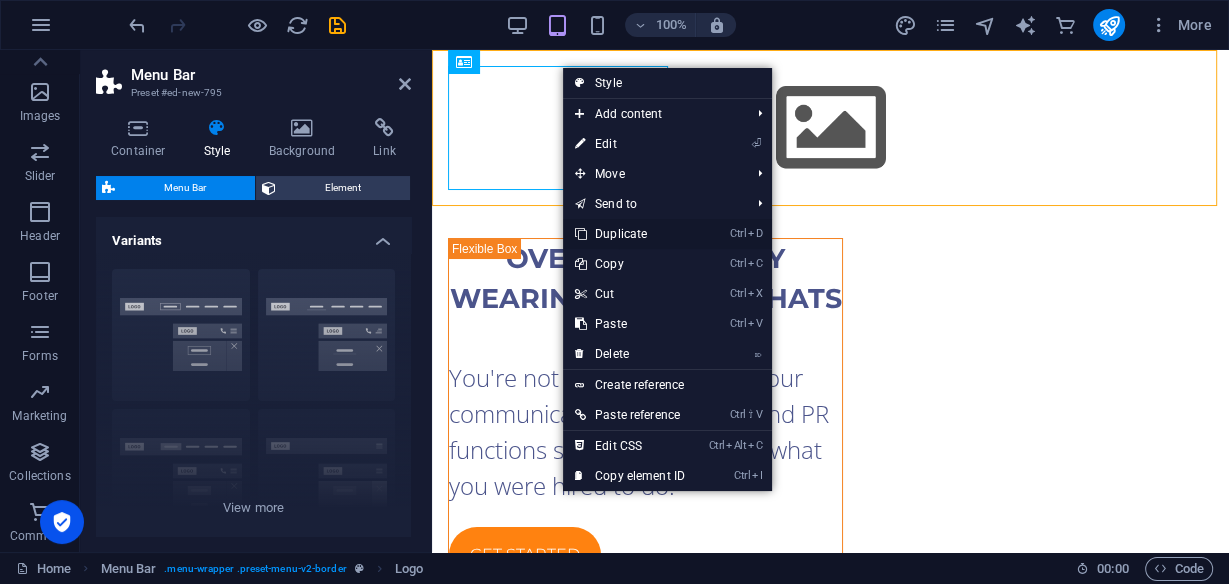 click on "Ctrl D  Duplicate" at bounding box center [630, 234] 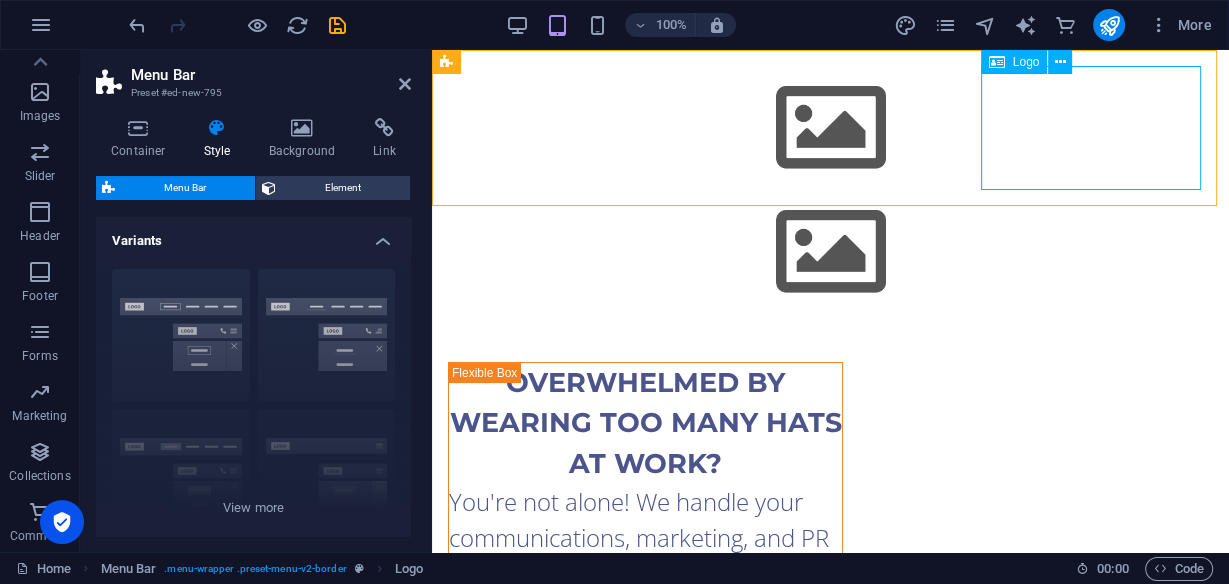 click at bounding box center (997, 62) 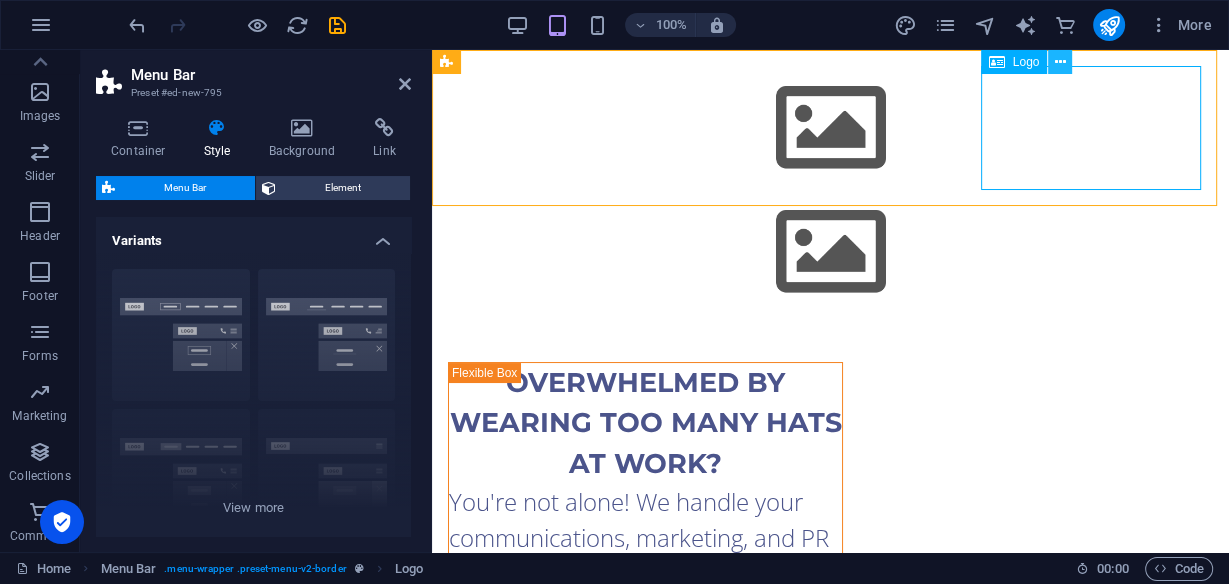 click at bounding box center (1060, 62) 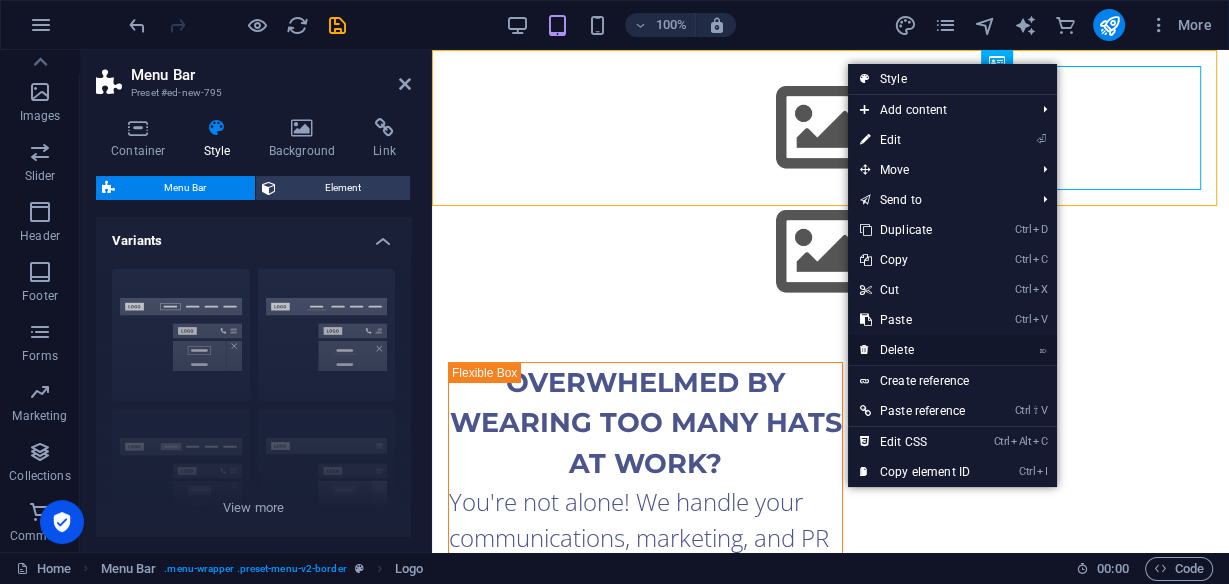 click on "⌦  Delete" at bounding box center [915, 350] 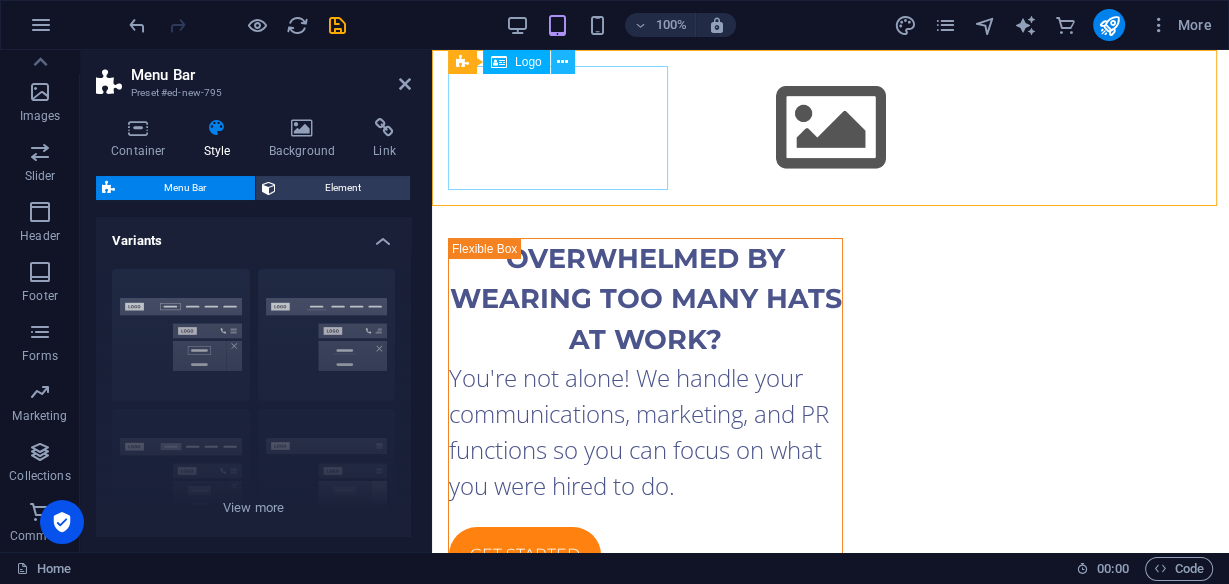 click at bounding box center (562, 62) 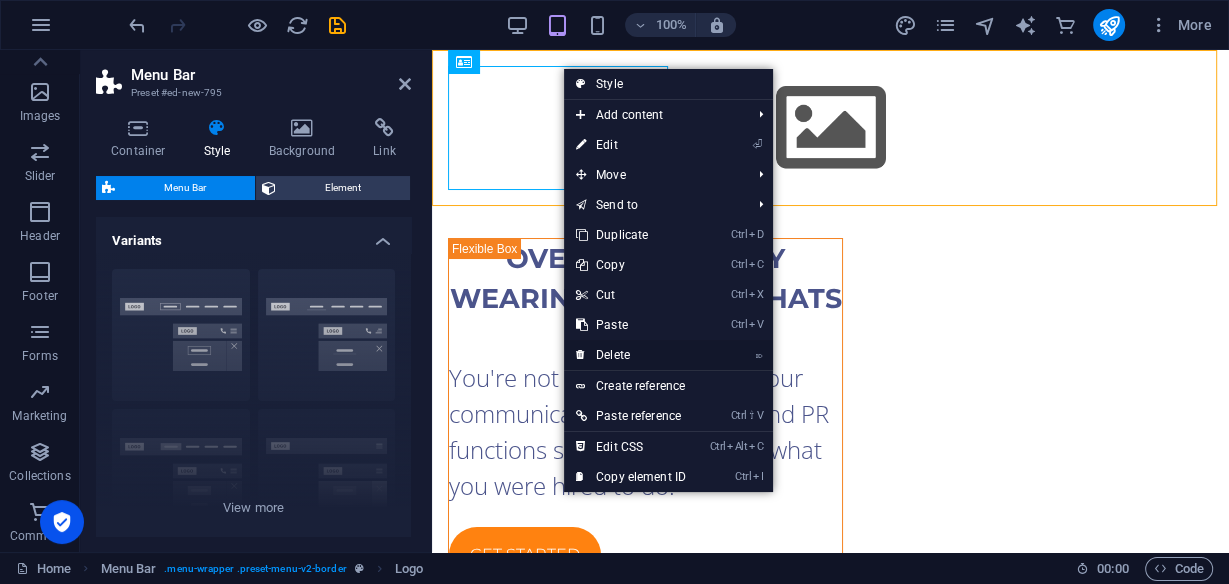 click on "⌦  Delete" at bounding box center (631, 355) 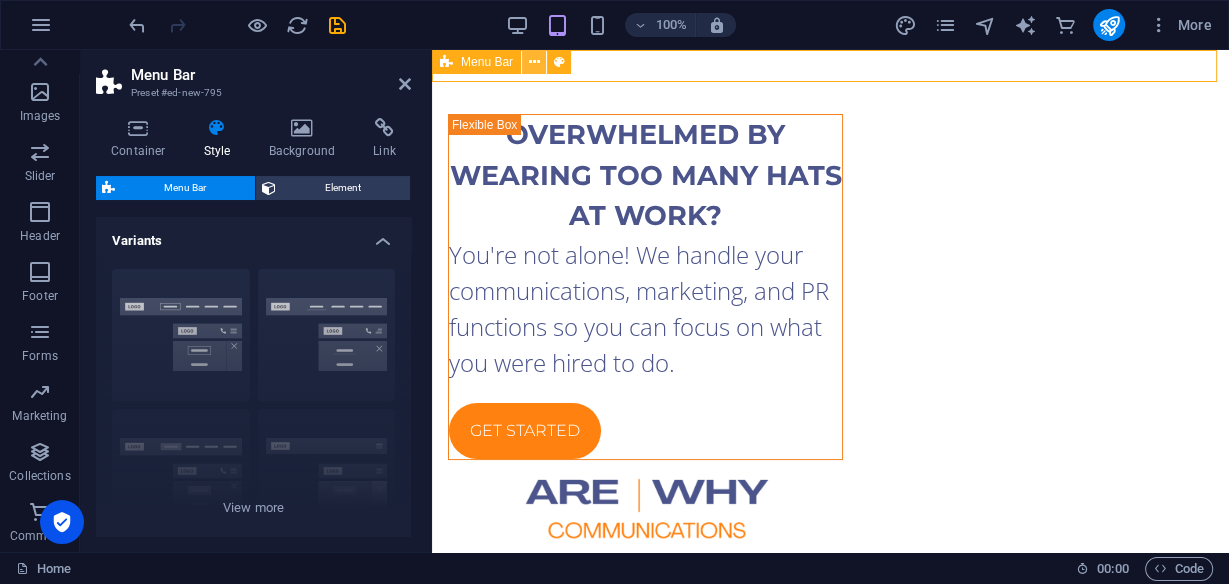 click at bounding box center (534, 62) 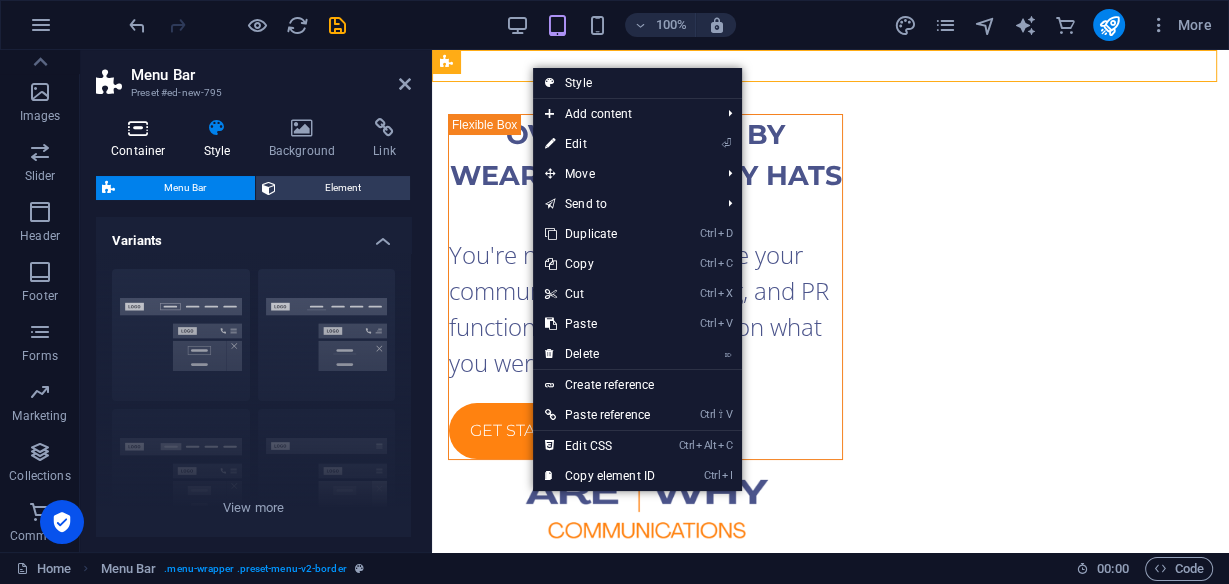 click at bounding box center (138, 128) 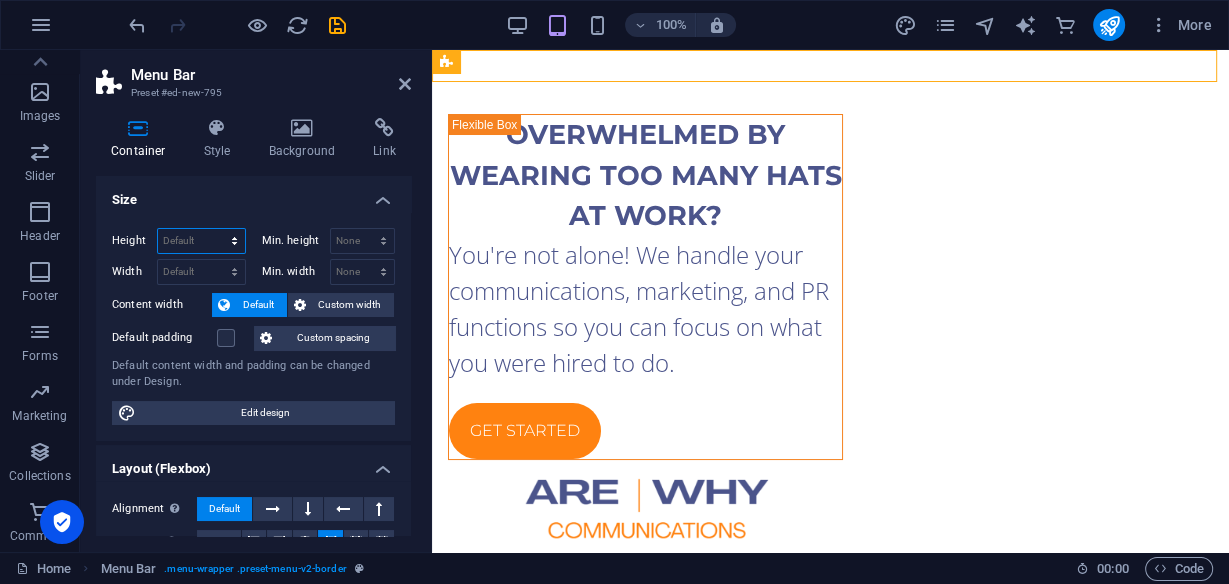 click on "Default px rem % vh vw" at bounding box center (201, 241) 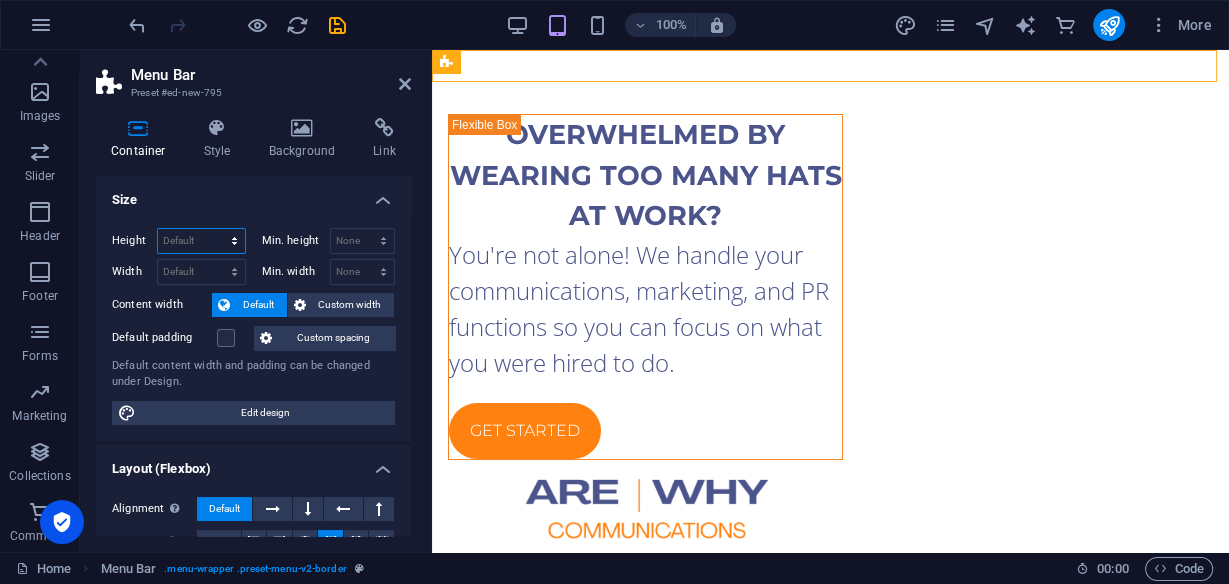 select on "px" 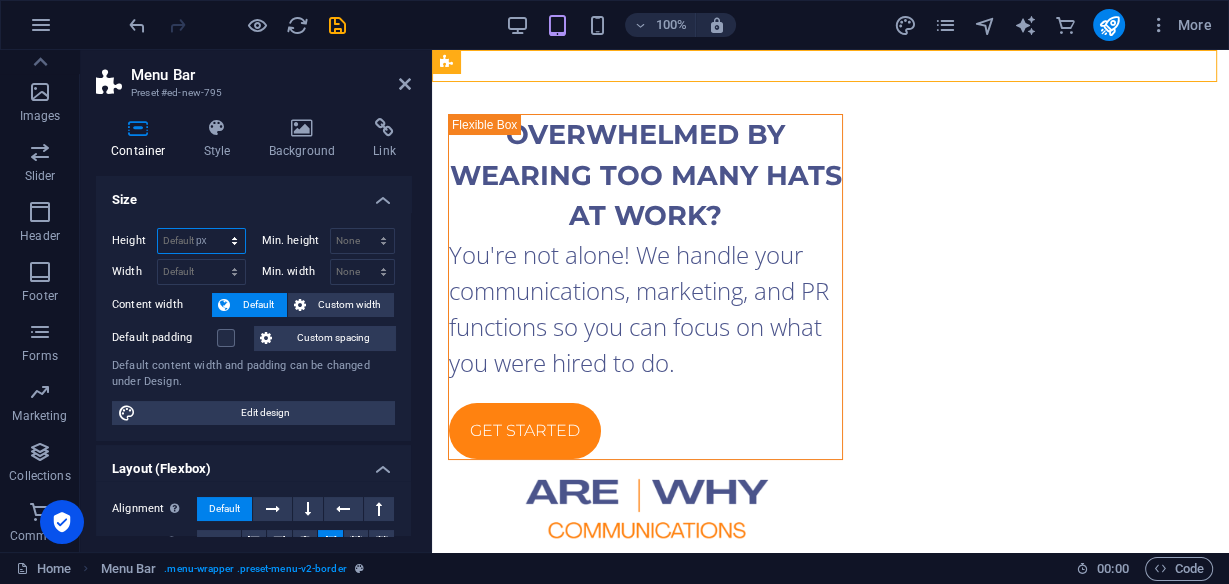 click on "Default px rem % vh vw" at bounding box center [201, 241] 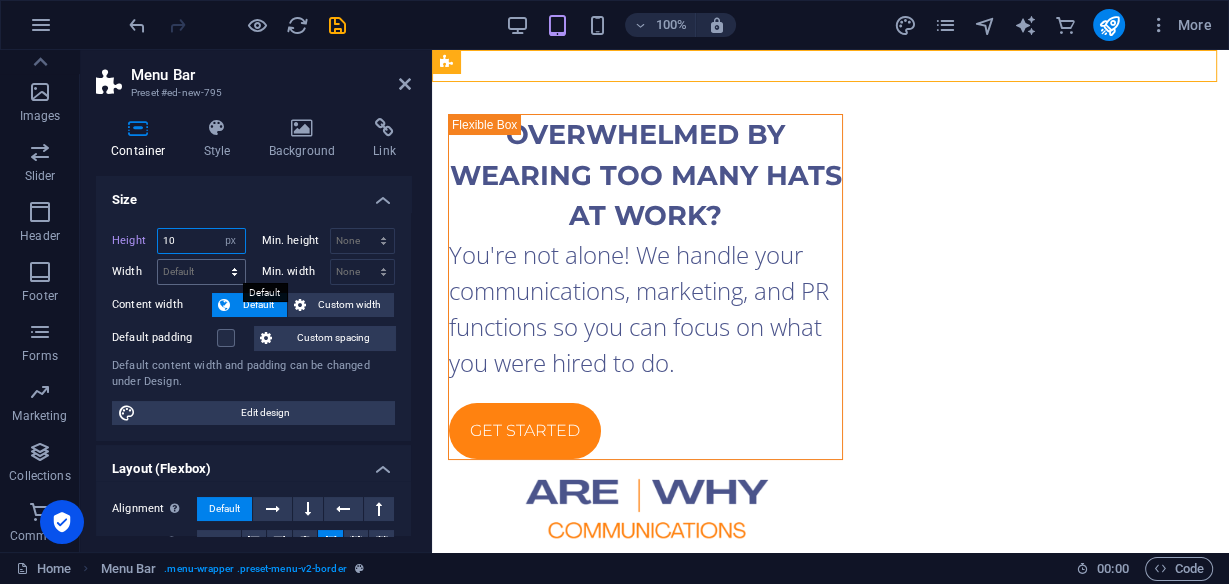 type on "1" 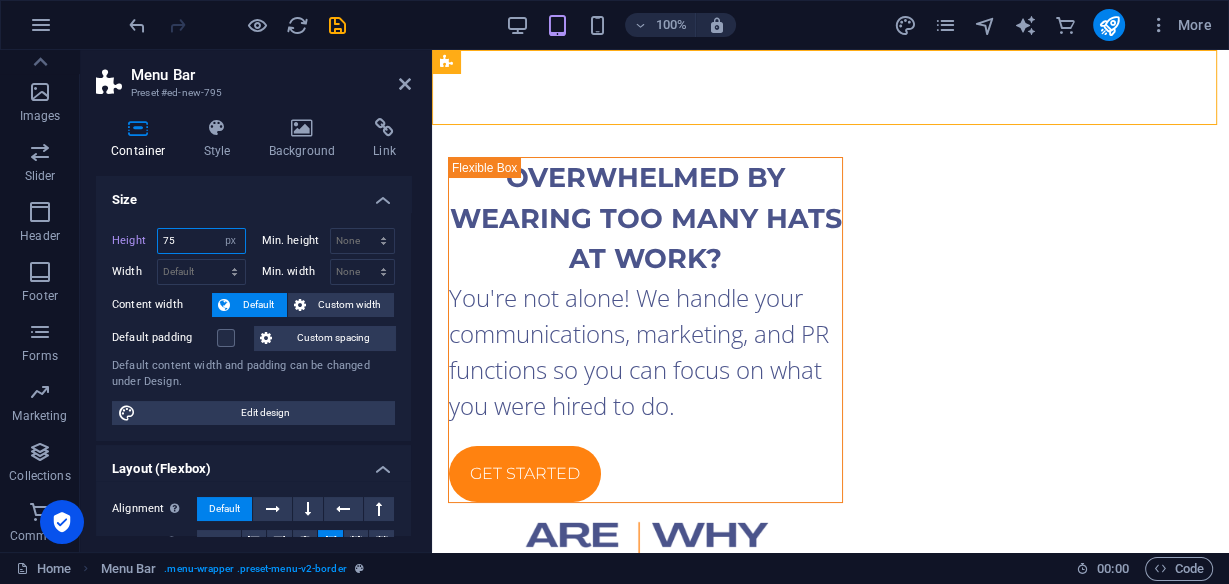 type on "75" 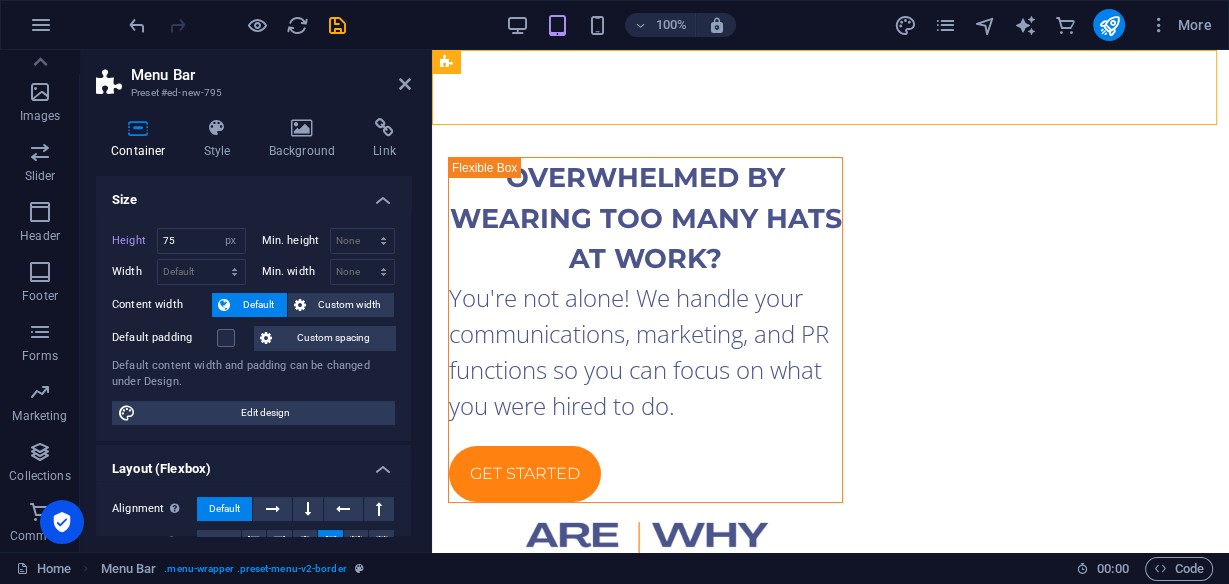 drag, startPoint x: 406, startPoint y: 230, endPoint x: 427, endPoint y: 346, distance: 117.88554 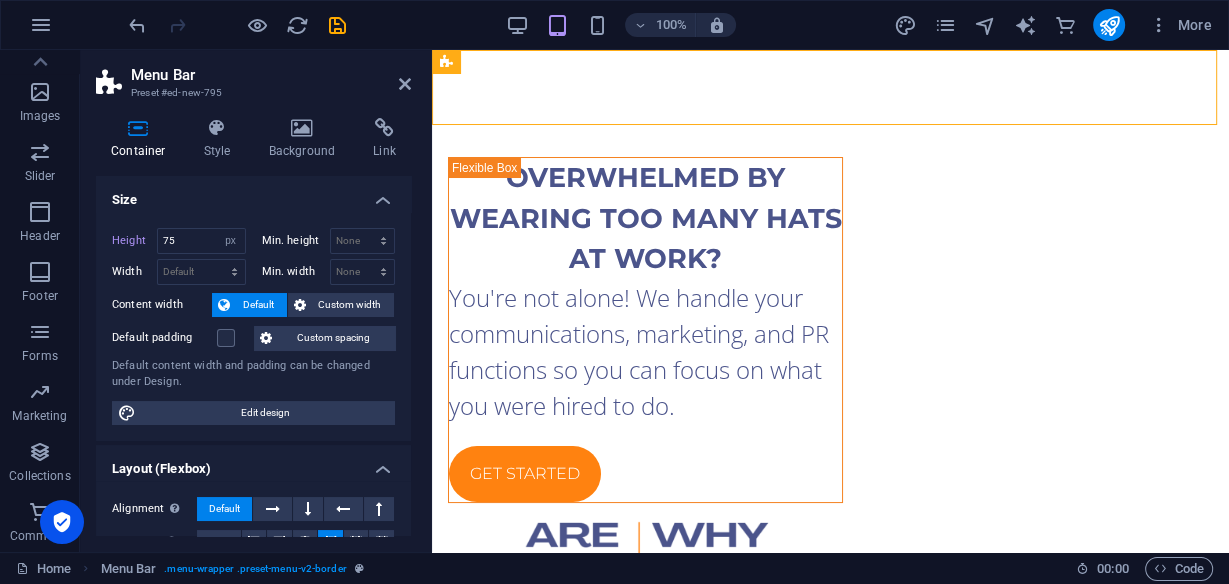 click on "Menu Bar Preset #ed-new-795
Container Style Background Link Size Height 75 Default px rem % vh vw Min. height None px rem % vh vw Width Default px rem % em vh vw Min. width None px rem % vh vw Content width Default Custom width Width Default px rem % em vh vw Min. width None px rem % vh vw Default padding Custom spacing Default content width and padding can be changed under Design. Edit design Layout (Flexbox) Alignment Determines the flex direction. Default Main axis Determine how elements should behave along the main axis inside this container (justify content). Default Side axis Control the vertical direction of the element inside of the container (align items). Default Wrap Default On Off Fill Controls the distances and direction of elements on the y-axis across several lines (align content). Default Accessibility ARIA helps assistive technologies (like screen readers) to understand the role, state, and behavior of web elements Role The ARIA role defines the purpose of an element.  None %" at bounding box center (256, 301) 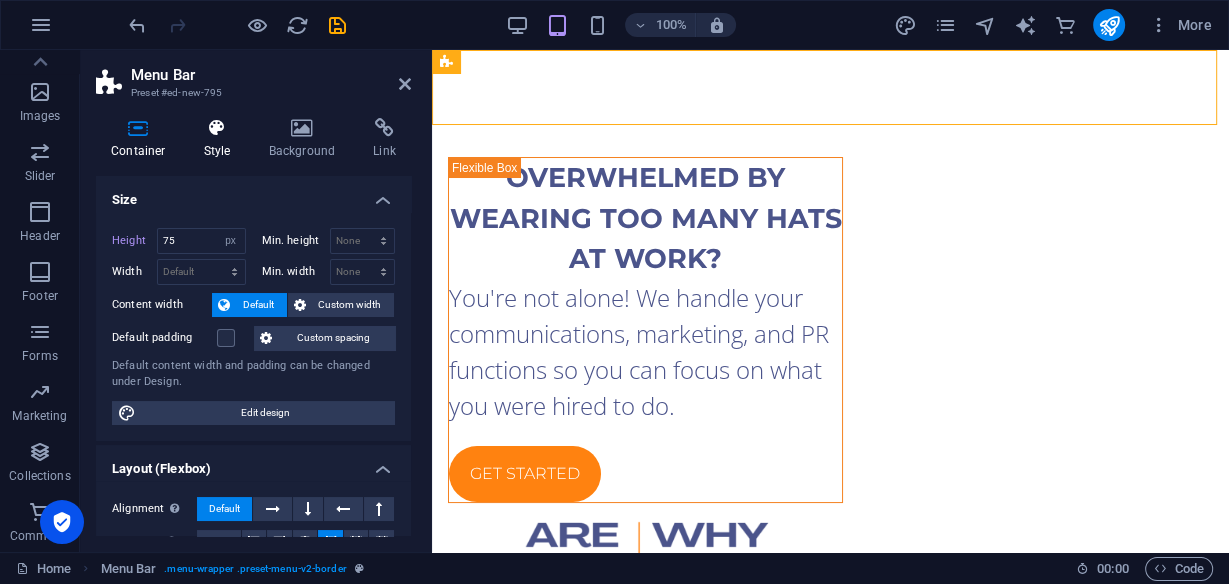 click on "Style" at bounding box center (221, 139) 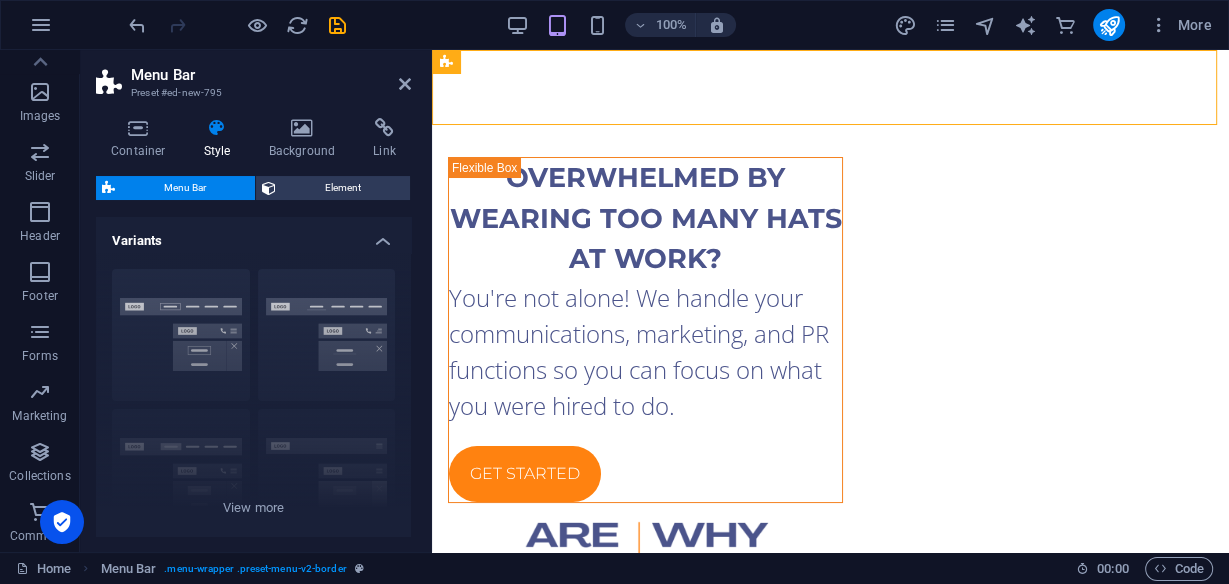 click on "Variants" at bounding box center (253, 235) 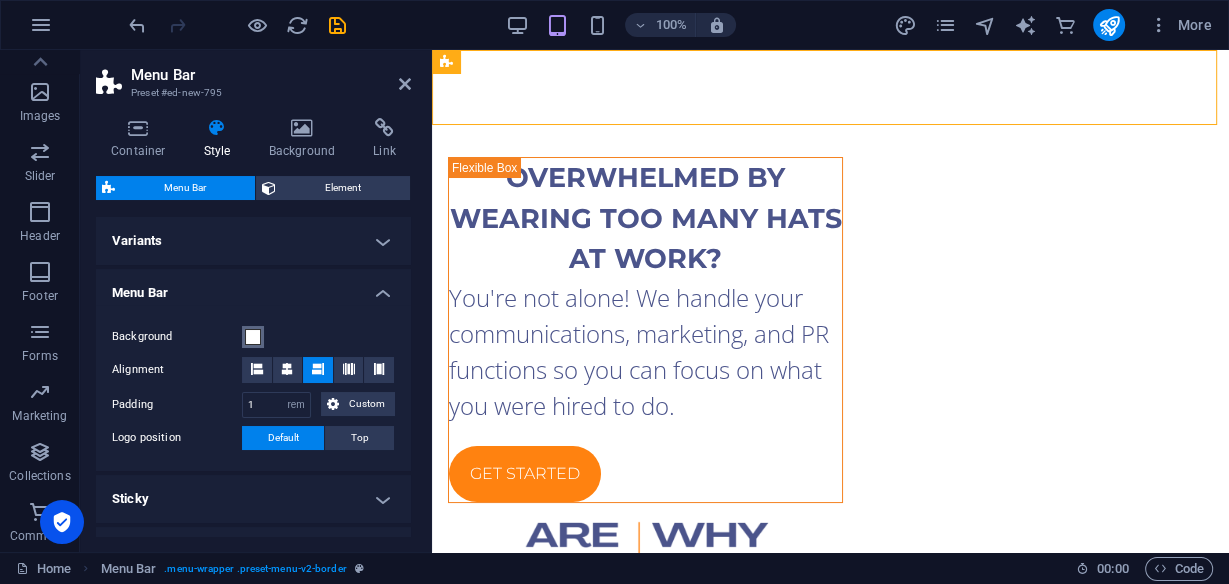click at bounding box center [253, 337] 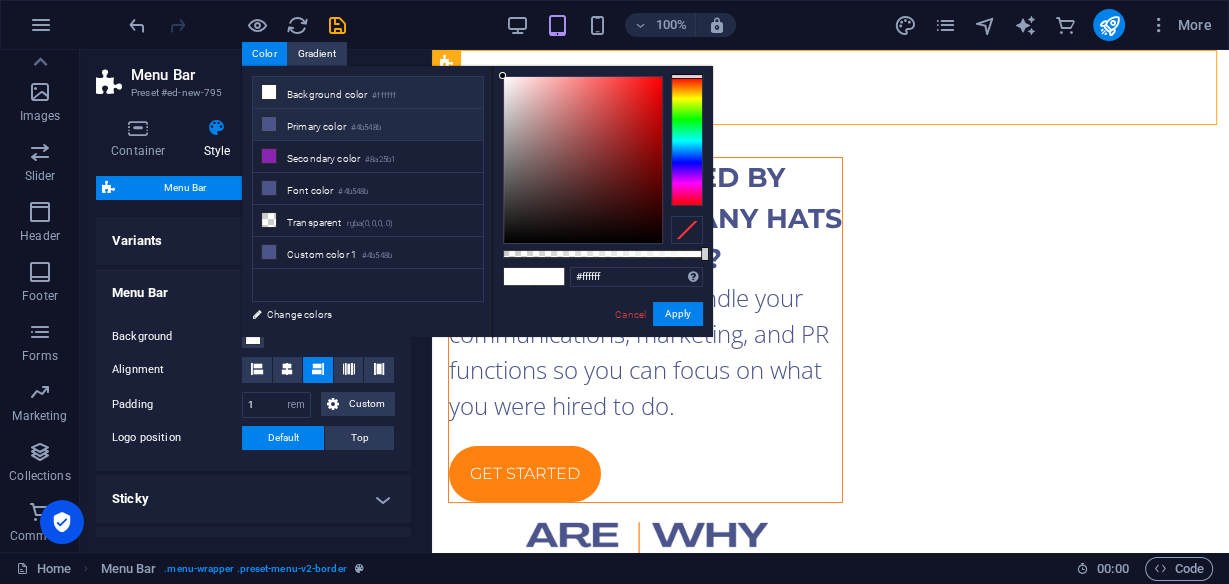 click on "Primary color
#4b548b" at bounding box center [368, 125] 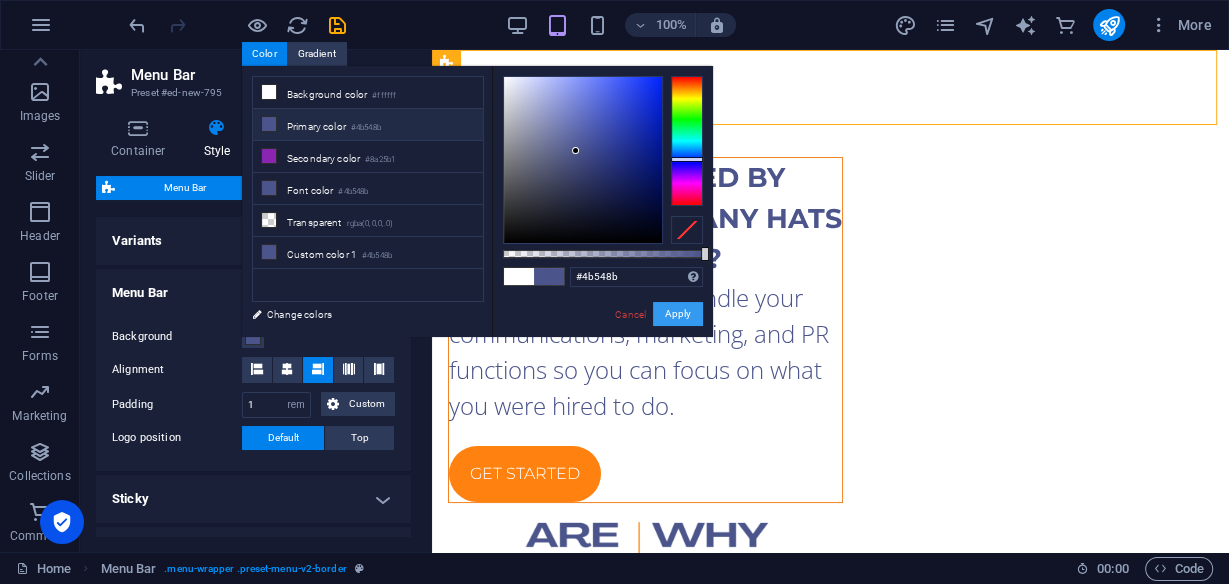 click on "Apply" at bounding box center [678, 314] 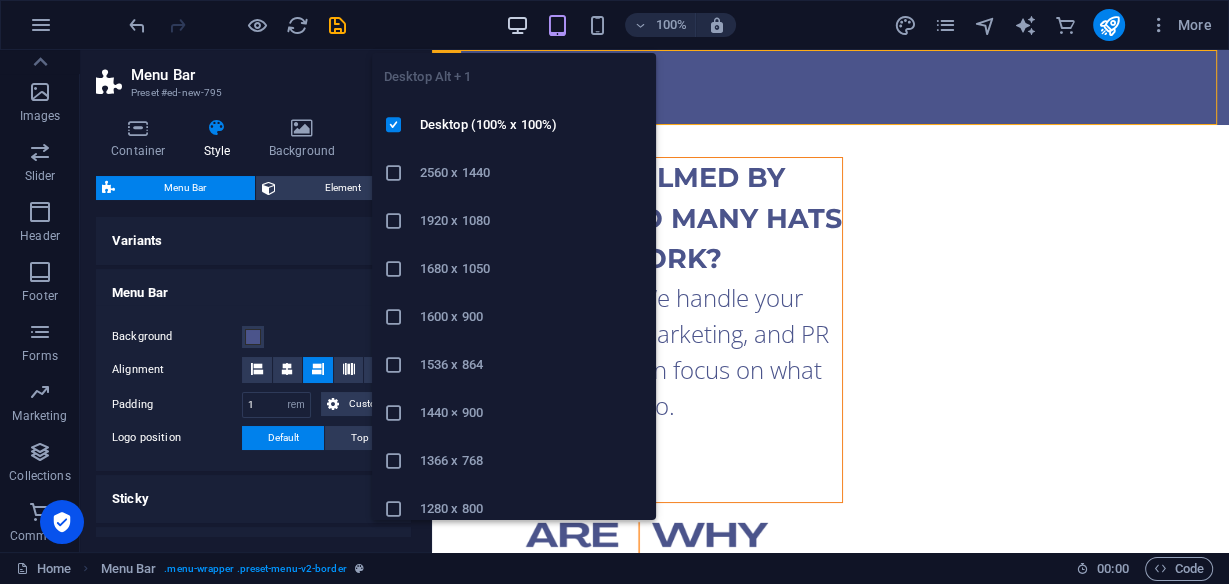 click at bounding box center [517, 25] 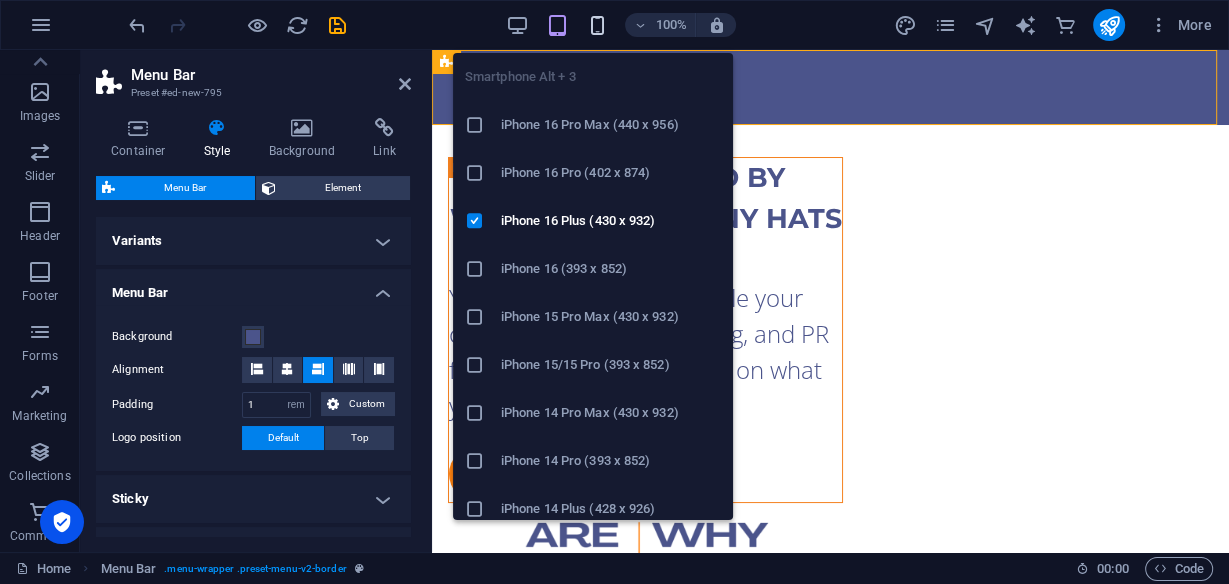 click at bounding box center (597, 25) 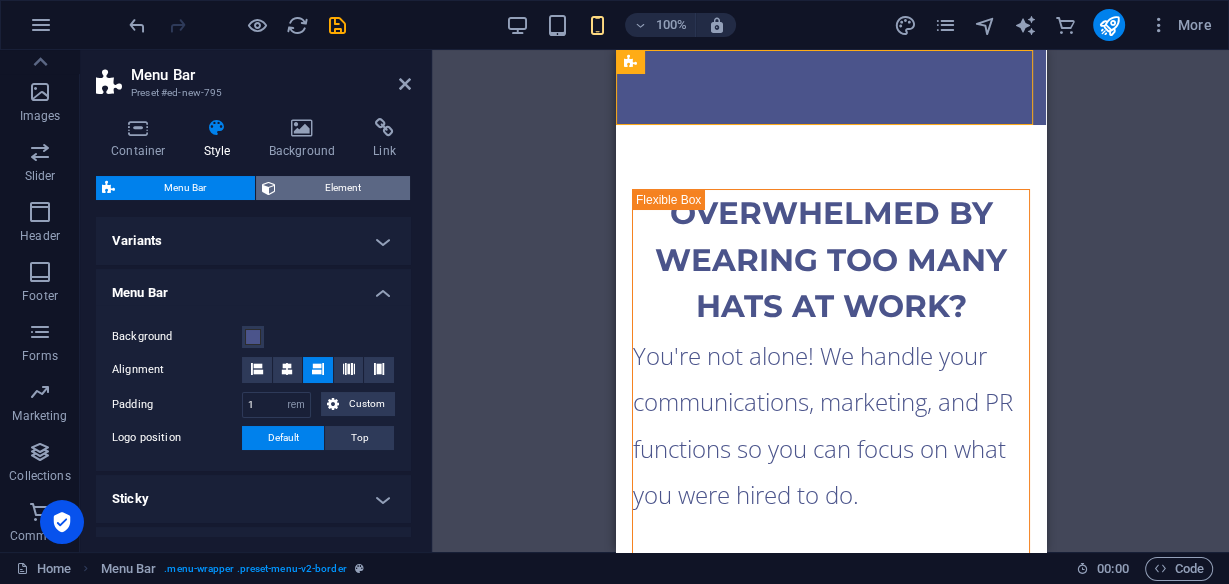 click on "Element" at bounding box center (343, 188) 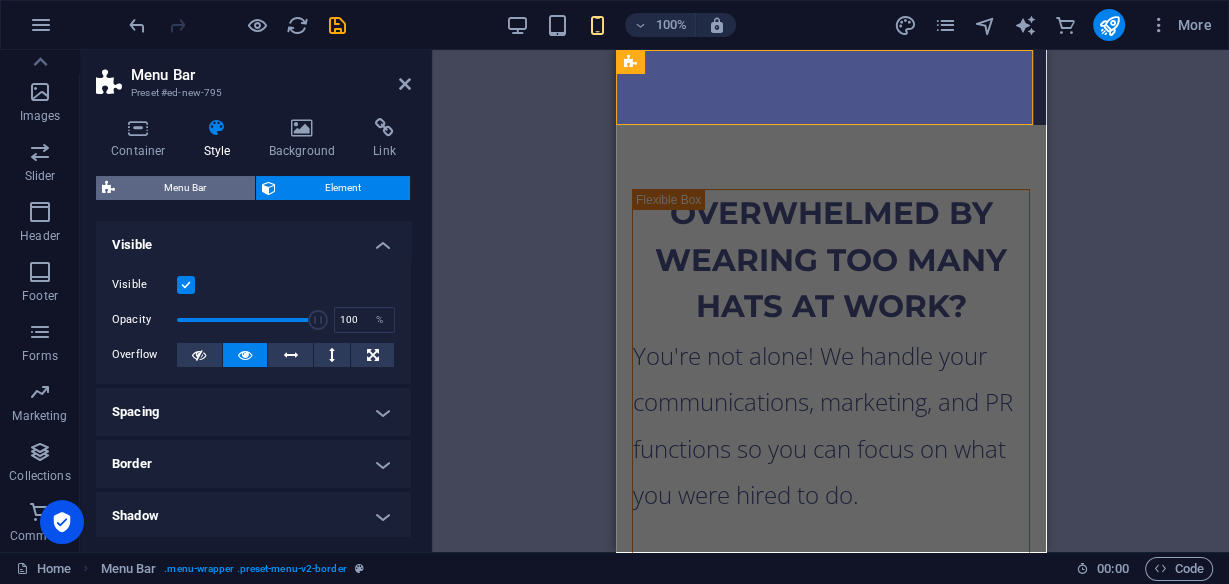 click on "Menu Bar" at bounding box center [185, 188] 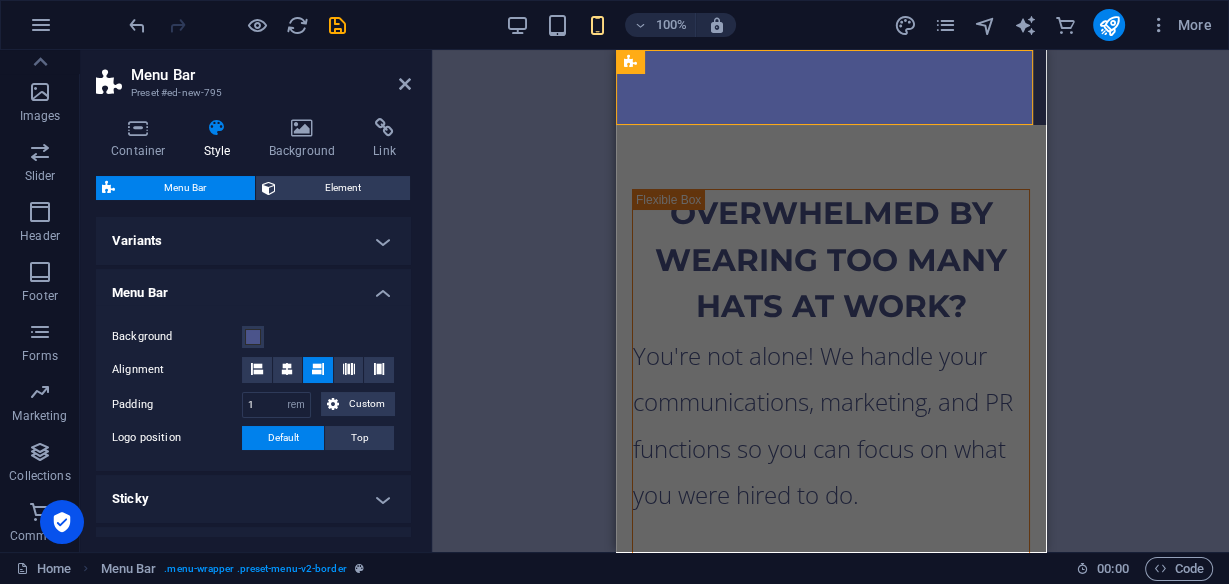 click on "Menu Bar" at bounding box center [253, 287] 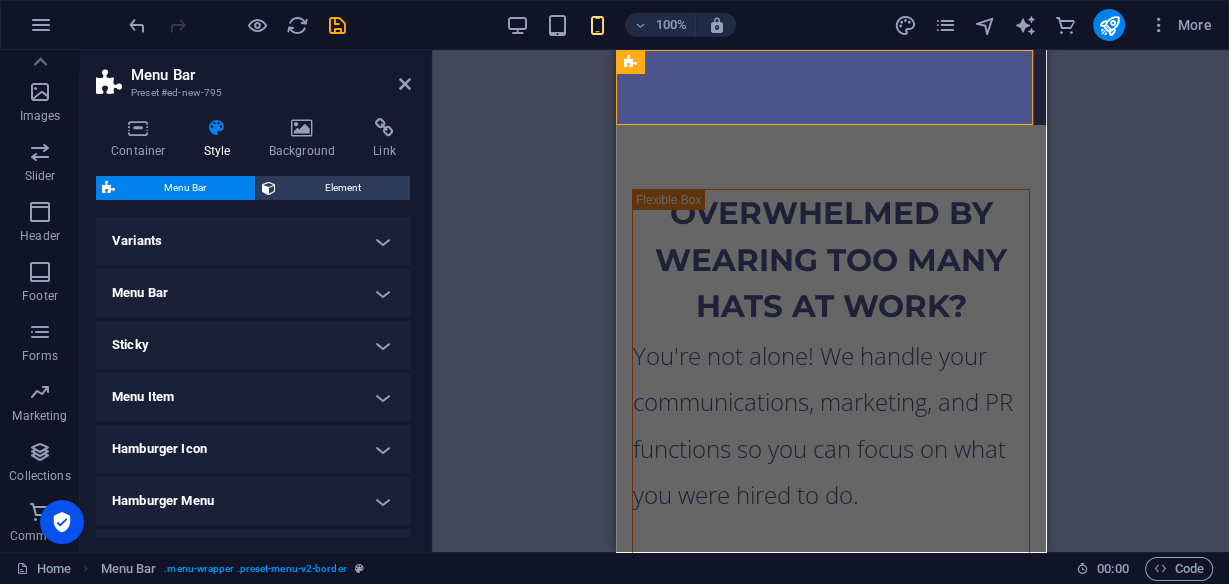 click on "Hamburger Icon" at bounding box center [253, 449] 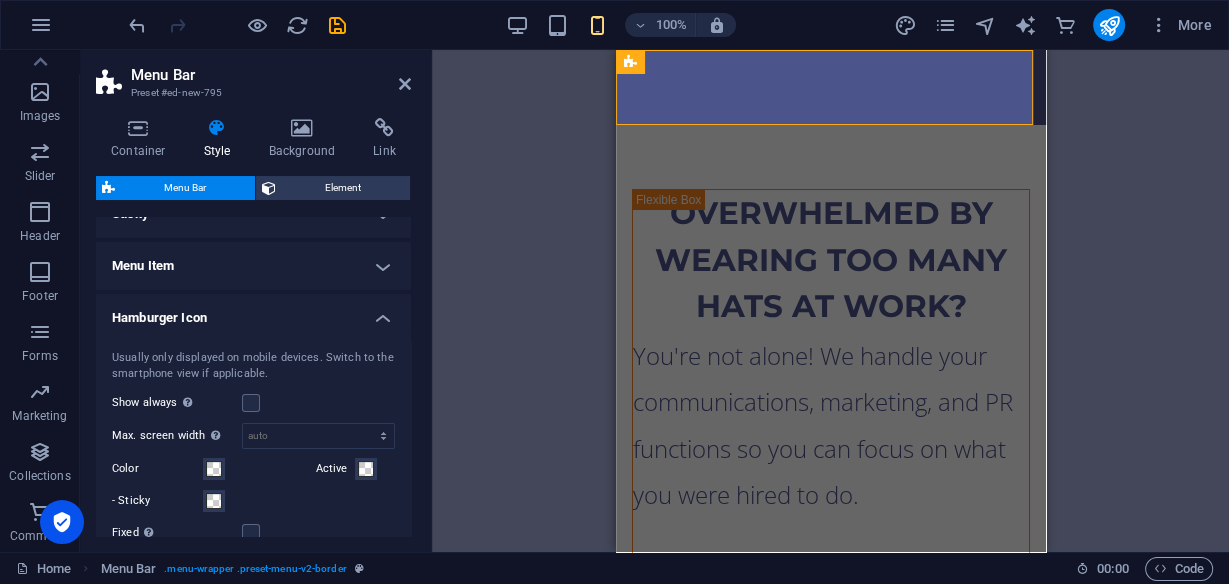 scroll, scrollTop: 148, scrollLeft: 0, axis: vertical 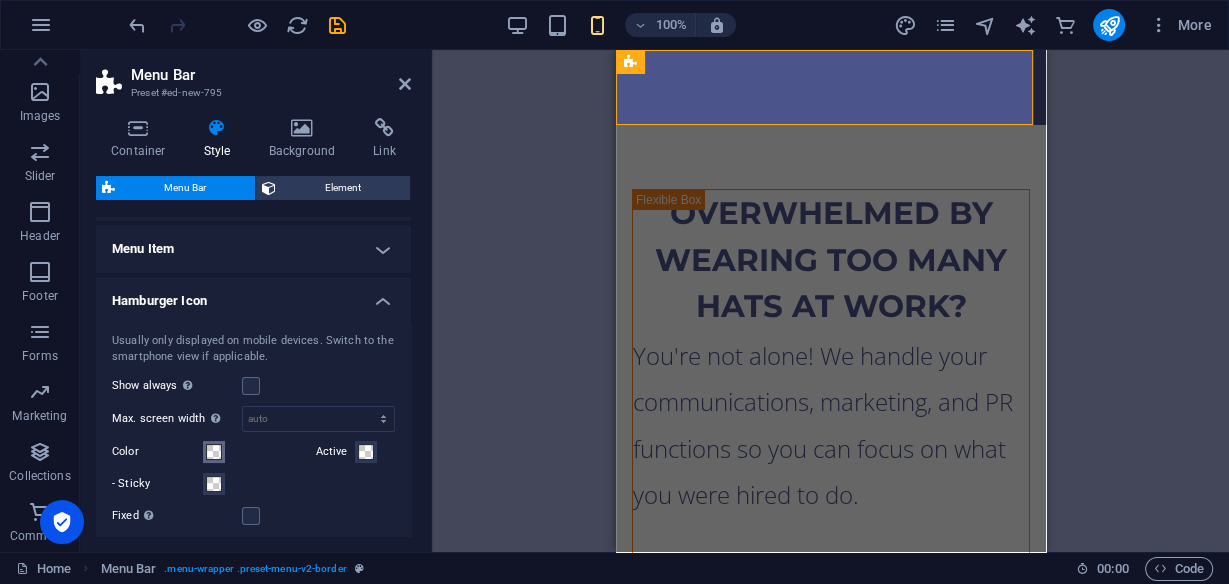 click at bounding box center (214, 452) 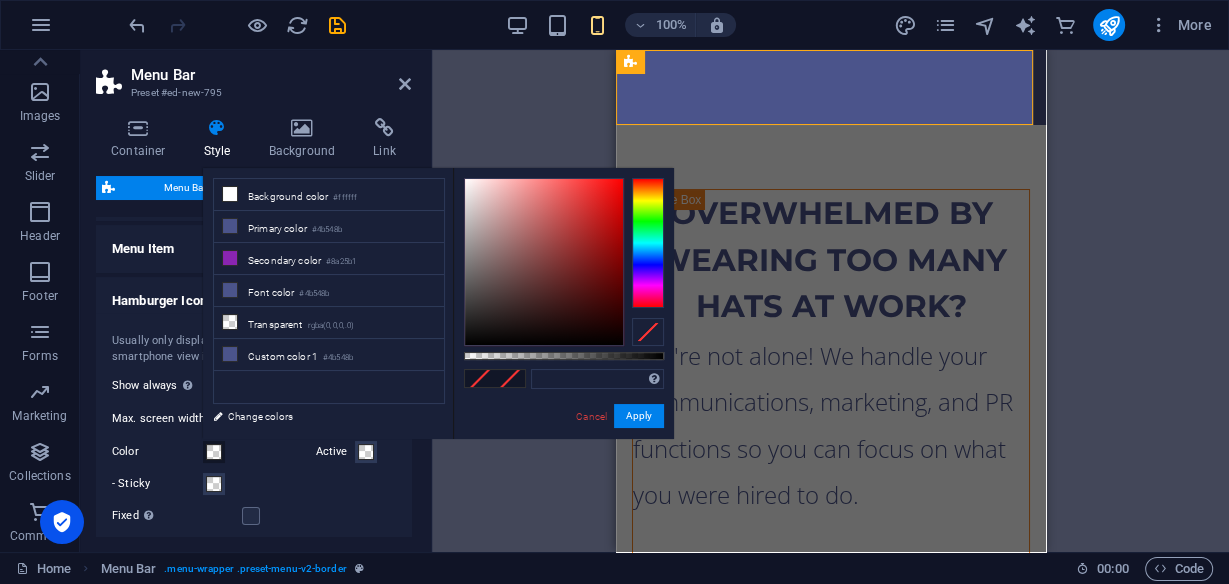 click on "Background color
#ffffff
Primary color
#4b548b
Secondary color
#8a25b1
Font color
#4b548b" at bounding box center (329, 291) 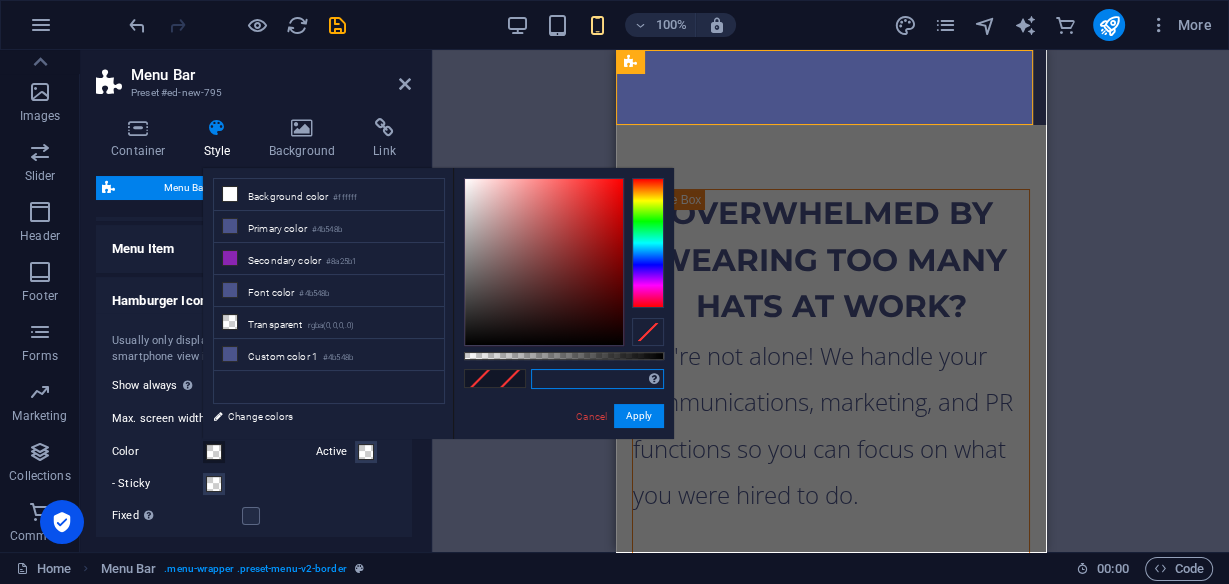 click at bounding box center (597, 379) 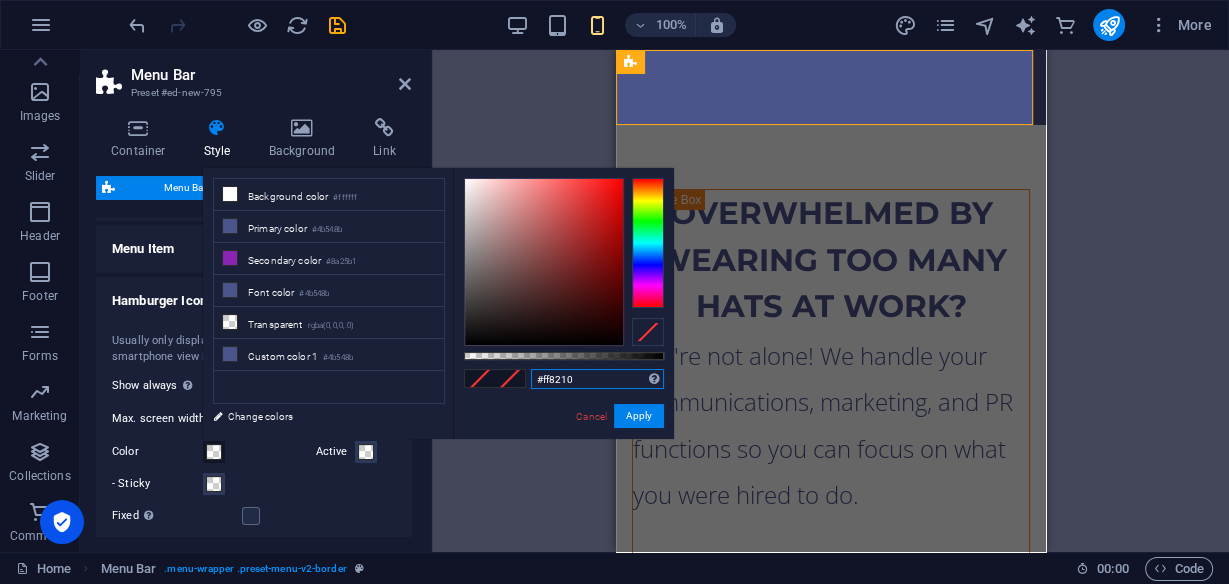 type on "#ff8210" 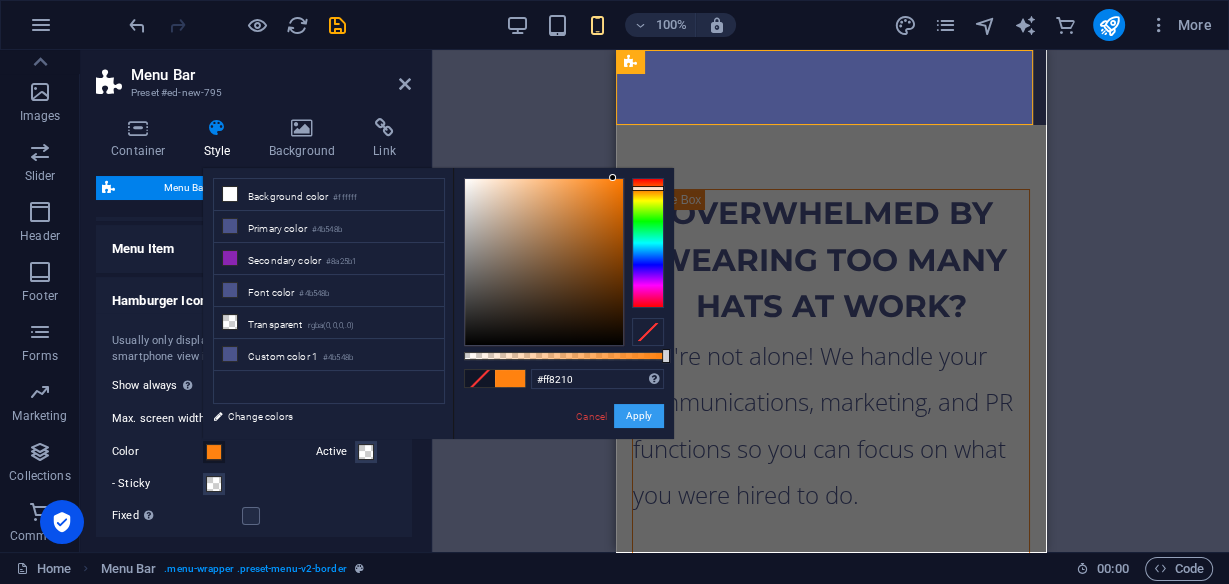 click on "Apply" at bounding box center (639, 416) 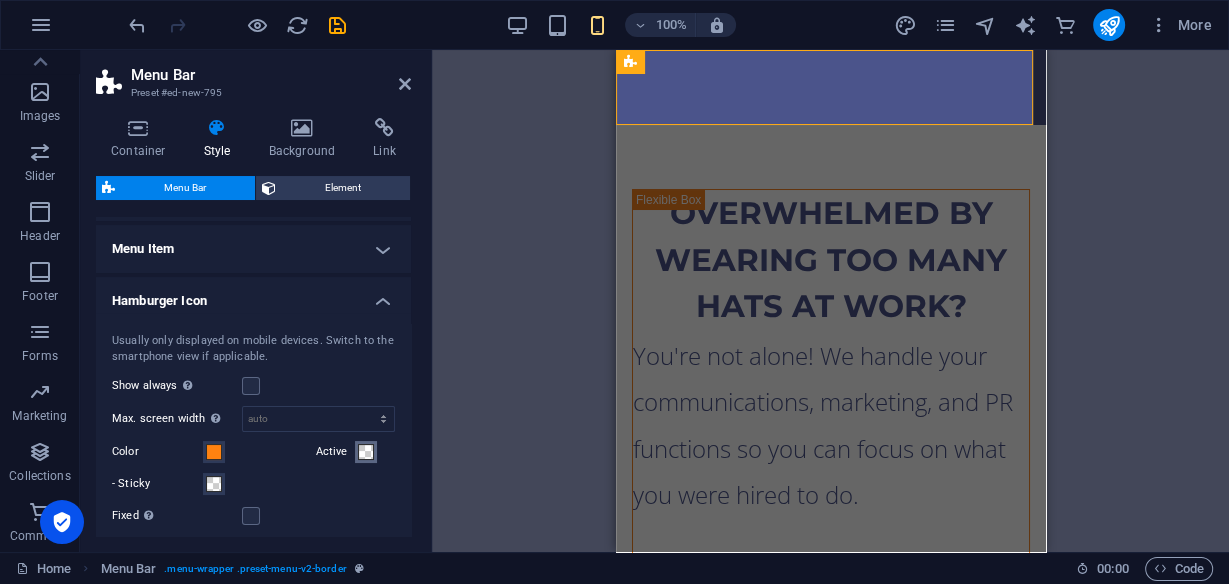 click at bounding box center (366, 452) 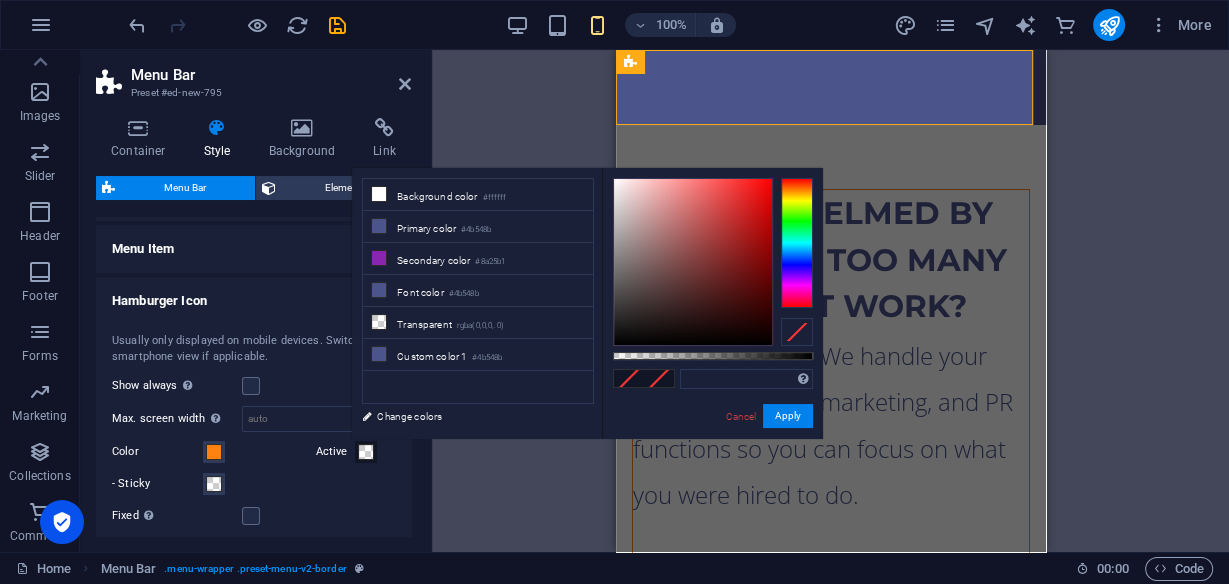 type on "#ff8210" 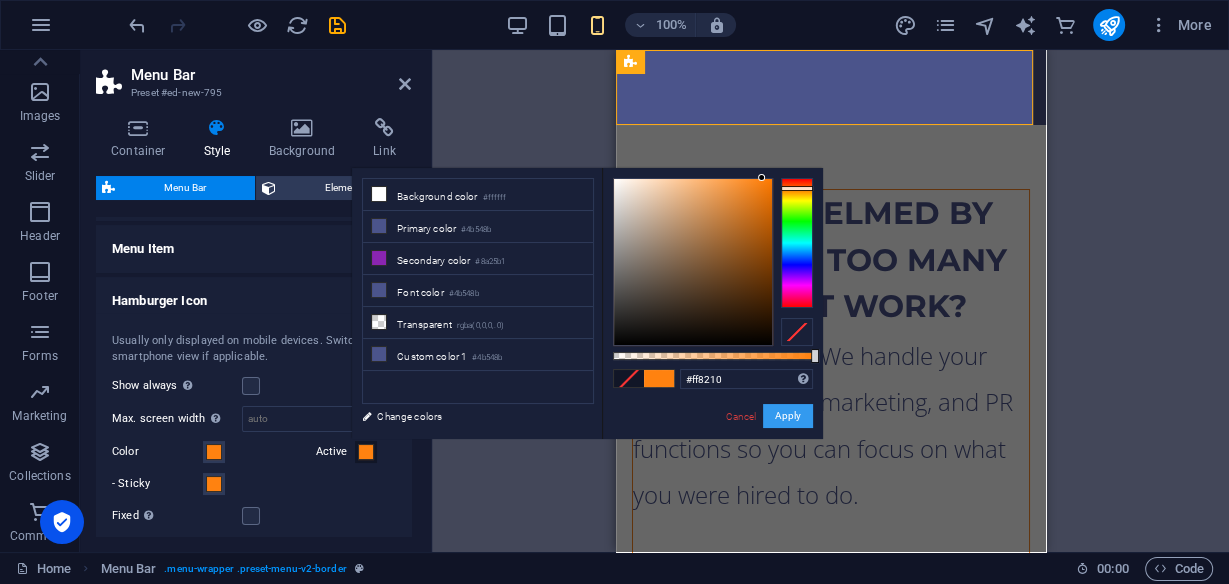 click on "Apply" at bounding box center [788, 416] 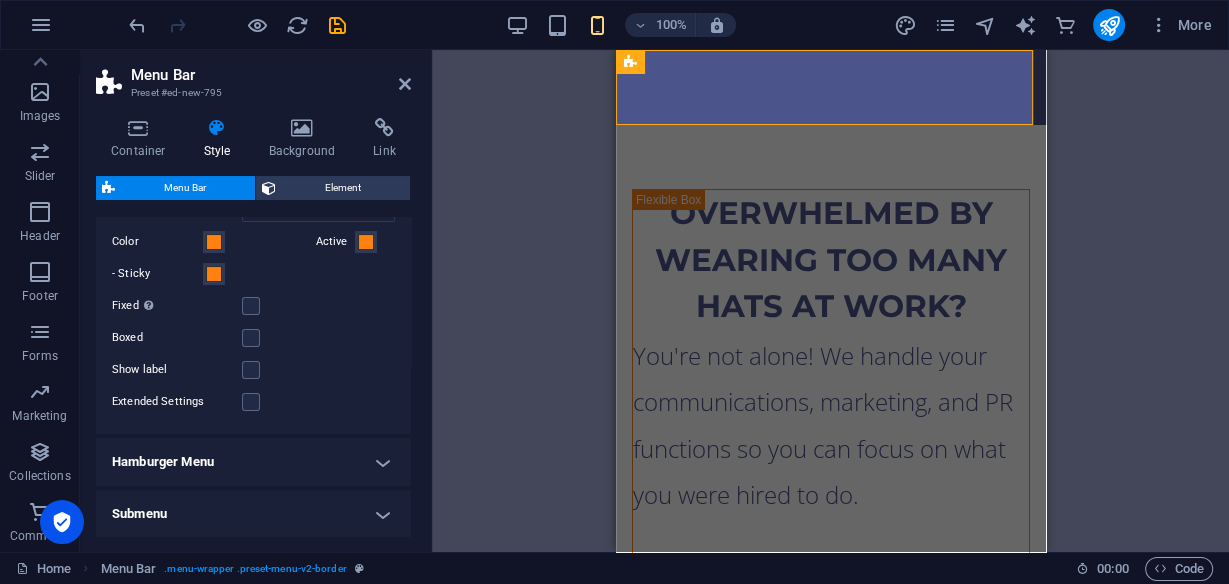scroll, scrollTop: 362, scrollLeft: 0, axis: vertical 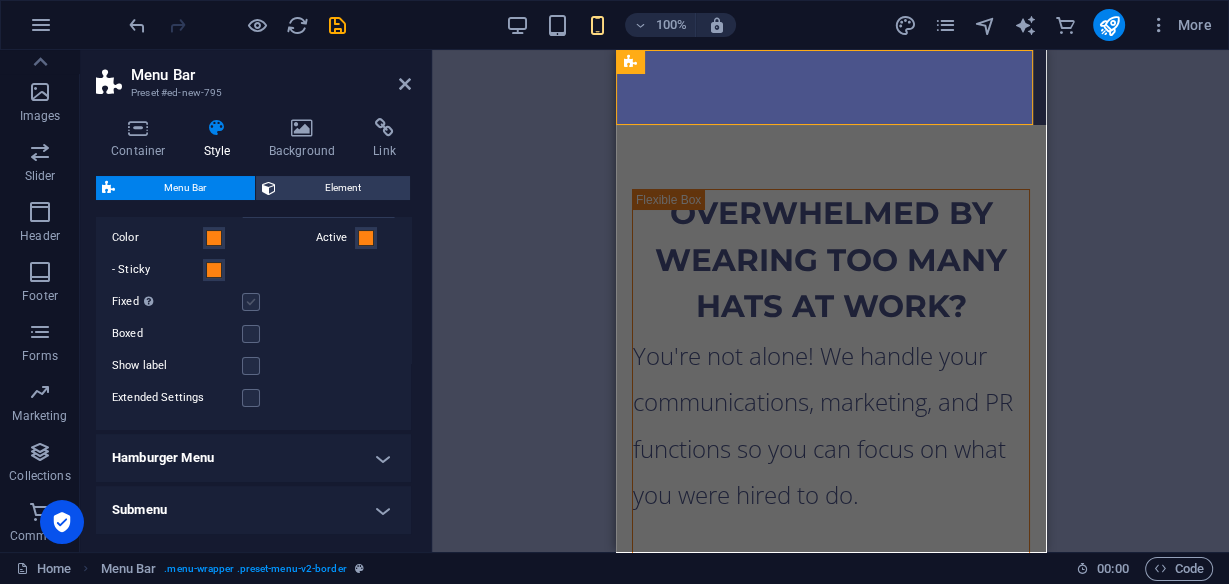 click at bounding box center (251, 302) 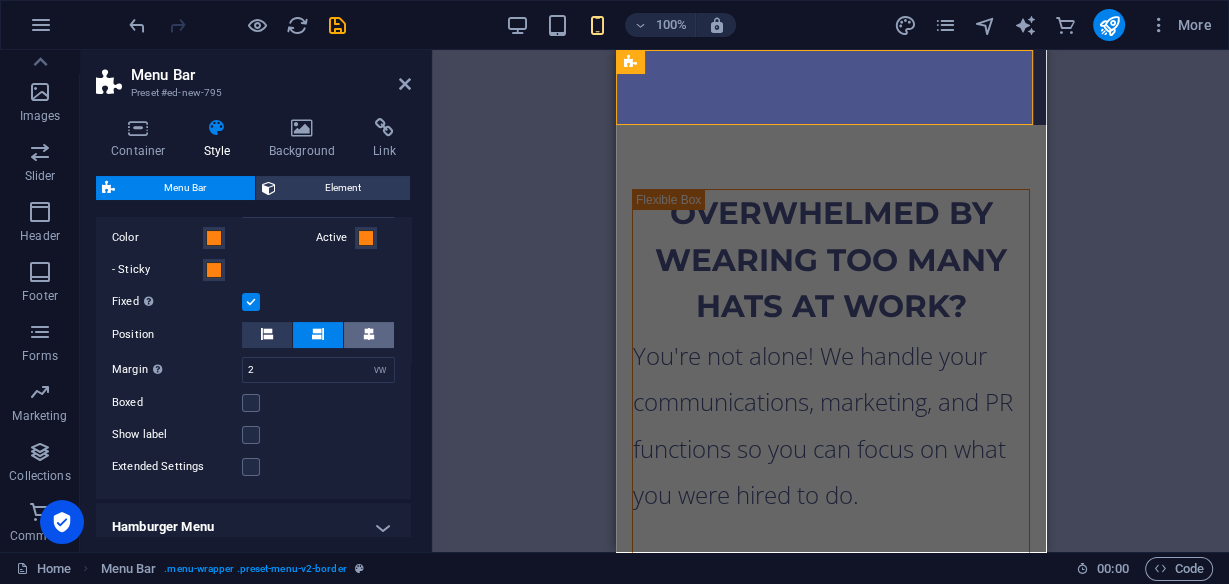 click at bounding box center (369, 334) 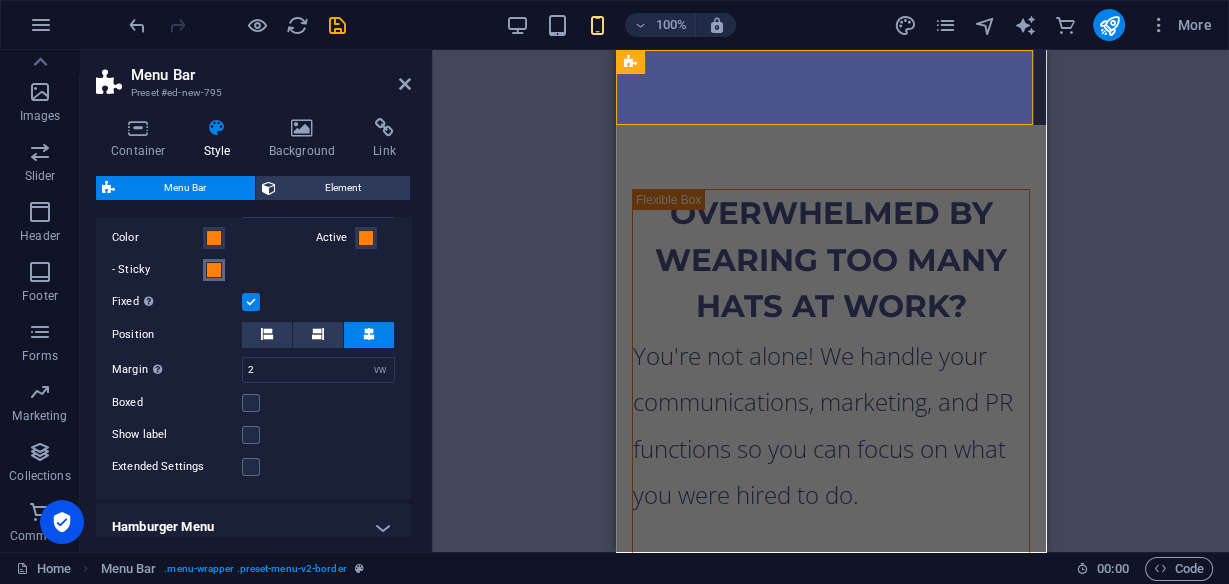 click at bounding box center (214, 270) 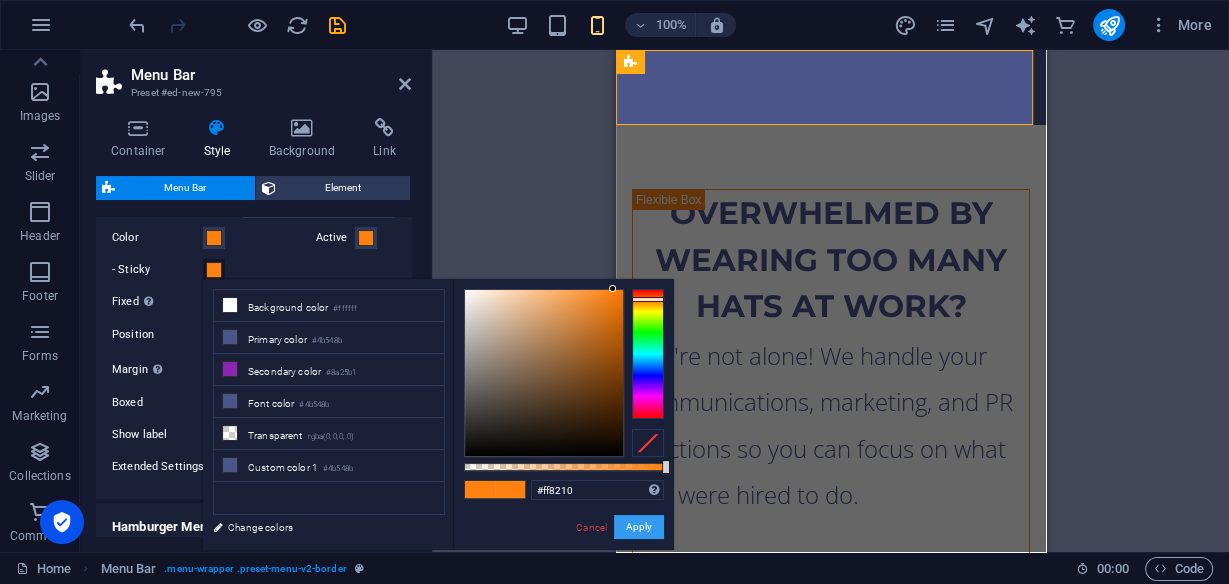 click on "Apply" at bounding box center [639, 527] 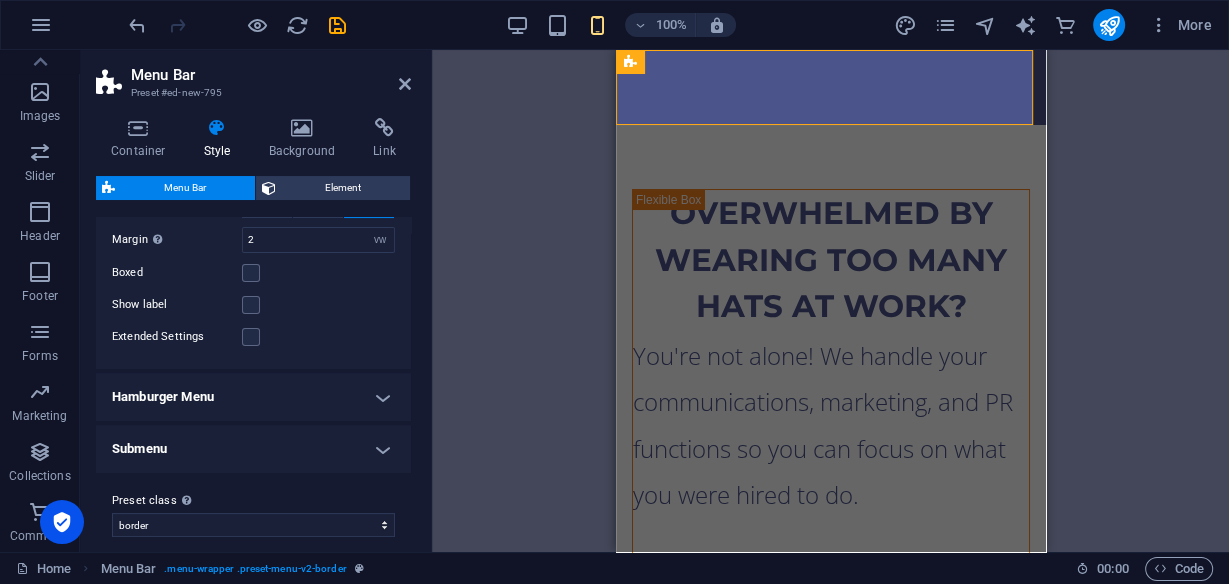 scroll, scrollTop: 506, scrollLeft: 0, axis: vertical 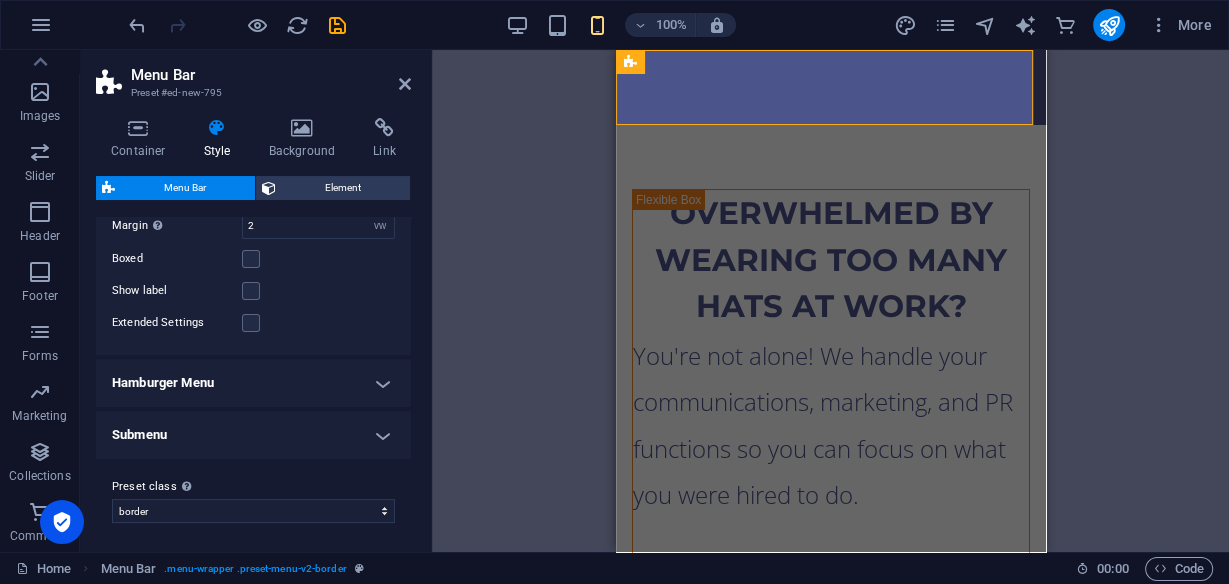 click on "Hamburger Menu" at bounding box center (253, 383) 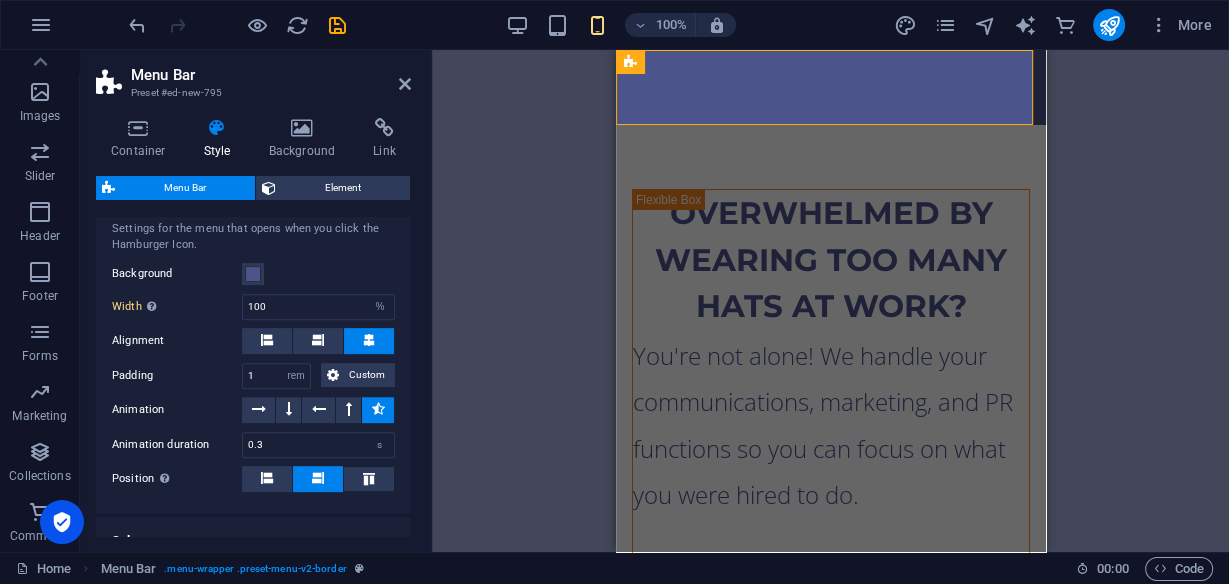 scroll, scrollTop: 706, scrollLeft: 0, axis: vertical 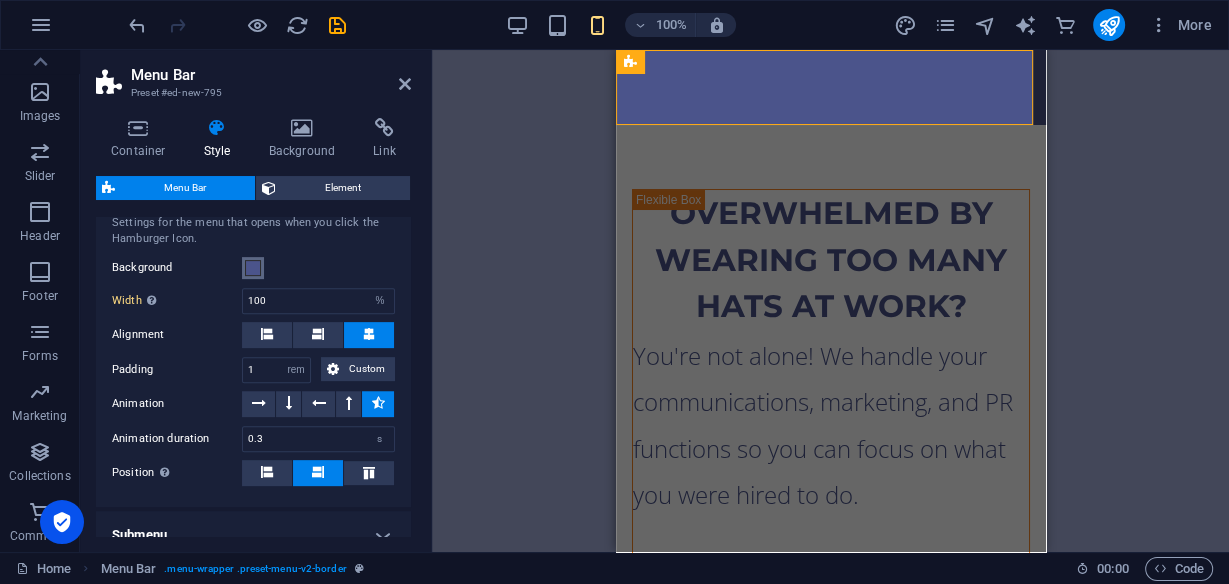 click at bounding box center [253, 268] 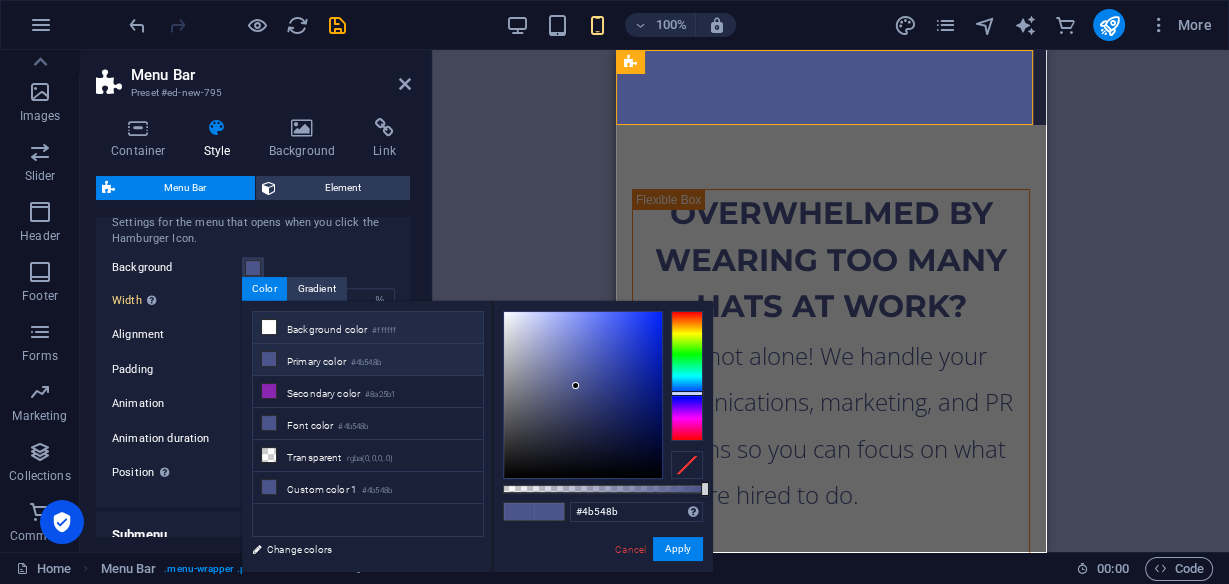 click on "Background color
#ffffff" at bounding box center [368, 328] 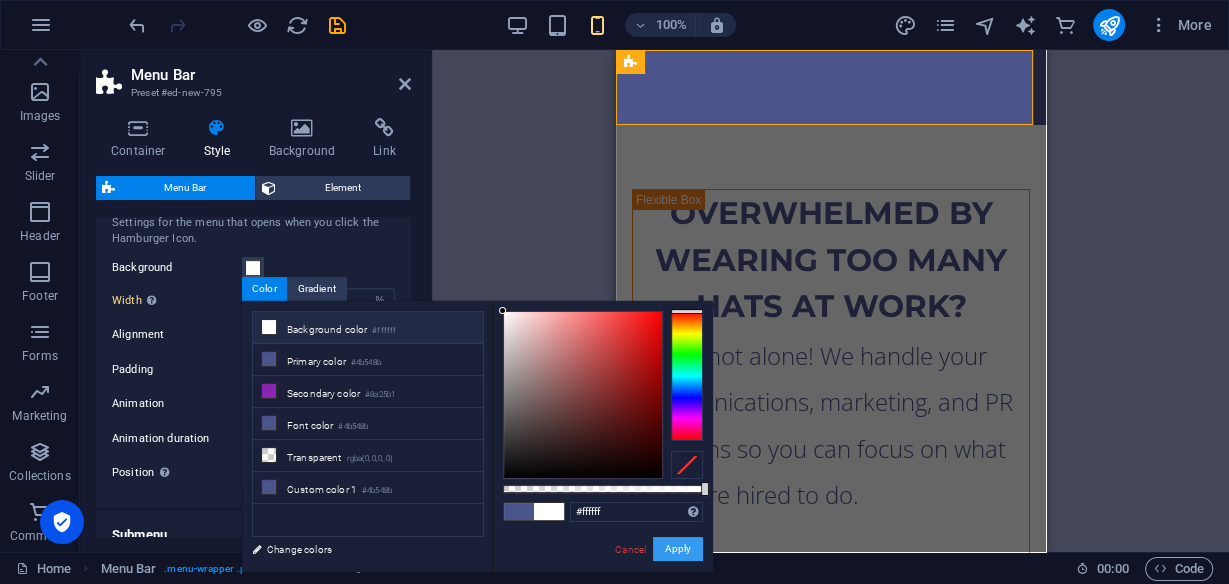 click on "Apply" at bounding box center [678, 549] 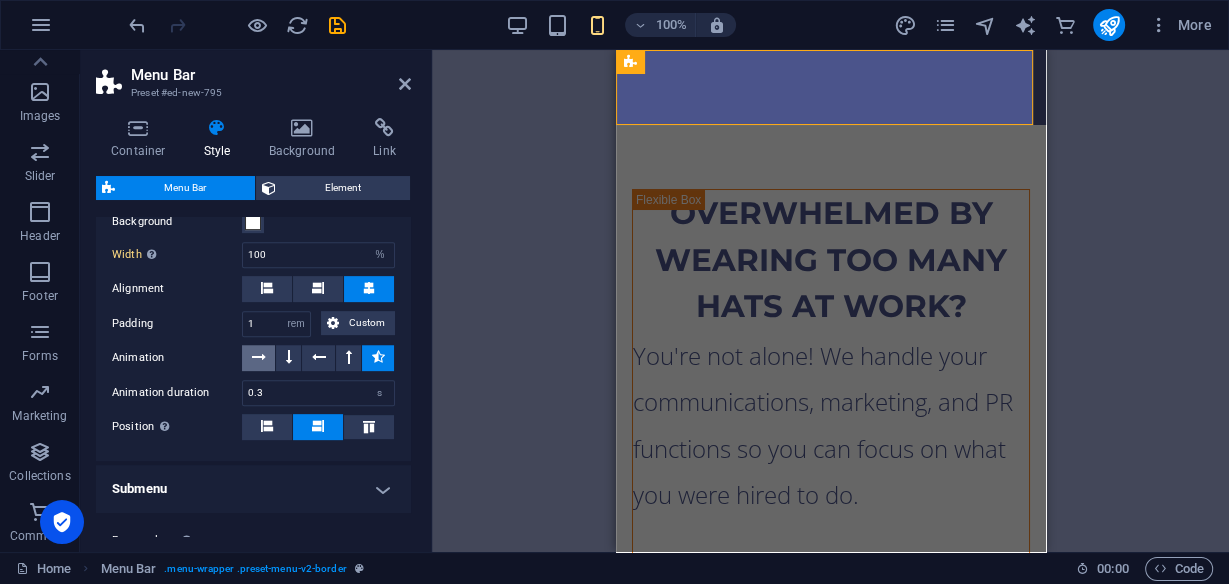 scroll, scrollTop: 753, scrollLeft: 0, axis: vertical 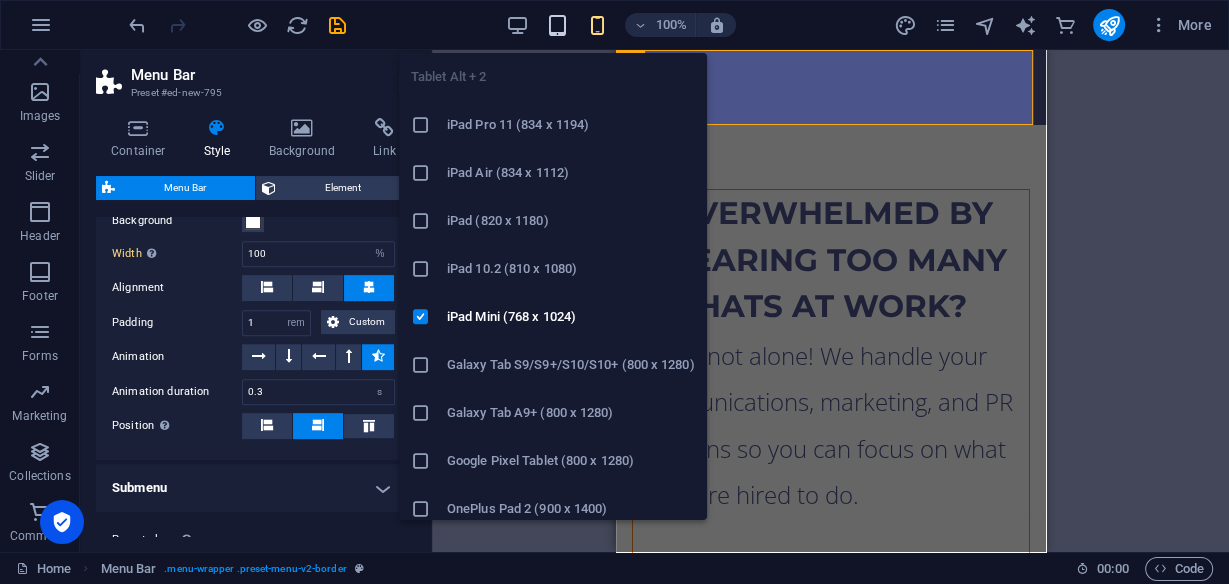 click at bounding box center [557, 25] 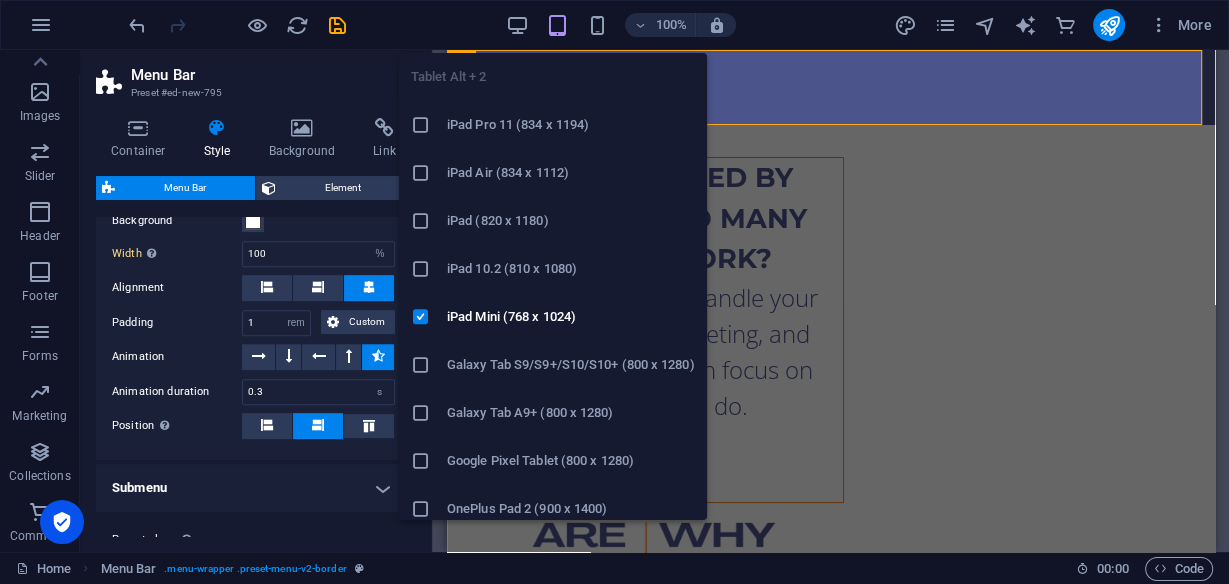 type 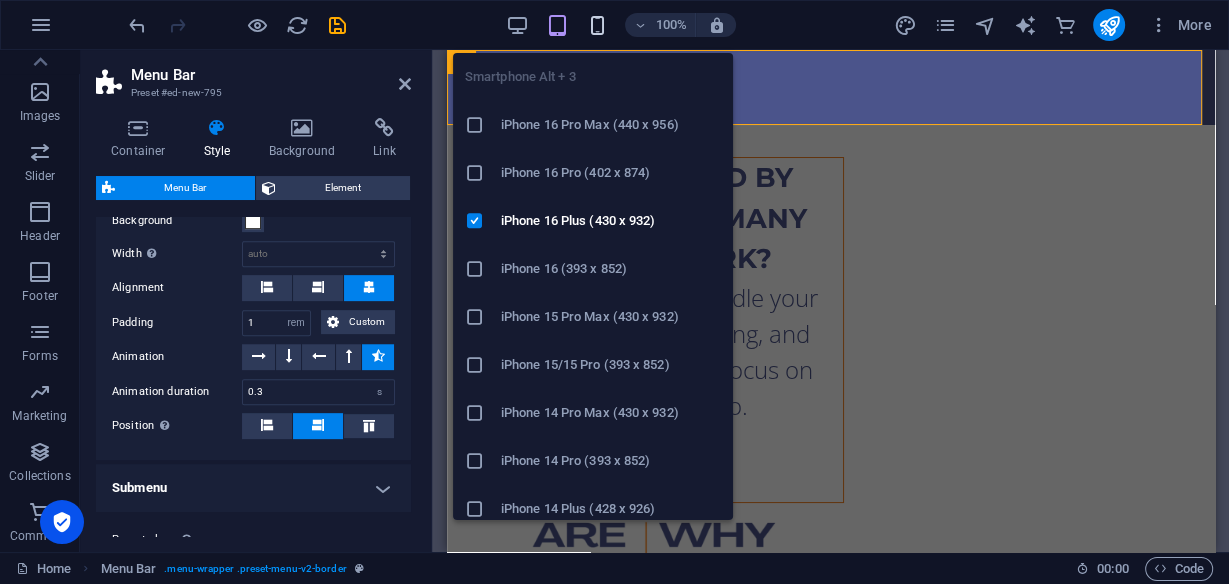 click at bounding box center (597, 25) 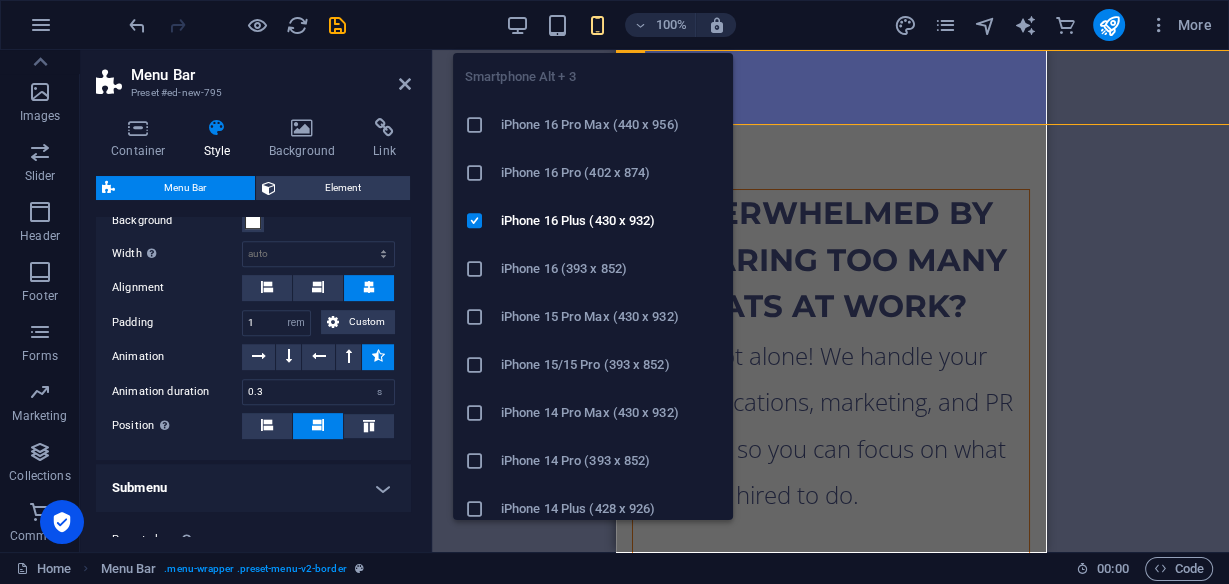 type on "100" 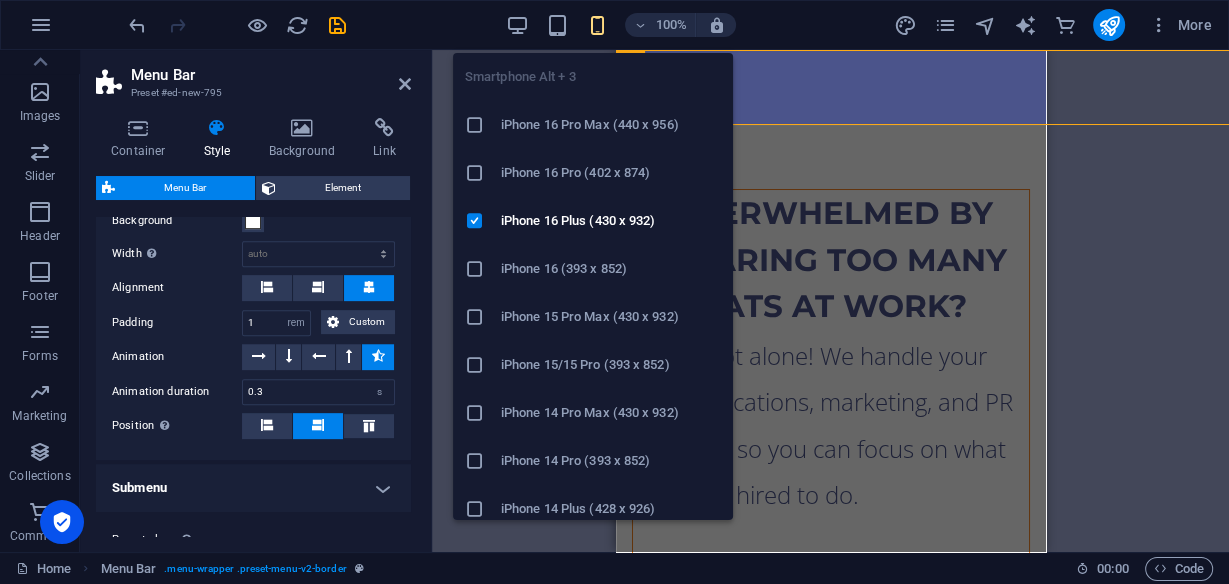 select on "%" 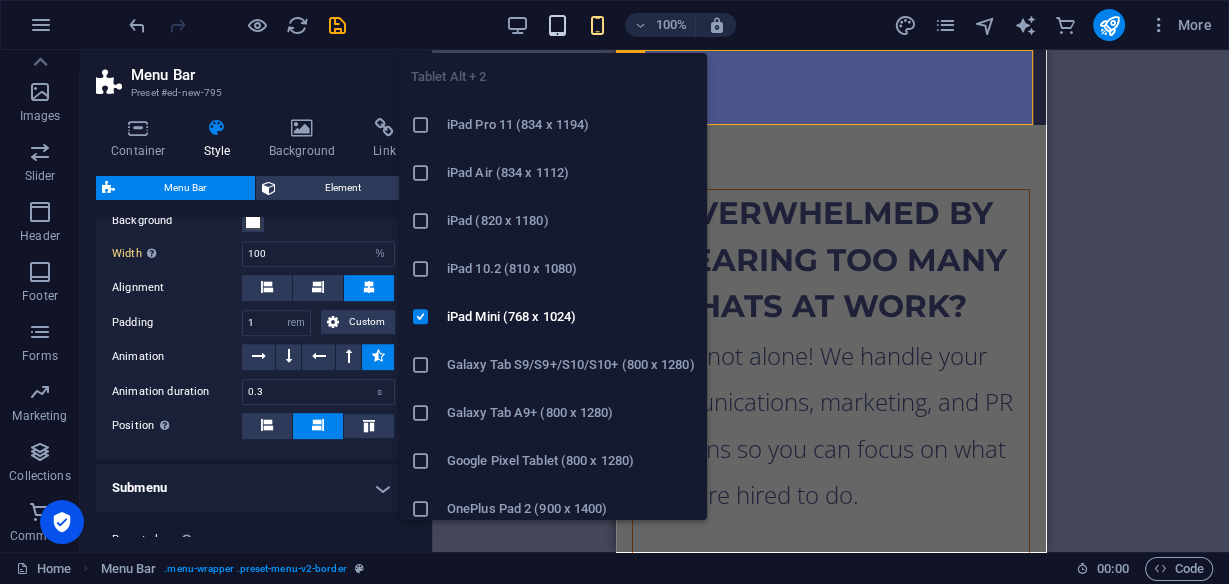 click at bounding box center (557, 25) 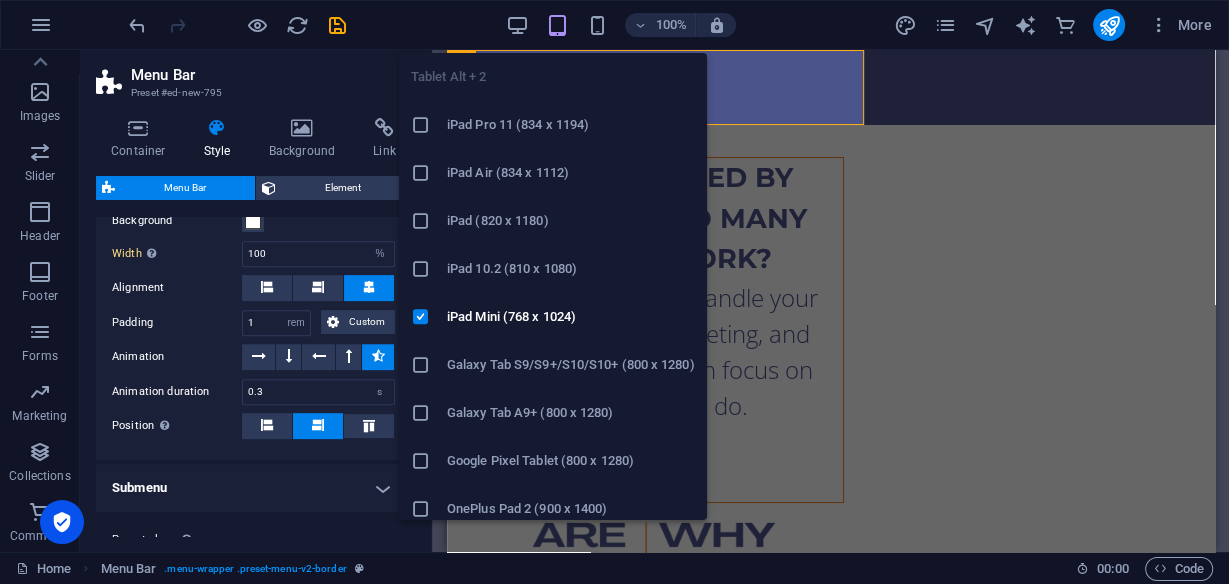 type 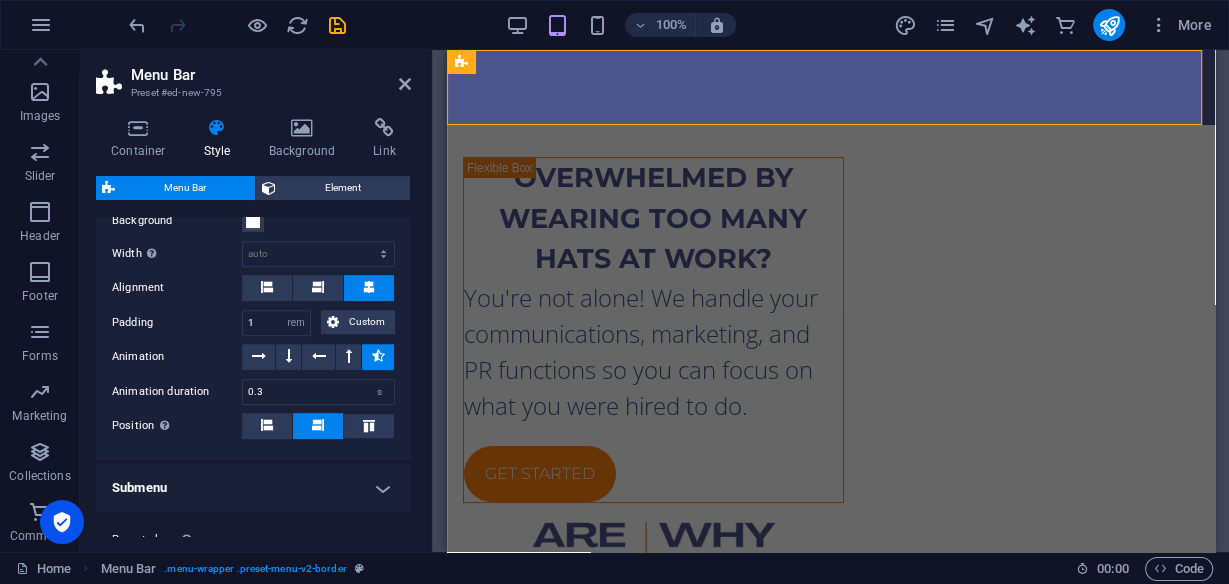 click on "Submenu" at bounding box center (253, 488) 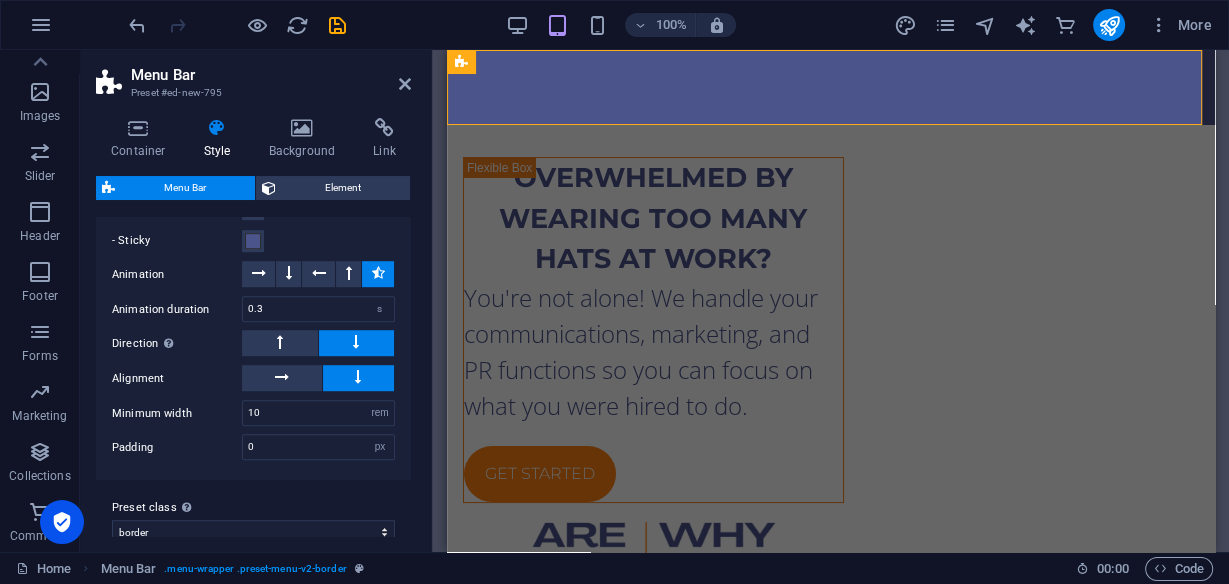 scroll, scrollTop: 1147, scrollLeft: 0, axis: vertical 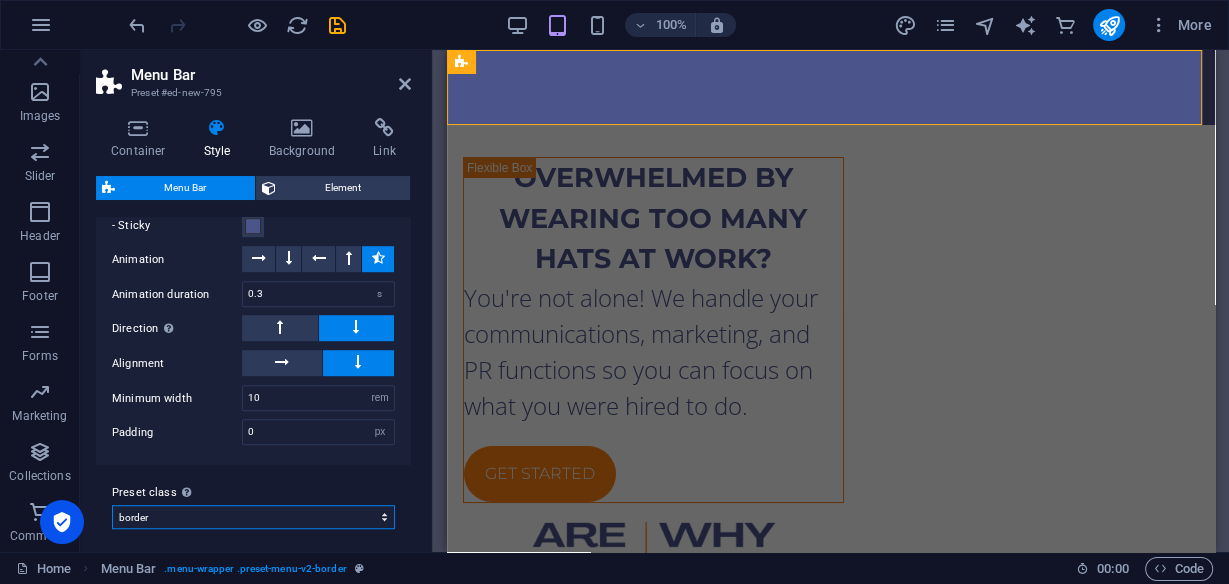 click on "default fixed centered border Add preset class" at bounding box center (253, 517) 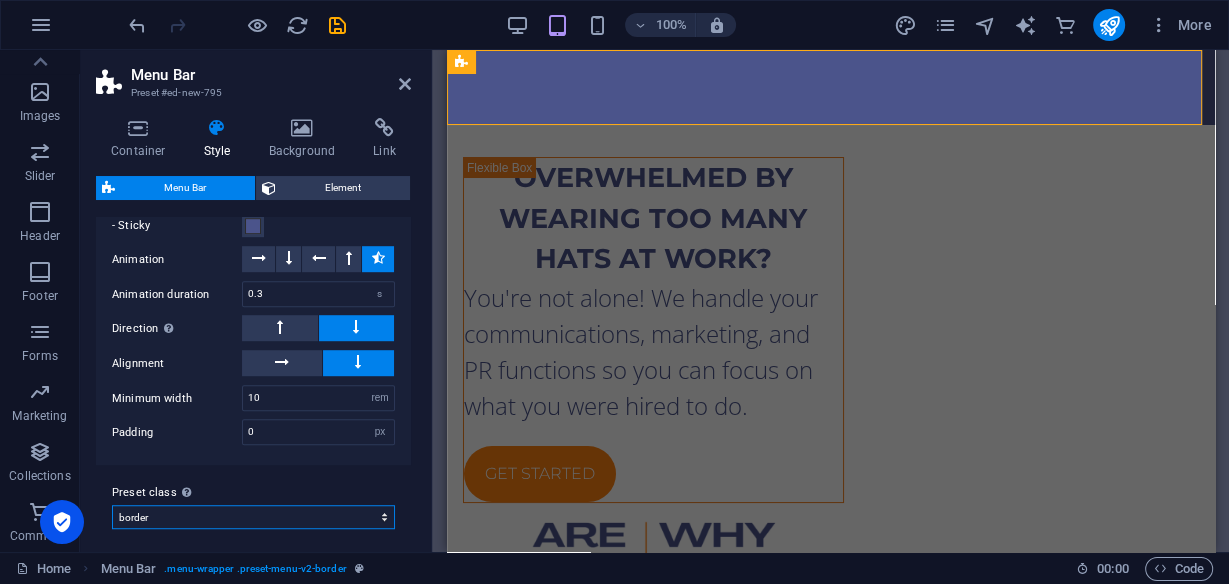 click on "default fixed centered border Add preset class" at bounding box center (253, 517) 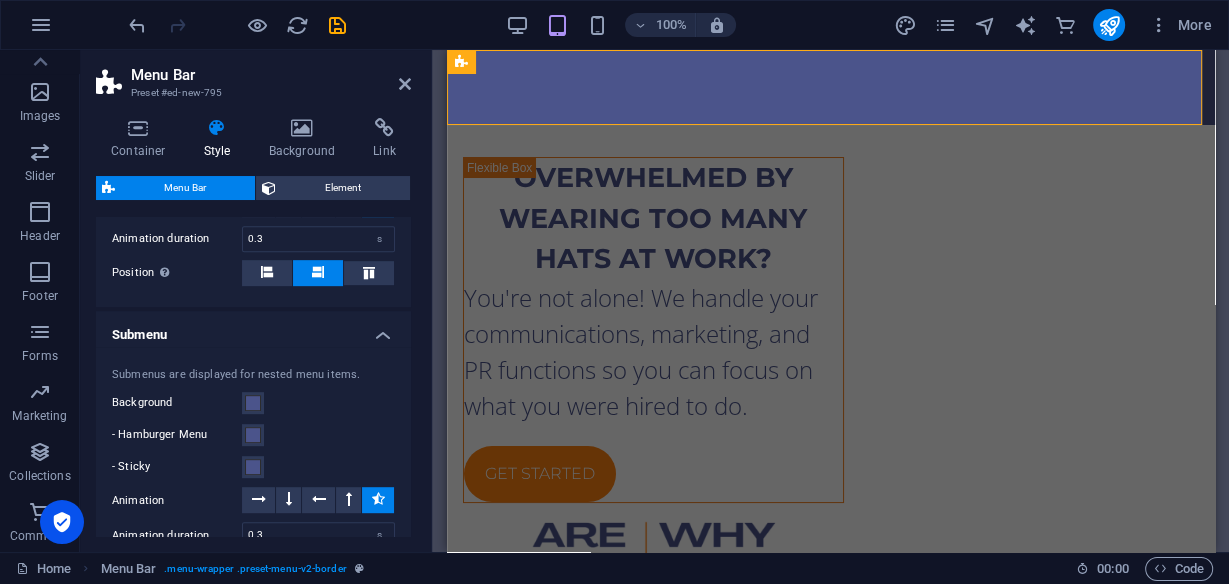 click on "Submenu" at bounding box center (253, 329) 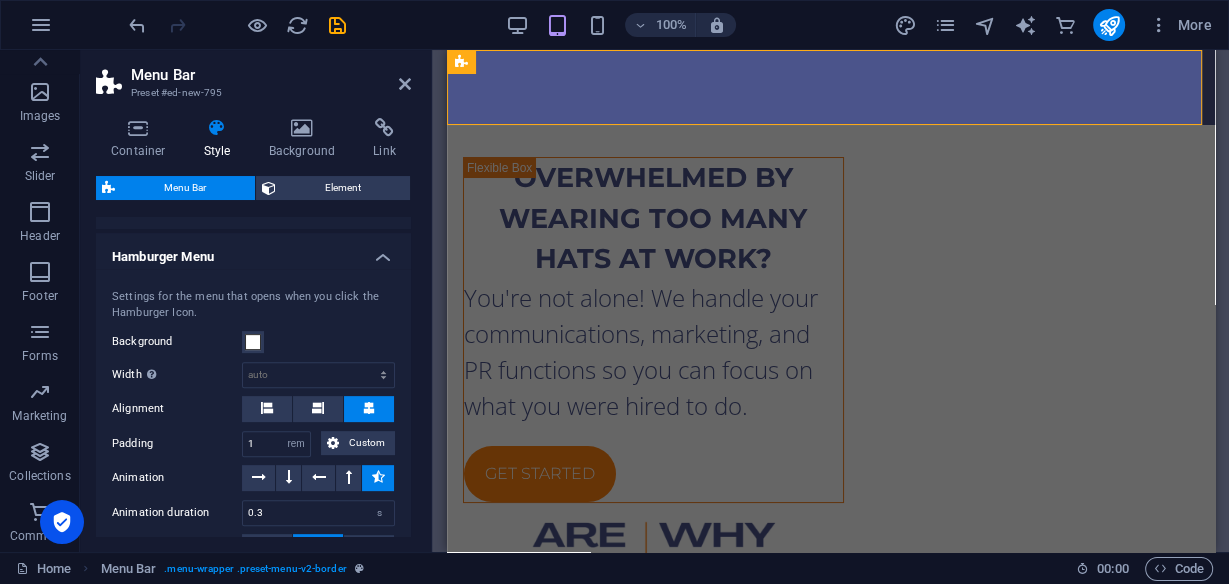 scroll, scrollTop: 631, scrollLeft: 0, axis: vertical 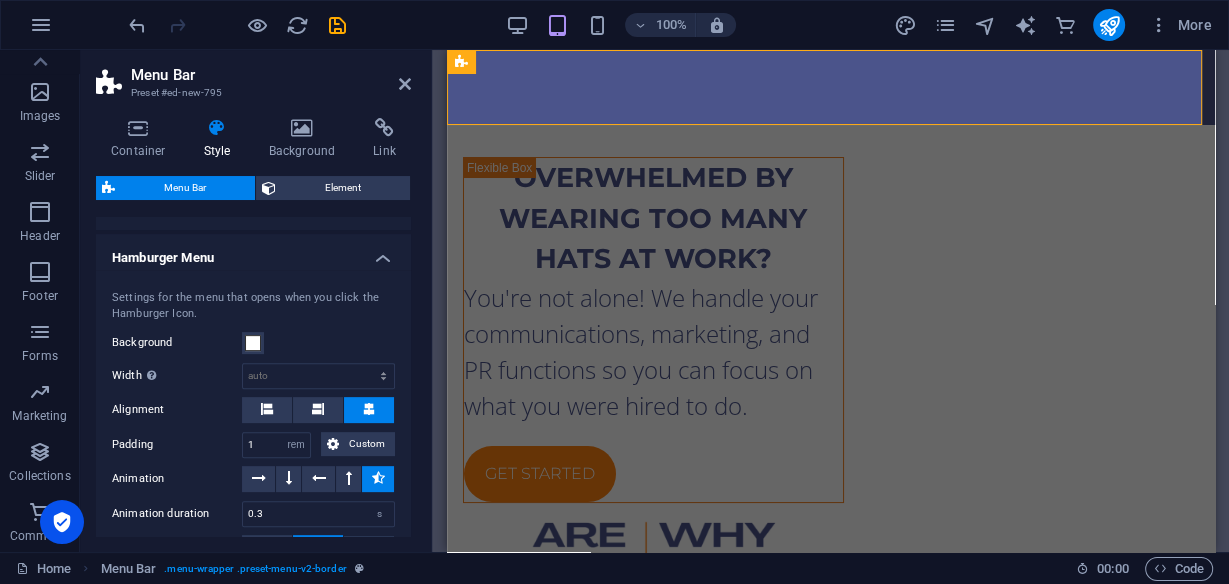 click on "Hamburger Menu" at bounding box center [253, 252] 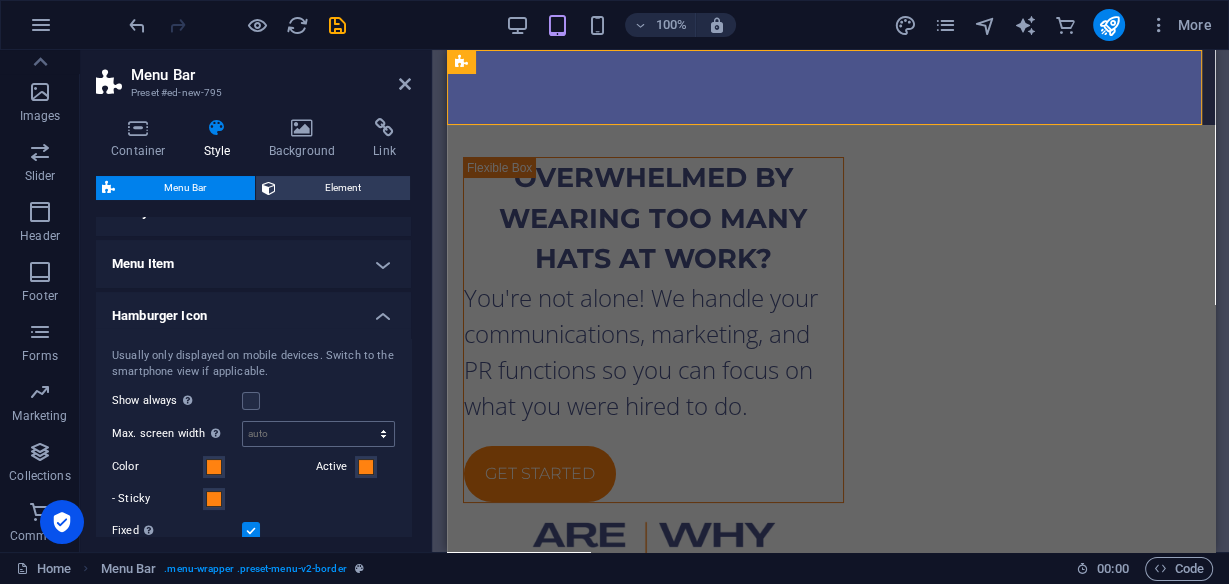 scroll, scrollTop: 129, scrollLeft: 0, axis: vertical 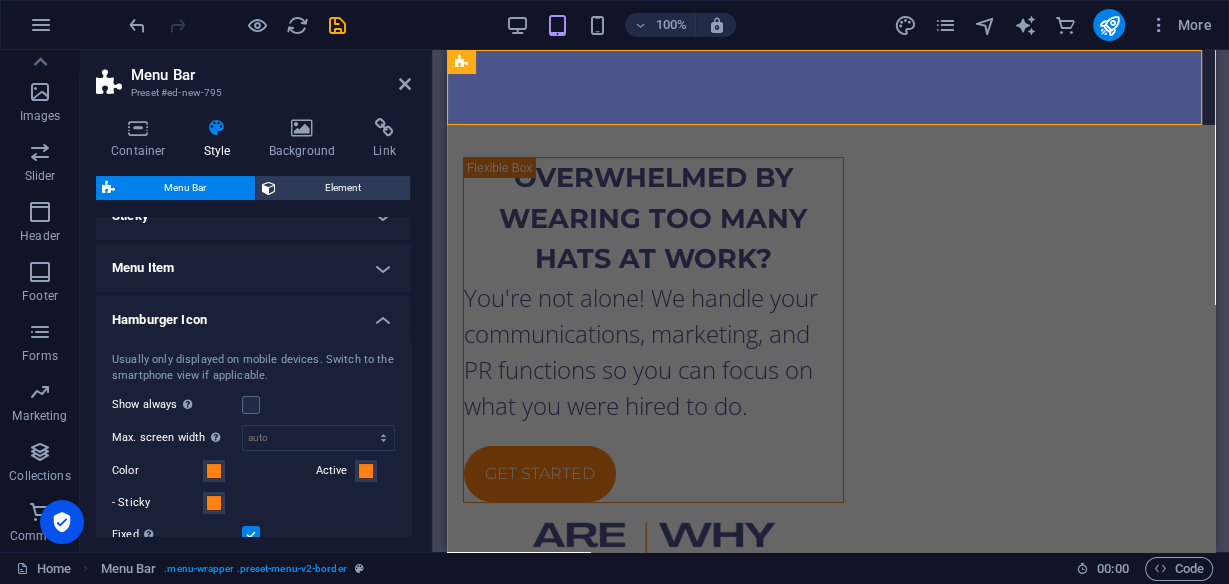 click on "Hamburger Icon" at bounding box center (253, 314) 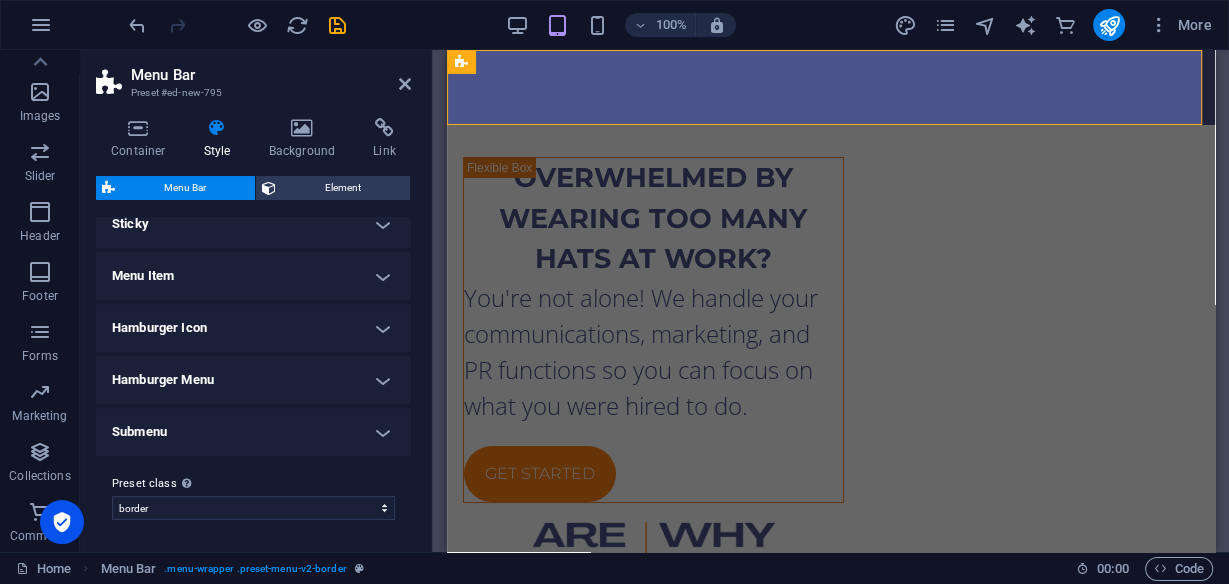 scroll, scrollTop: 120, scrollLeft: 0, axis: vertical 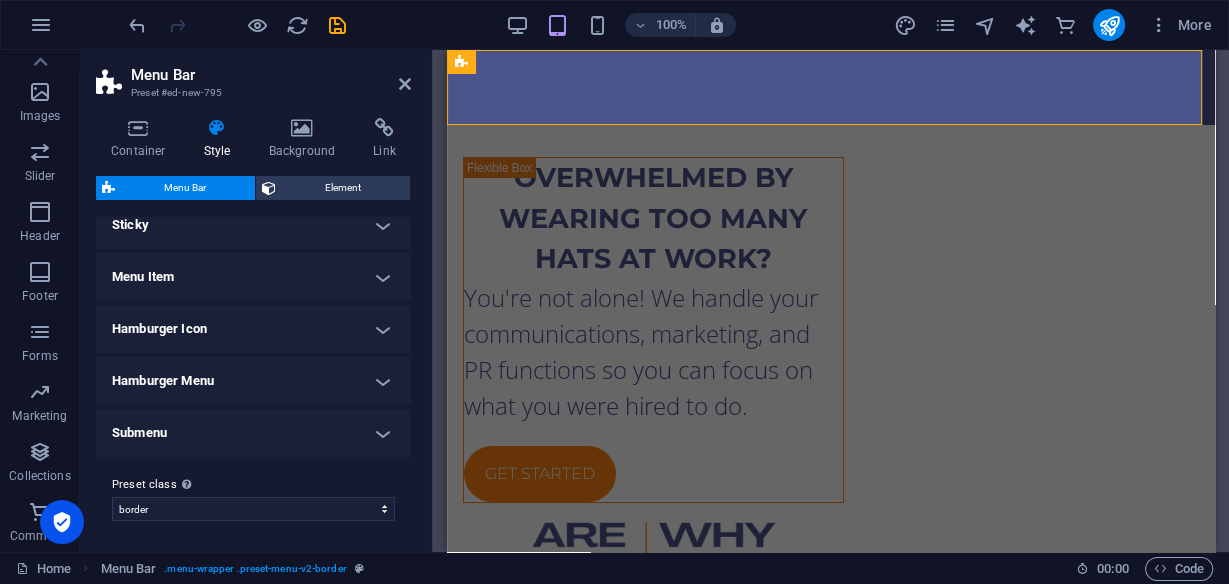 click on "Menu Item" at bounding box center (253, 277) 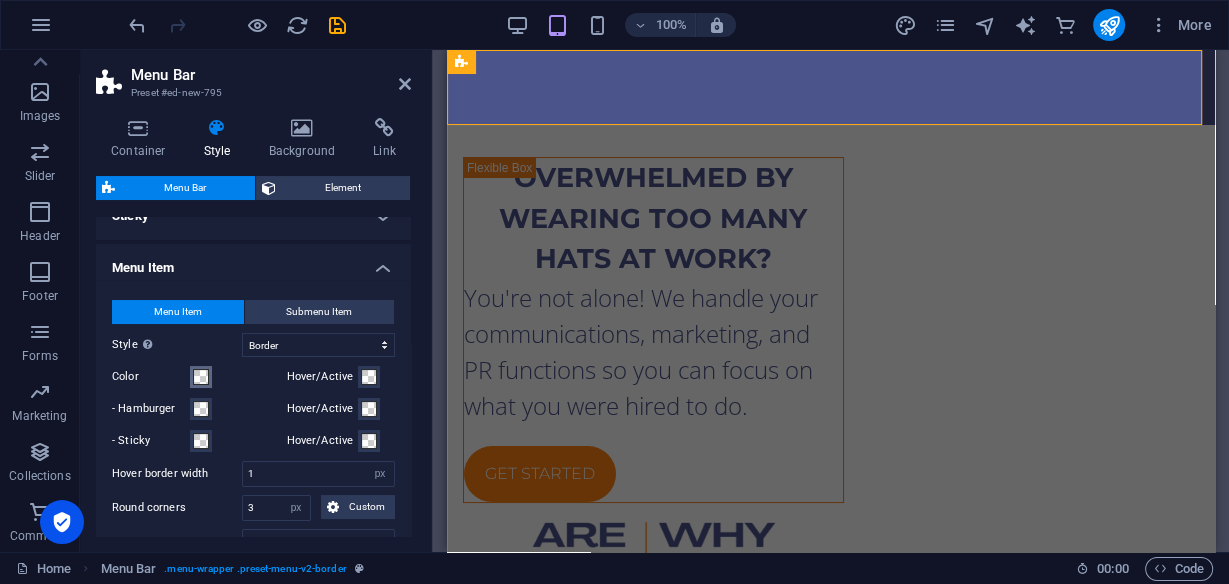 click at bounding box center [201, 377] 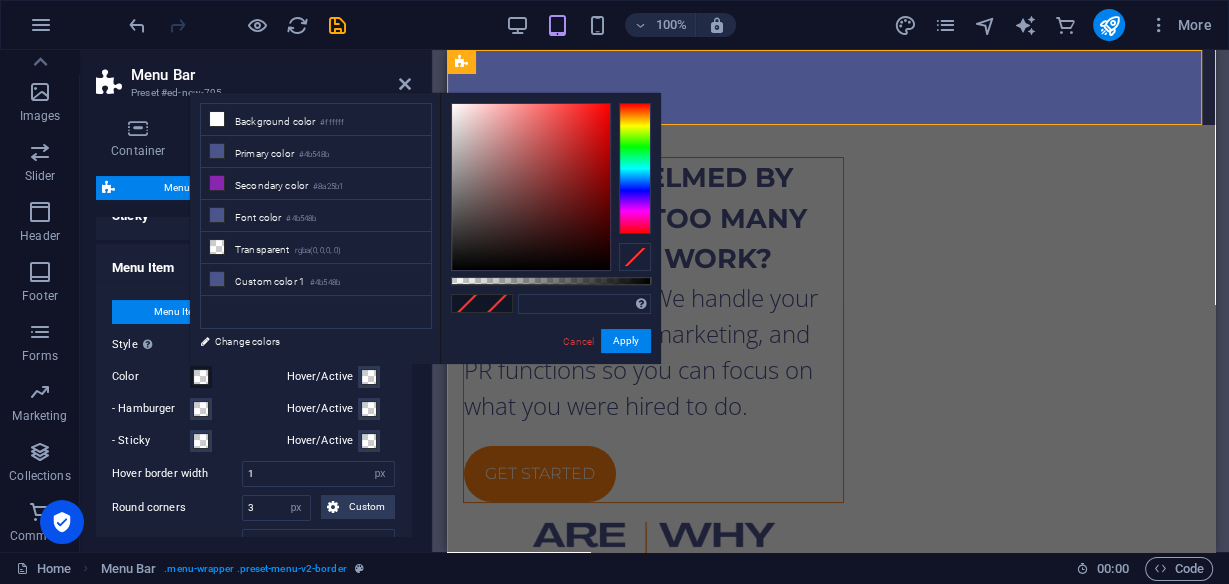 click at bounding box center (201, 377) 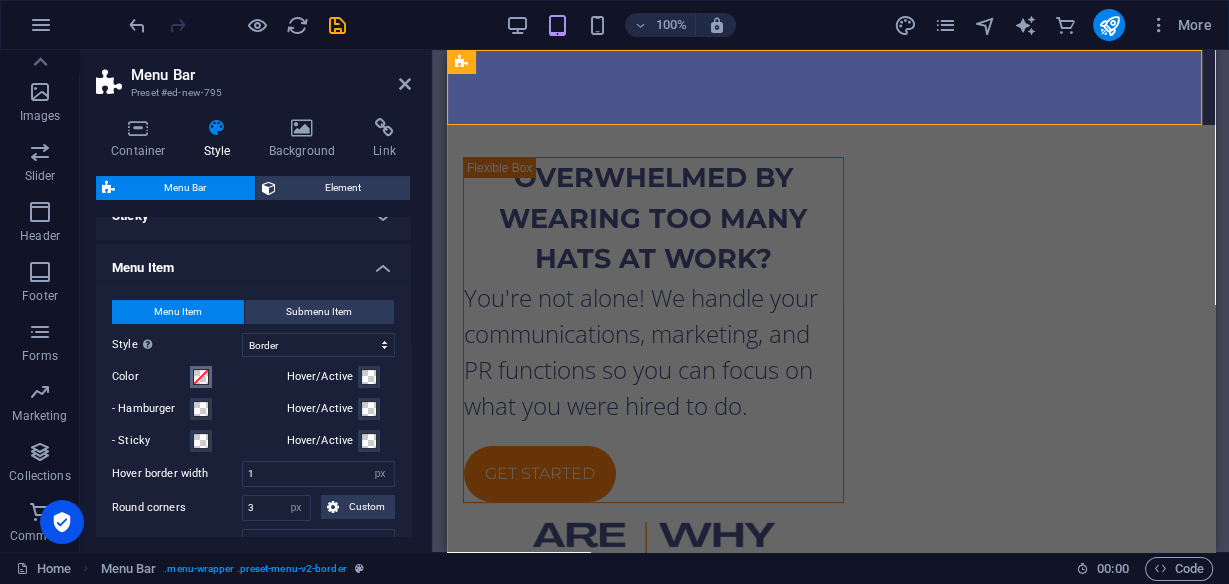 click at bounding box center (201, 377) 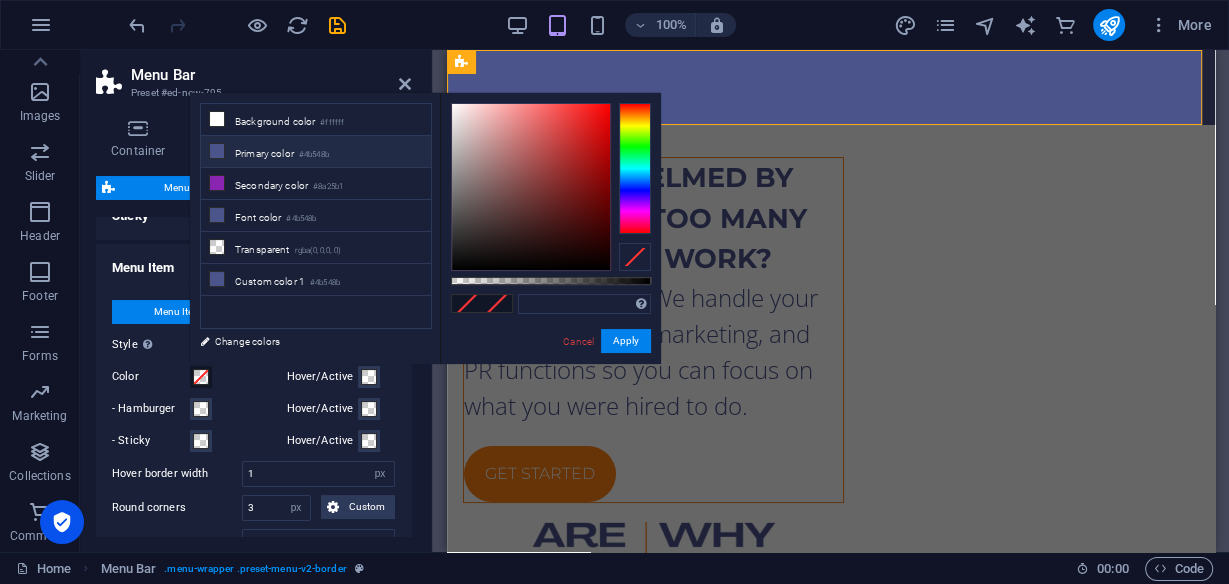 click on "Primary color
#4b548b" at bounding box center (316, 152) 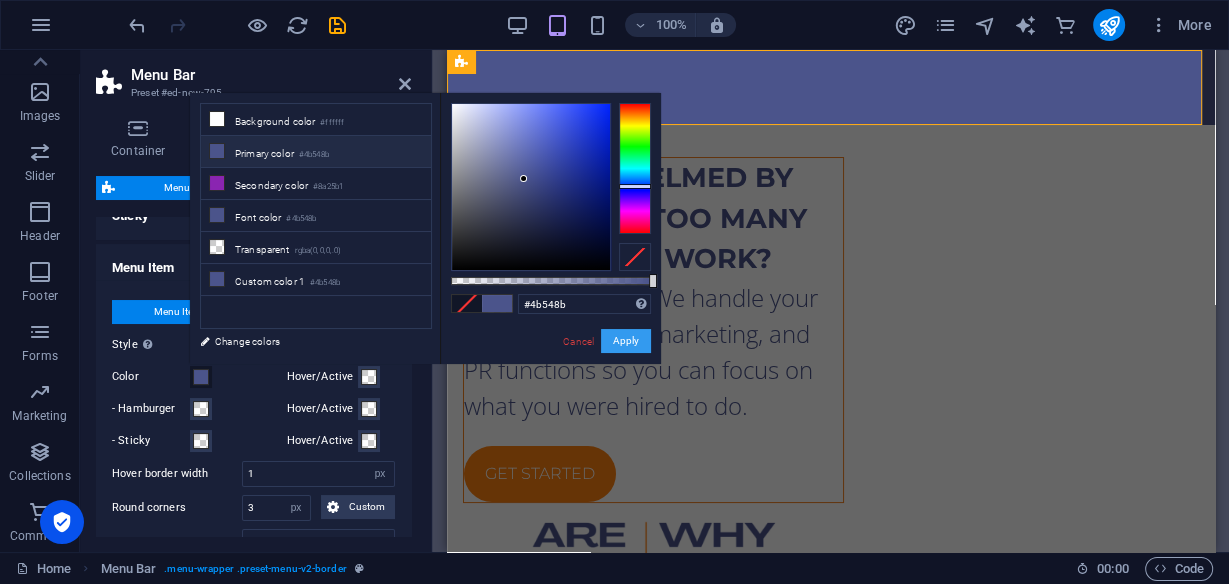 click on "Apply" at bounding box center (626, 341) 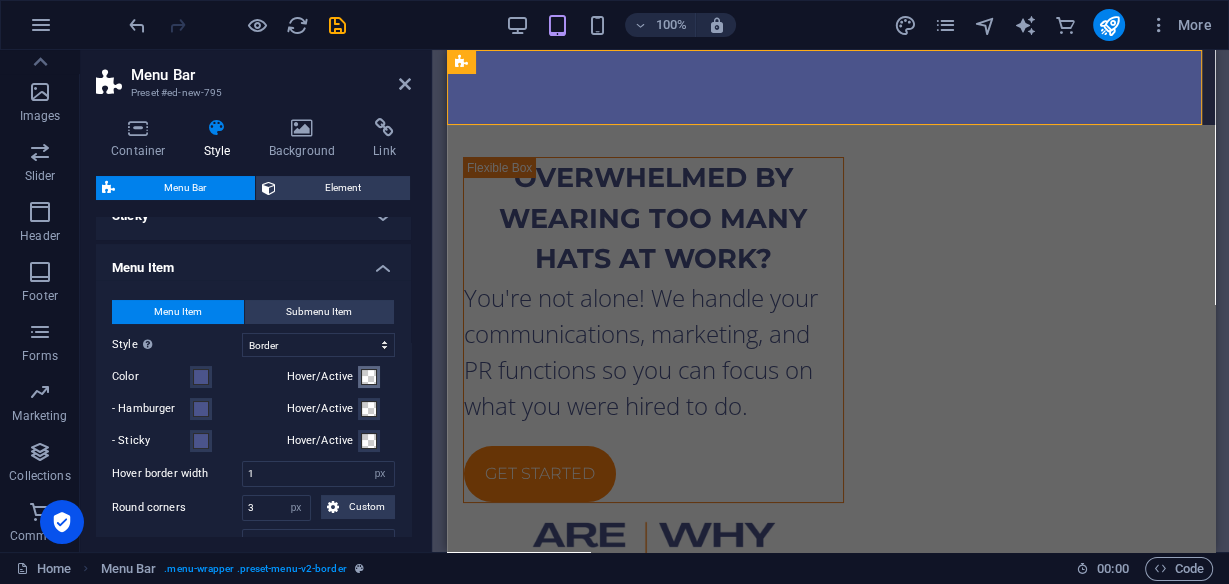 click at bounding box center [369, 377] 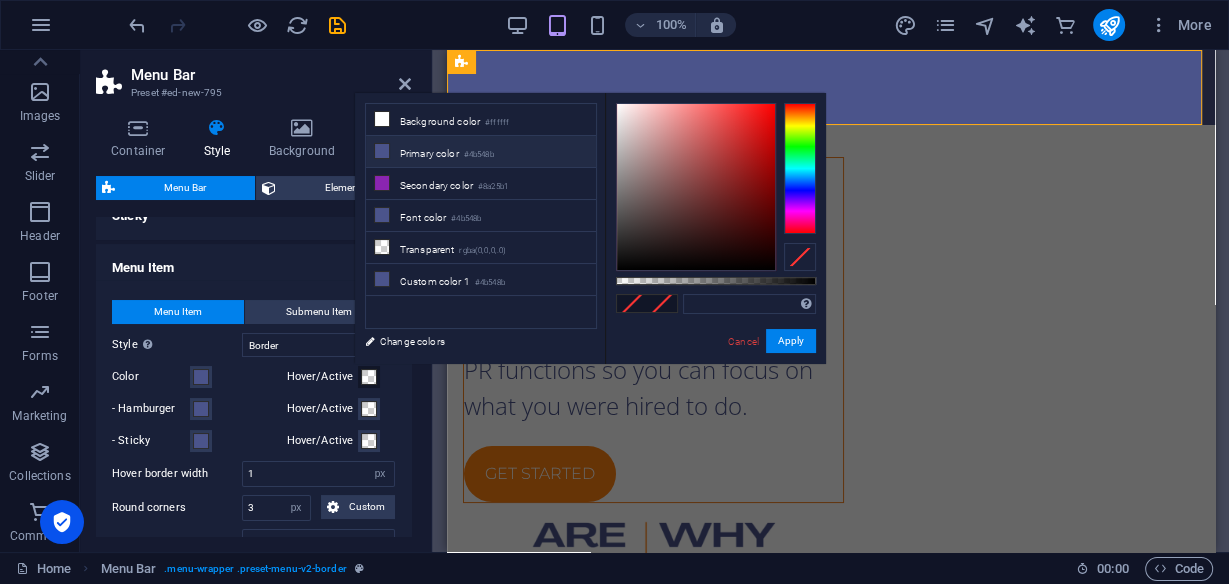 click on "#4b548b" at bounding box center [479, 155] 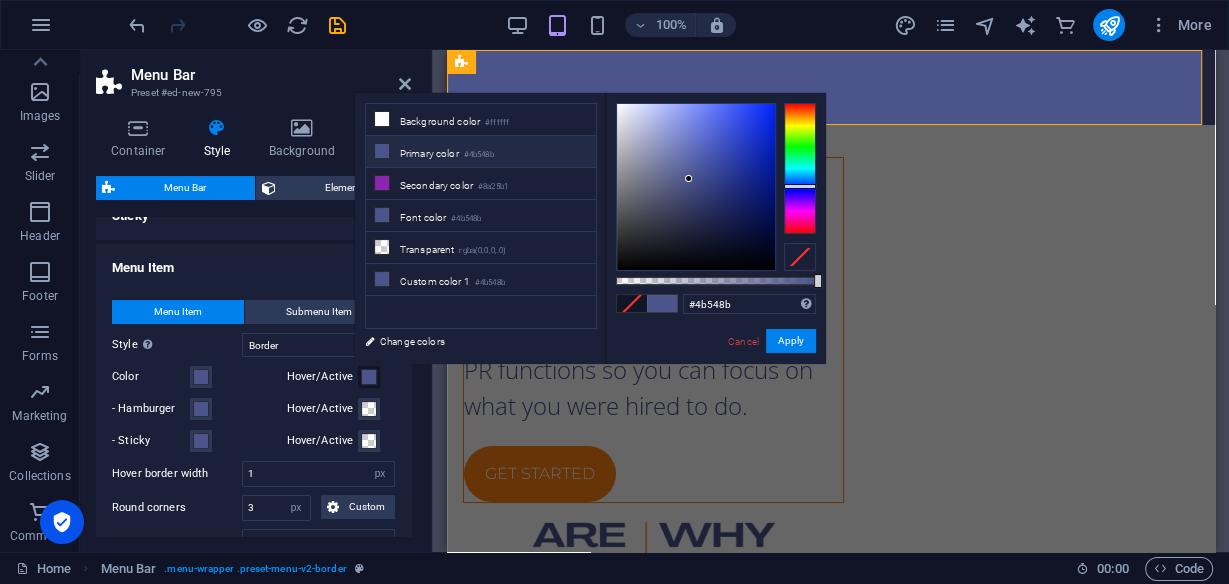 click on "#4b548b" at bounding box center (479, 155) 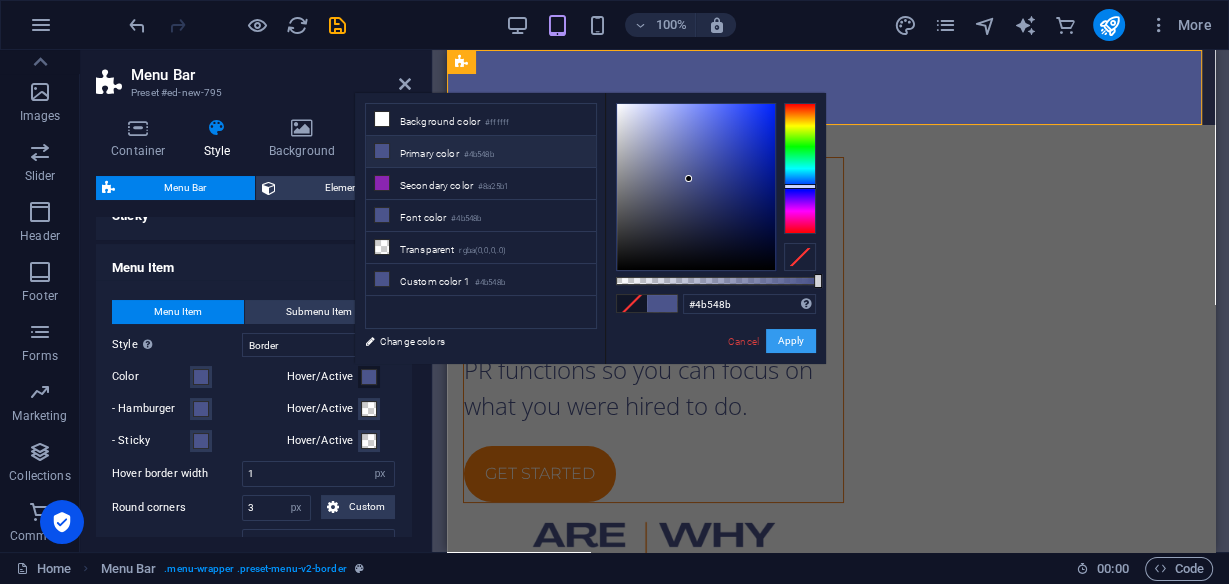 click on "Apply" at bounding box center (791, 341) 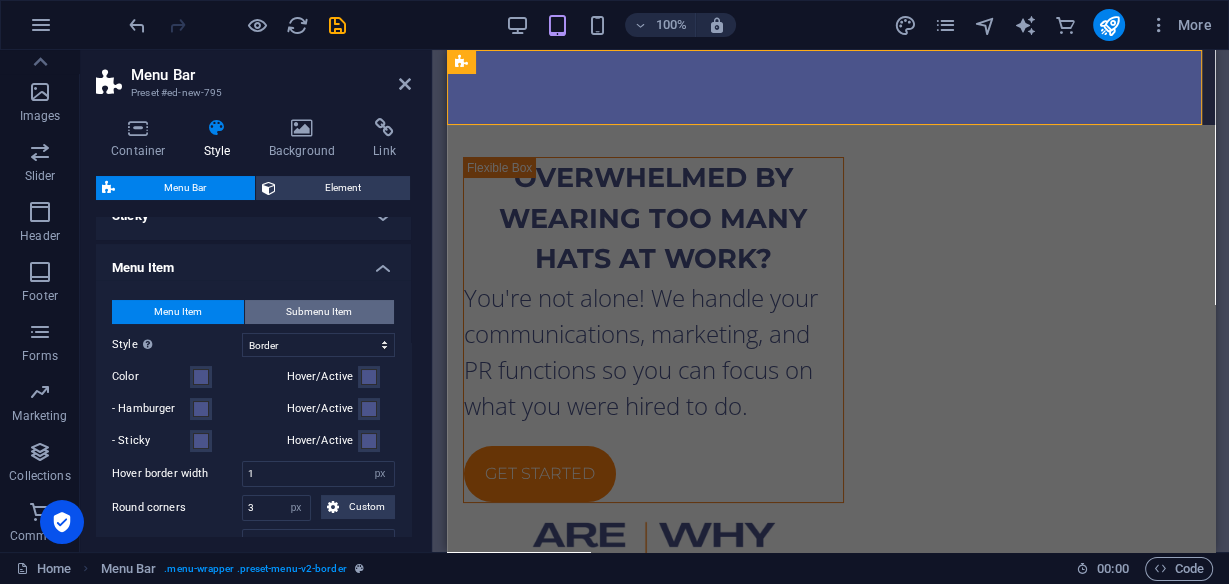 click on "Submenu Item" at bounding box center (319, 312) 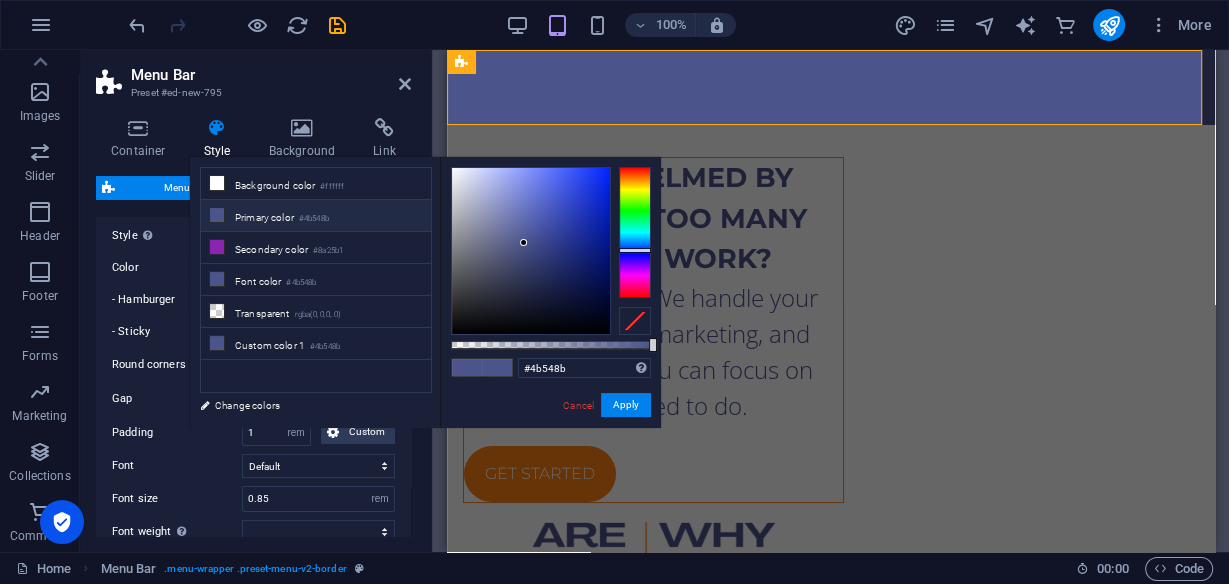 scroll, scrollTop: 245, scrollLeft: 0, axis: vertical 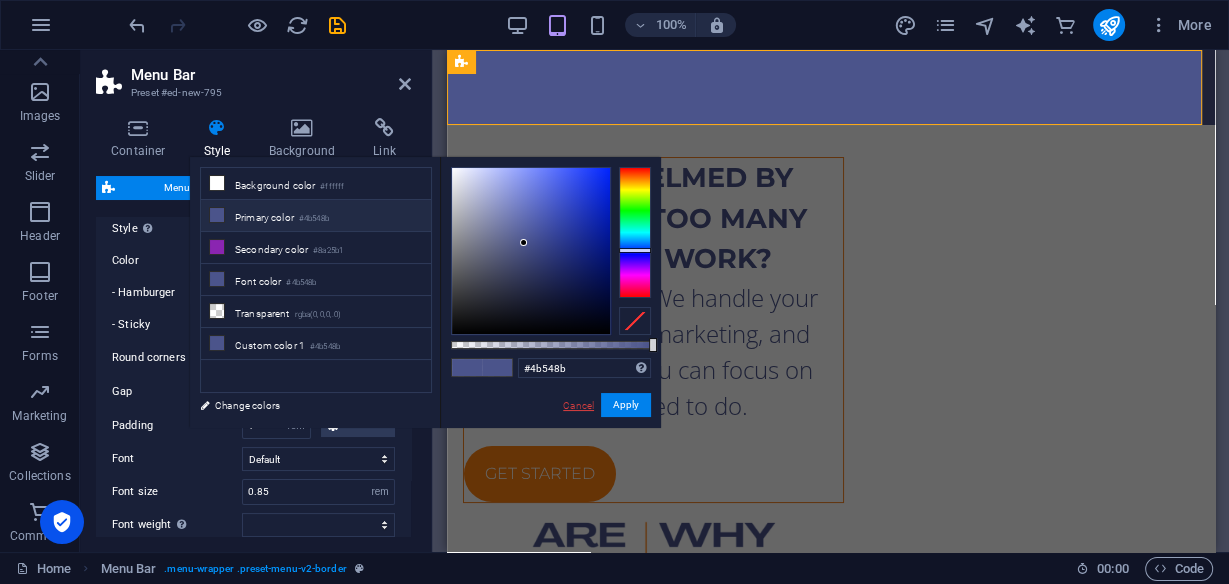 click on "Cancel" at bounding box center [578, 405] 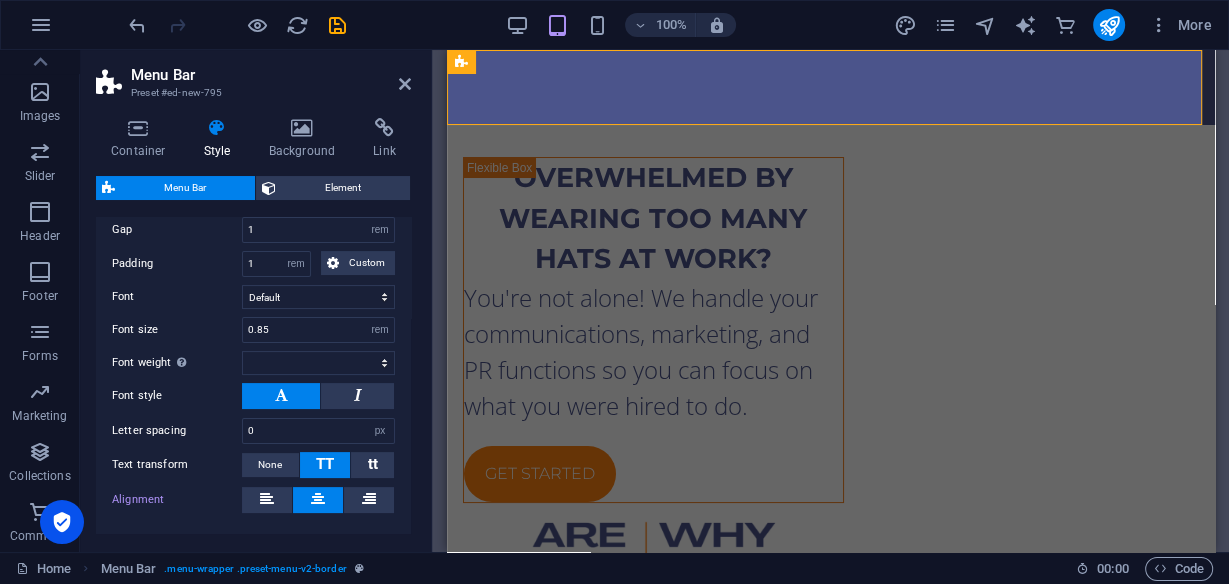 select 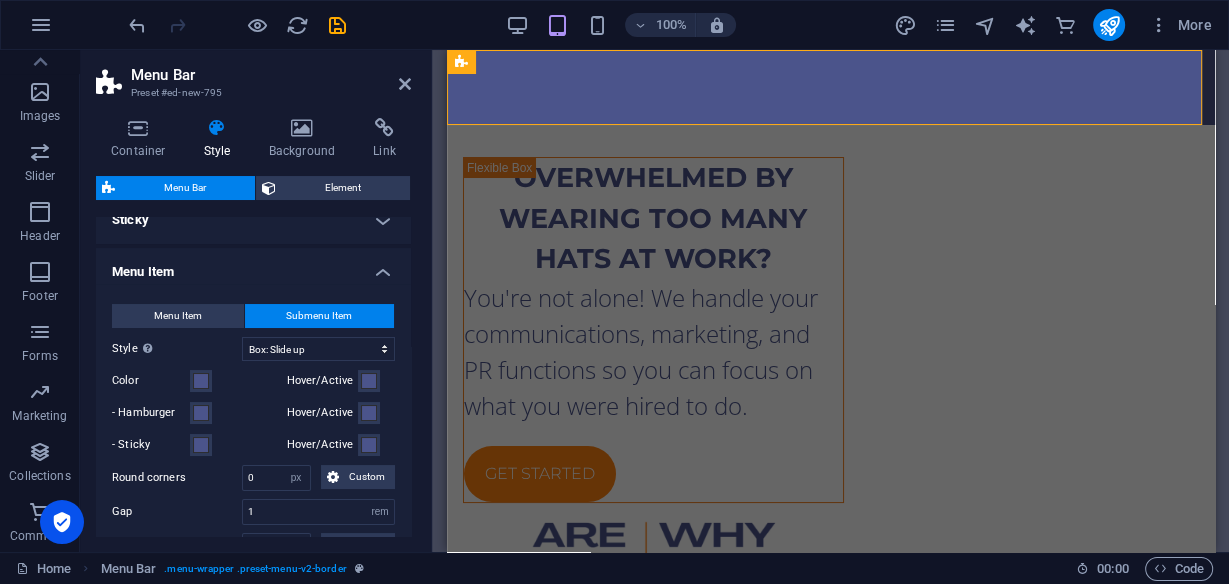 scroll, scrollTop: 120, scrollLeft: 0, axis: vertical 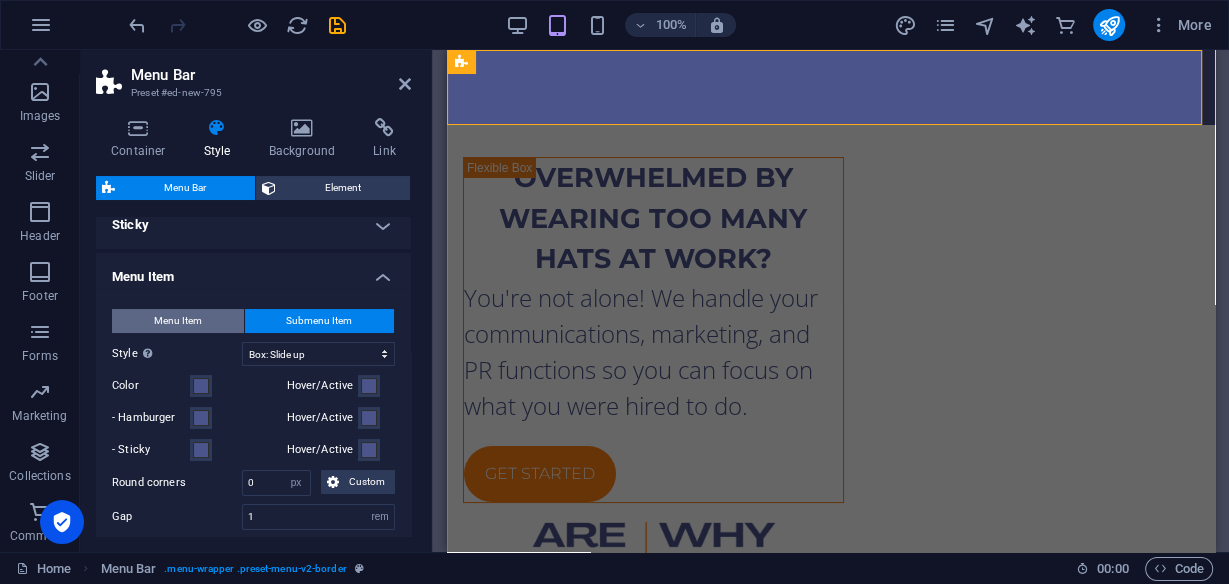 click on "Menu Item" at bounding box center [178, 321] 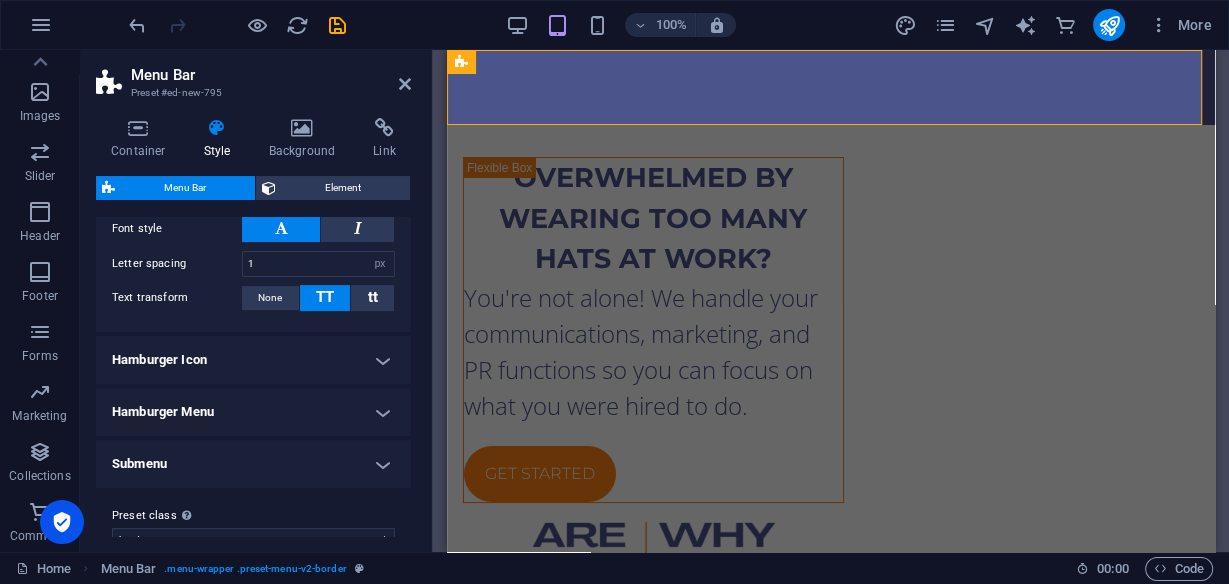 scroll, scrollTop: 611, scrollLeft: 0, axis: vertical 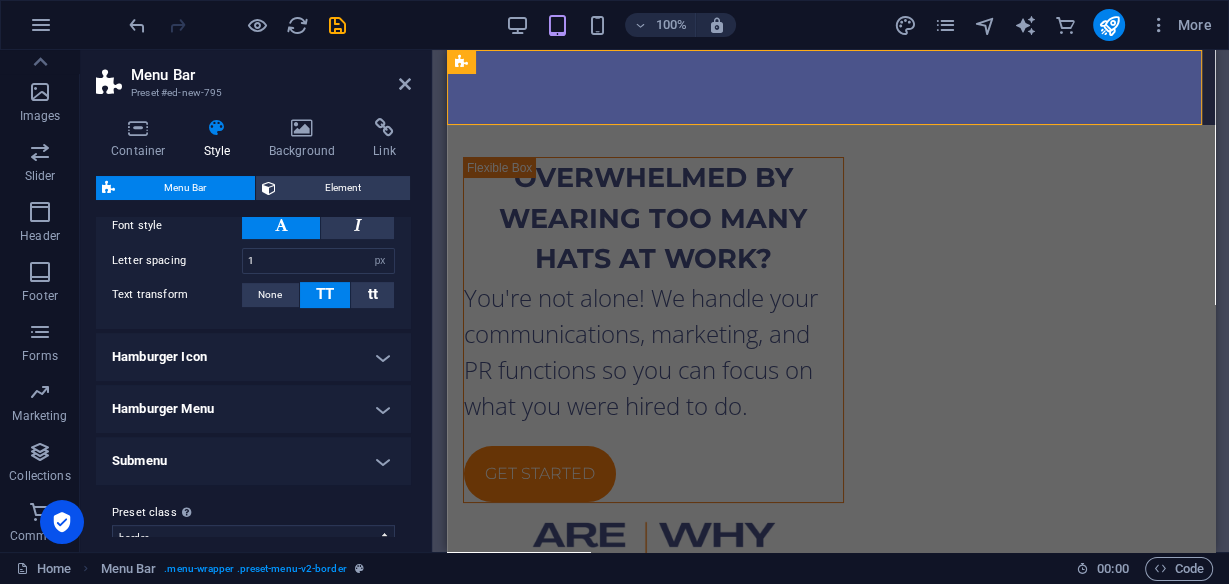 click on "Hamburger Icon" at bounding box center (253, 357) 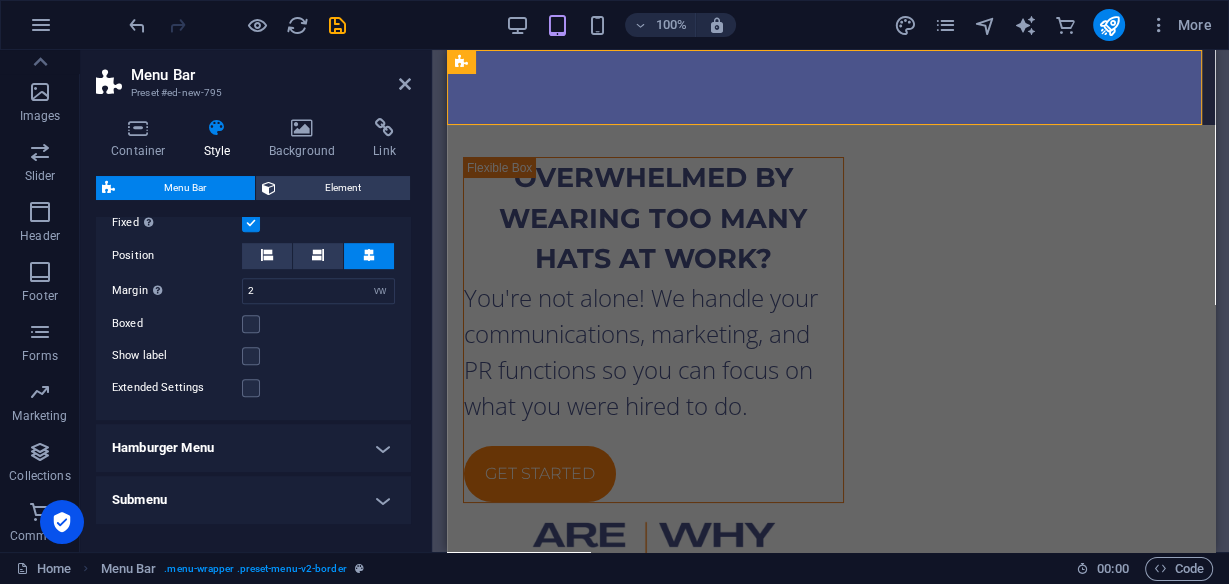 scroll, scrollTop: 1020, scrollLeft: 0, axis: vertical 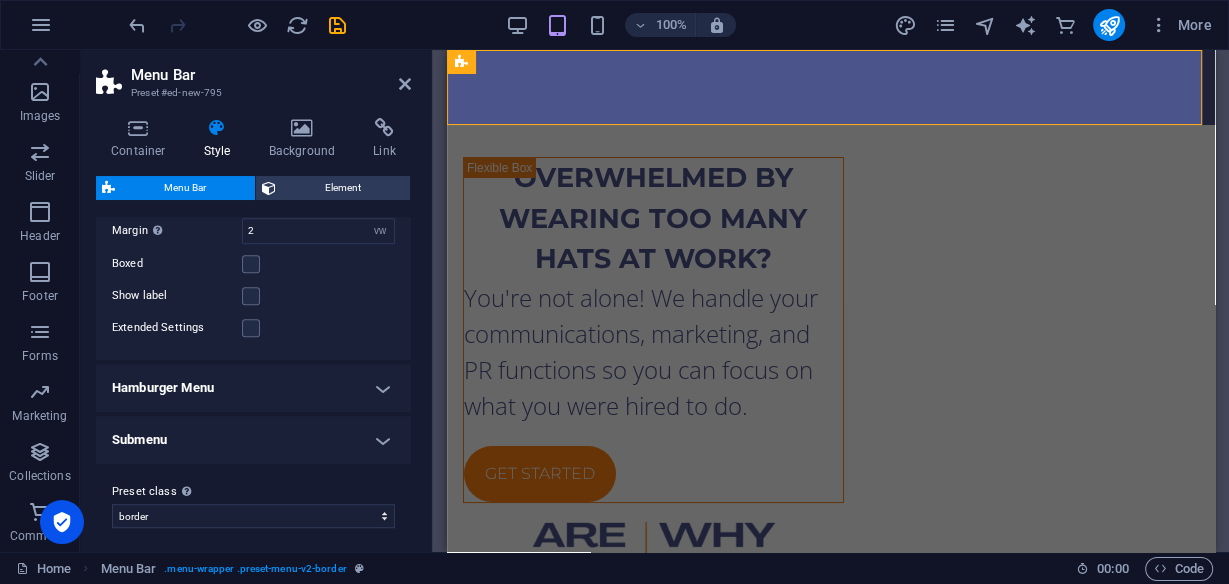 click on "Hamburger Menu" at bounding box center (253, 388) 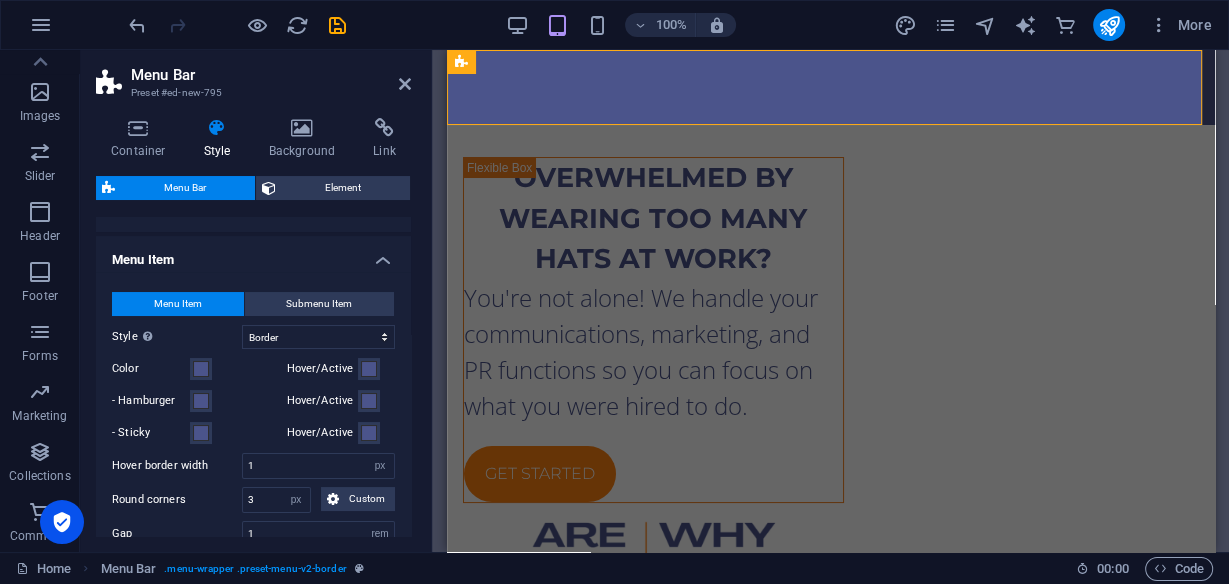 scroll, scrollTop: 136, scrollLeft: 0, axis: vertical 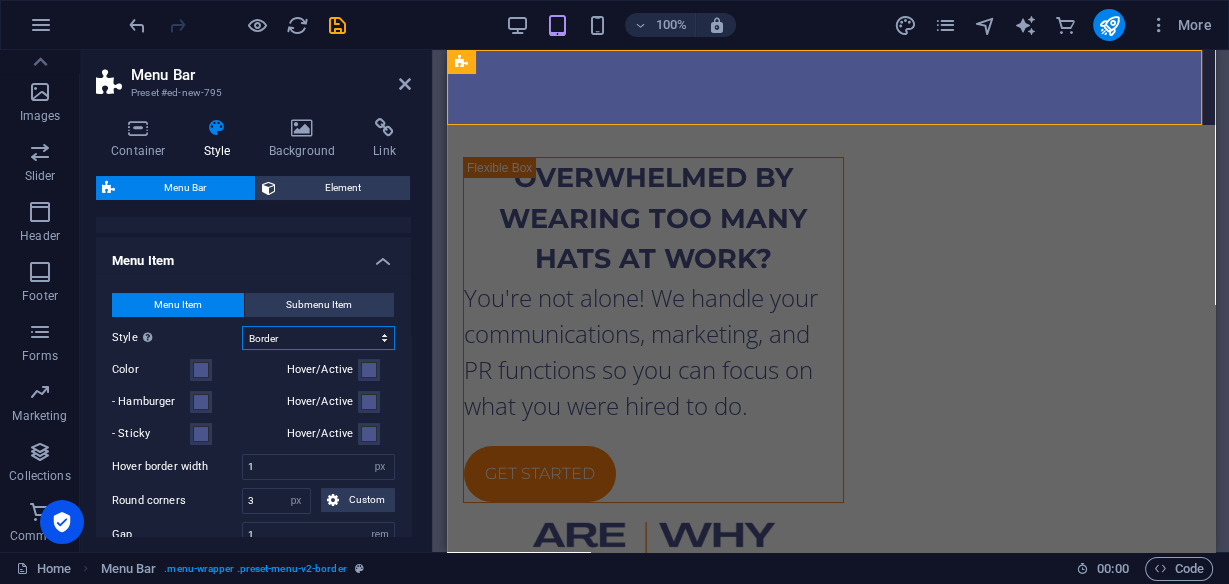 click on "Plain Text color Box: Fade Box: Flip vertical Box: Flip horizontal Box: Slide down Box: Slide up Box: Slide right Box: Slide left Box: Zoom effect Border Border top & bottom Border left & right Border top Border bottom" at bounding box center [318, 338] 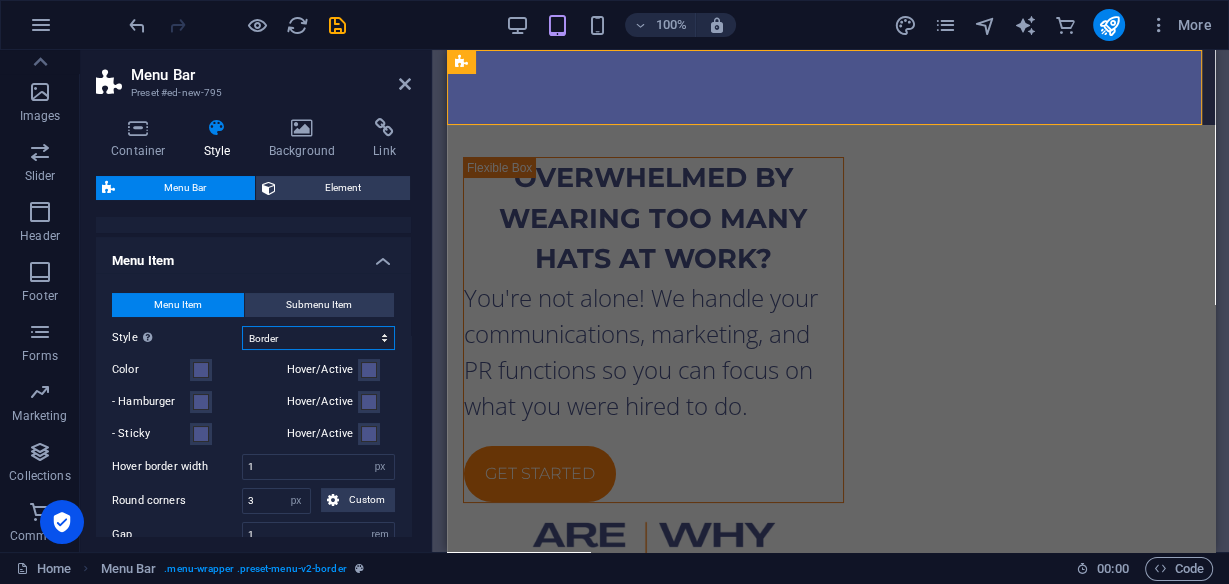select on "hover_text_color" 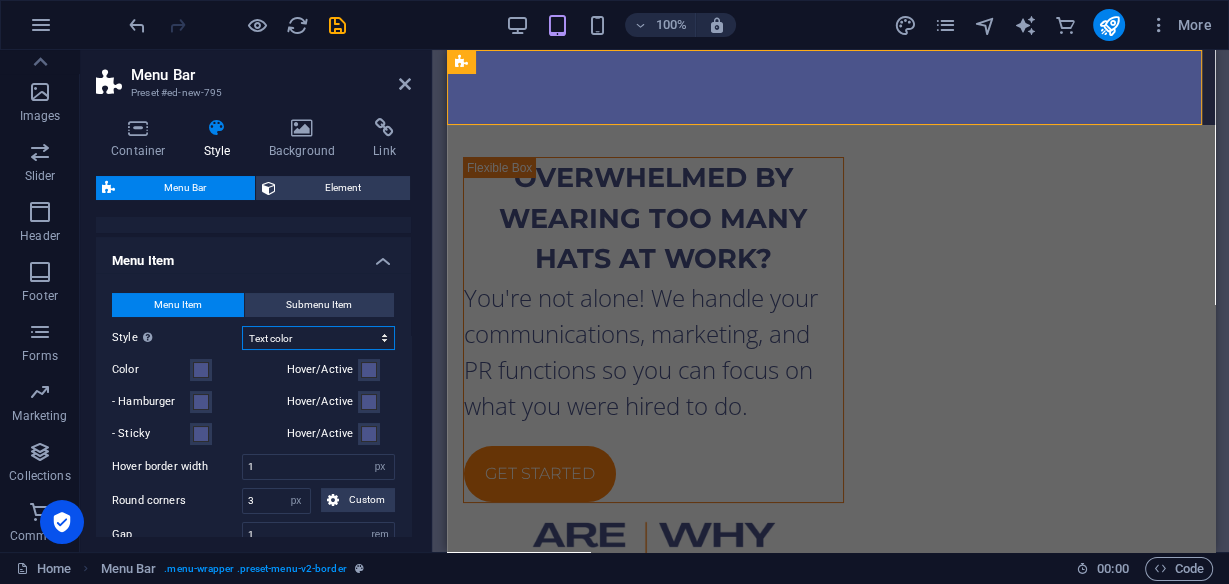 click on "Plain Text color Box: Fade Box: Flip vertical Box: Flip horizontal Box: Slide down Box: Slide up Box: Slide right Box: Slide left Box: Zoom effect Border Border top & bottom Border left & right Border top Border bottom" at bounding box center (318, 338) 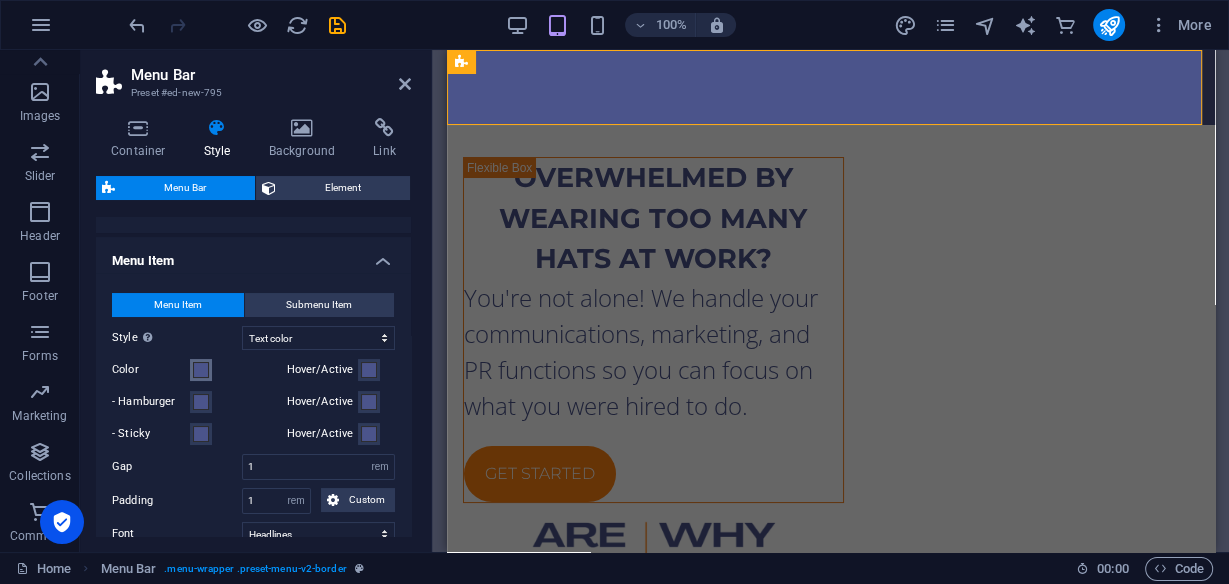 click at bounding box center [201, 370] 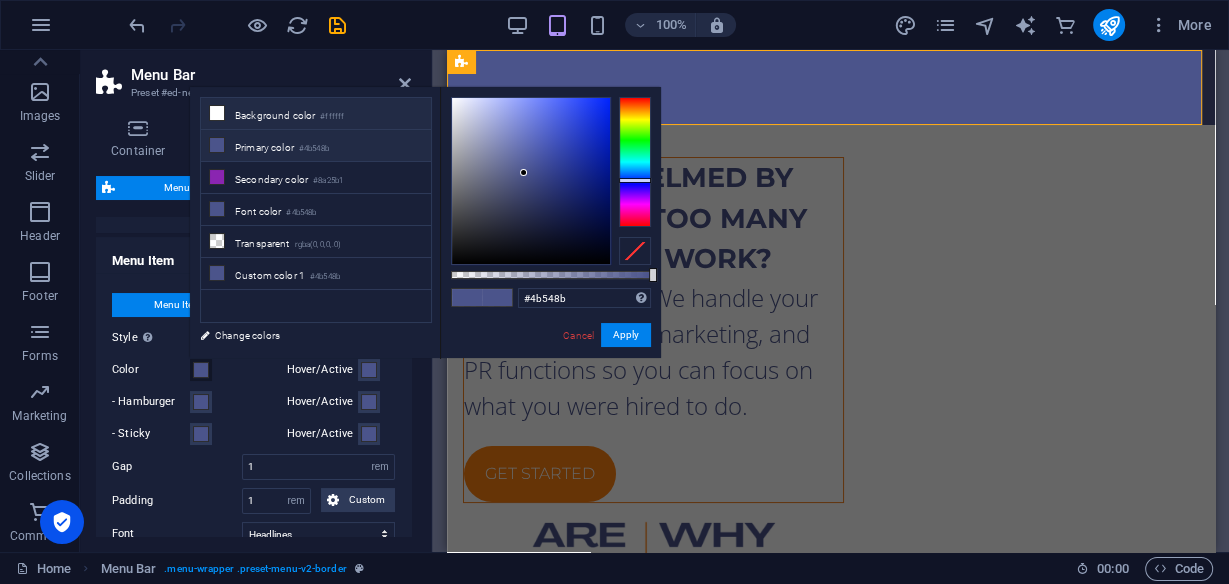 click on "Background color
#ffffff" at bounding box center (316, 114) 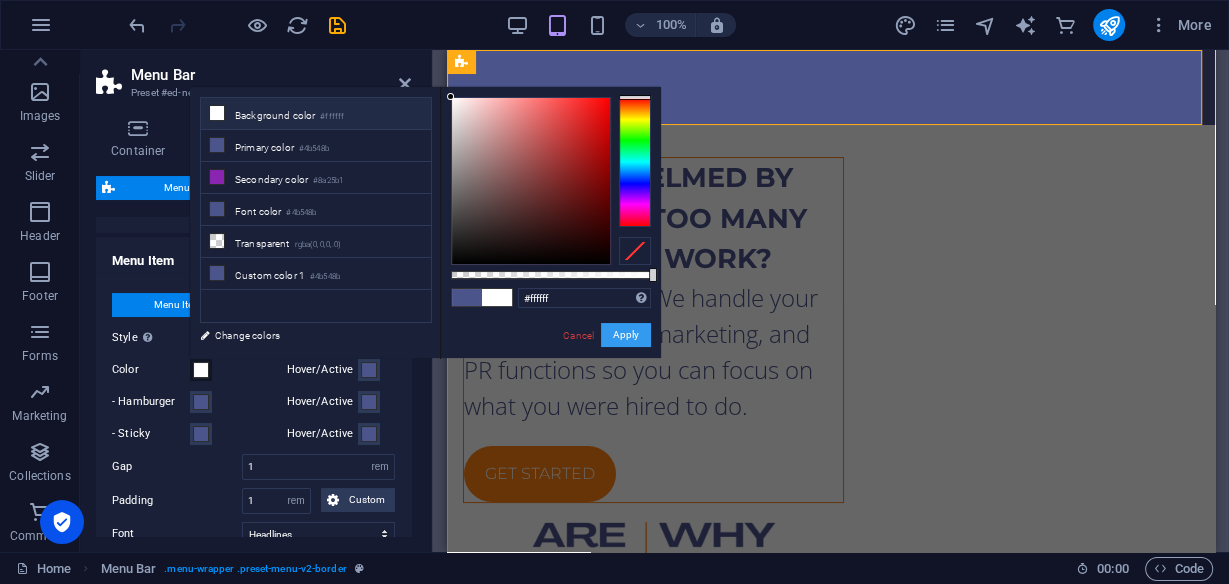 click on "Apply" at bounding box center [626, 335] 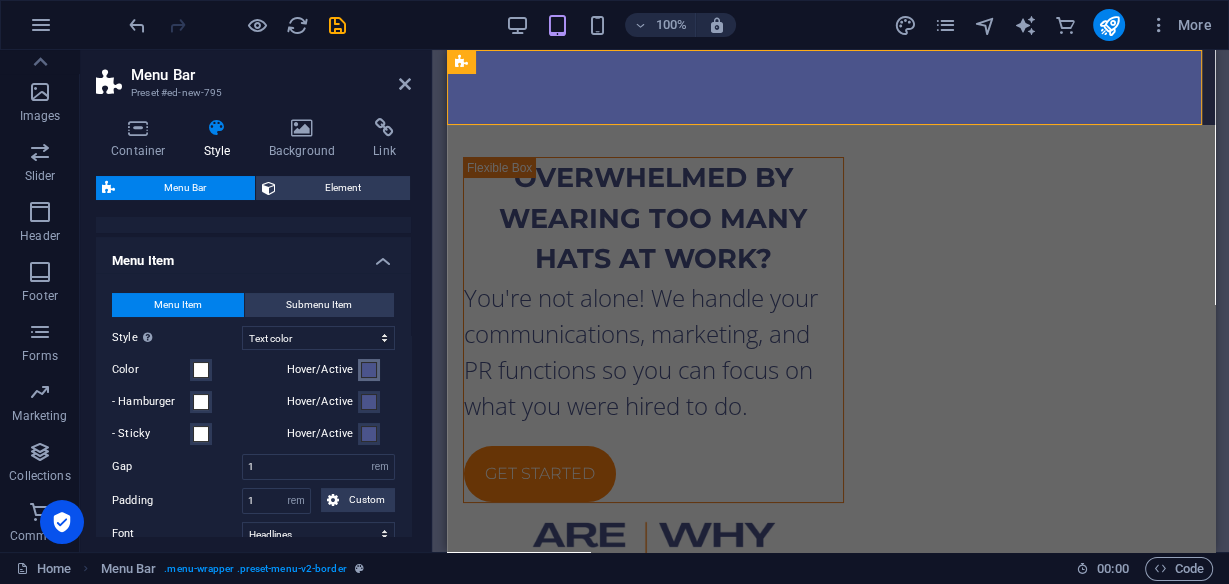 click at bounding box center [369, 370] 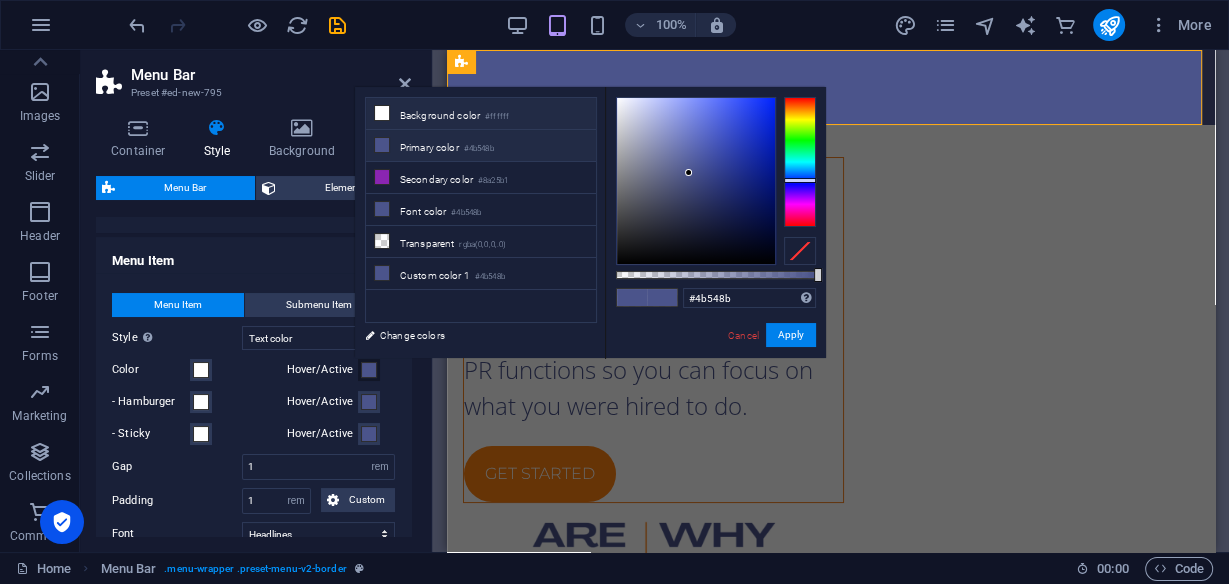 click on "Background color
#ffffff" at bounding box center [481, 114] 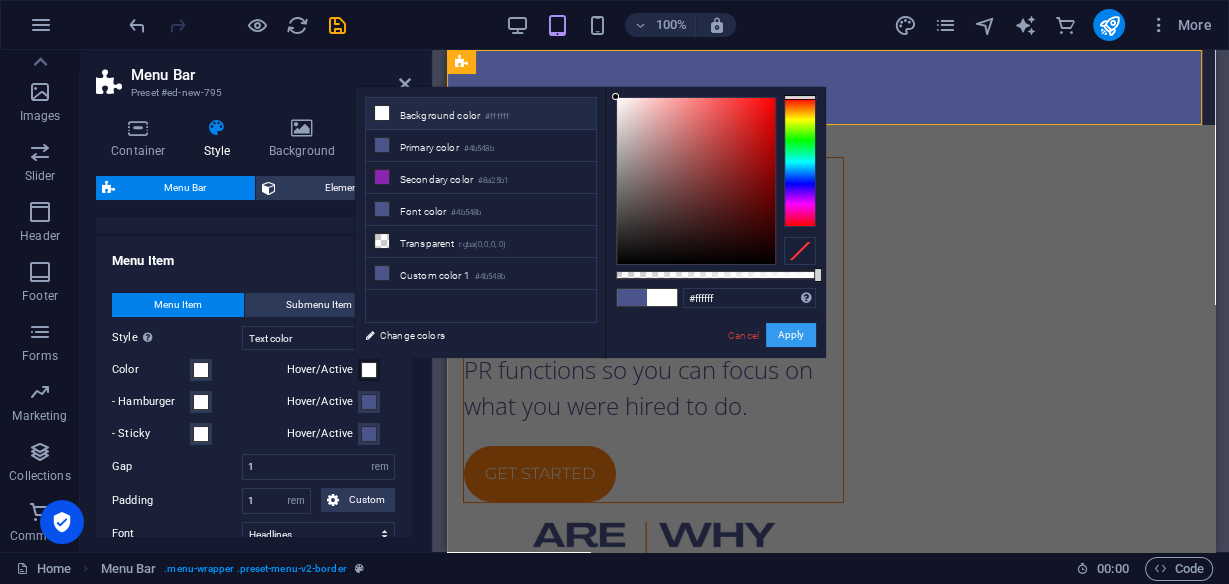 click on "Apply" at bounding box center (791, 335) 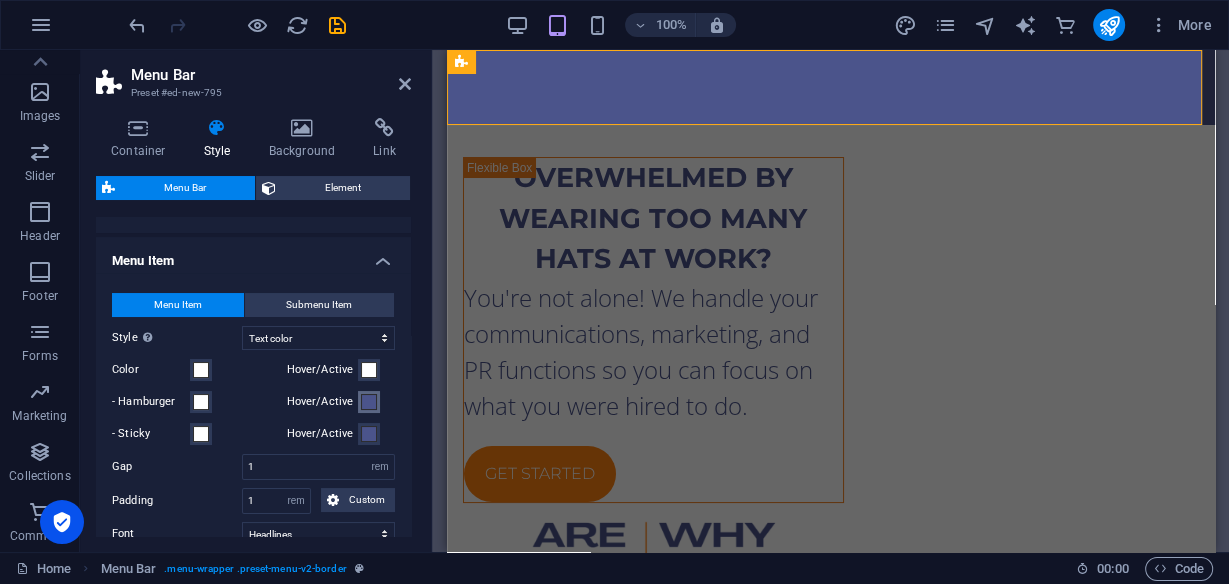 click at bounding box center [369, 402] 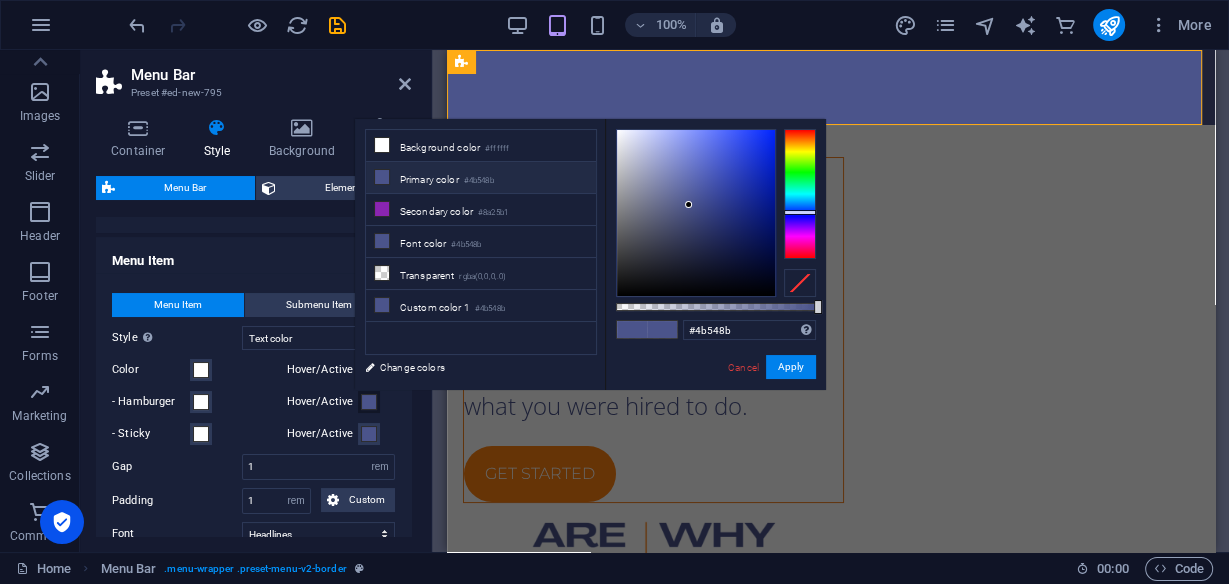 type on "#ffffff" 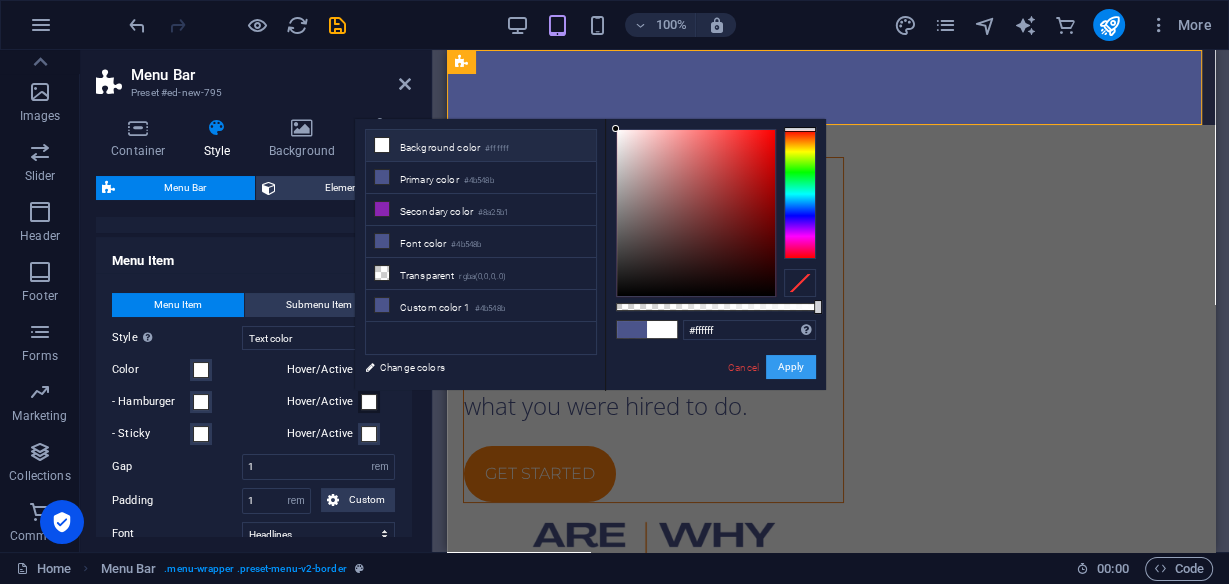 click on "Apply" at bounding box center [791, 367] 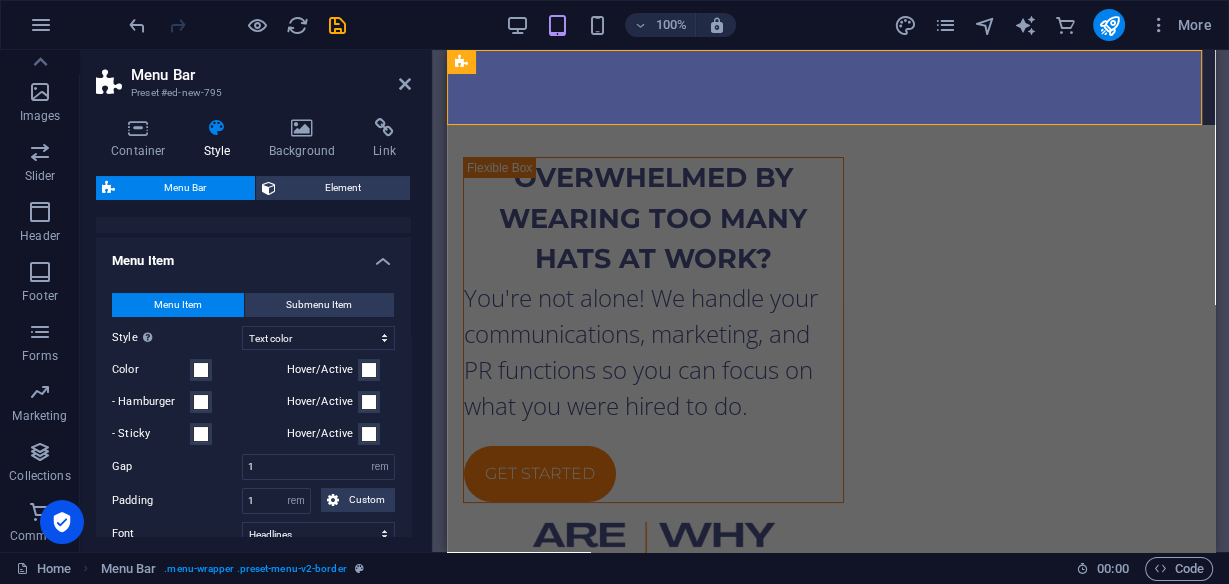 click on "Menu Item" at bounding box center (253, 255) 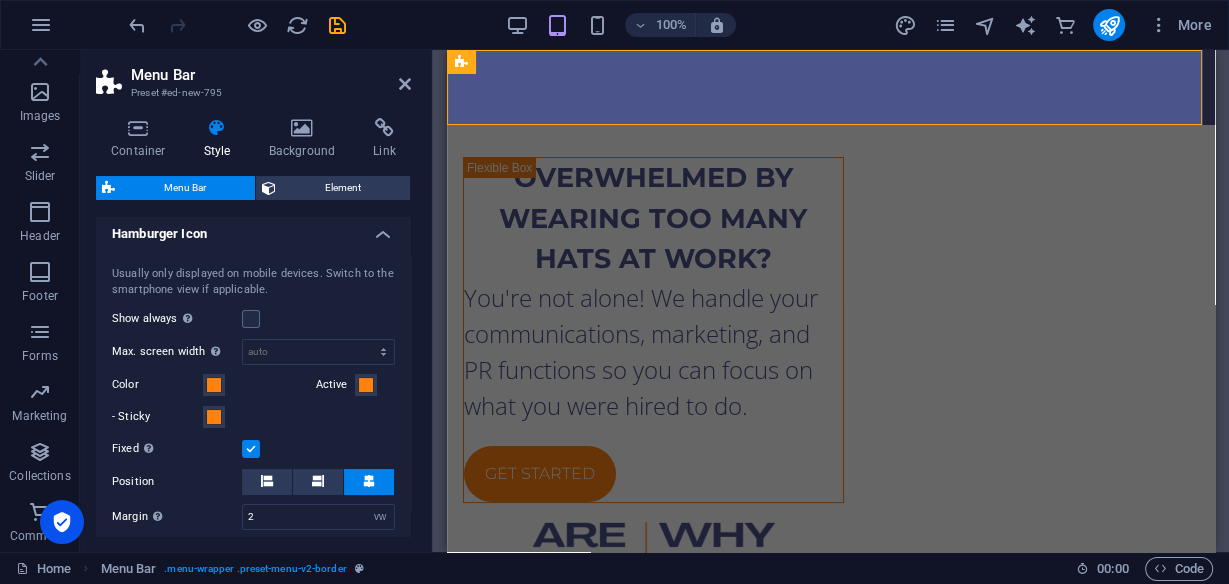 scroll, scrollTop: 216, scrollLeft: 0, axis: vertical 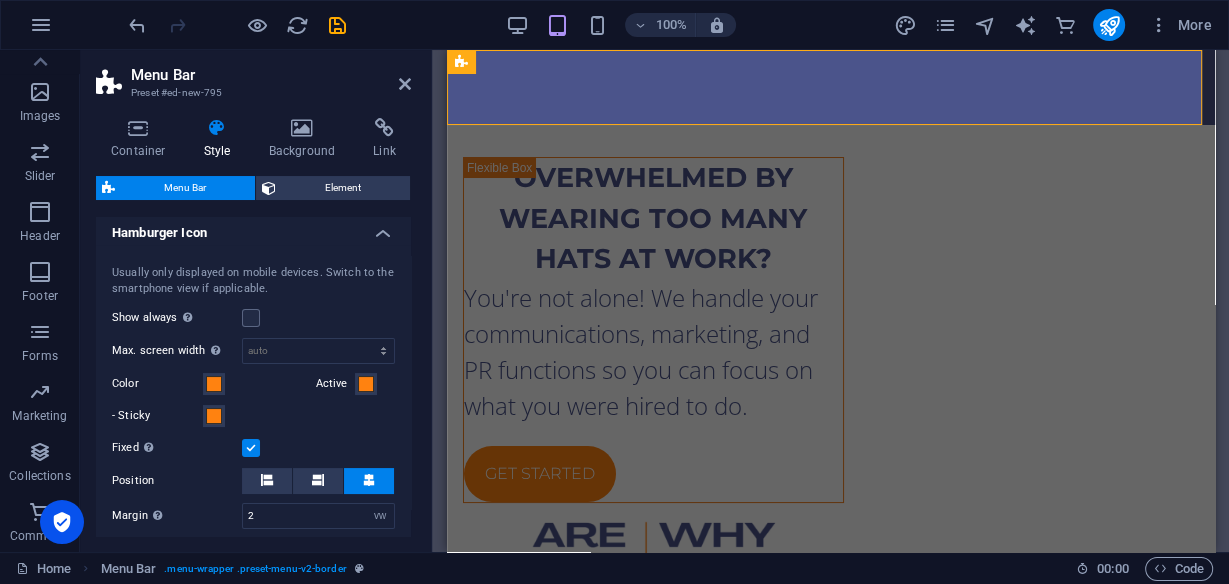 click on "Hamburger Icon" at bounding box center (253, 227) 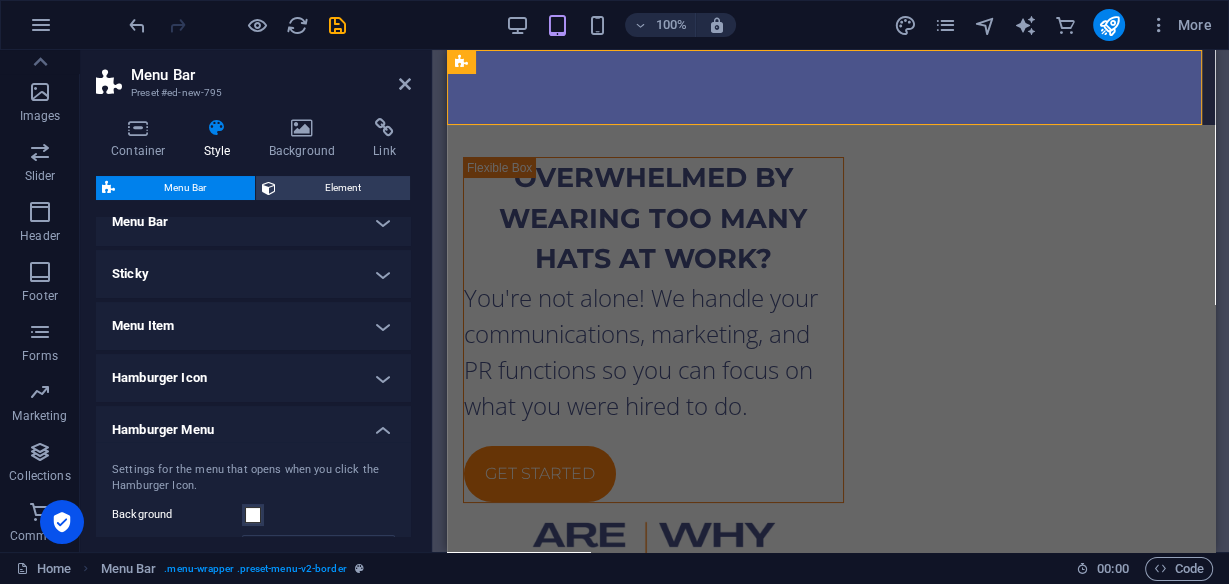 scroll, scrollTop: 0, scrollLeft: 0, axis: both 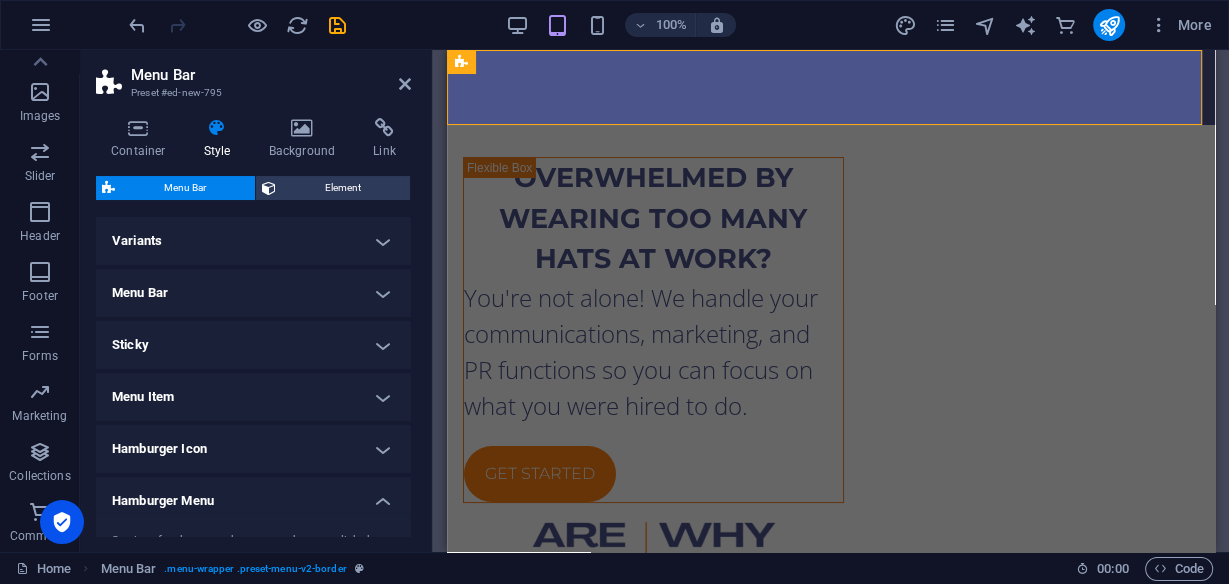 click on "Menu Item" at bounding box center (253, 397) 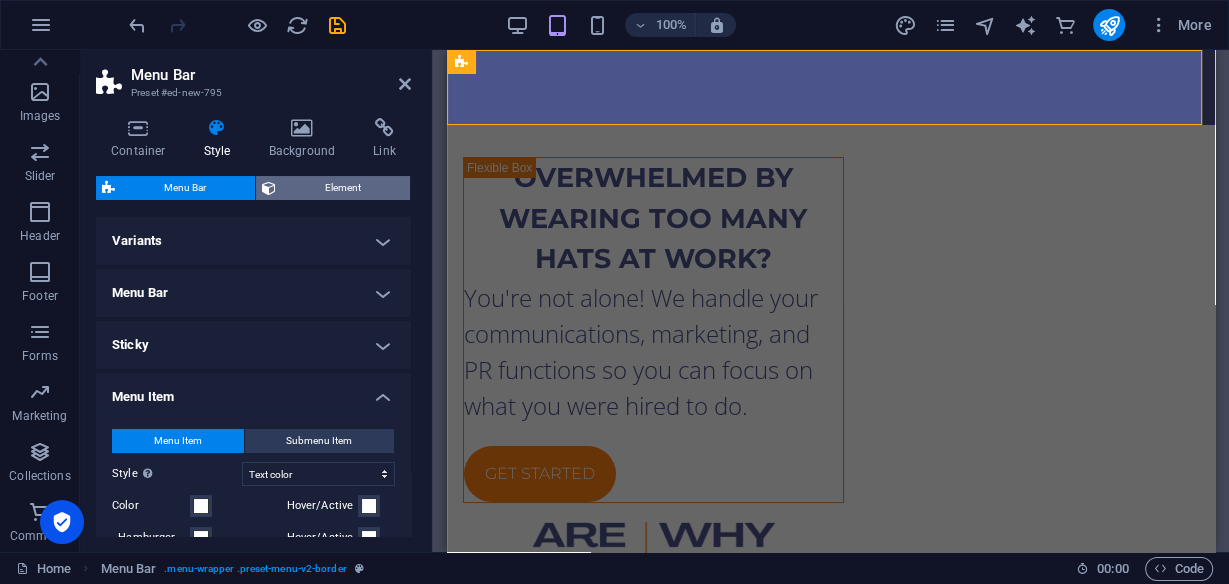 click on "Element" at bounding box center (343, 188) 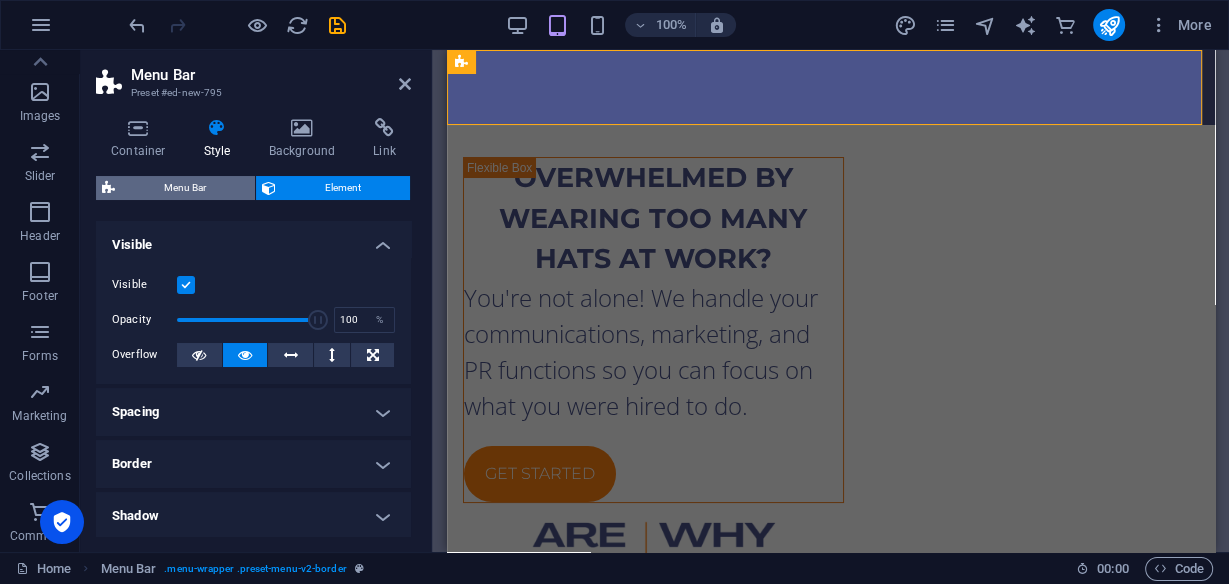 click on "Menu Bar" at bounding box center (185, 188) 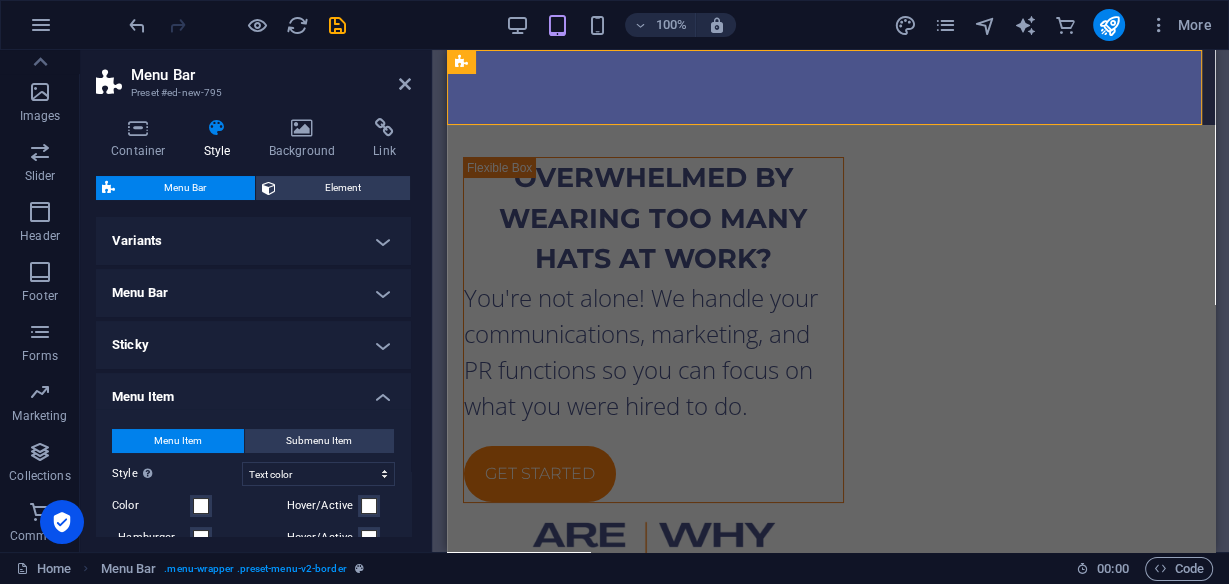 click on "Variants" at bounding box center [253, 241] 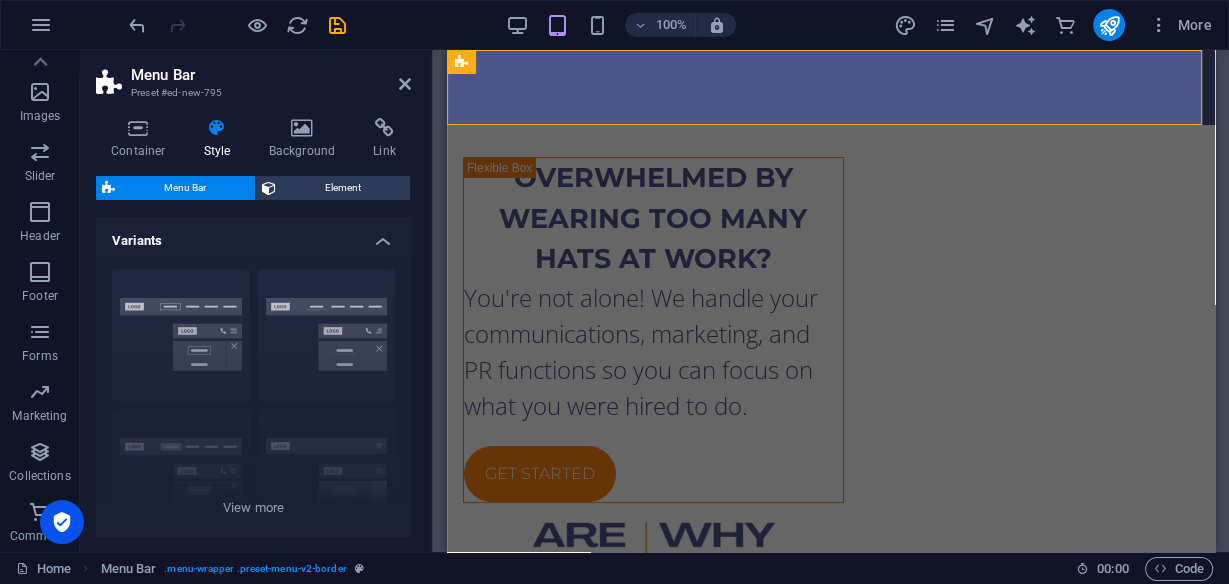 click on "Variants" at bounding box center (253, 235) 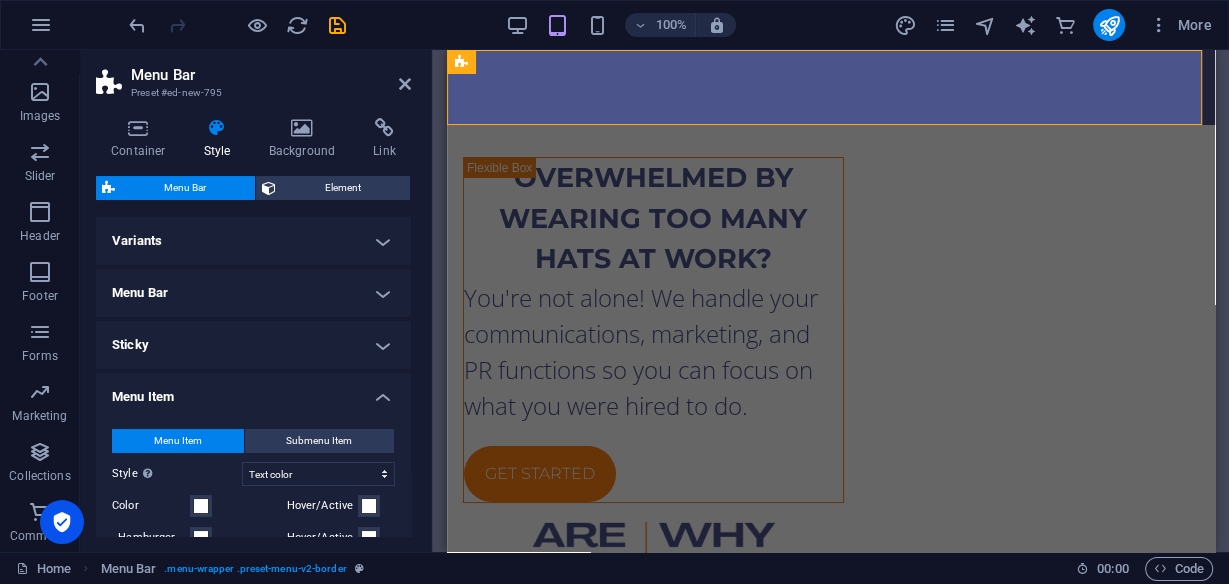 click on "Menu Bar" at bounding box center (253, 293) 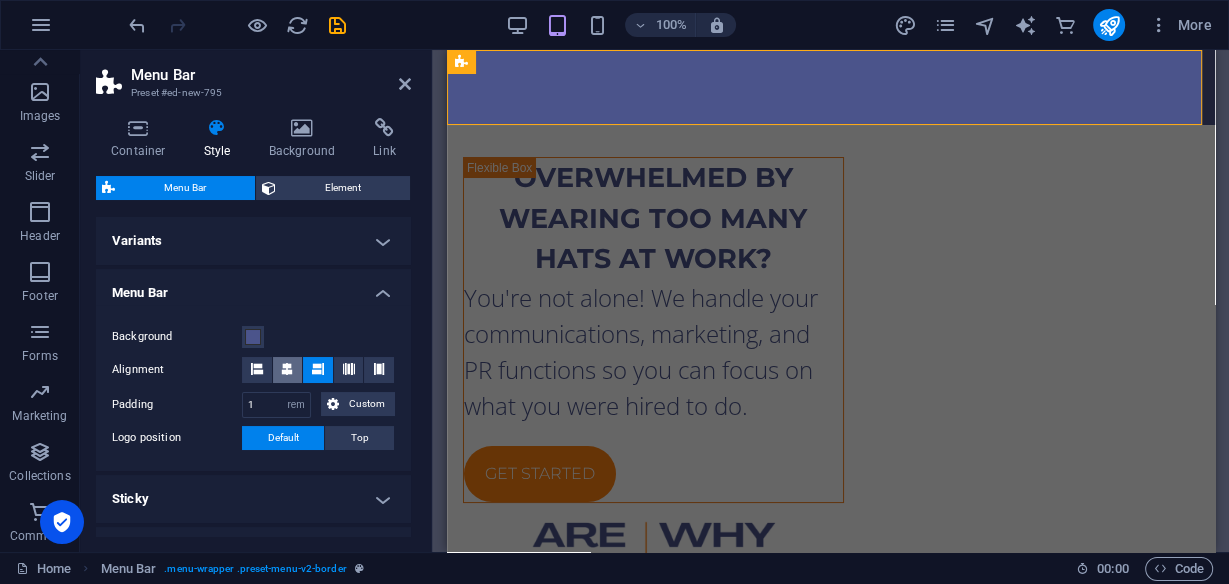 click at bounding box center (287, 369) 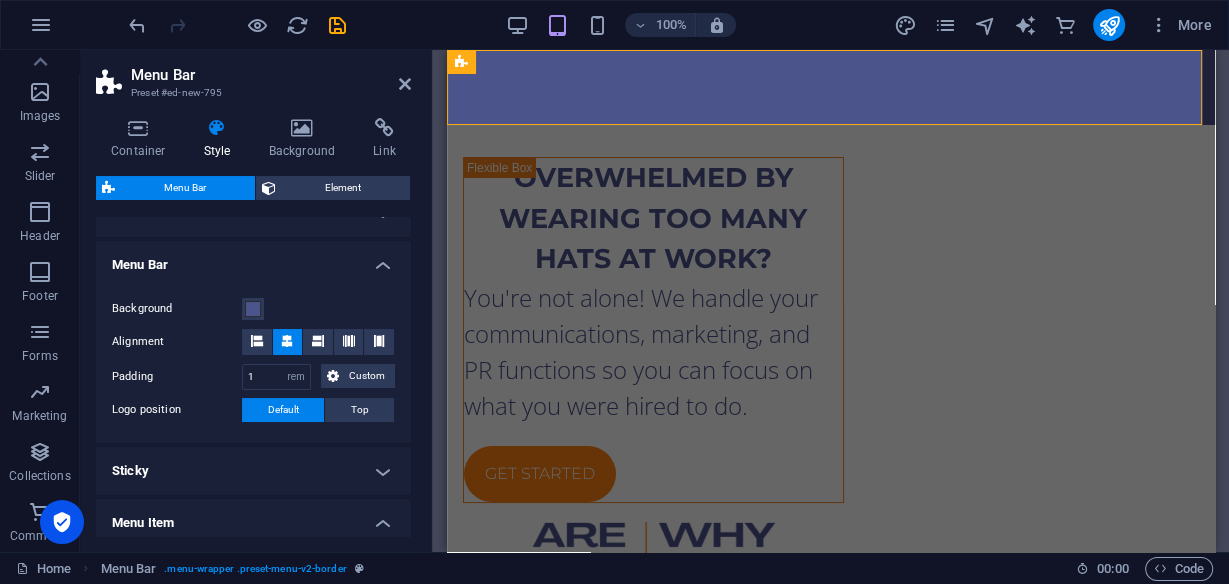 scroll, scrollTop: 0, scrollLeft: 0, axis: both 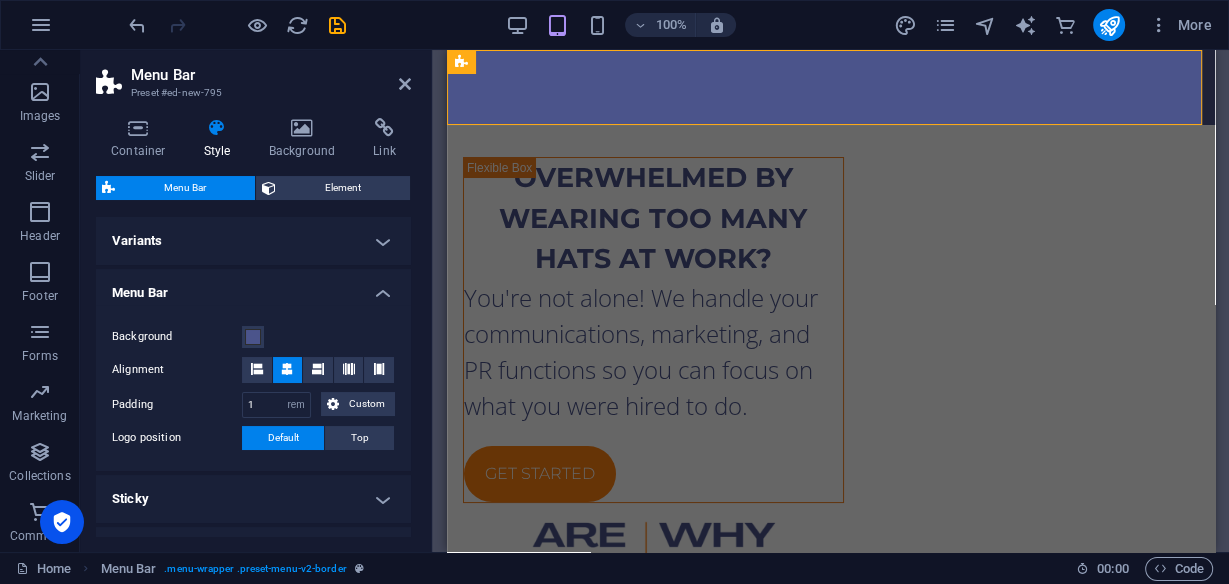 click on "Menu Bar" at bounding box center (253, 287) 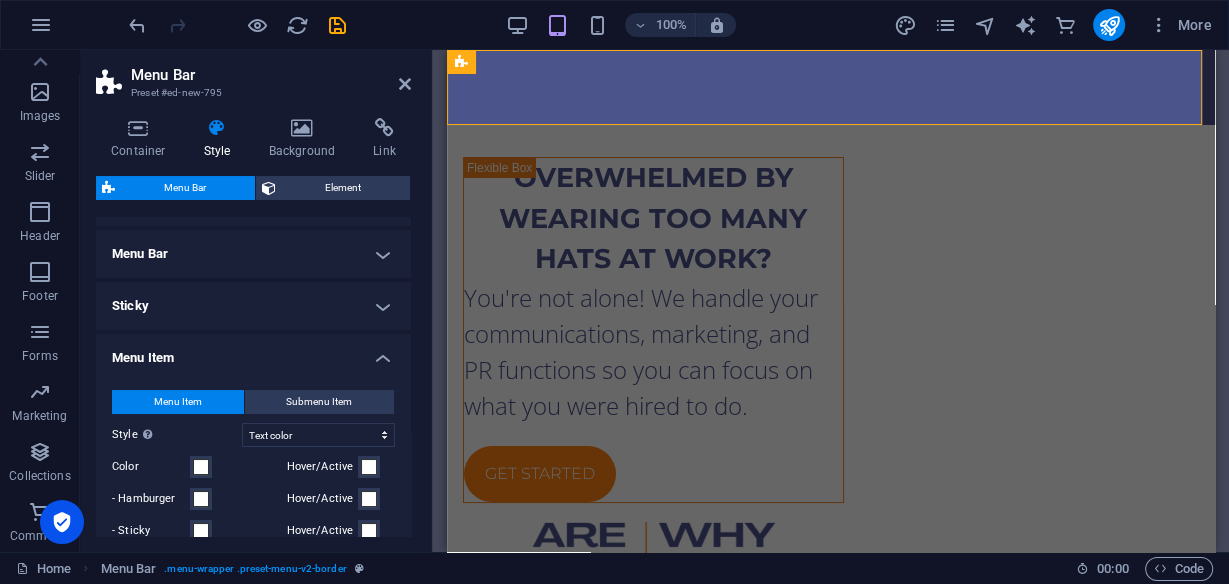 scroll, scrollTop: 52, scrollLeft: 0, axis: vertical 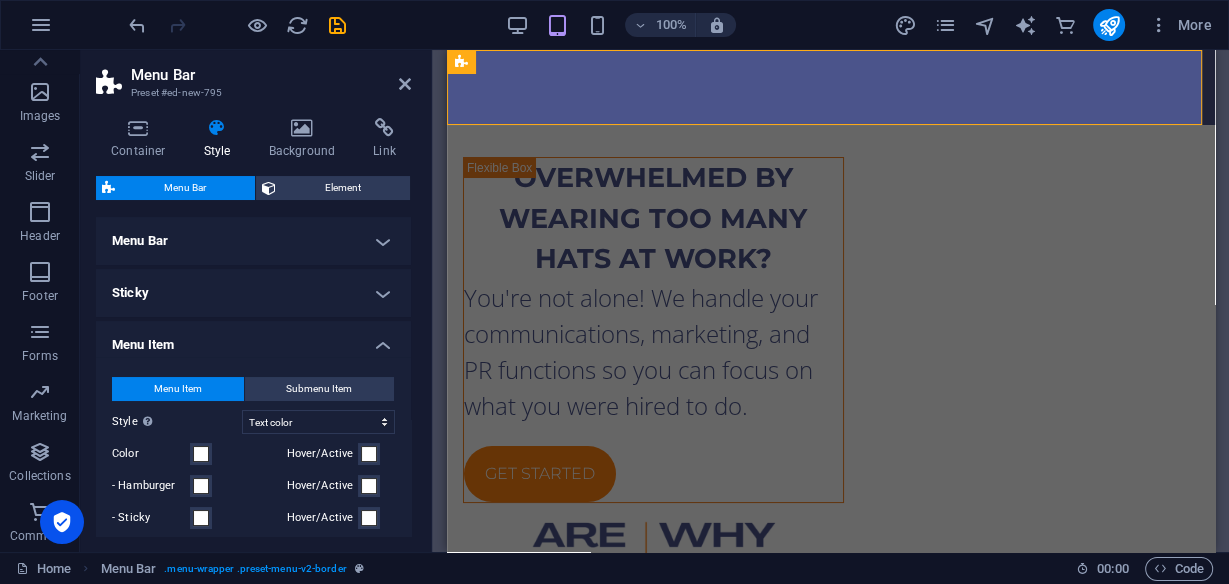 click on "Sticky" at bounding box center (253, 293) 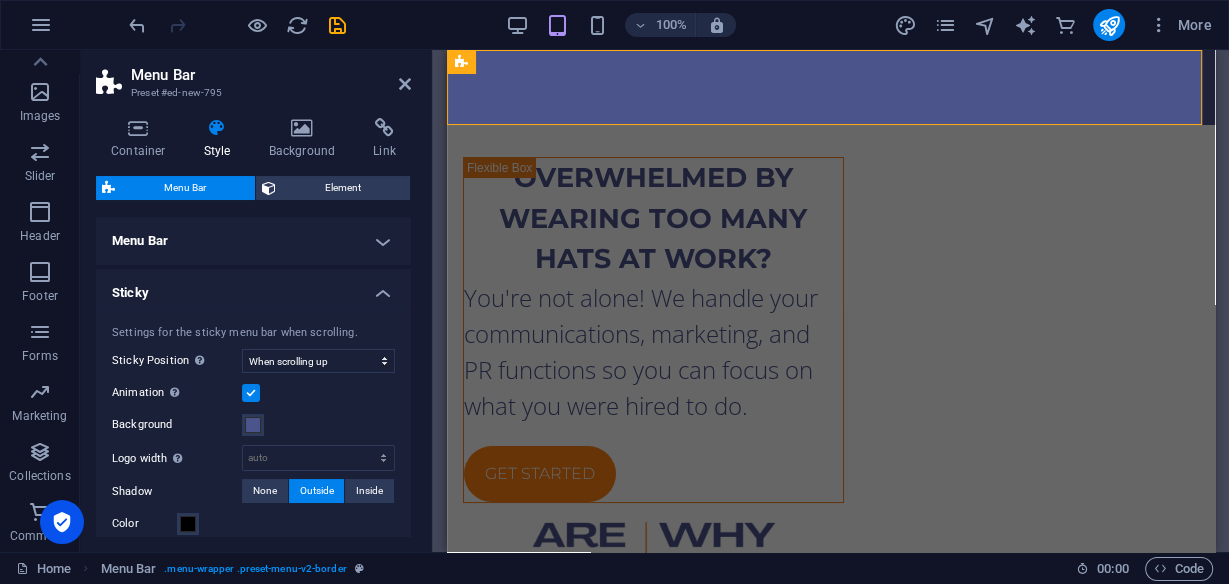 click at bounding box center (251, 393) 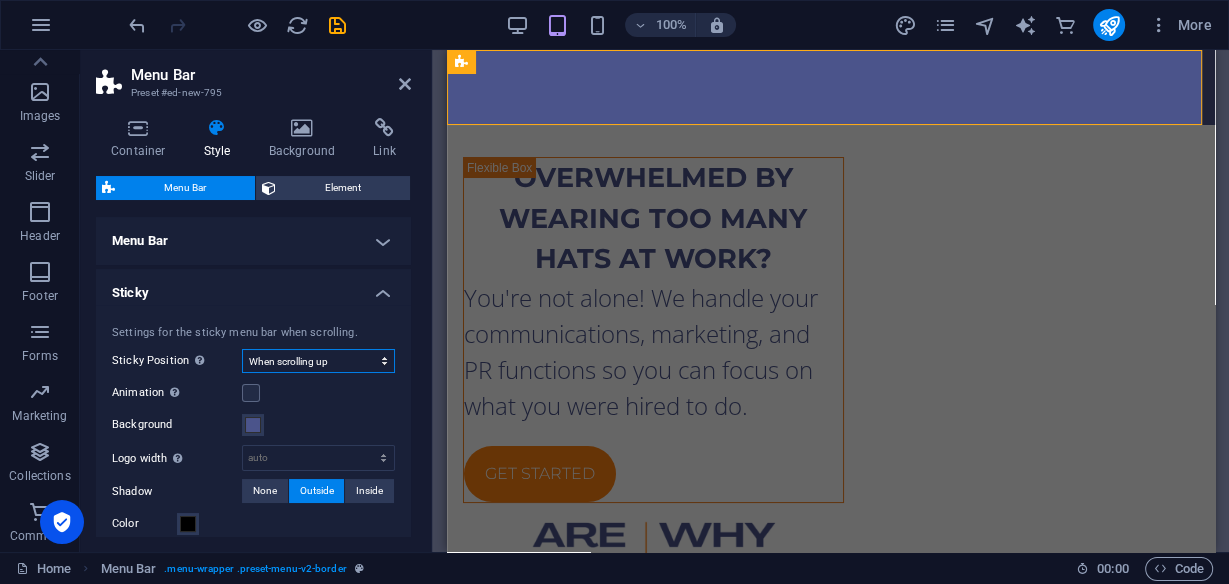 click on "Off Instant After menu After banner When scrolling up" at bounding box center (318, 361) 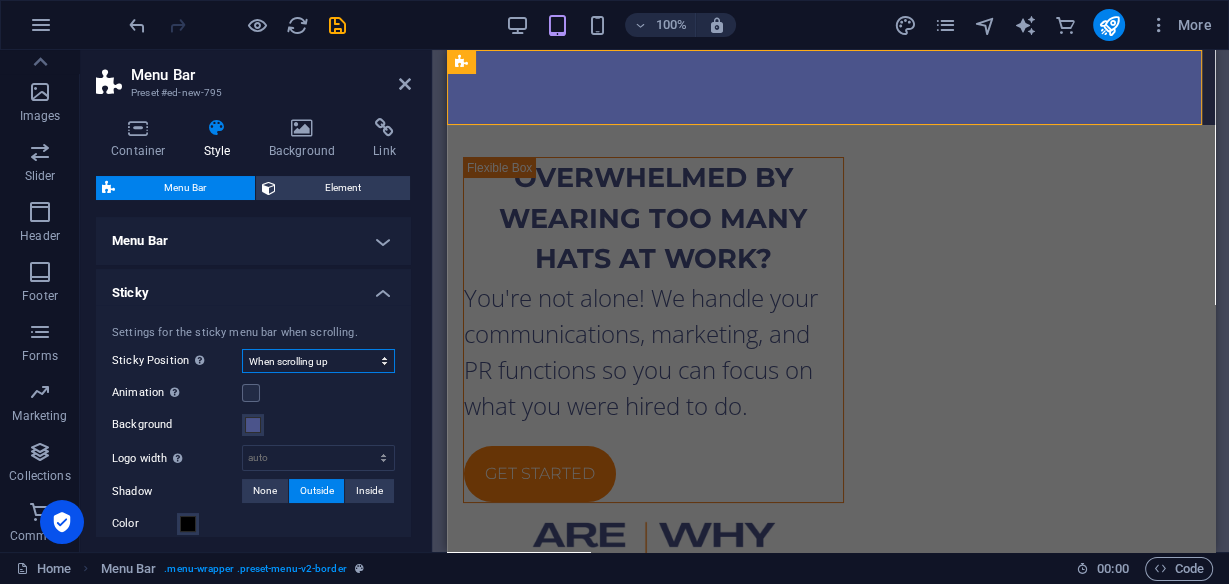 select on "sticky_instant" 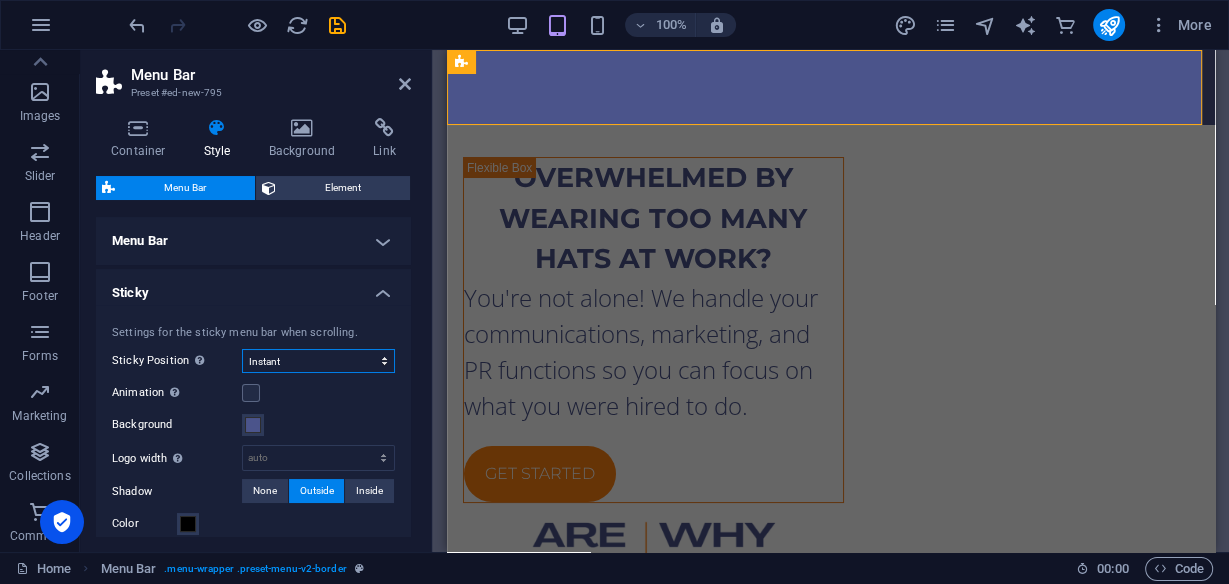 click on "Off Instant After menu After banner When scrolling up" at bounding box center [318, 361] 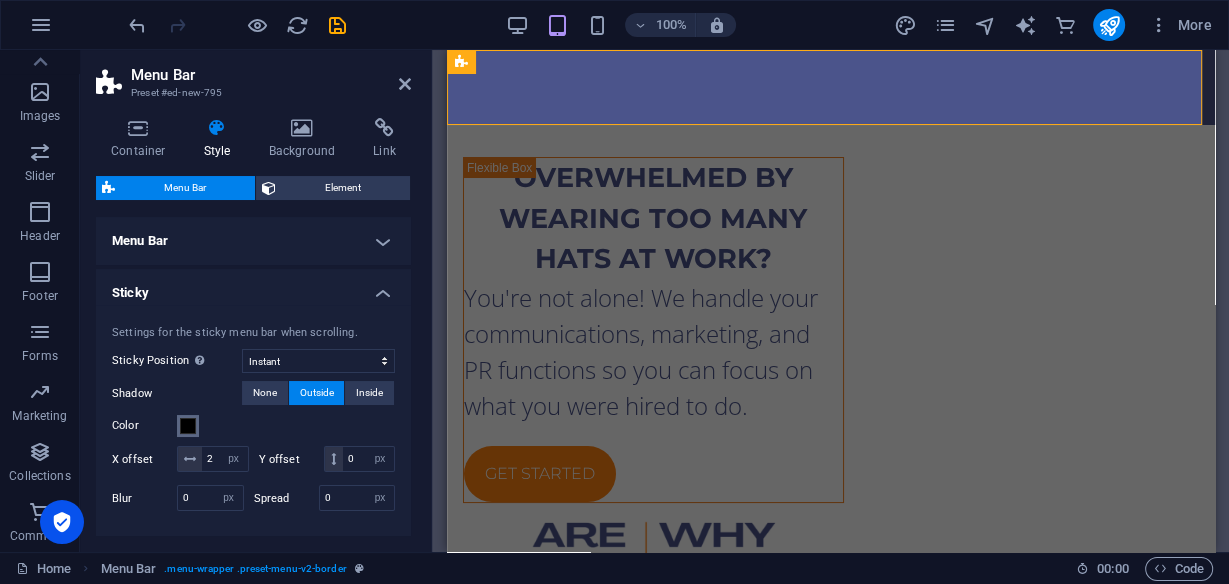 click at bounding box center (188, 426) 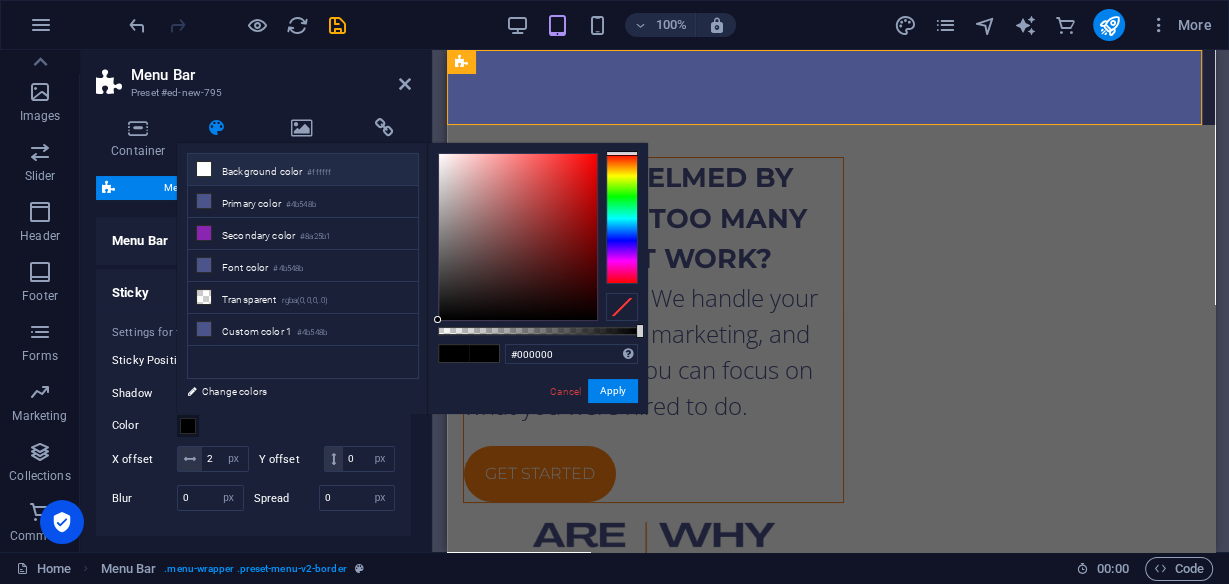 click on "Background color
#ffffff" at bounding box center (303, 170) 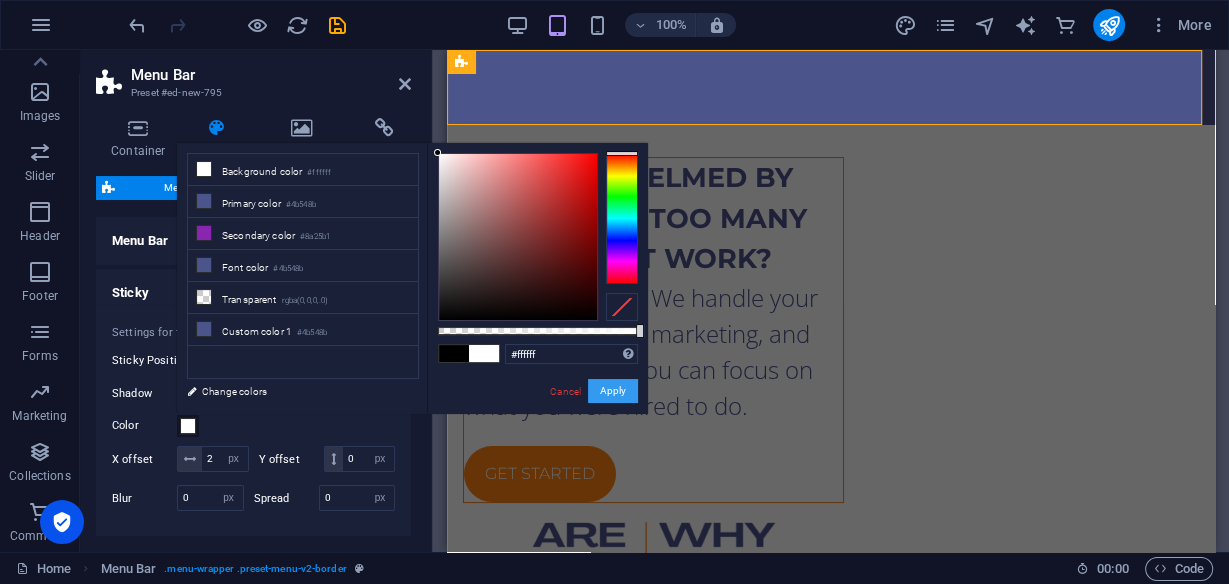 click on "Apply" at bounding box center (613, 391) 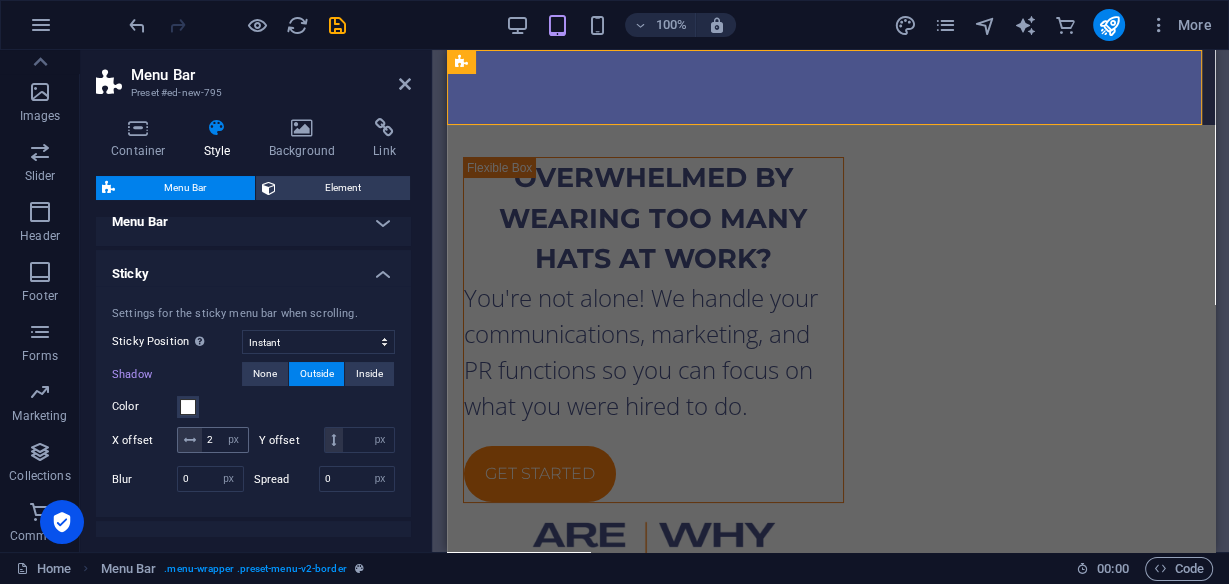scroll, scrollTop: 67, scrollLeft: 0, axis: vertical 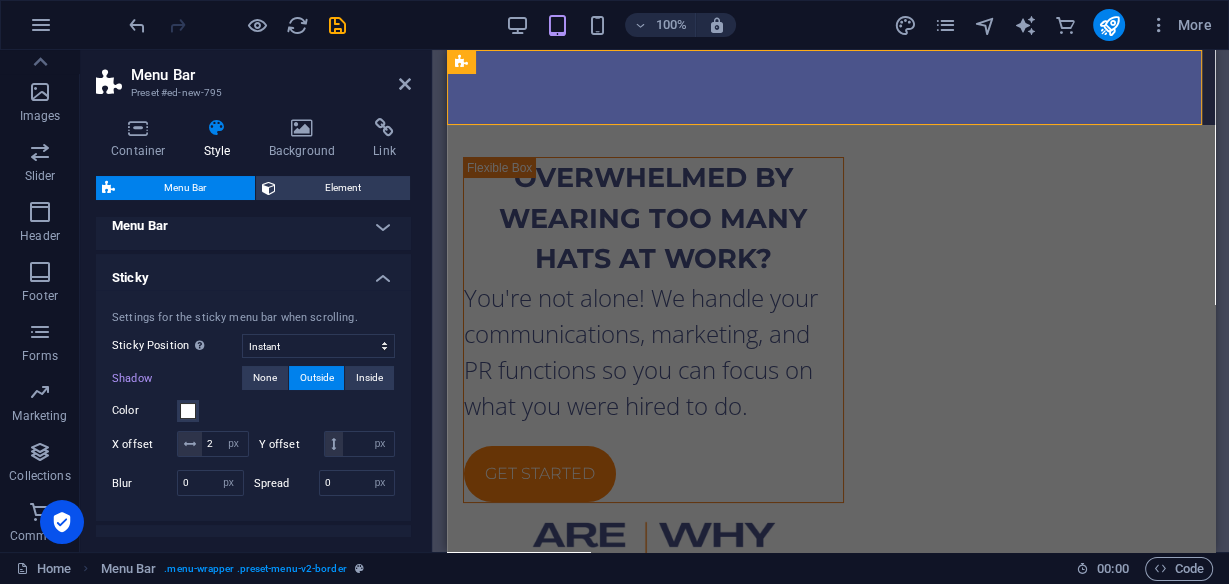 click on "Sticky" at bounding box center (253, 272) 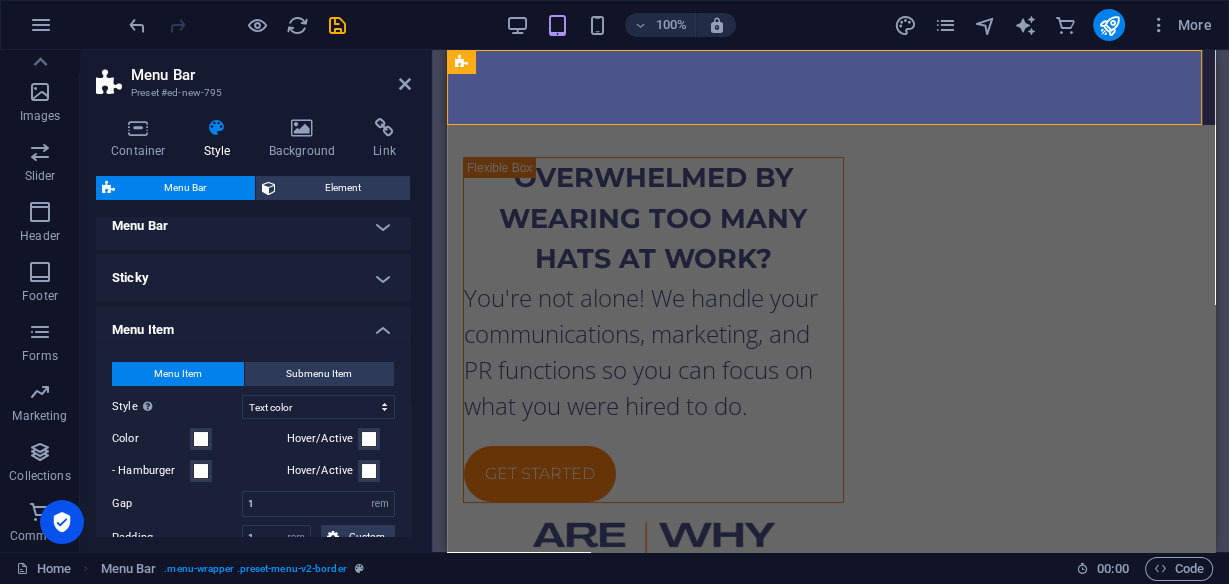 click on "Menu Bar" at bounding box center [253, 226] 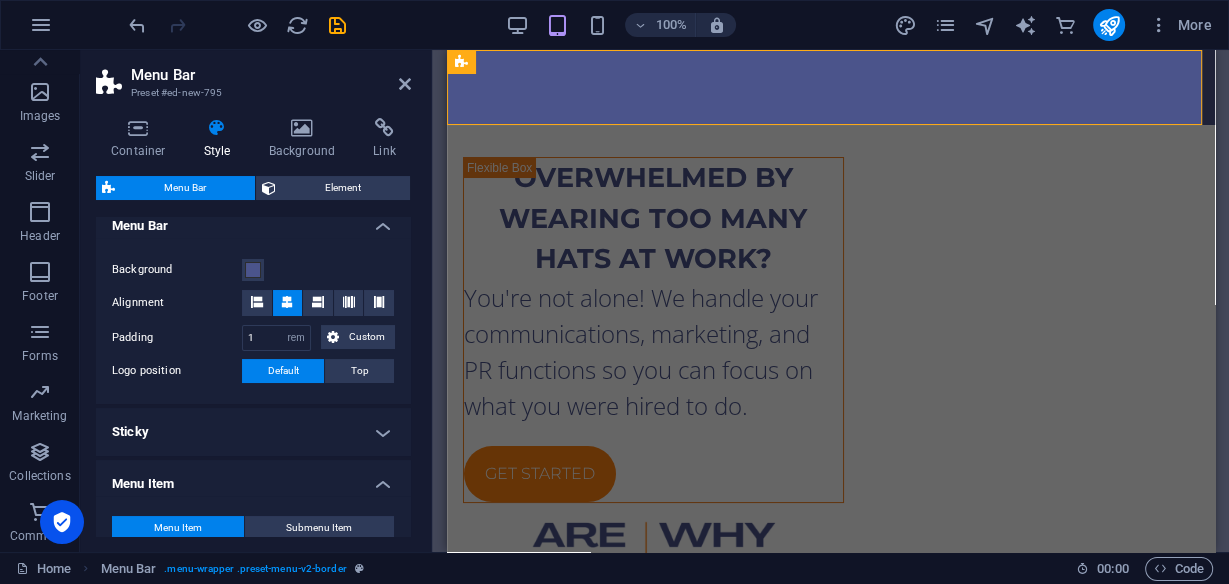 click on "Background Alignment Padding 1 px rem % vh vw Custom Custom 1 px rem % vh vw 1 px rem % vh vw 1 px rem % vh vw 1 px rem % vh vw Logo position Default Top  - Padding 1 px rem % vh vw Custom Custom 1 px rem % vh vw 1 px rem % vh vw 1 px rem % vh vw 1 px rem % vh vw Menu width Default Wide  - Padding 0 px rem % vh vw Custom Custom 0 px rem % vh vw 0 px rem % vh vw 0 px rem % vh vw 0 px rem % vh vw  - Background" at bounding box center (253, 321) 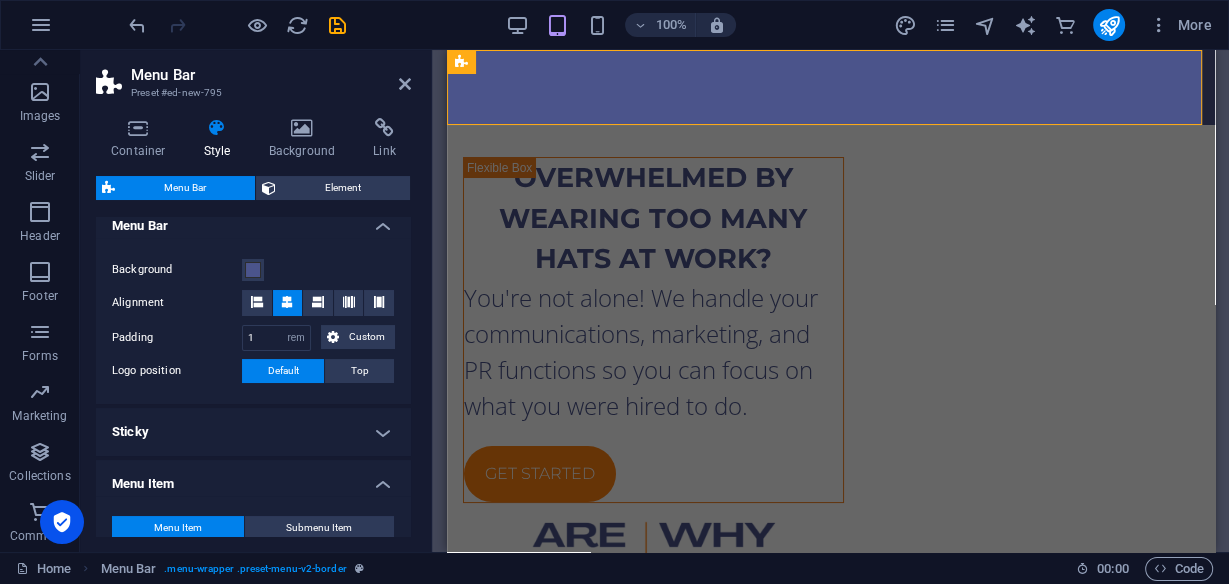 click on "Menu Bar" at bounding box center (253, 220) 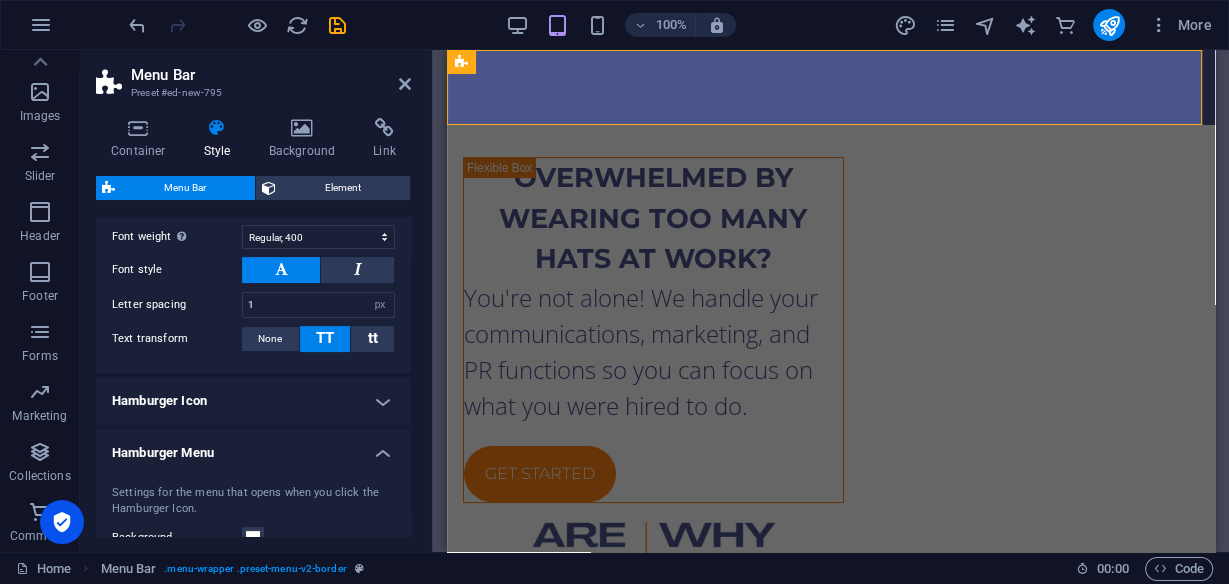 scroll, scrollTop: 469, scrollLeft: 0, axis: vertical 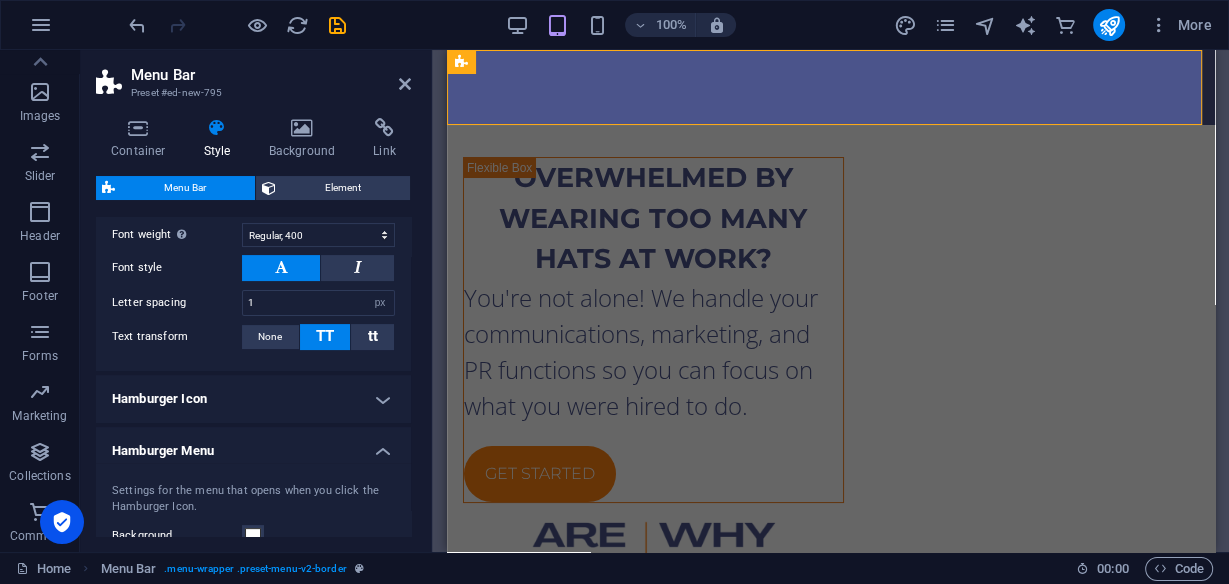 click on "Hamburger Icon" at bounding box center [253, 399] 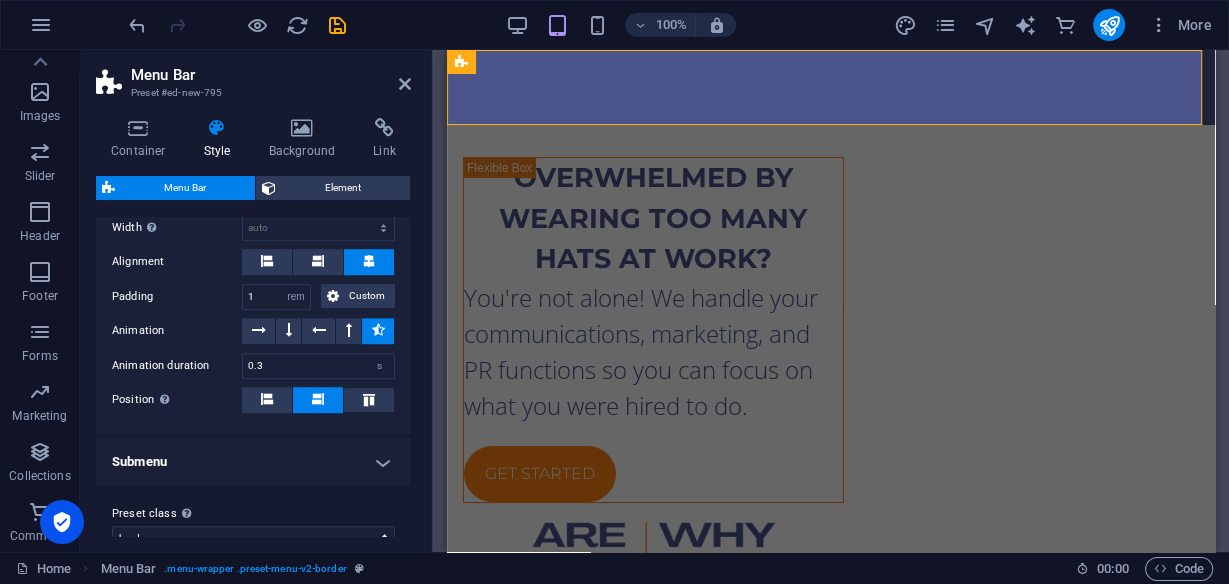 scroll, scrollTop: 1186, scrollLeft: 0, axis: vertical 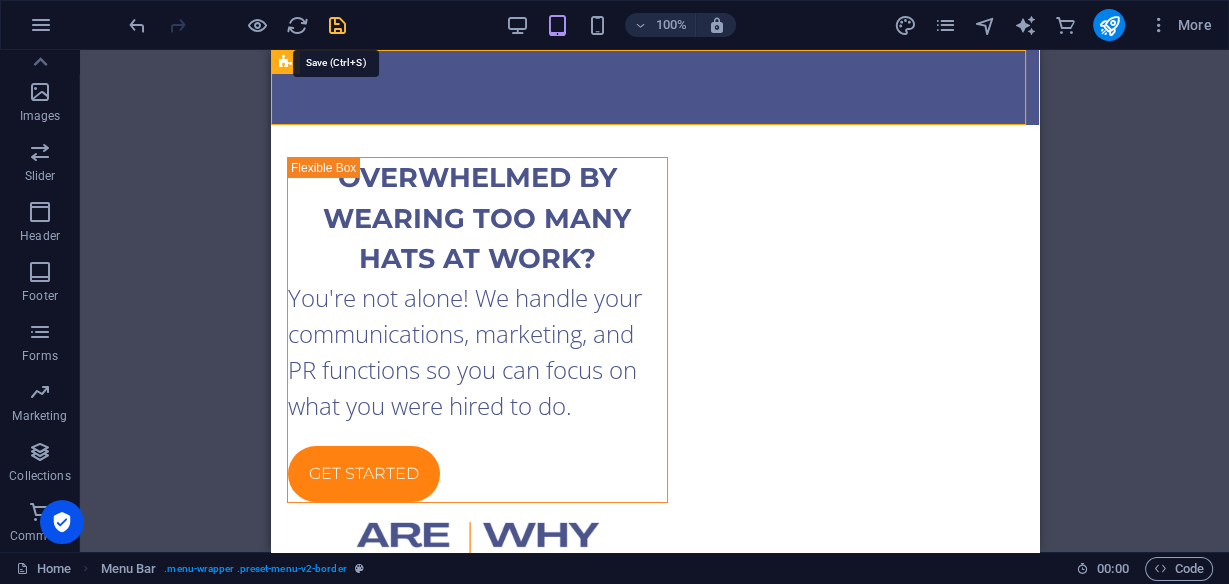click at bounding box center [337, 25] 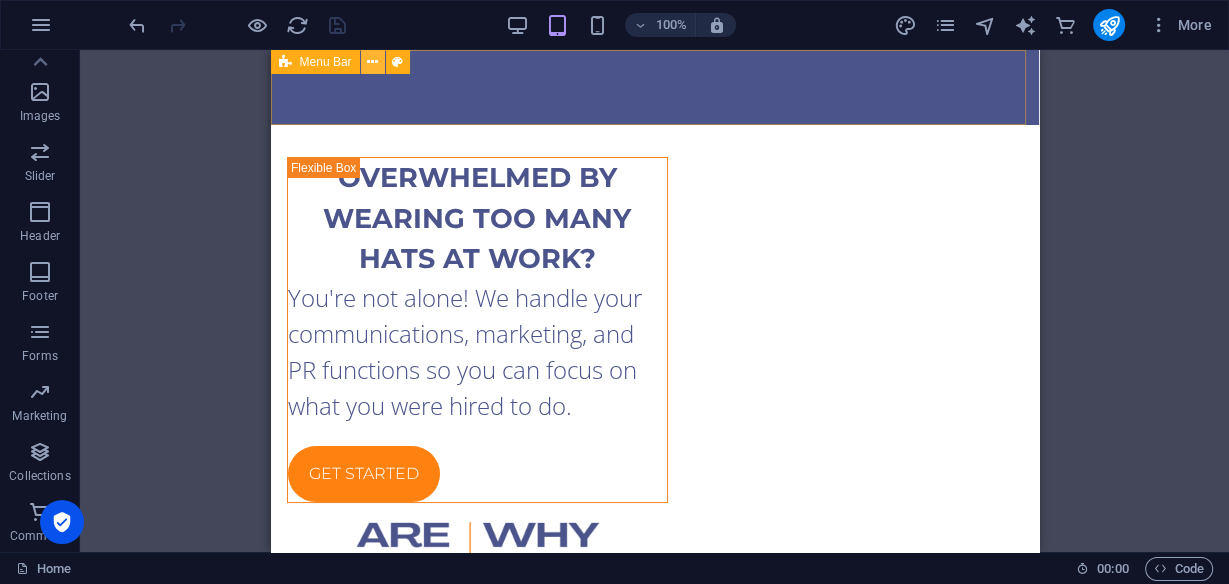 click at bounding box center [372, 62] 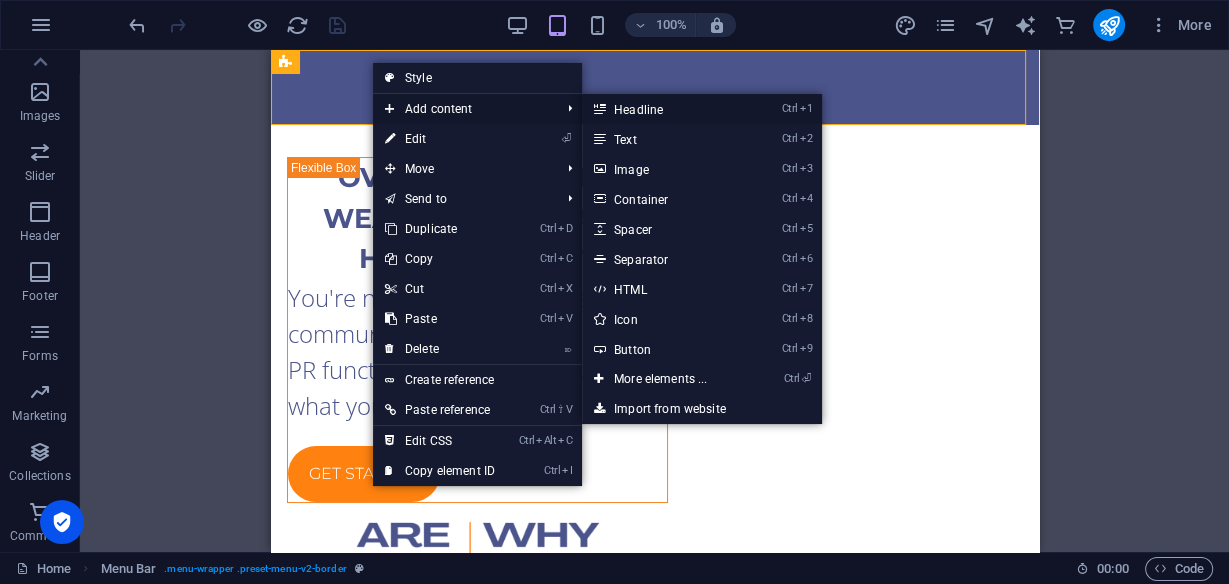 click on "Ctrl 1  Headline" at bounding box center (664, 109) 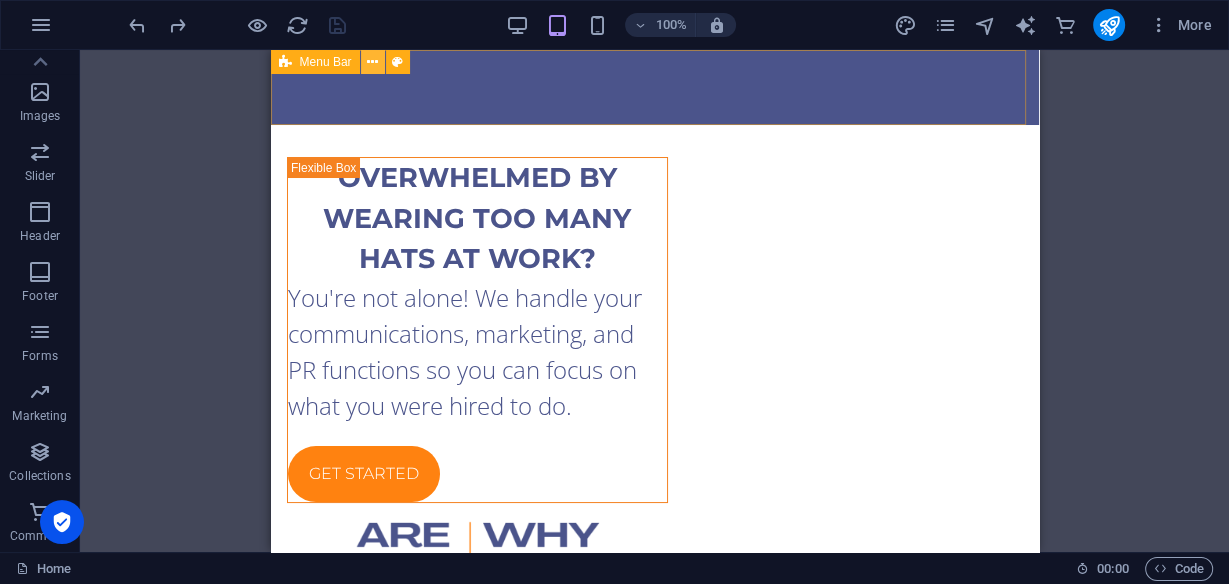 click at bounding box center (372, 62) 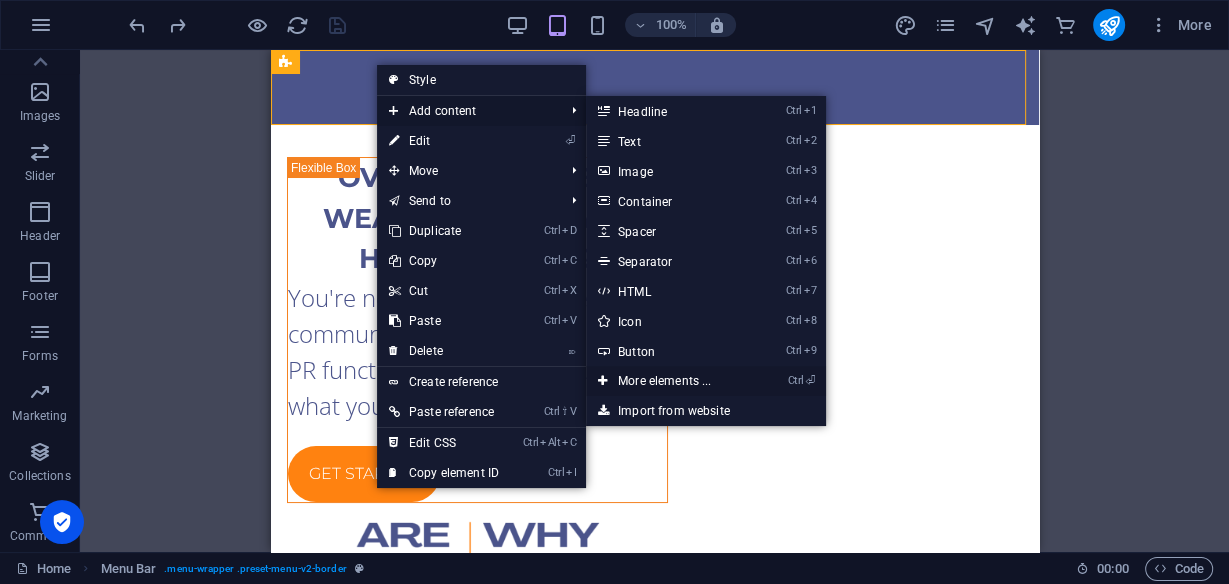 click on "Ctrl ⏎  More elements ..." at bounding box center (668, 381) 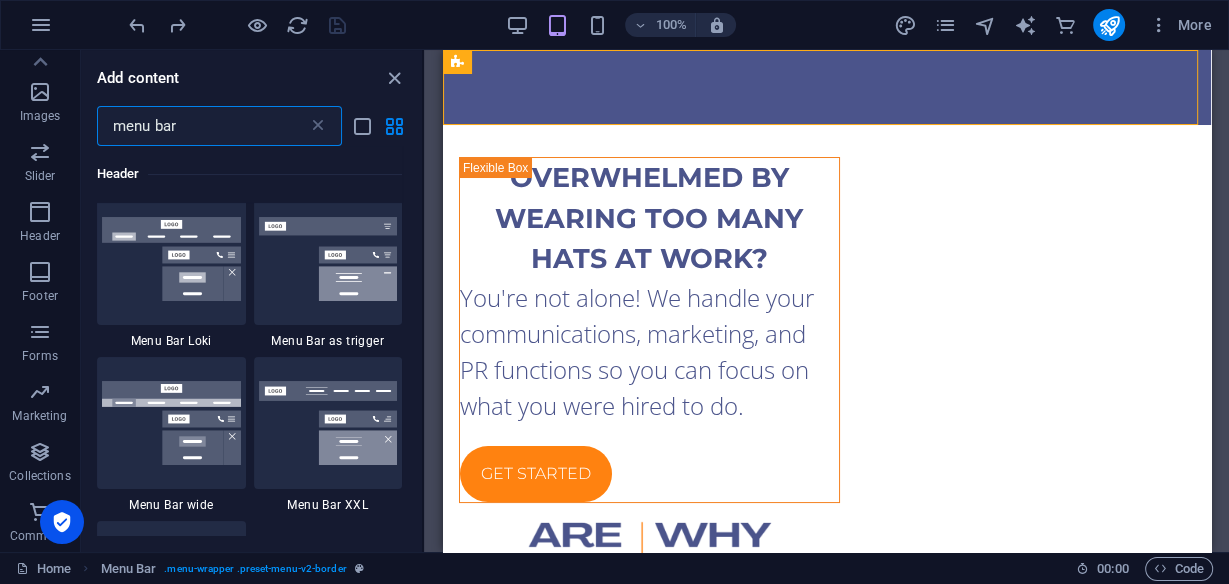 scroll, scrollTop: 0, scrollLeft: 0, axis: both 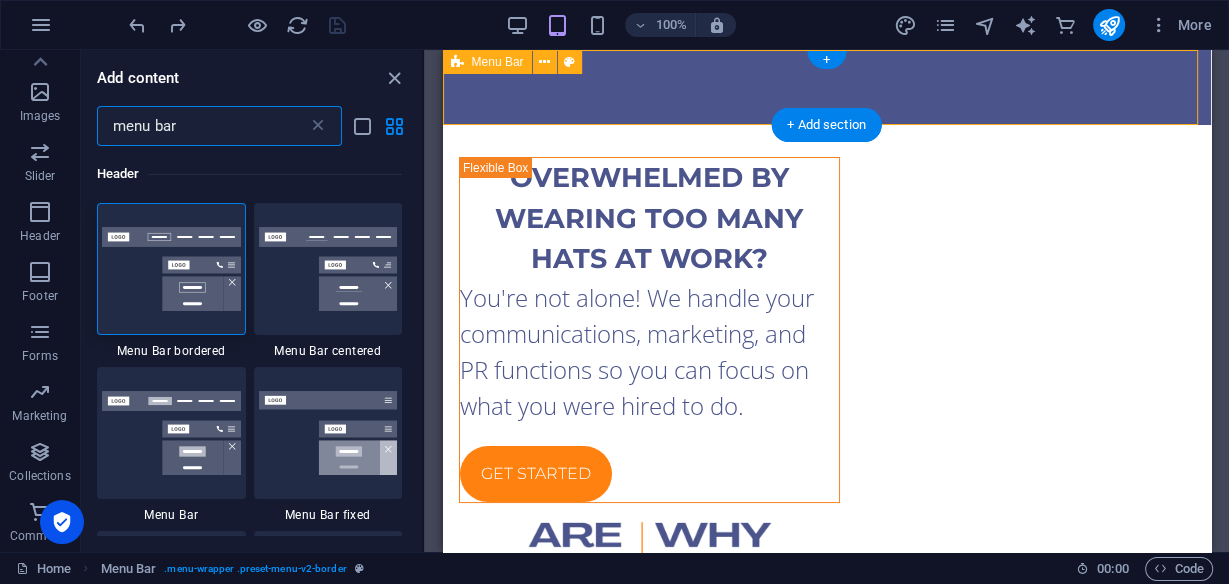 click on "Home About Service Contact" at bounding box center [826, 87] 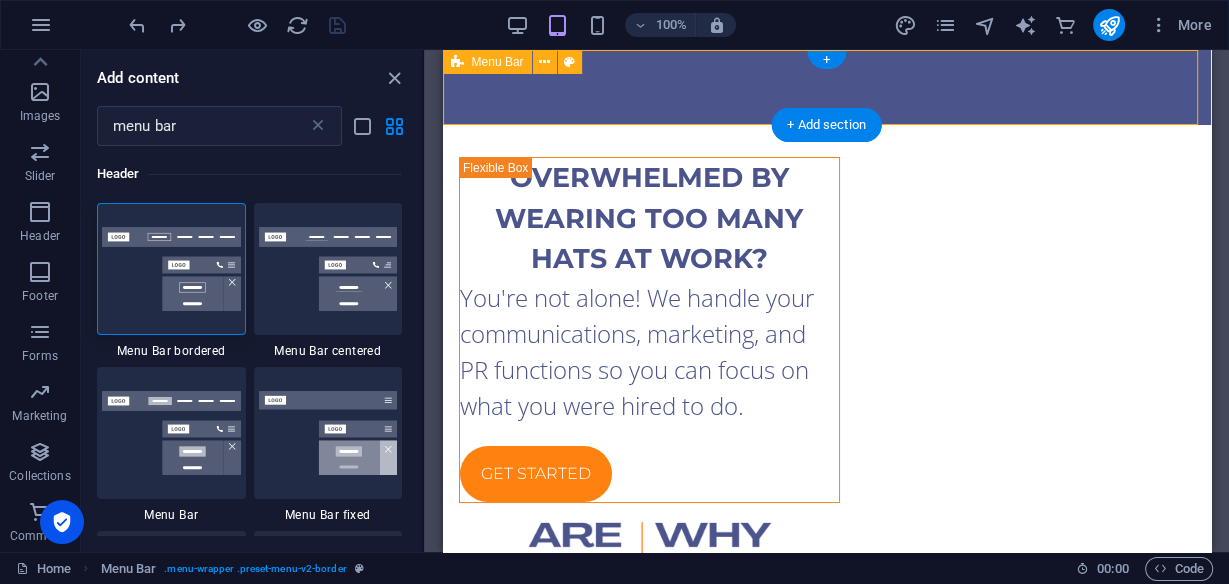 click on "Home About Service Contact" at bounding box center (826, 87) 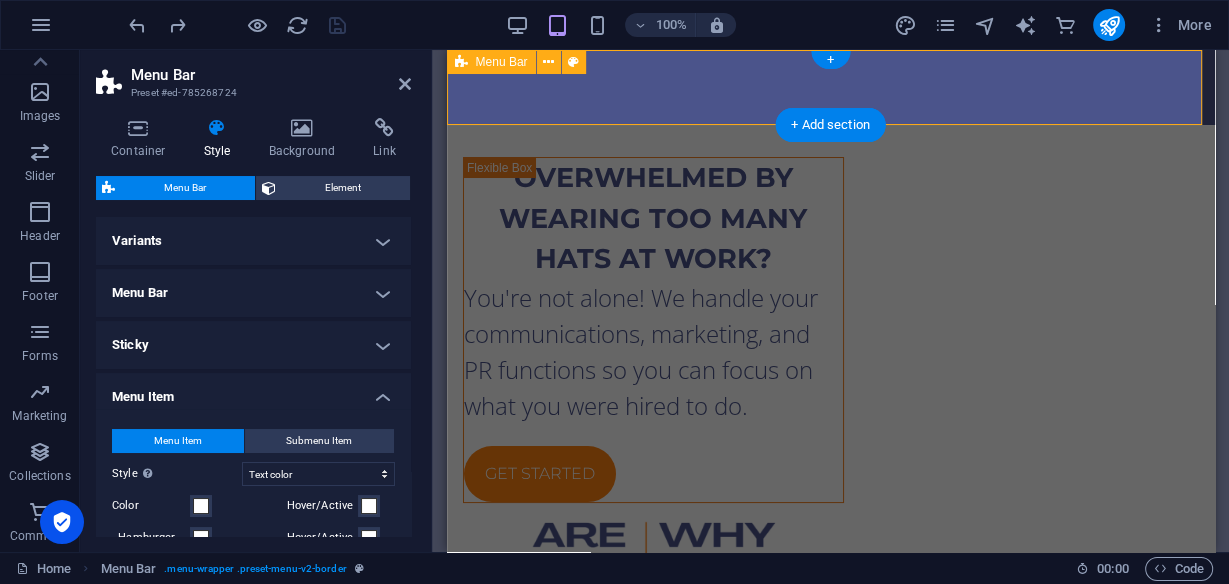 click on "Home About Service Contact" at bounding box center (830, 87) 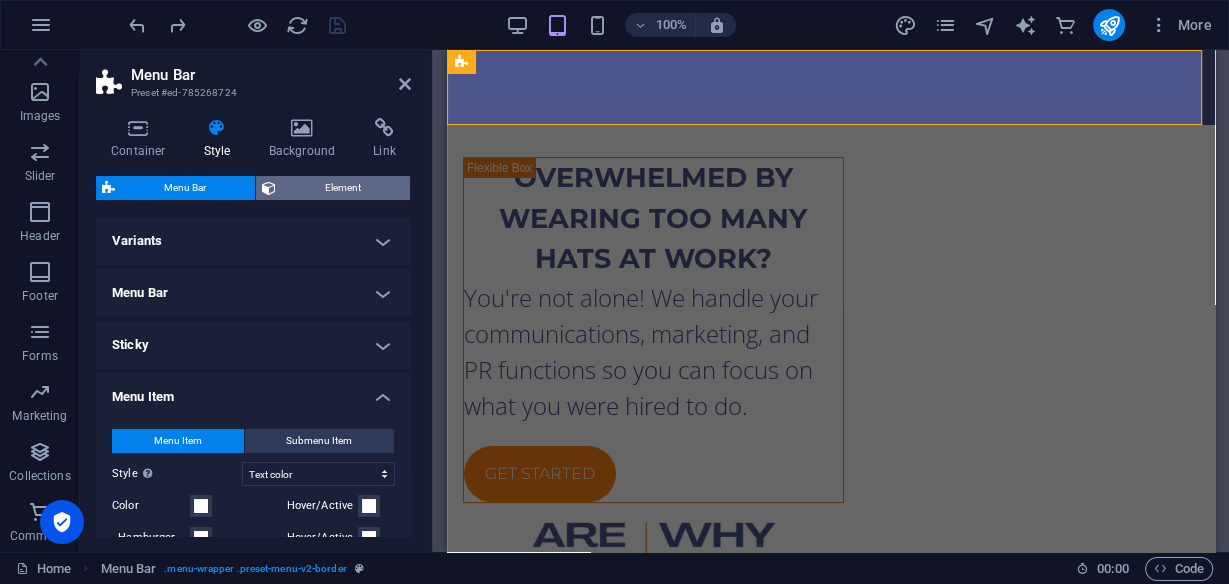 click on "Element" at bounding box center [343, 188] 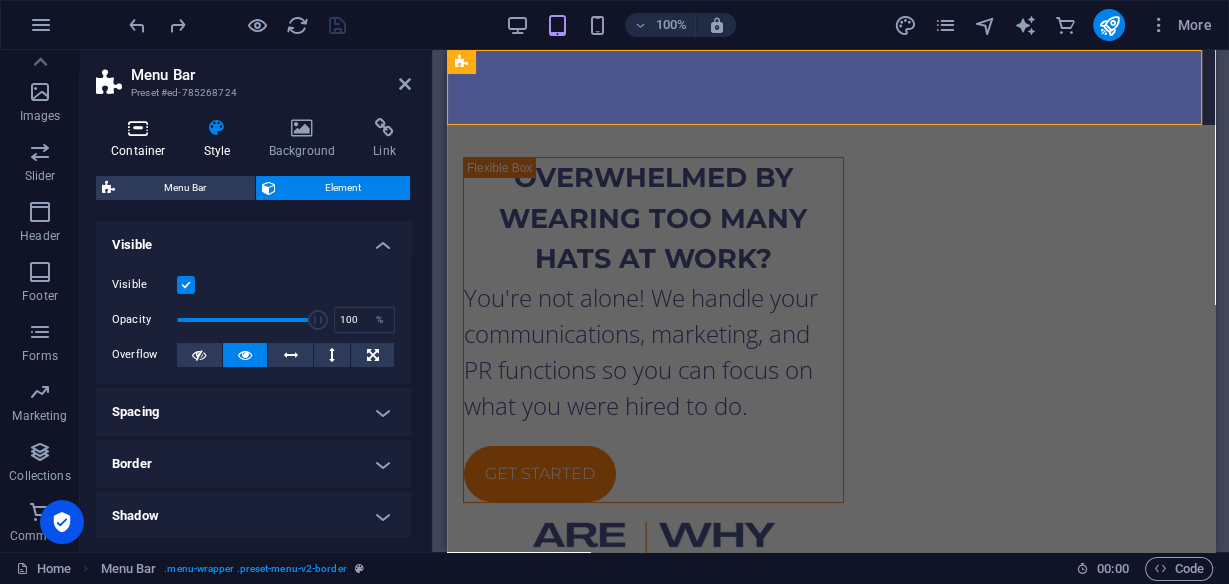 click at bounding box center (138, 128) 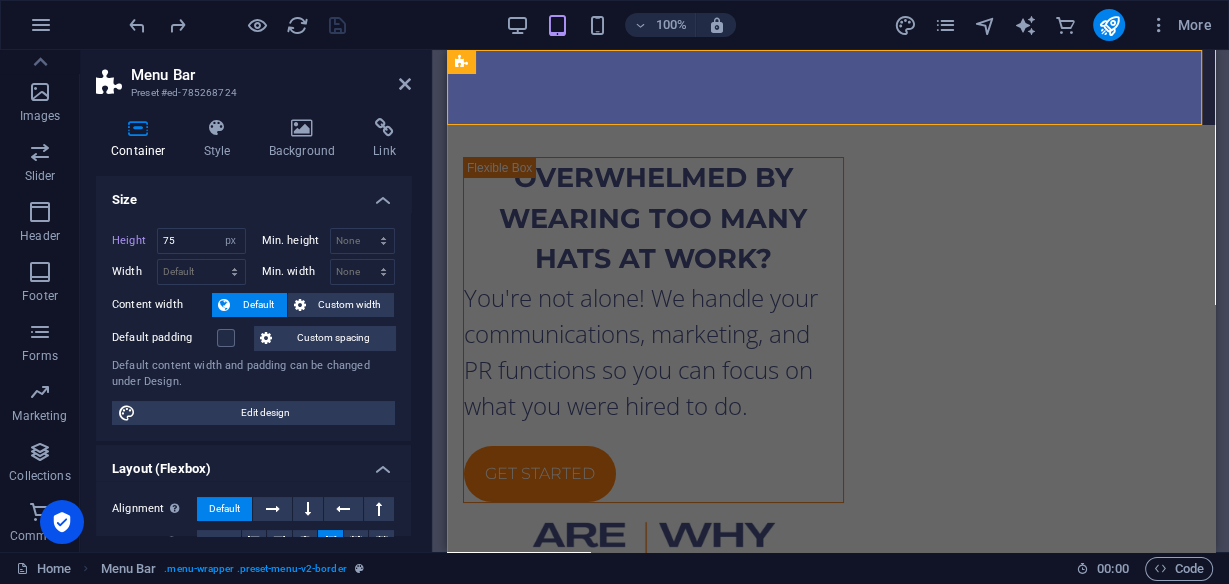 click on "Size" at bounding box center (253, 194) 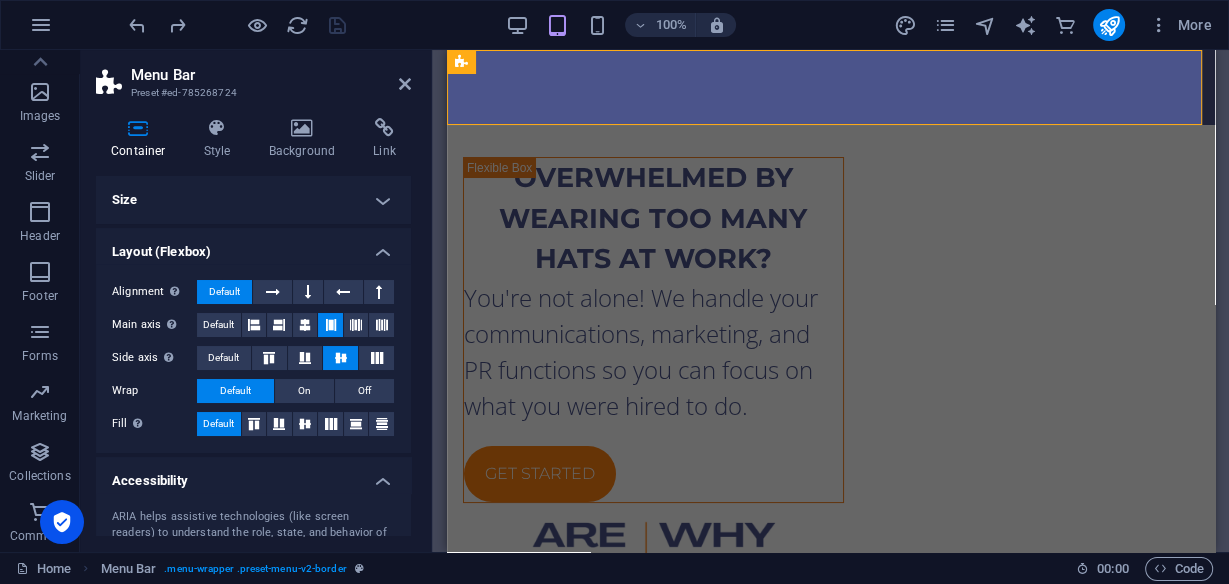 click on "Layout (Flexbox)" at bounding box center (253, 246) 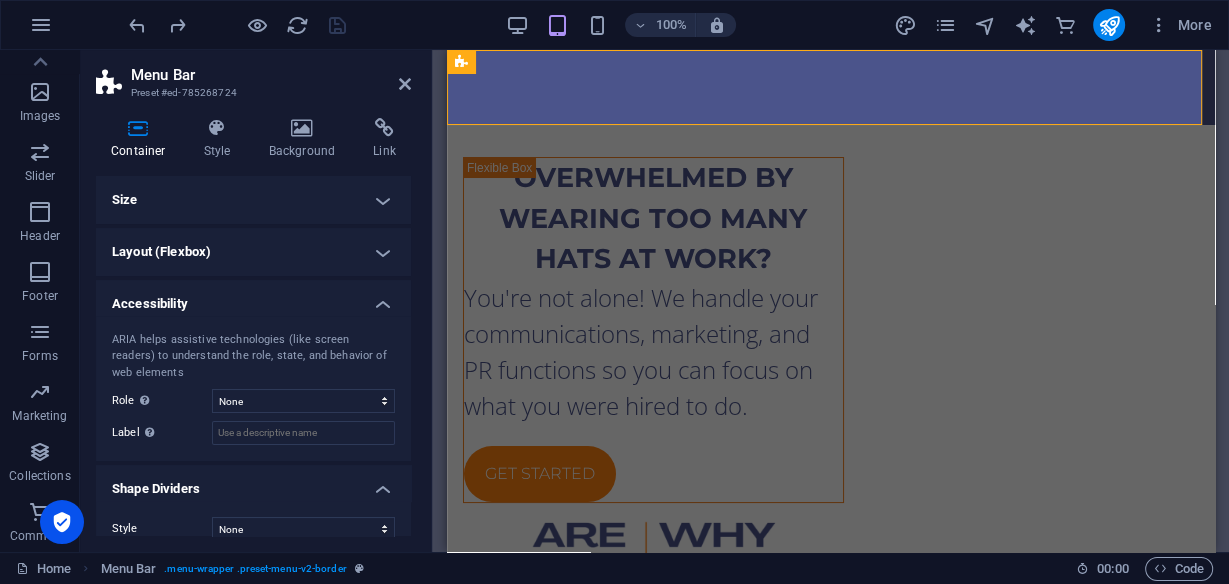 click on "Layout (Flexbox)" at bounding box center (253, 252) 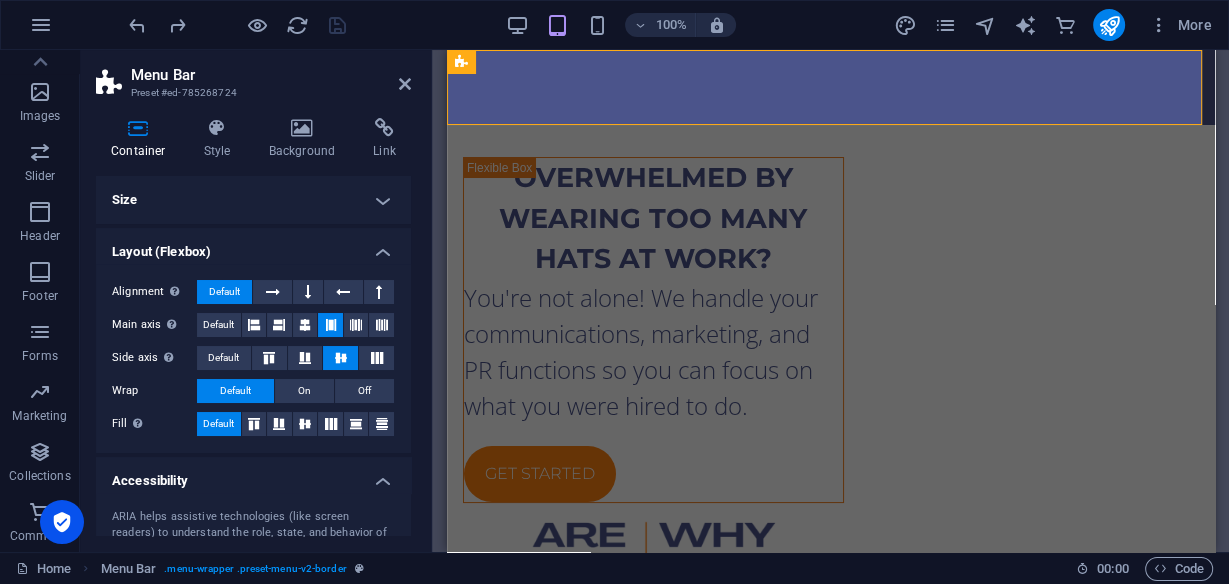 click on "Layout (Flexbox)" at bounding box center [253, 246] 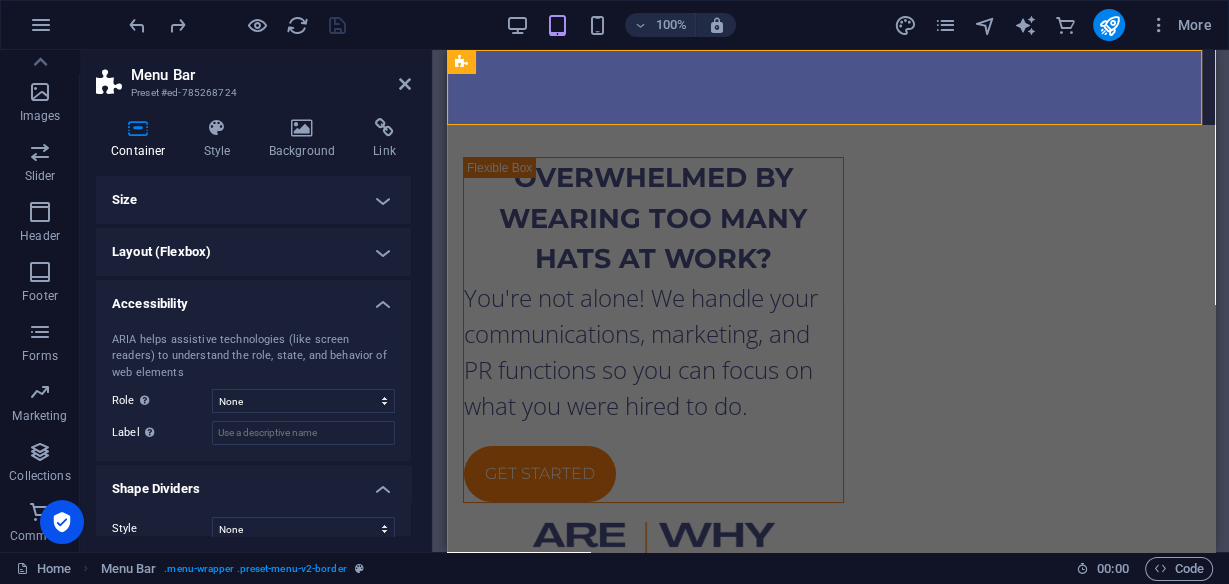 click on "Accessibility" at bounding box center (253, 298) 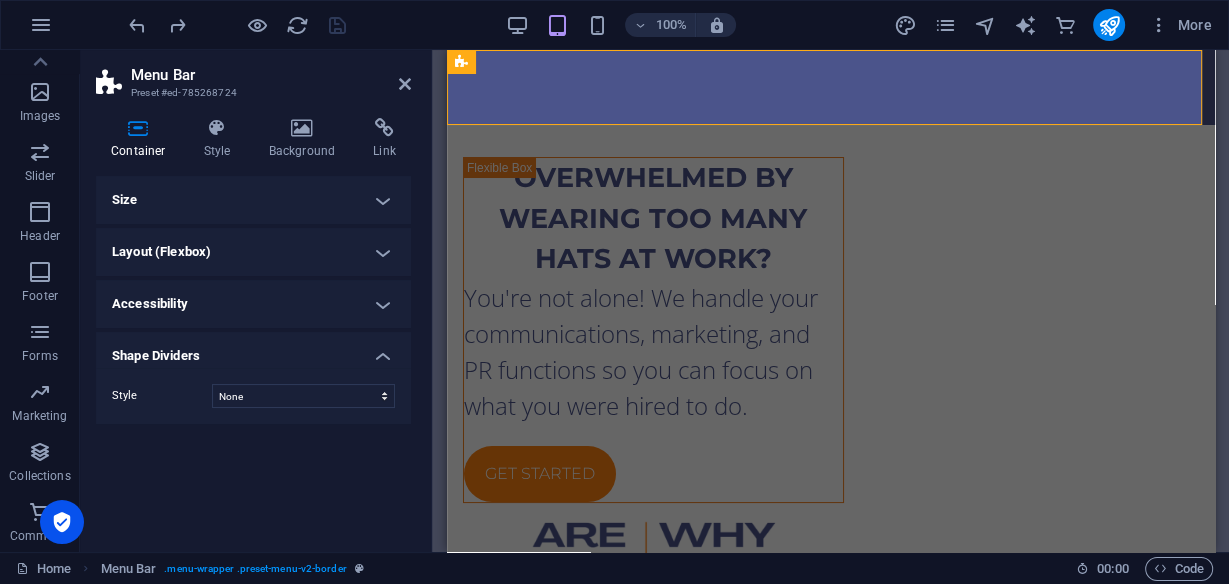 click on "Shape Dividers" at bounding box center (253, 350) 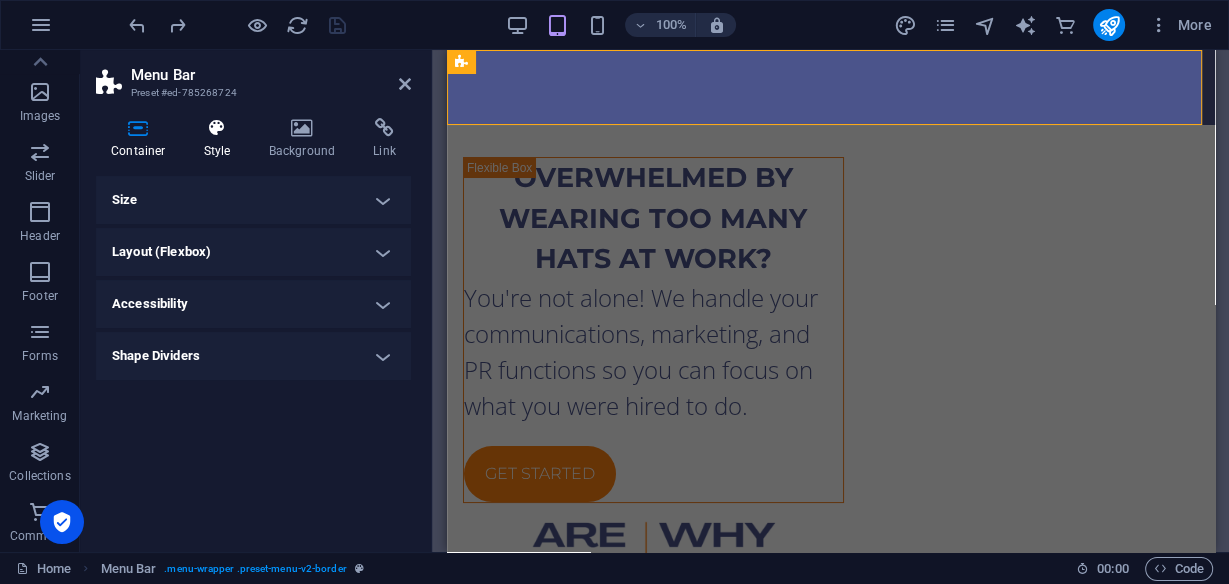 click at bounding box center [217, 128] 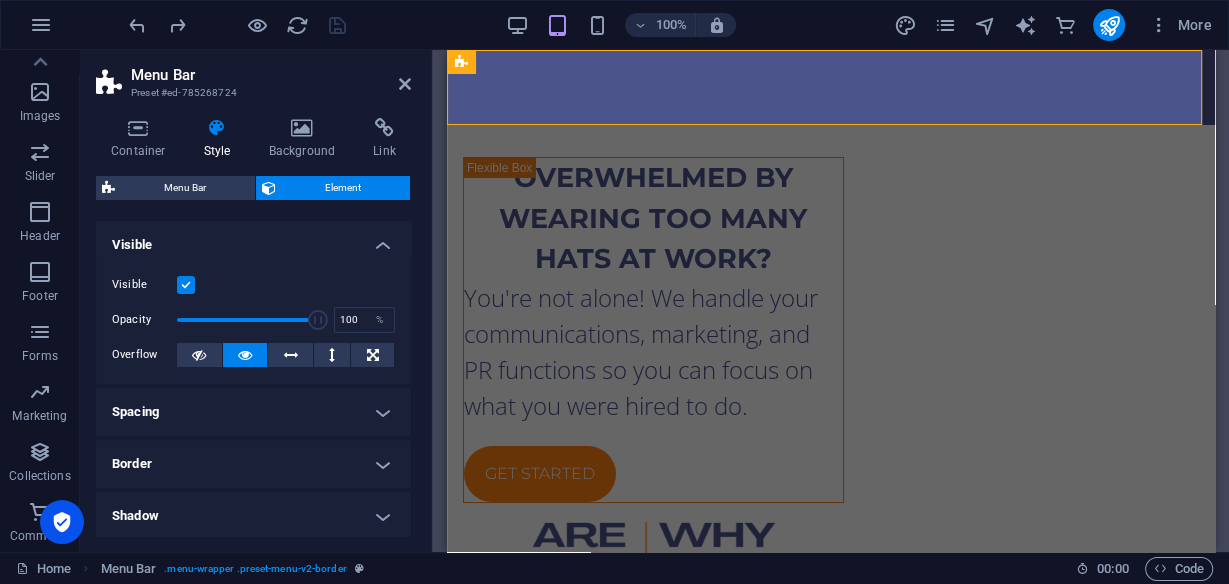 click on "Visible" at bounding box center [253, 239] 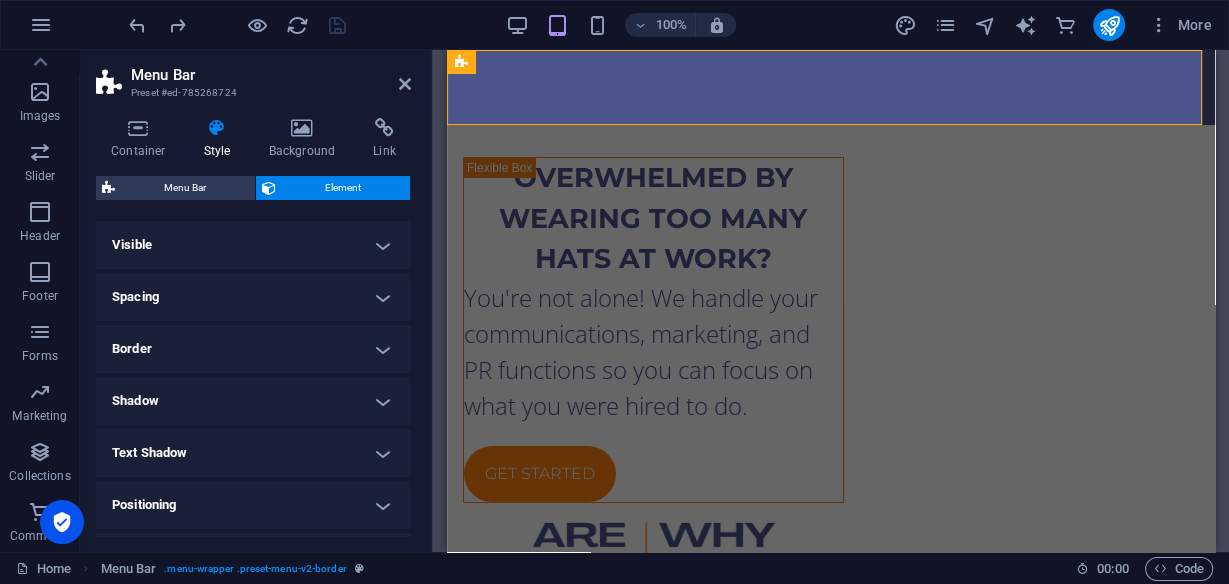 click on "Spacing" at bounding box center (253, 297) 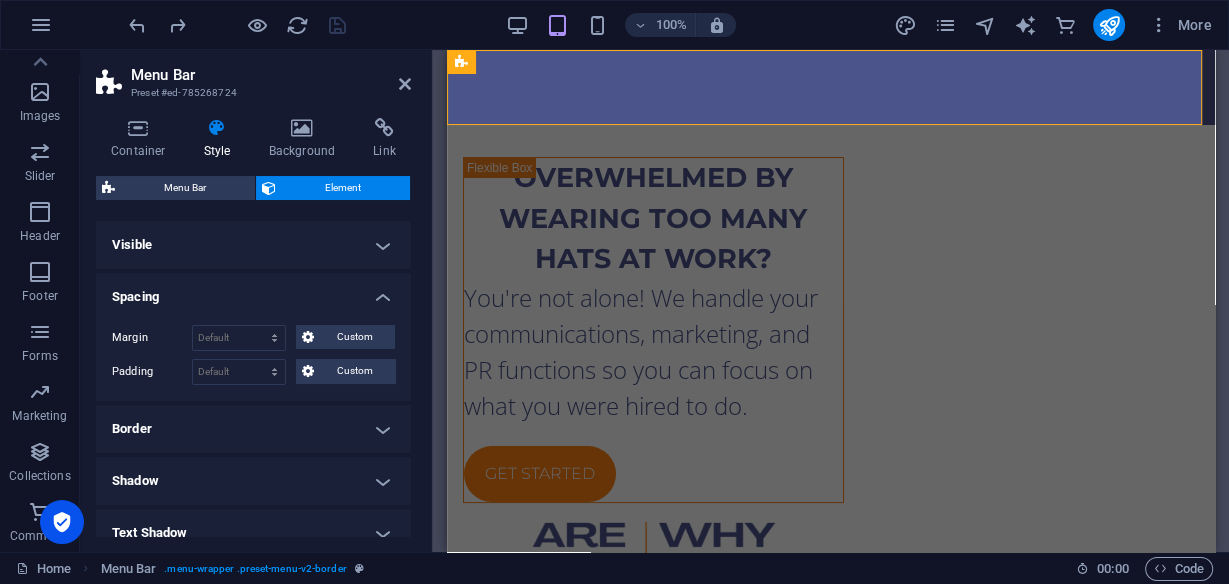 click on "Spacing" at bounding box center [253, 291] 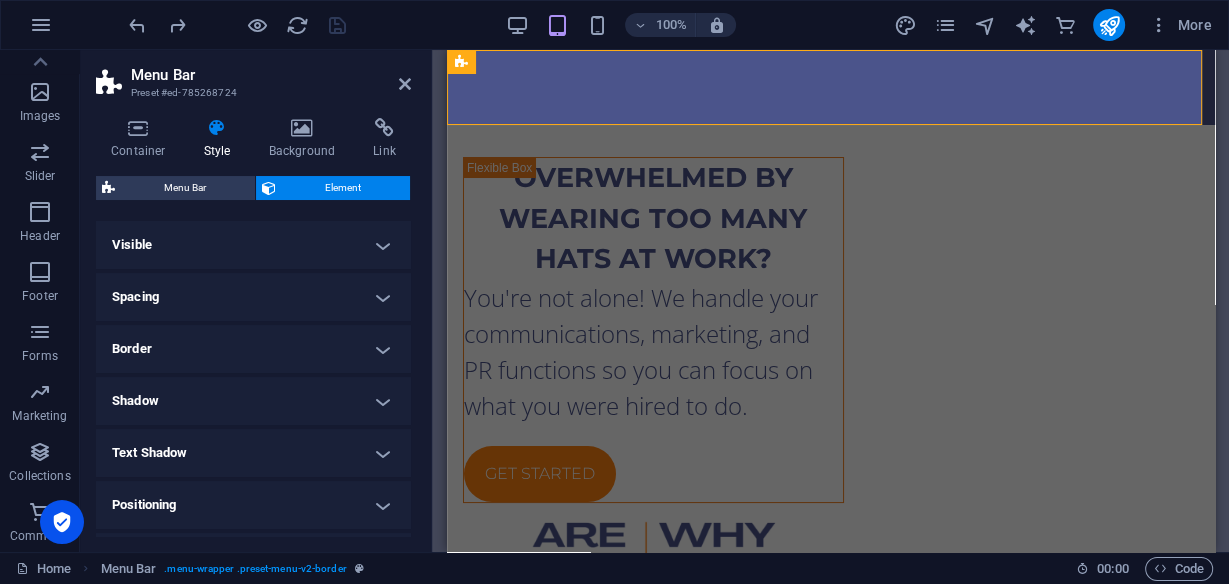 click on "Border" at bounding box center (253, 349) 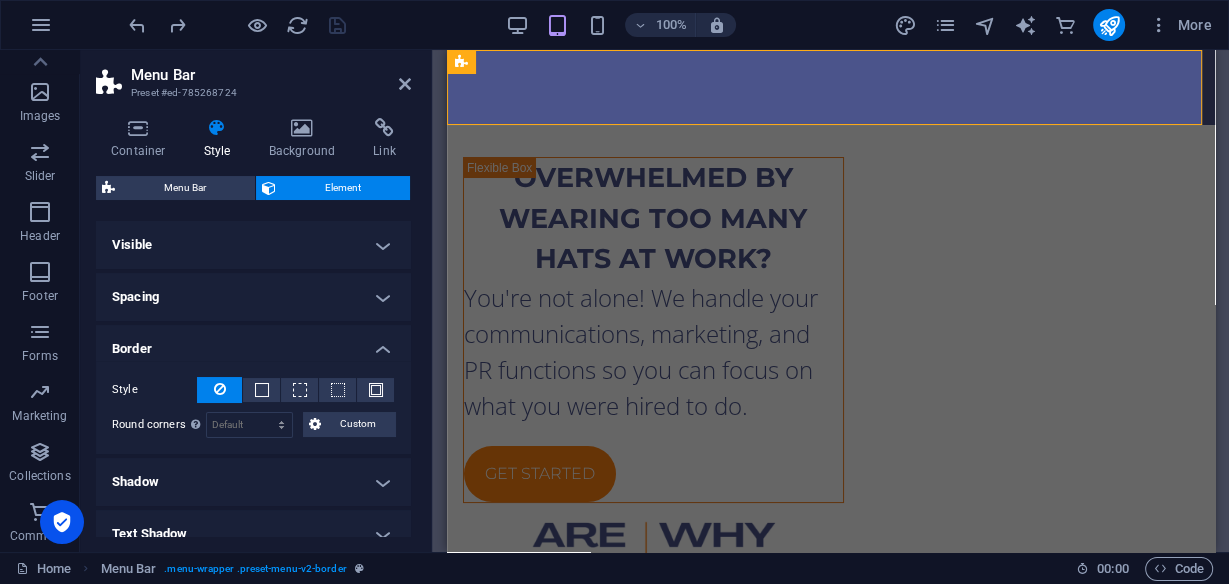 click on "Border" at bounding box center [253, 343] 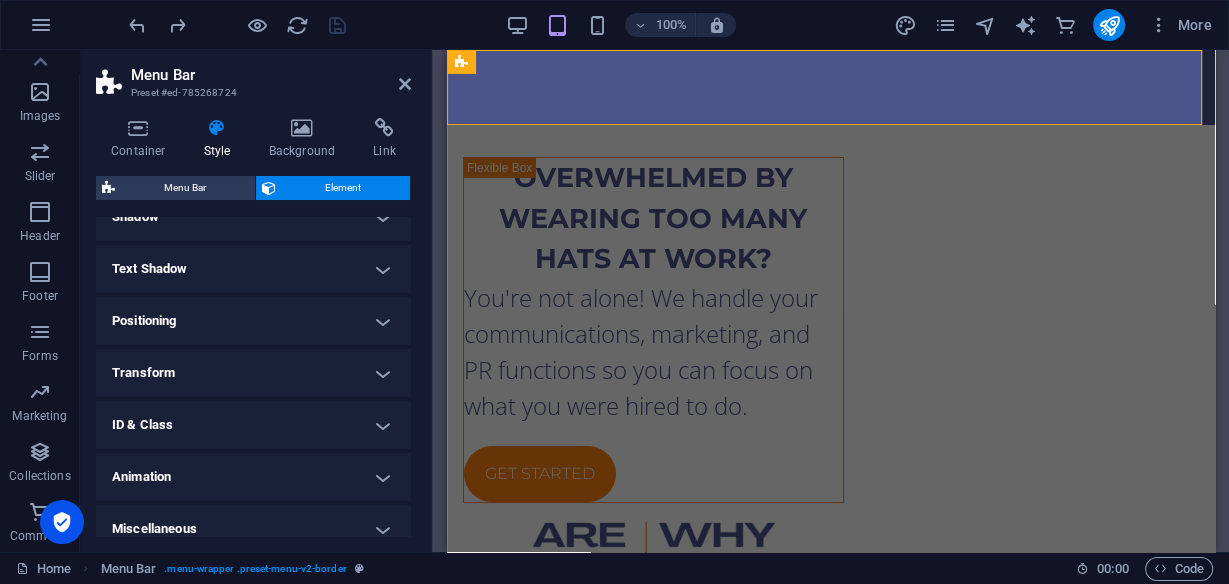 scroll, scrollTop: 200, scrollLeft: 0, axis: vertical 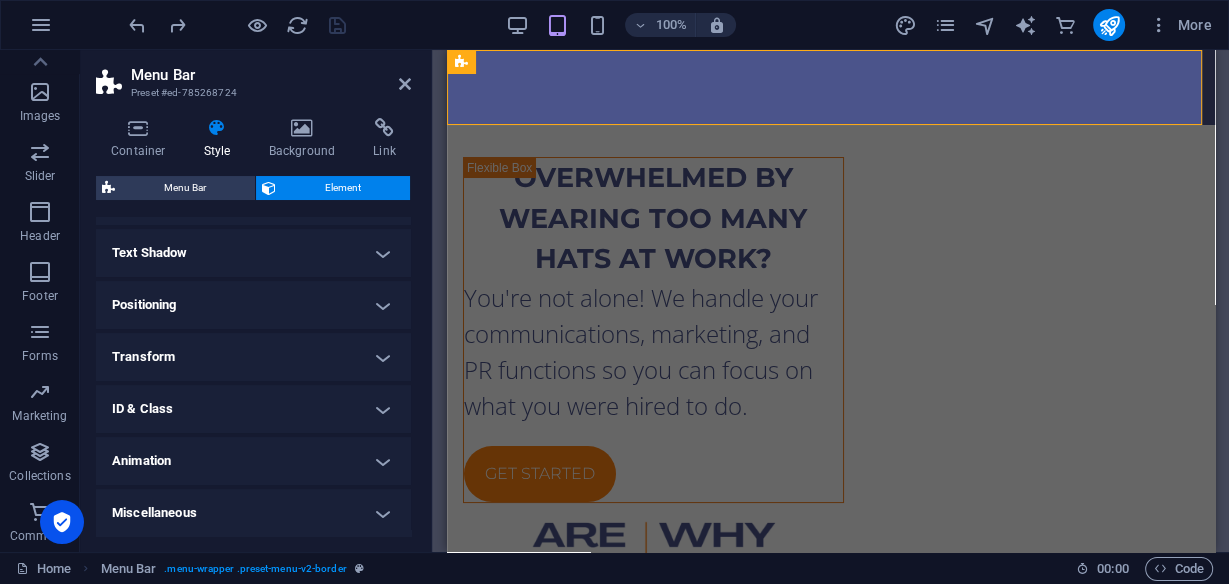 click on "ID & Class" at bounding box center (253, 409) 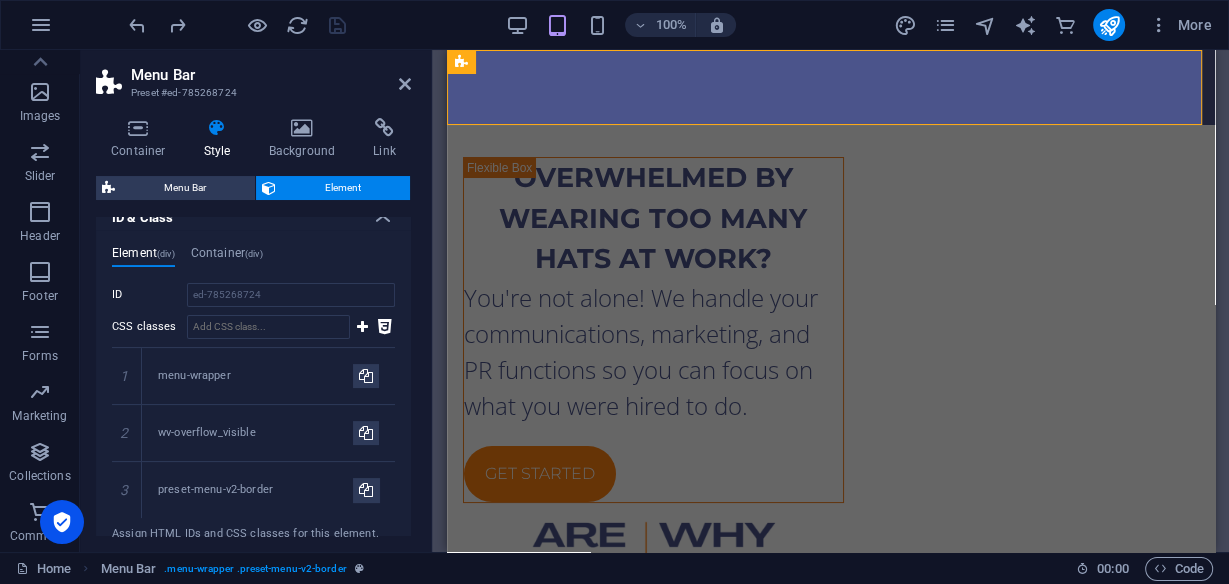 scroll, scrollTop: 388, scrollLeft: 0, axis: vertical 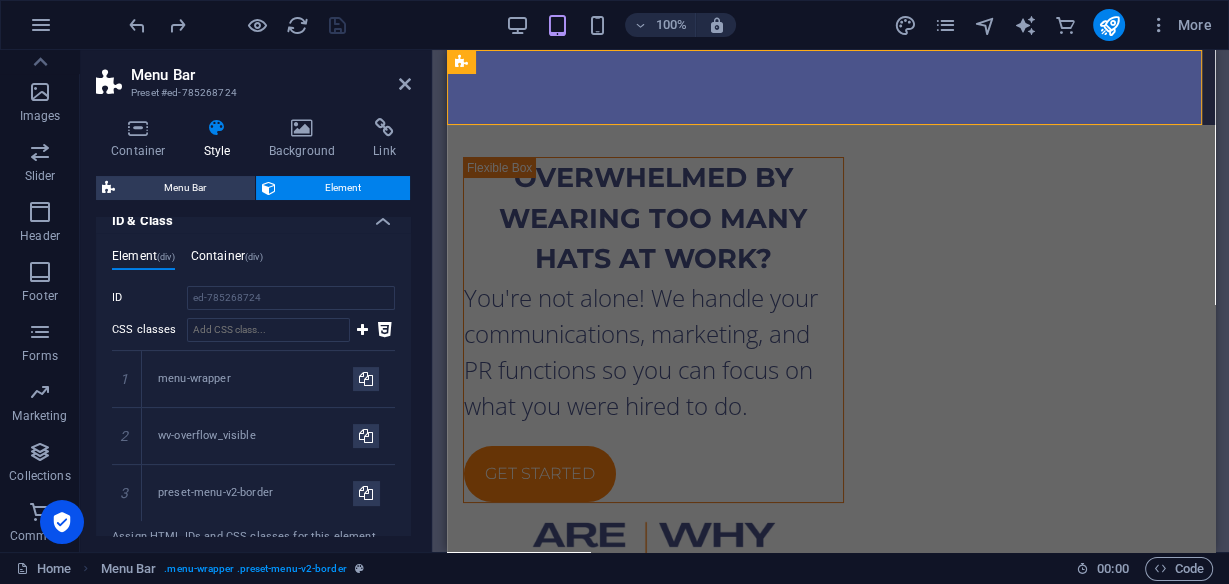 click on "Container  (div)" at bounding box center (227, 260) 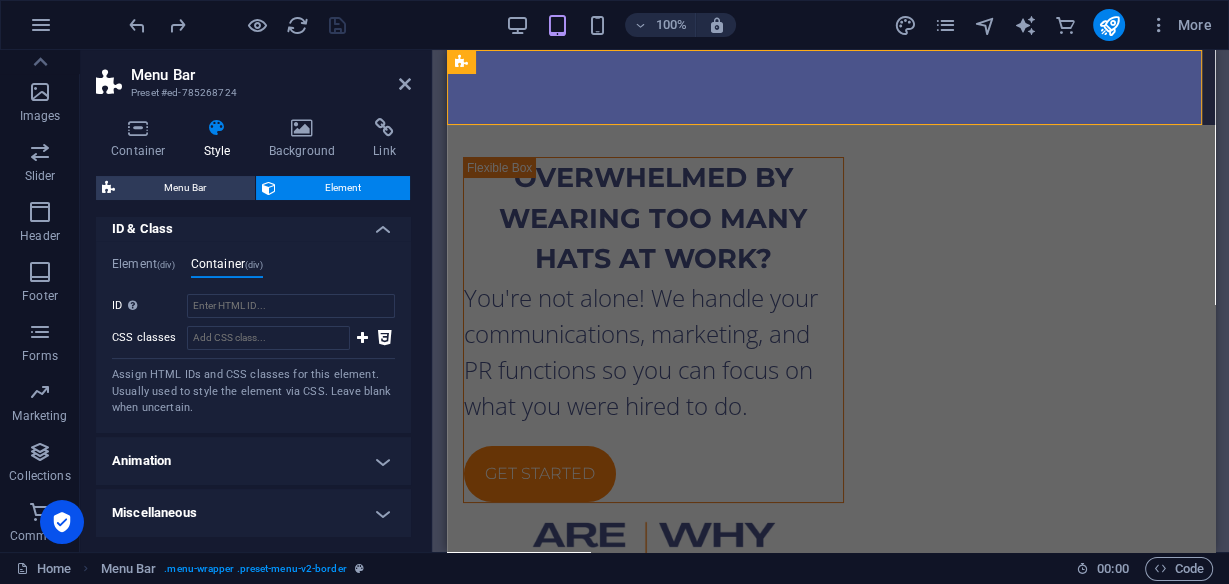 click on "Animation" at bounding box center [253, 461] 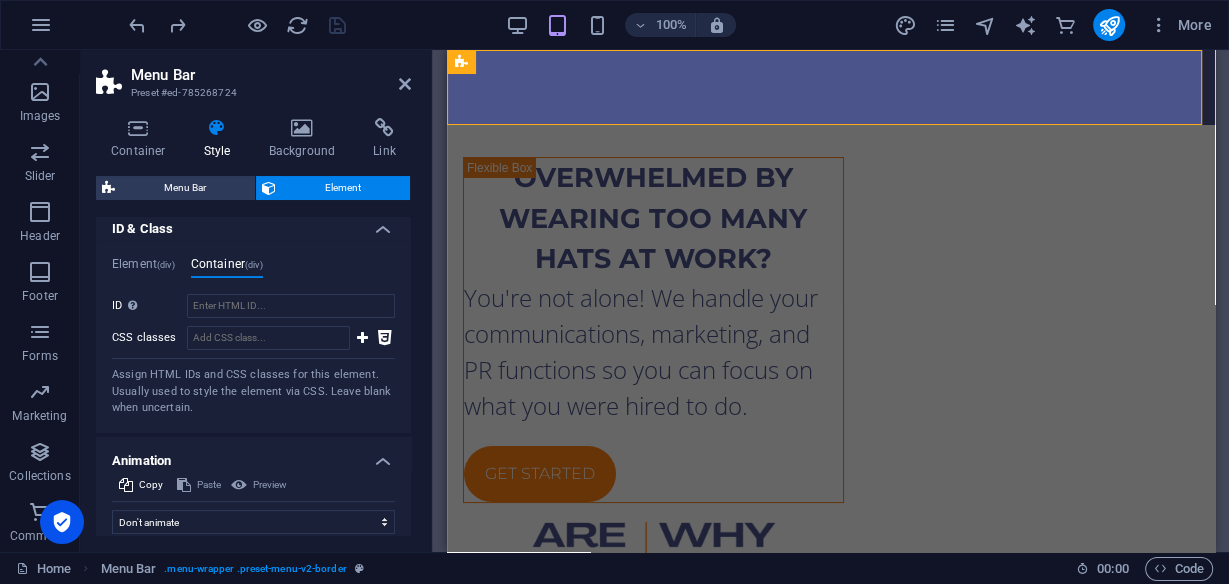 scroll, scrollTop: 444, scrollLeft: 0, axis: vertical 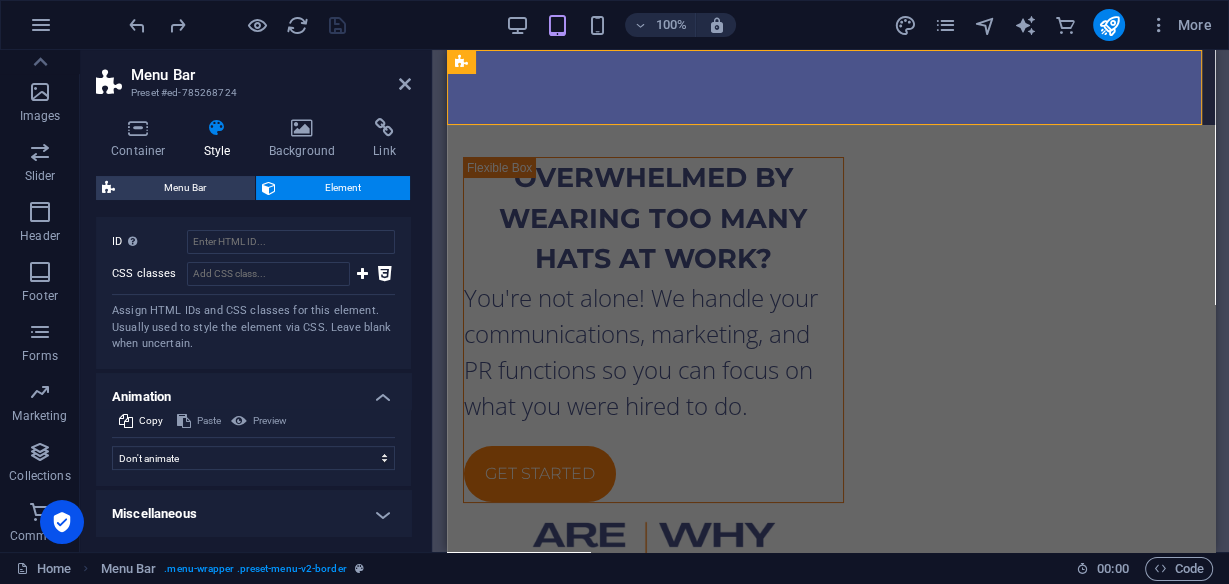 click on "Animation" at bounding box center (253, 391) 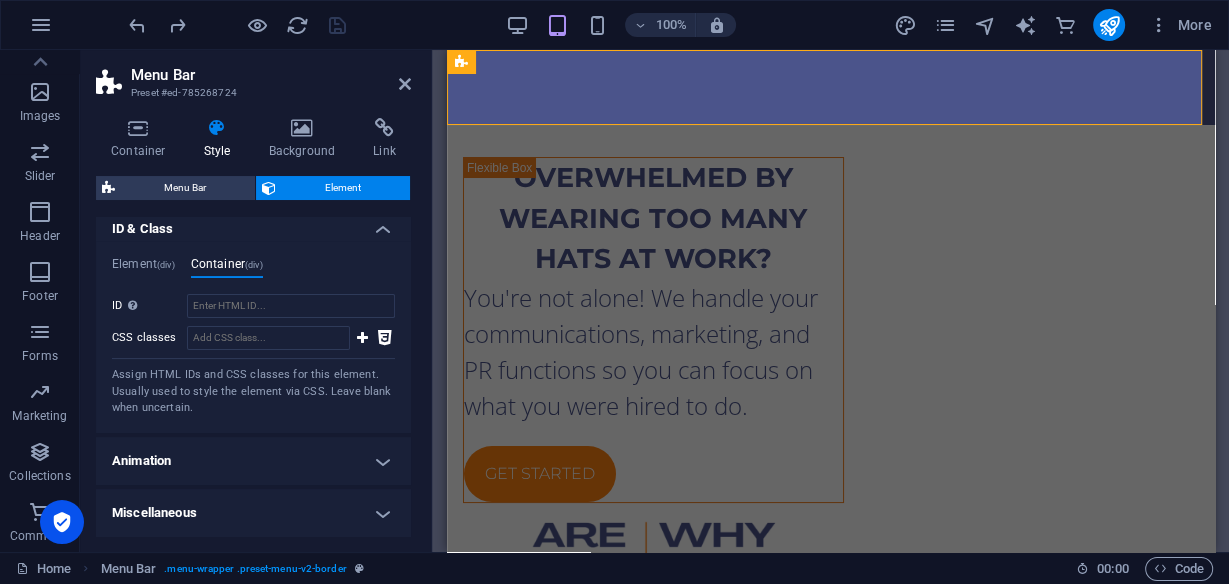 click on "ID & Class" at bounding box center [253, 223] 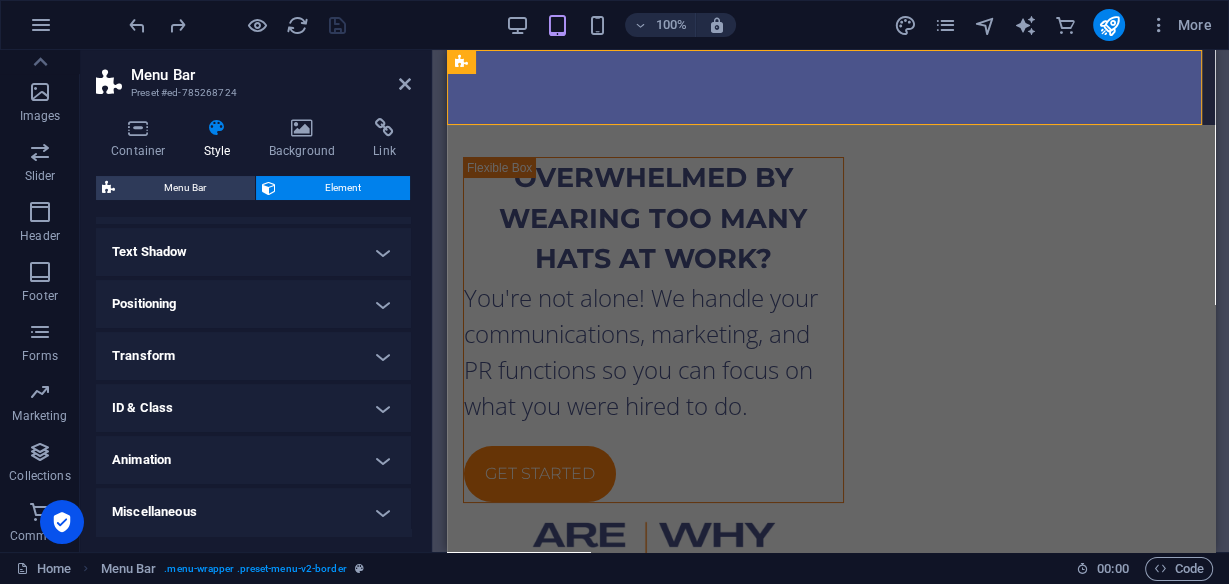 scroll, scrollTop: 200, scrollLeft: 0, axis: vertical 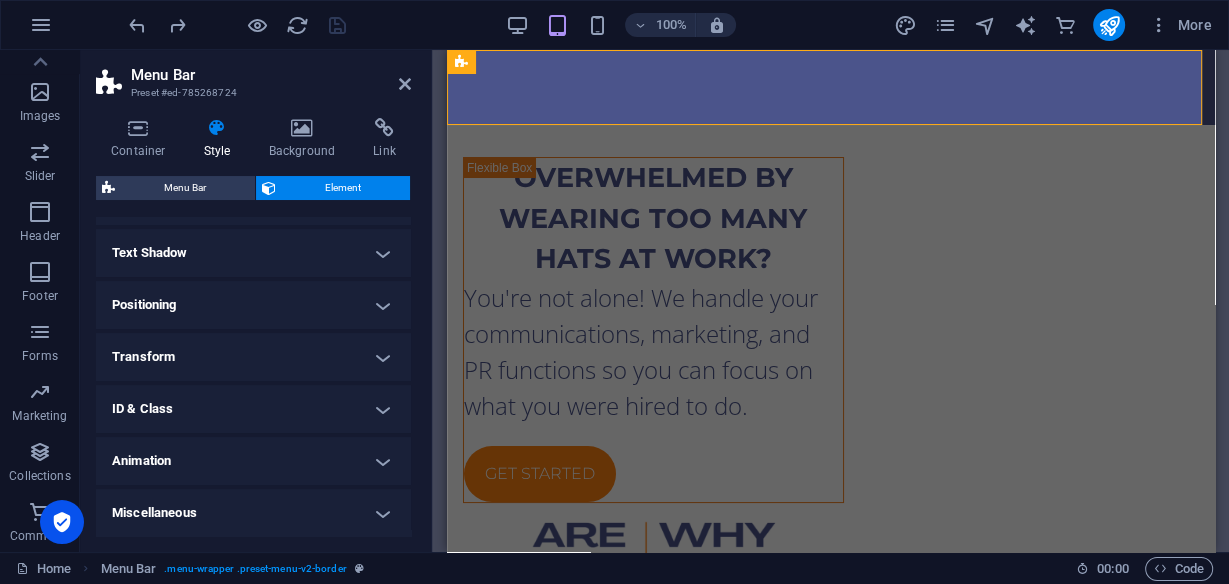 click on "Miscellaneous" at bounding box center (253, 513) 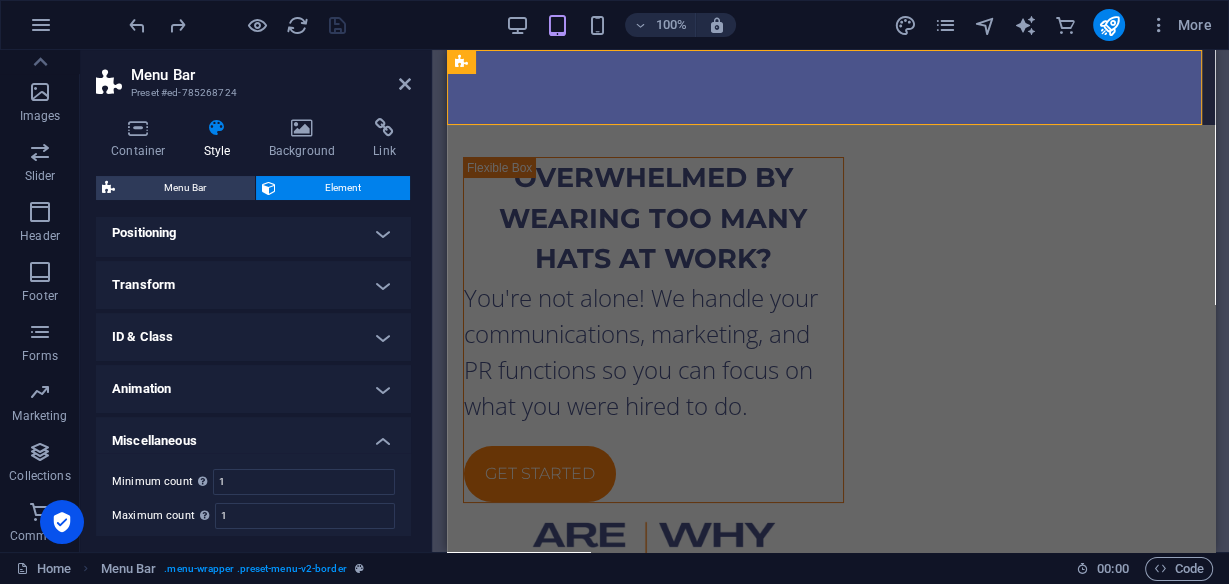scroll, scrollTop: 290, scrollLeft: 0, axis: vertical 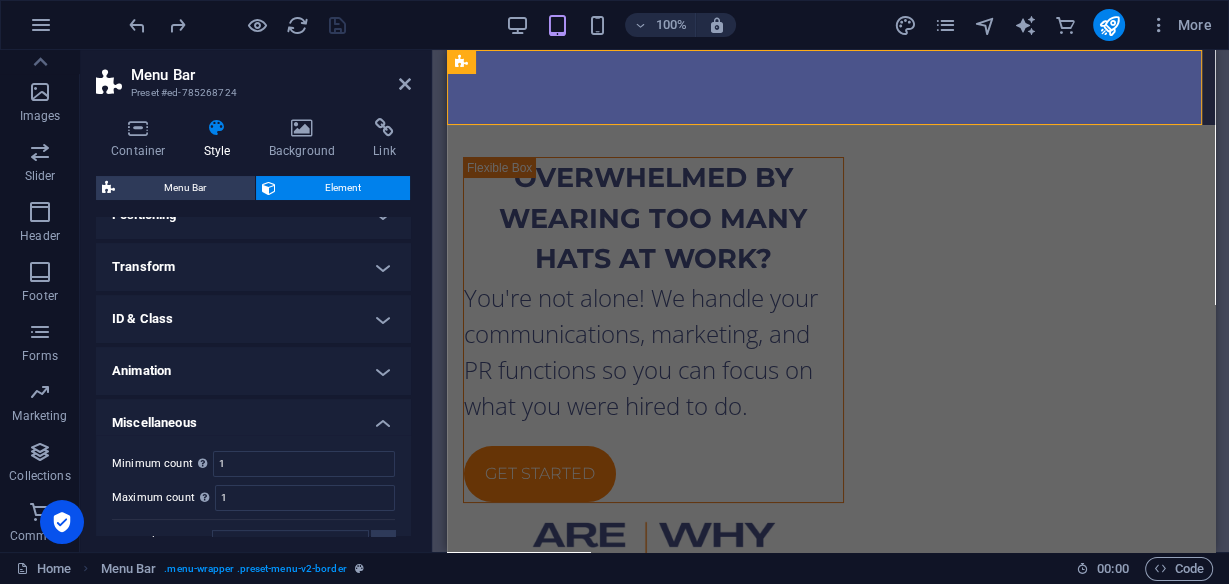 click on "Minimum count Define whether this element should be duplicable. 1 Maximum count Define whether this element should be duplicable. 1 Origin element" at bounding box center [253, 503] 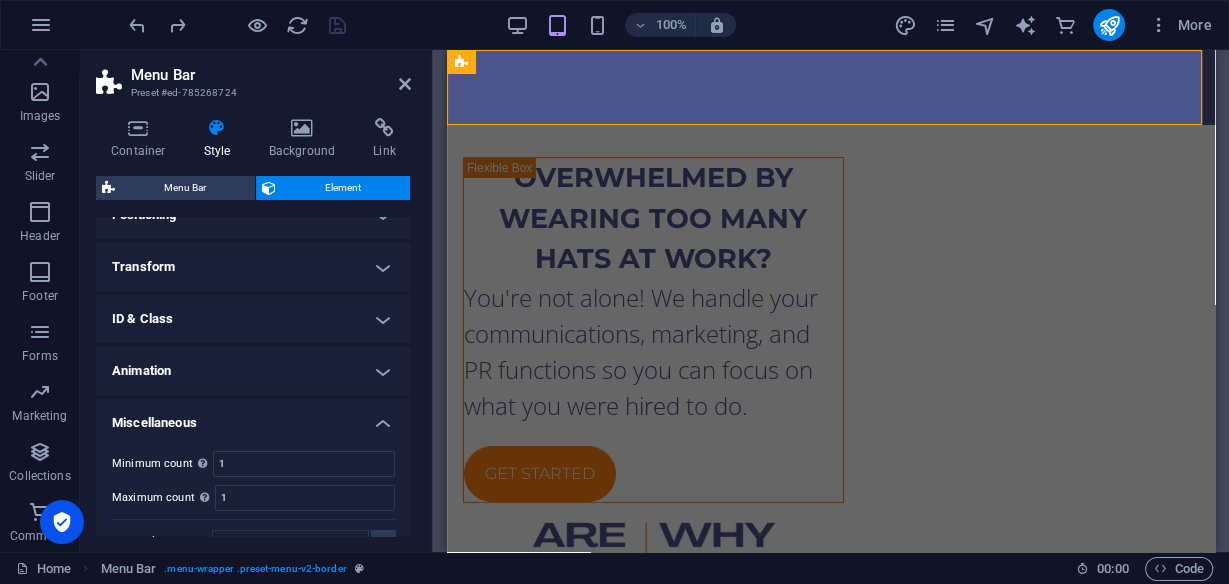 click on "Minimum count Define whether this element should be duplicable. 1 Maximum count Define whether this element should be duplicable. 1 Origin element" at bounding box center (253, 503) 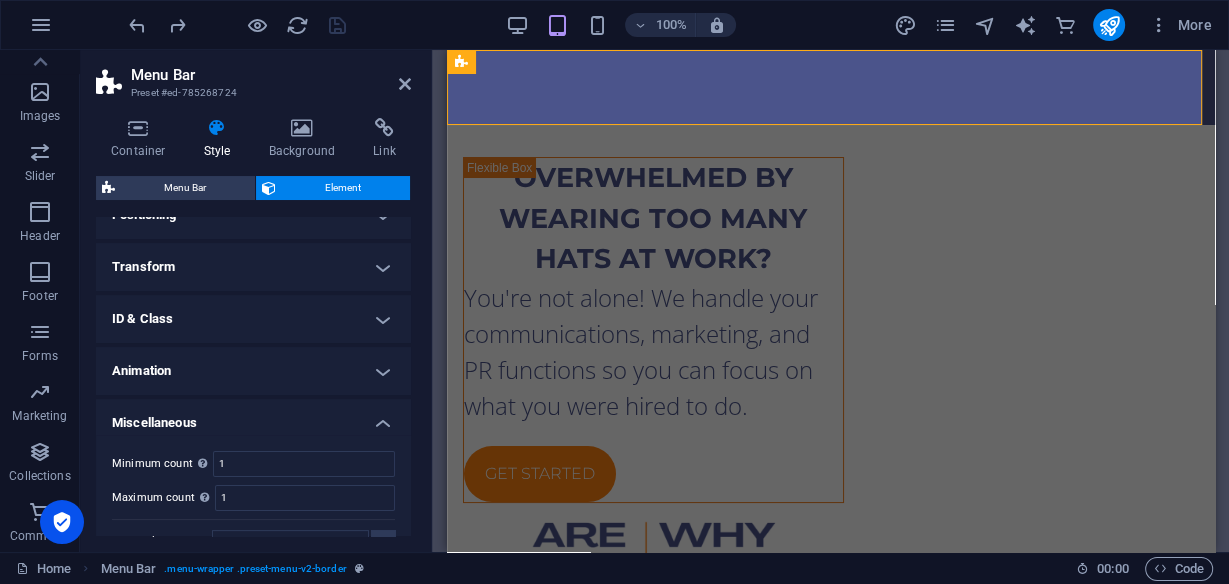 click on "Miscellaneous" at bounding box center (253, 417) 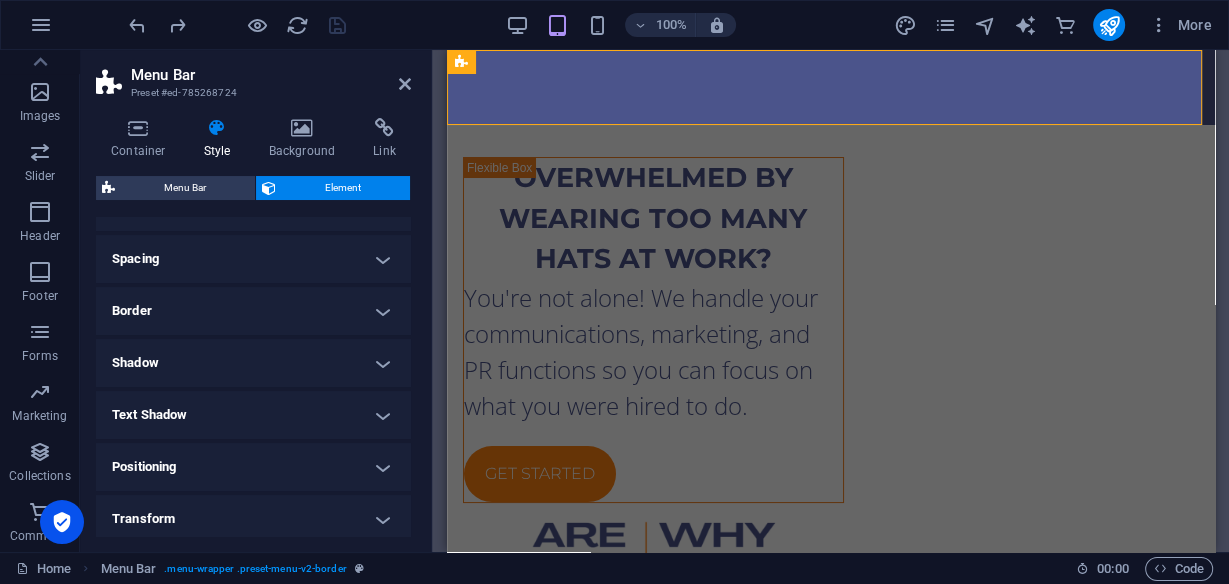scroll, scrollTop: 0, scrollLeft: 0, axis: both 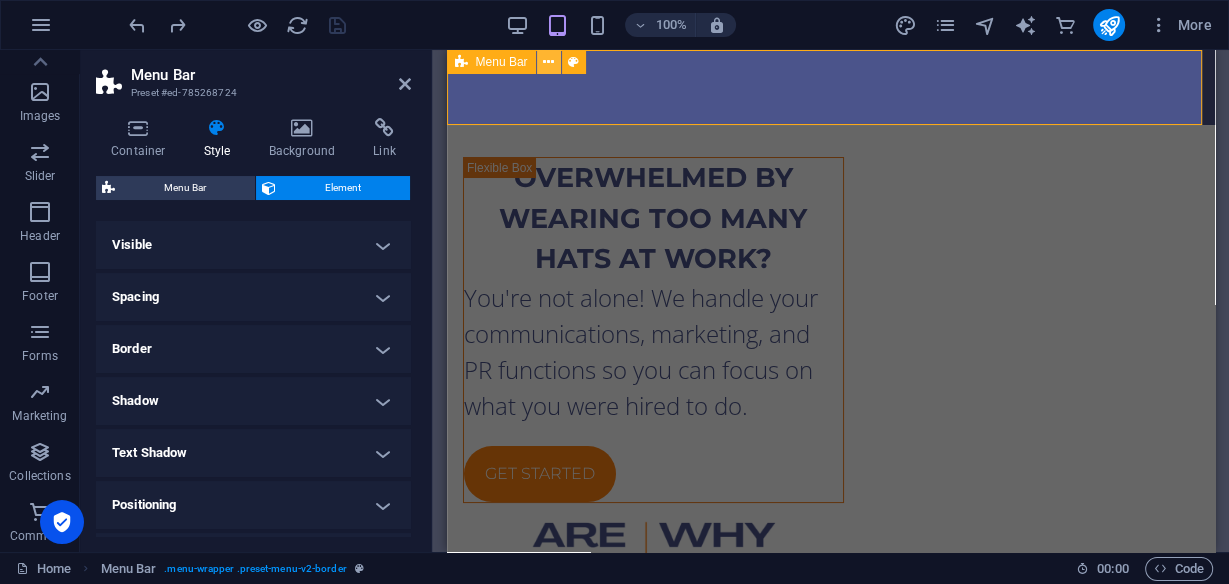 click at bounding box center [548, 62] 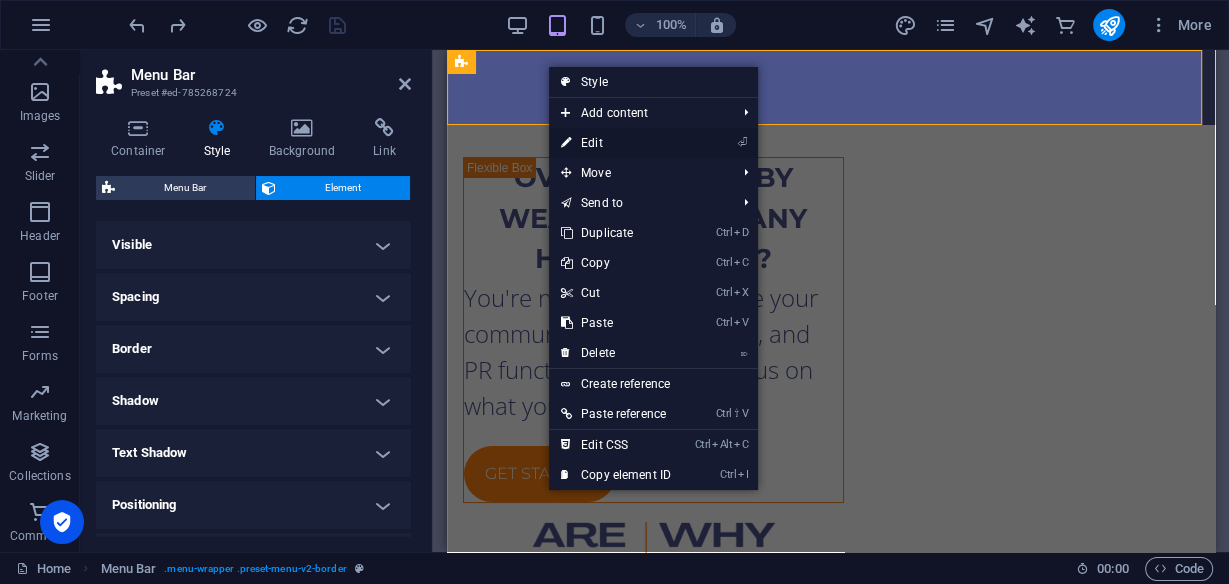 click on "⏎  Edit" at bounding box center [616, 143] 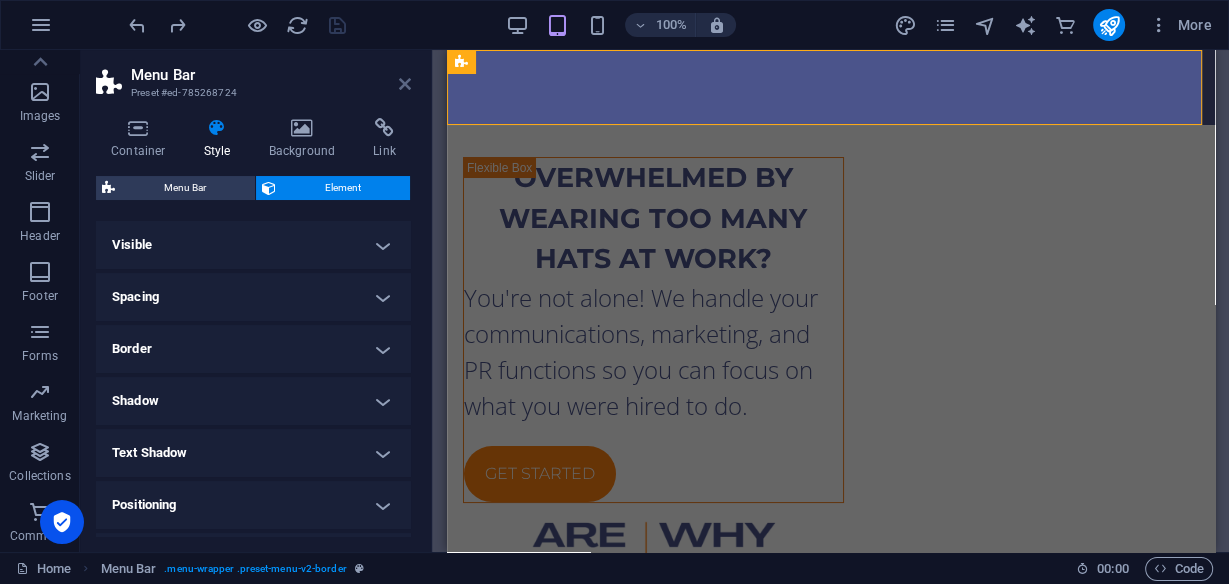 click at bounding box center [405, 84] 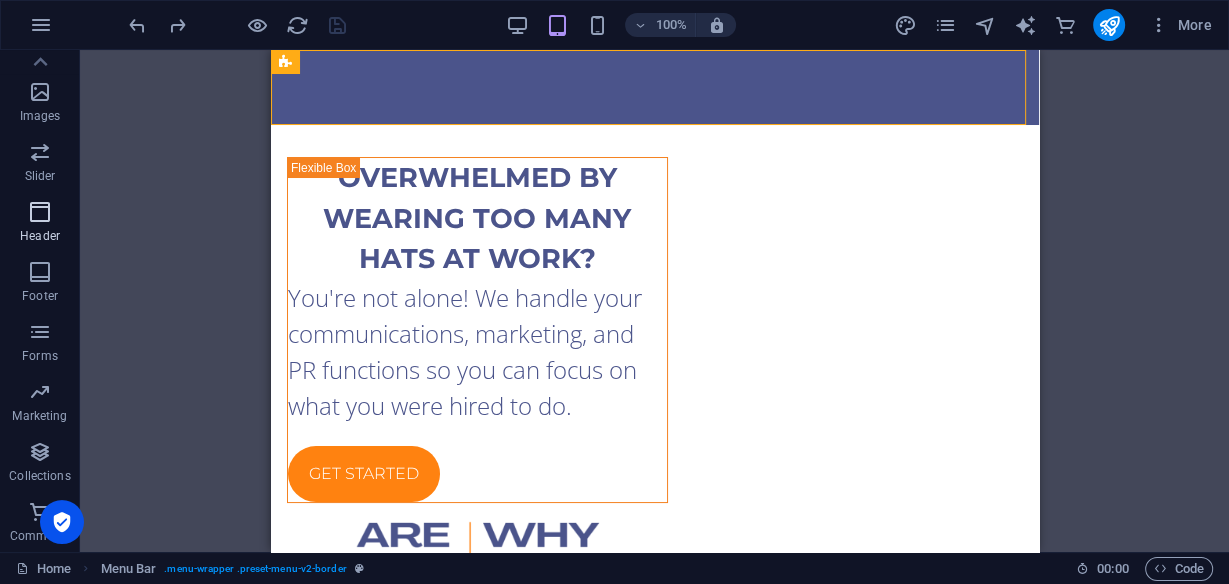 click on "Header" at bounding box center [40, 224] 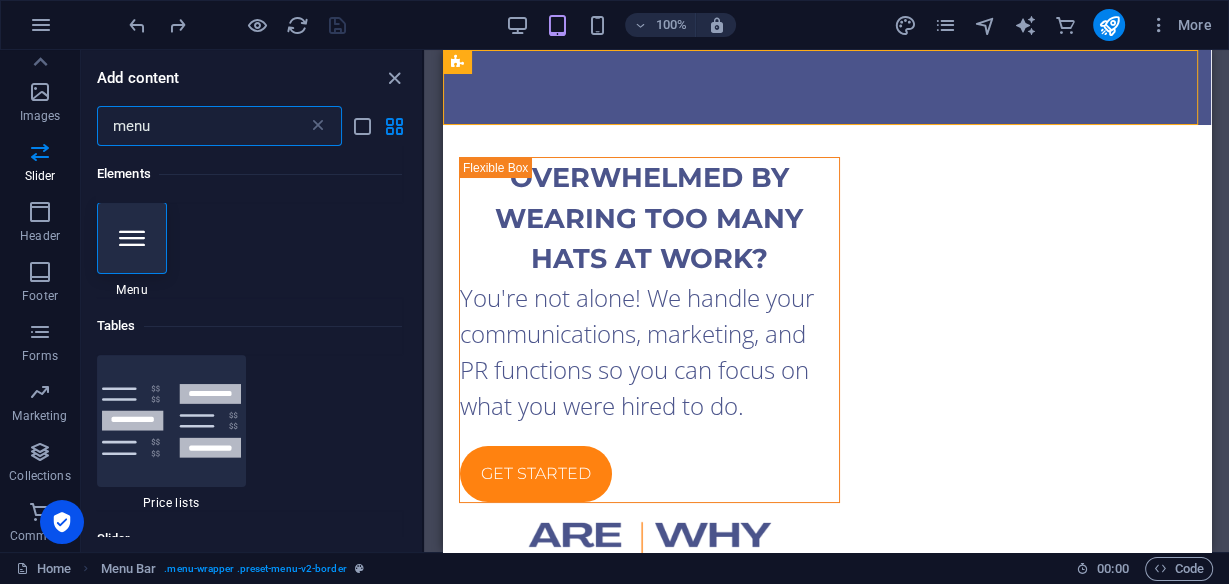 scroll, scrollTop: 0, scrollLeft: 0, axis: both 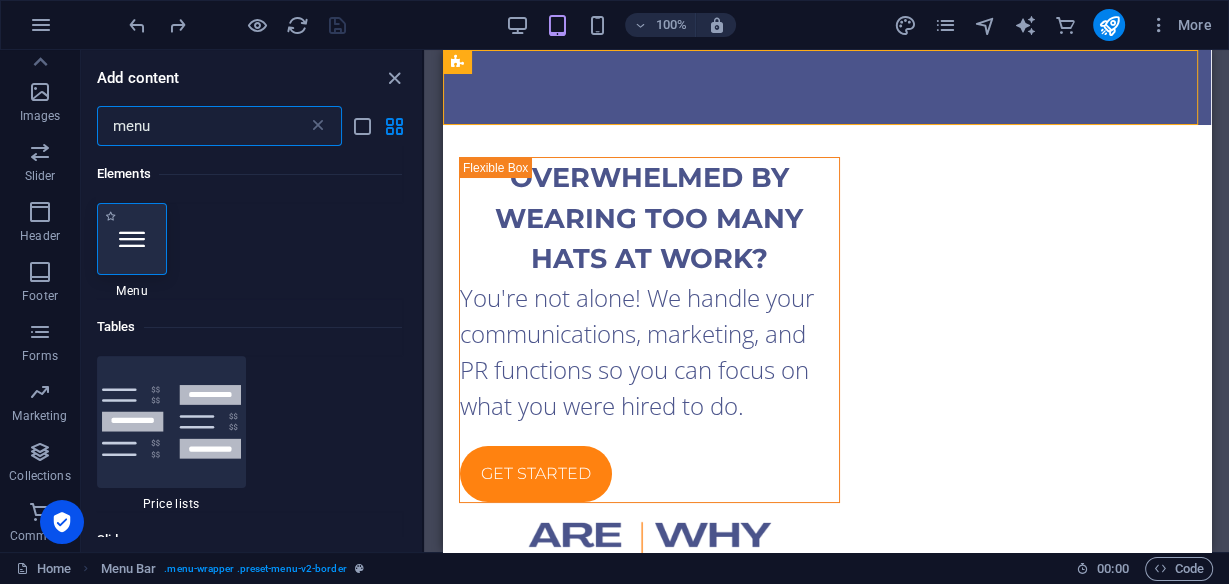 type on "menu" 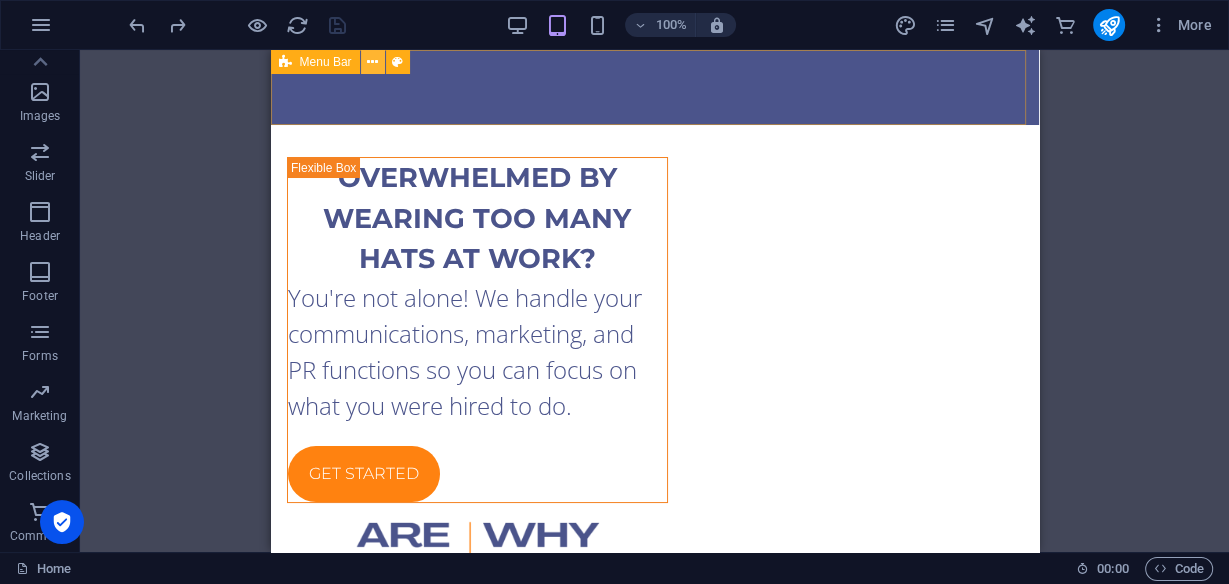 click at bounding box center [373, 62] 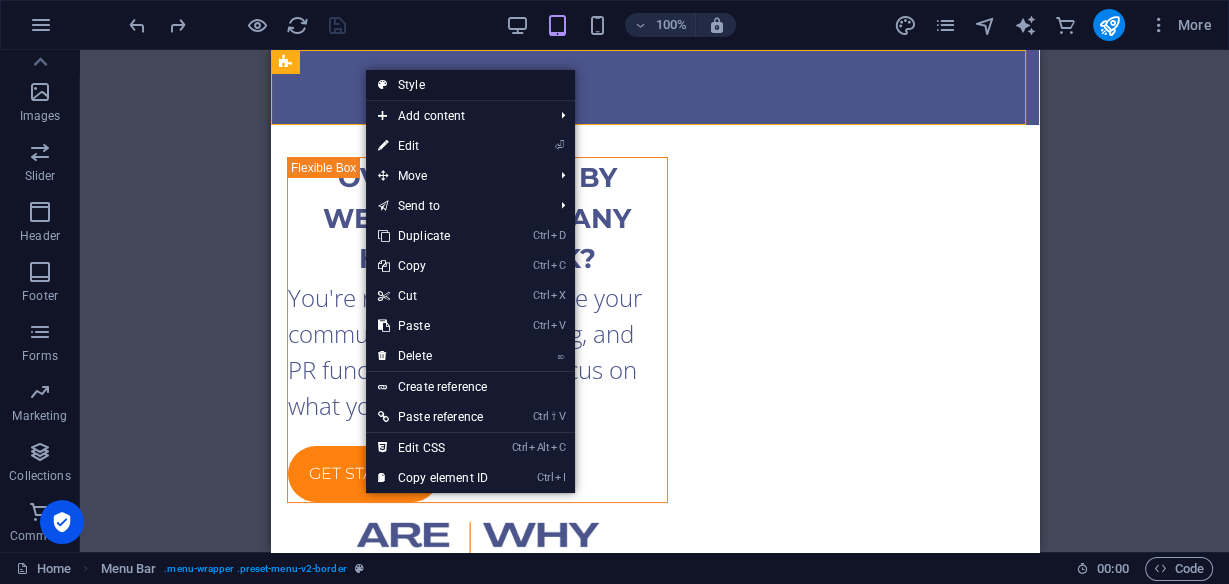 click at bounding box center [383, 85] 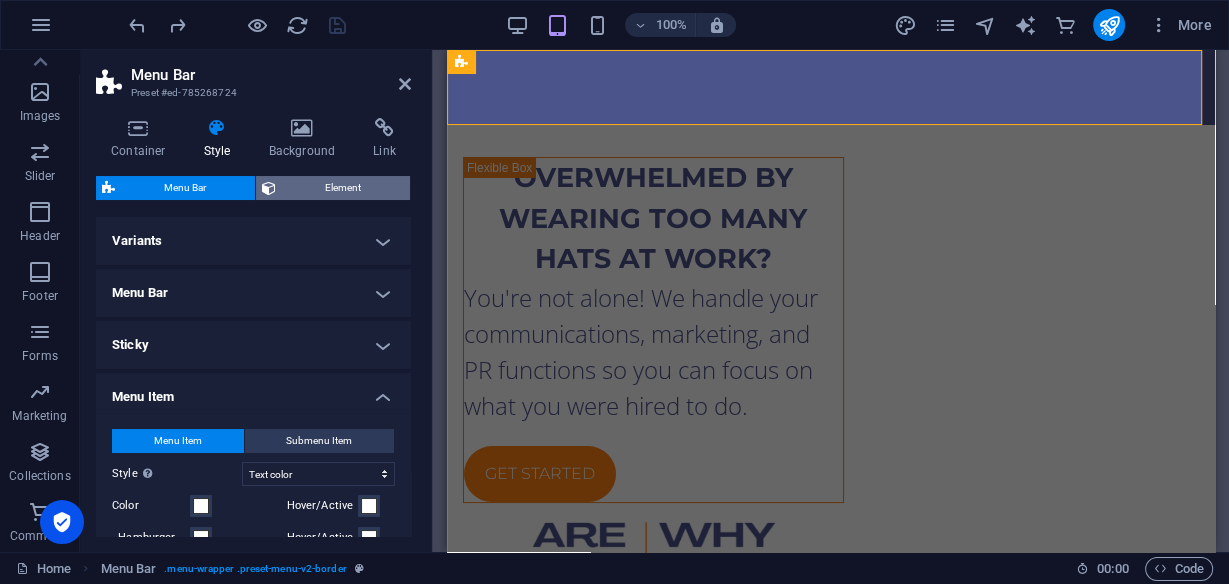 click on "Element" at bounding box center [343, 188] 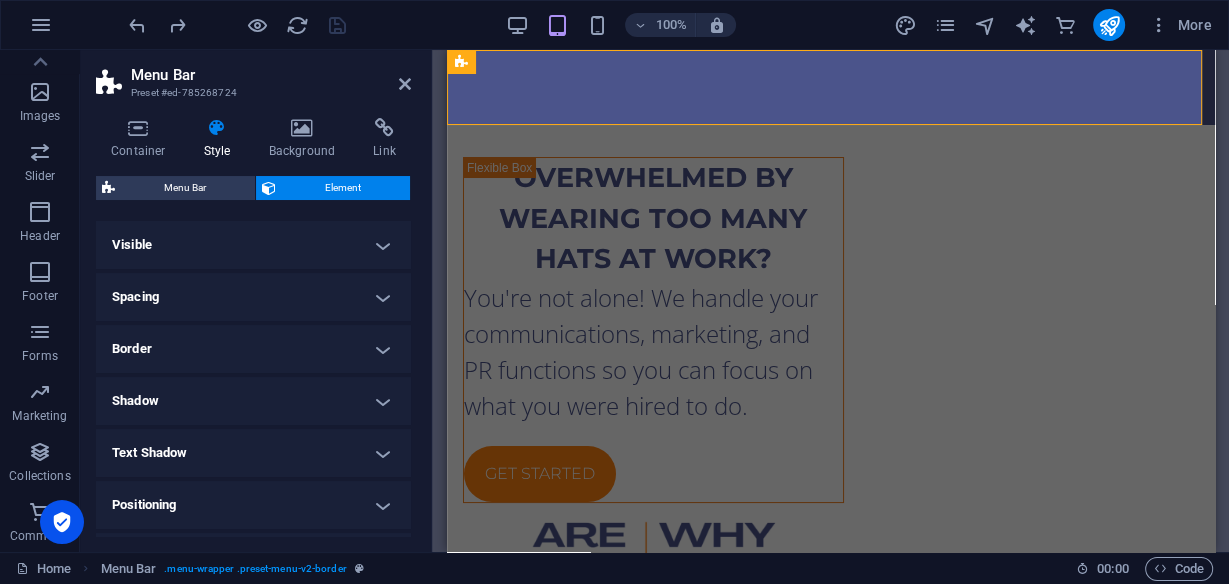 drag, startPoint x: 407, startPoint y: 230, endPoint x: 426, endPoint y: 435, distance: 205.8786 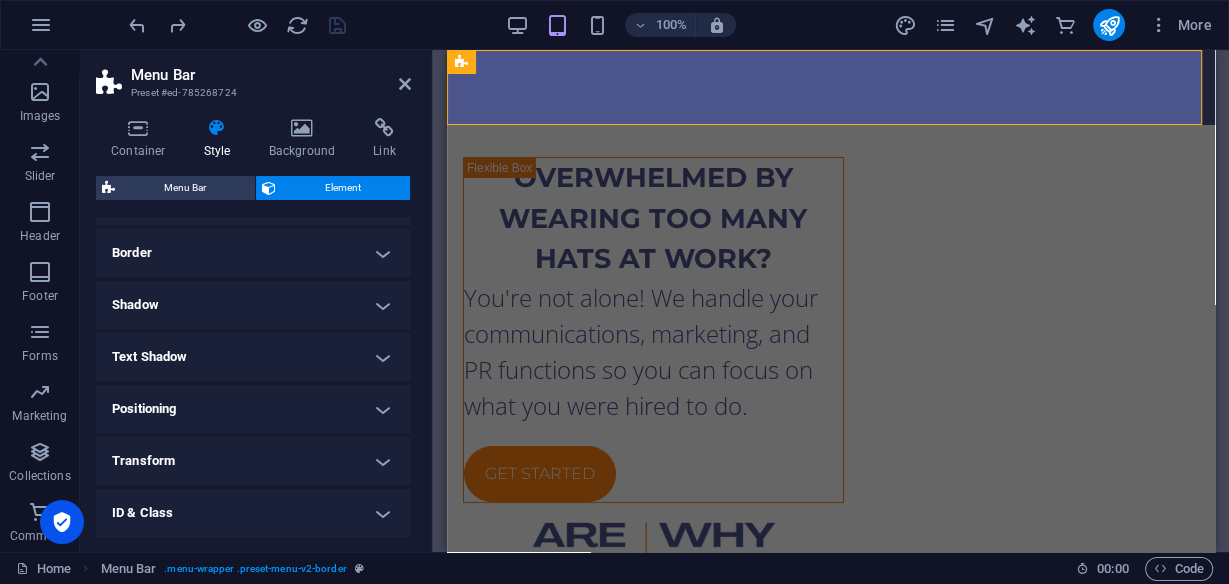 scroll, scrollTop: 200, scrollLeft: 0, axis: vertical 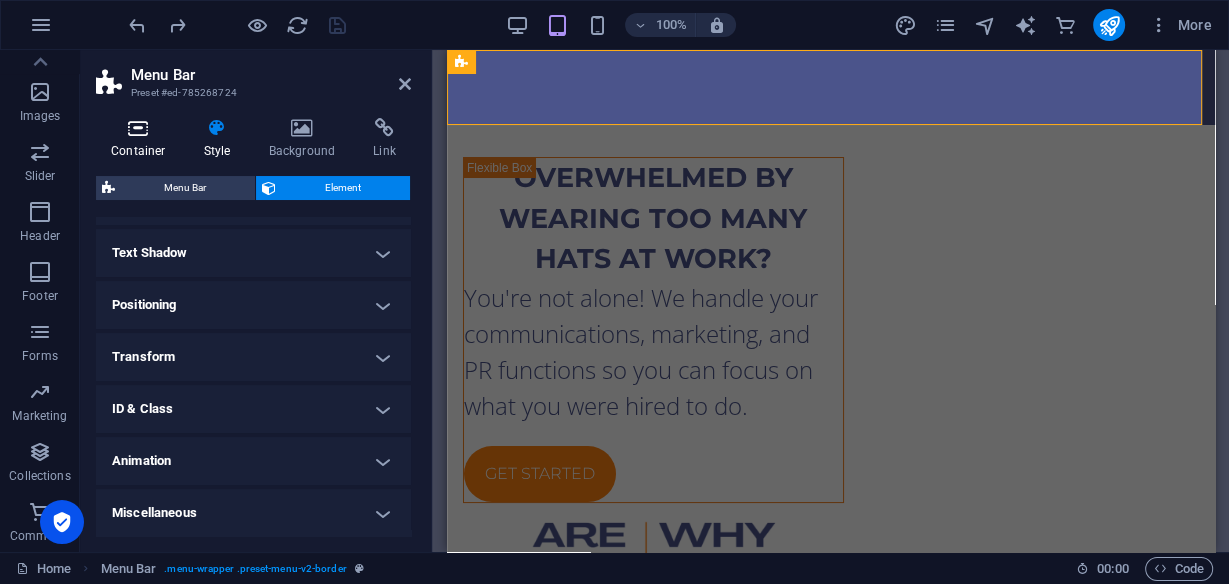 click on "Container" at bounding box center [142, 139] 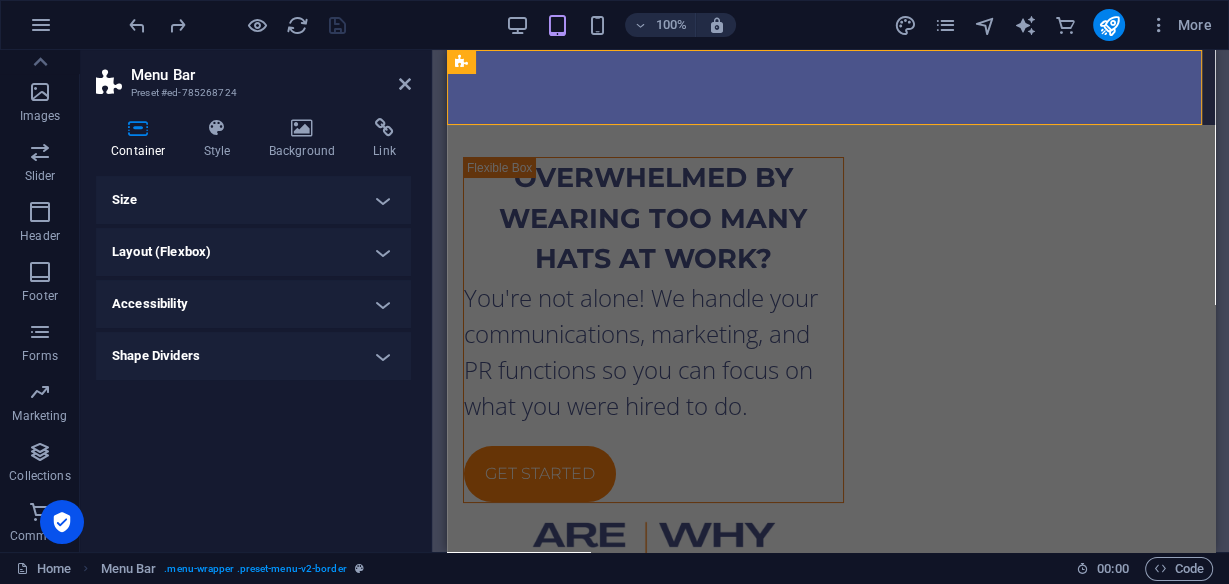 click on "Size" at bounding box center (253, 200) 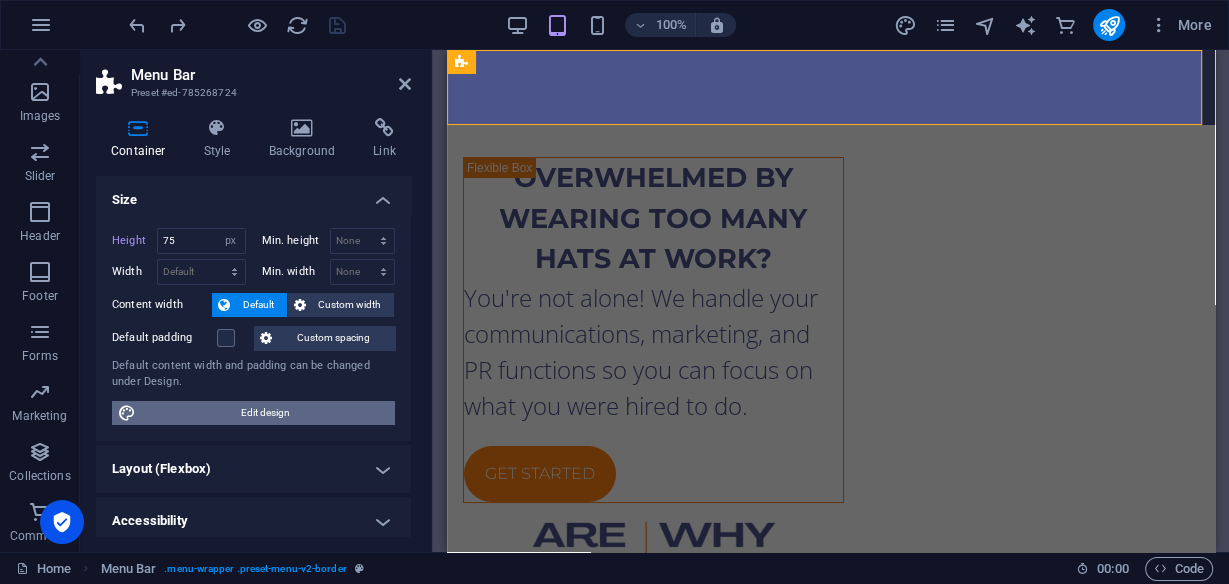 click on "Edit design" at bounding box center (253, 413) 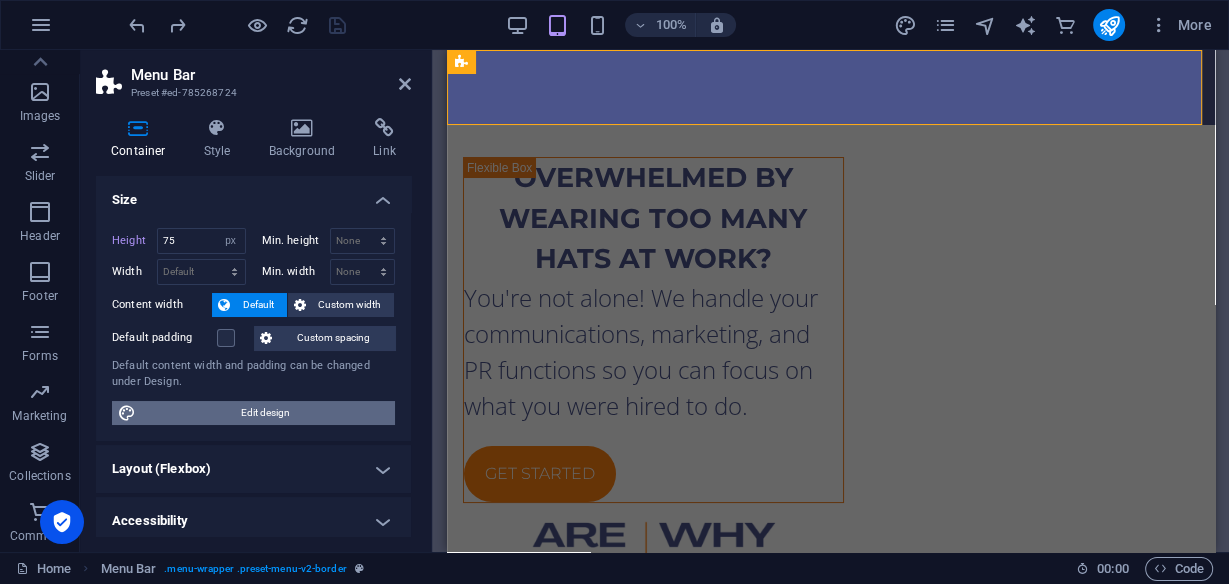 select on "linear" 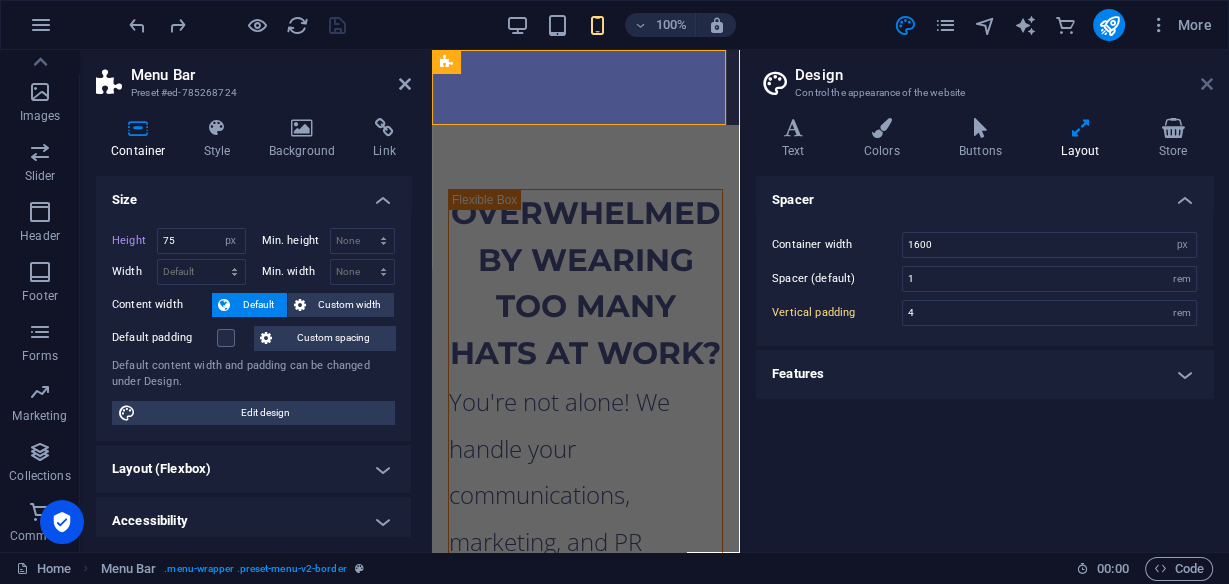click at bounding box center (1207, 84) 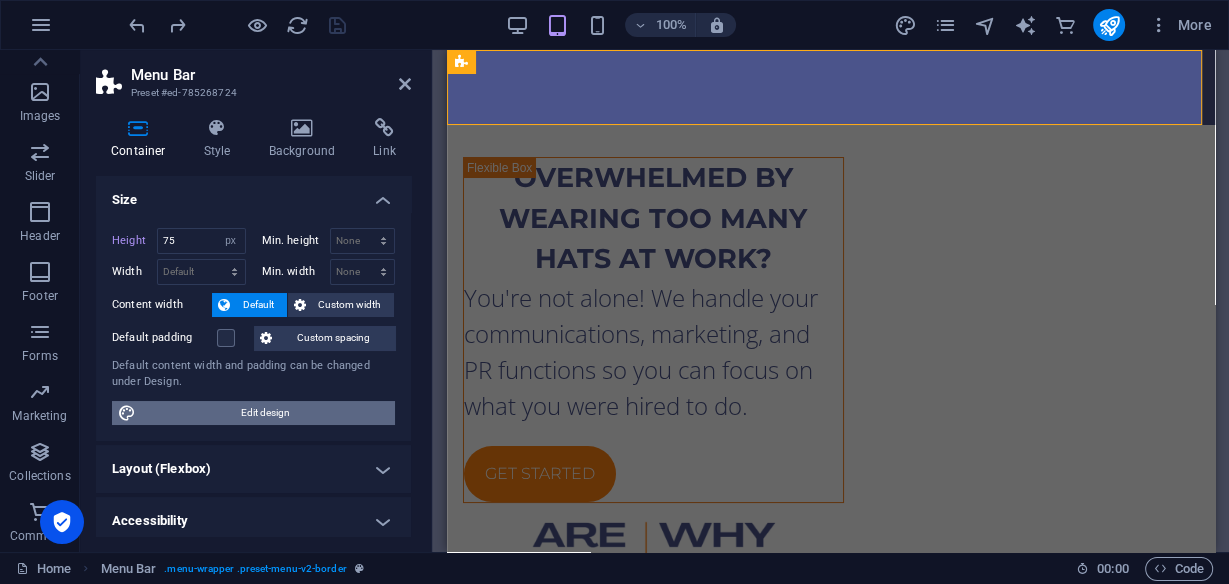 click on "Edit design" at bounding box center [265, 413] 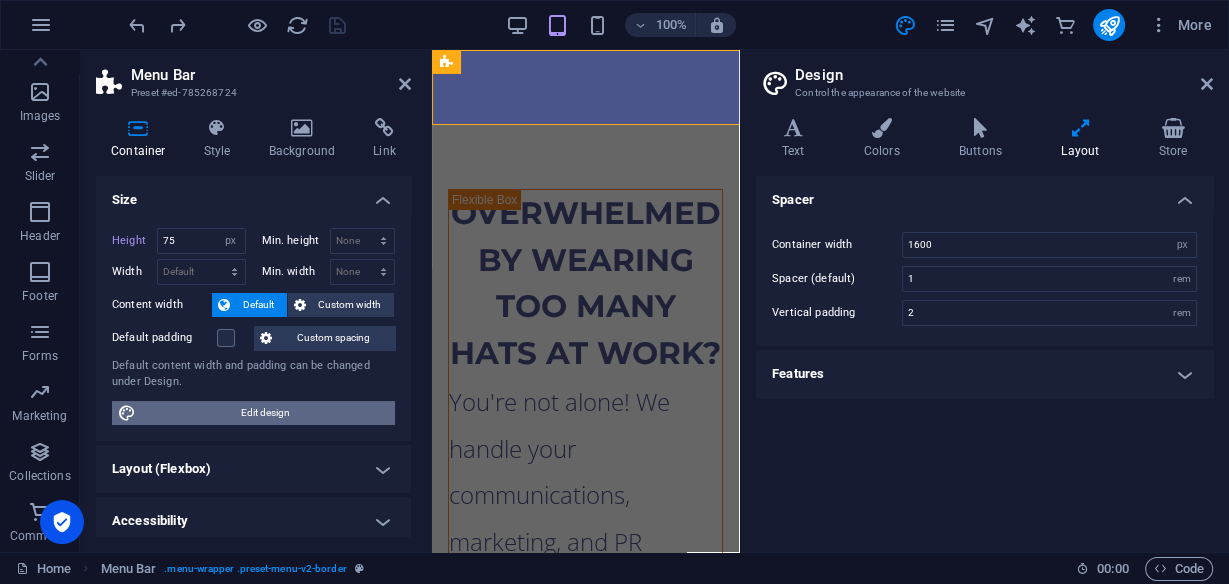 type on "4" 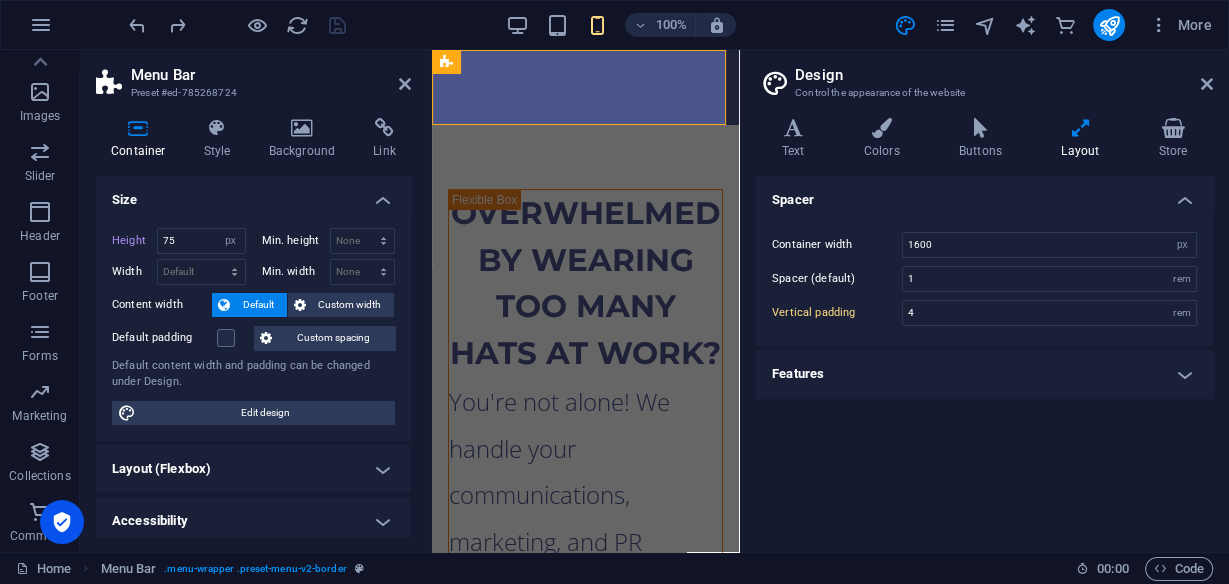 click on "Features" at bounding box center [984, 374] 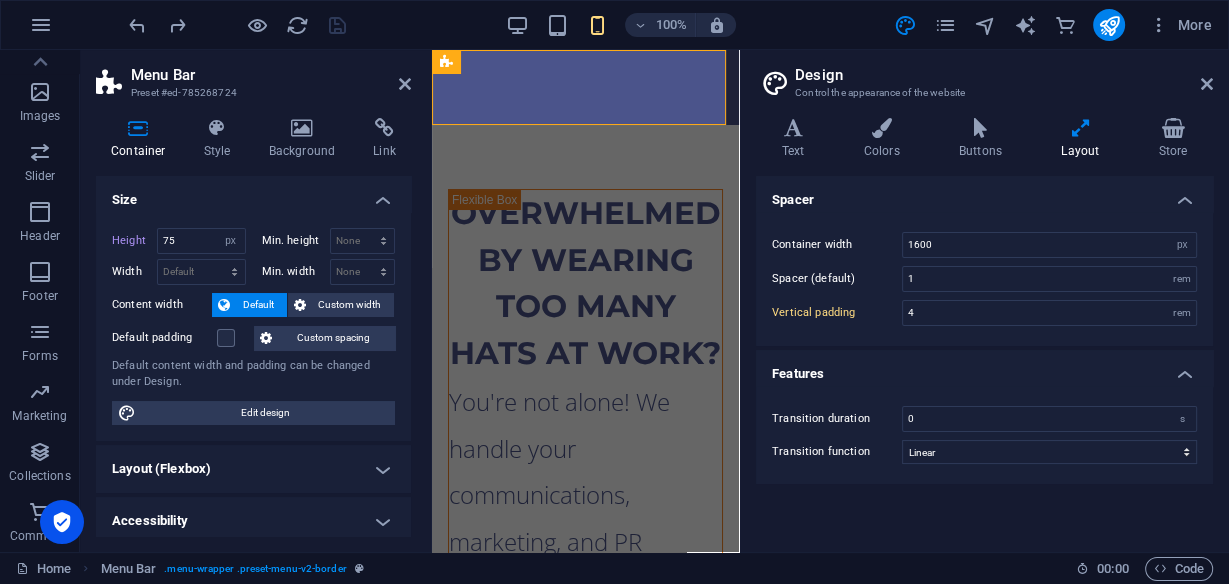 click on "Features" at bounding box center [984, 368] 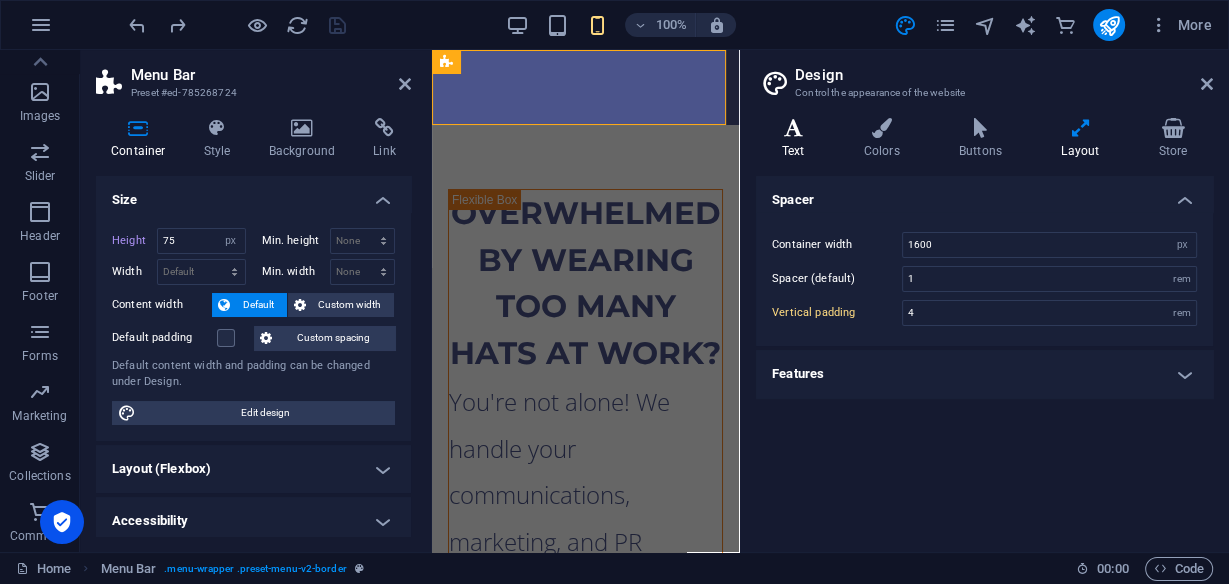 click at bounding box center [793, 128] 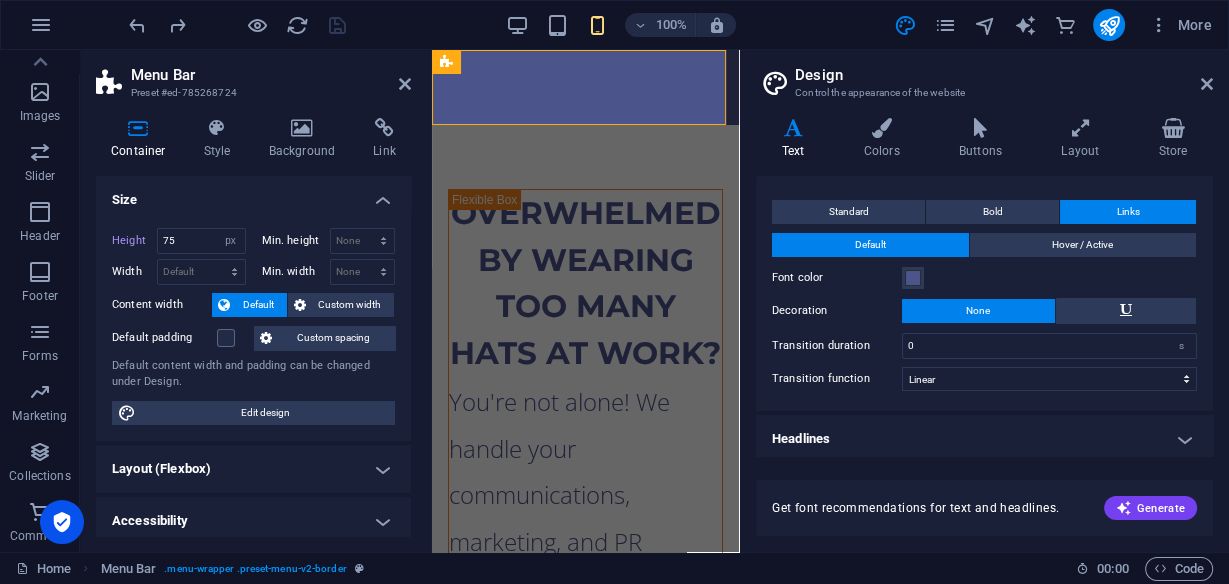 scroll, scrollTop: 37, scrollLeft: 0, axis: vertical 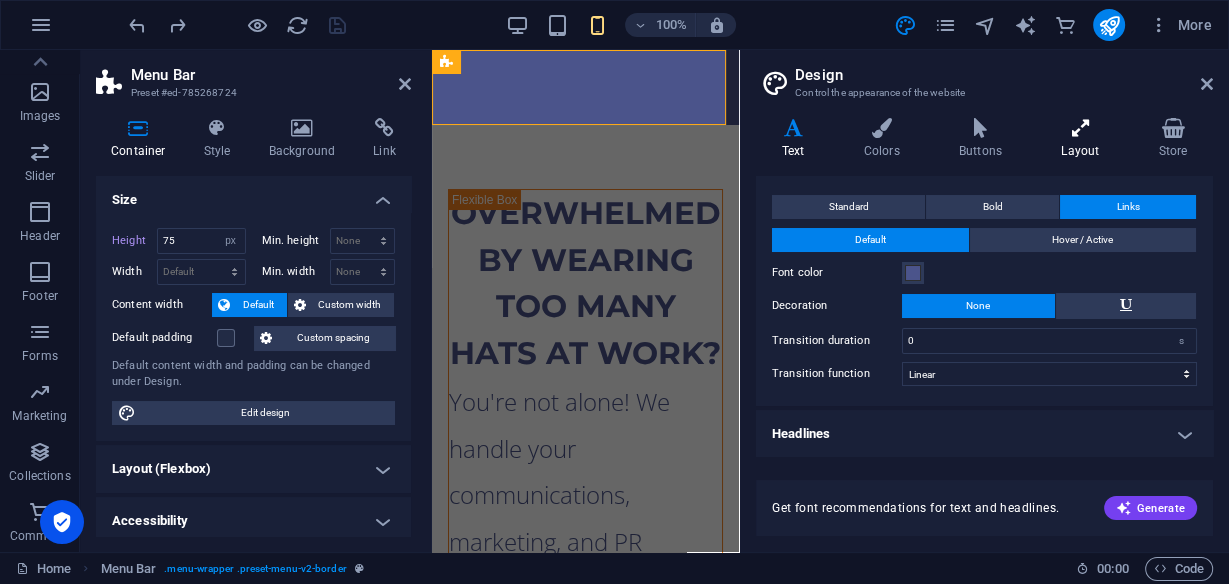 click on "Layout" at bounding box center [1084, 139] 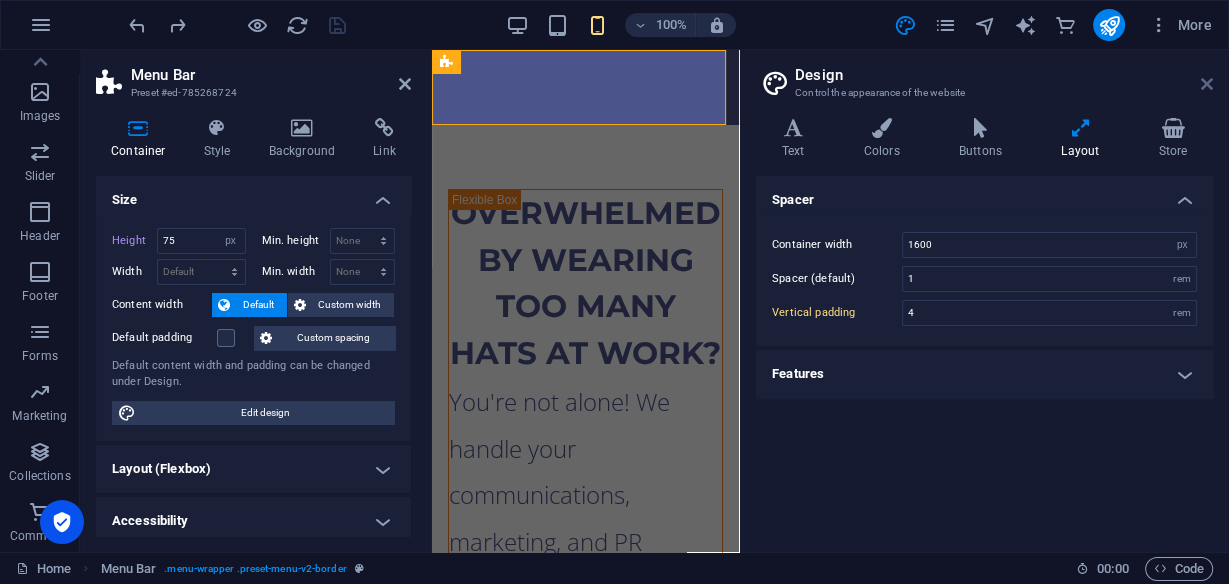 click at bounding box center (1207, 84) 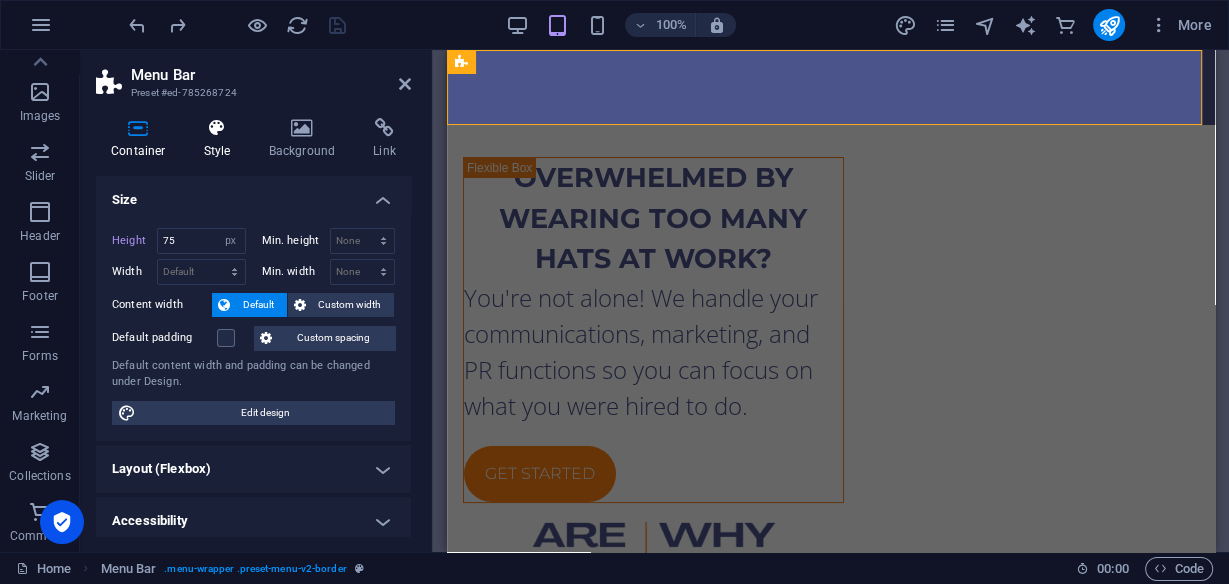 click on "Style" at bounding box center [221, 139] 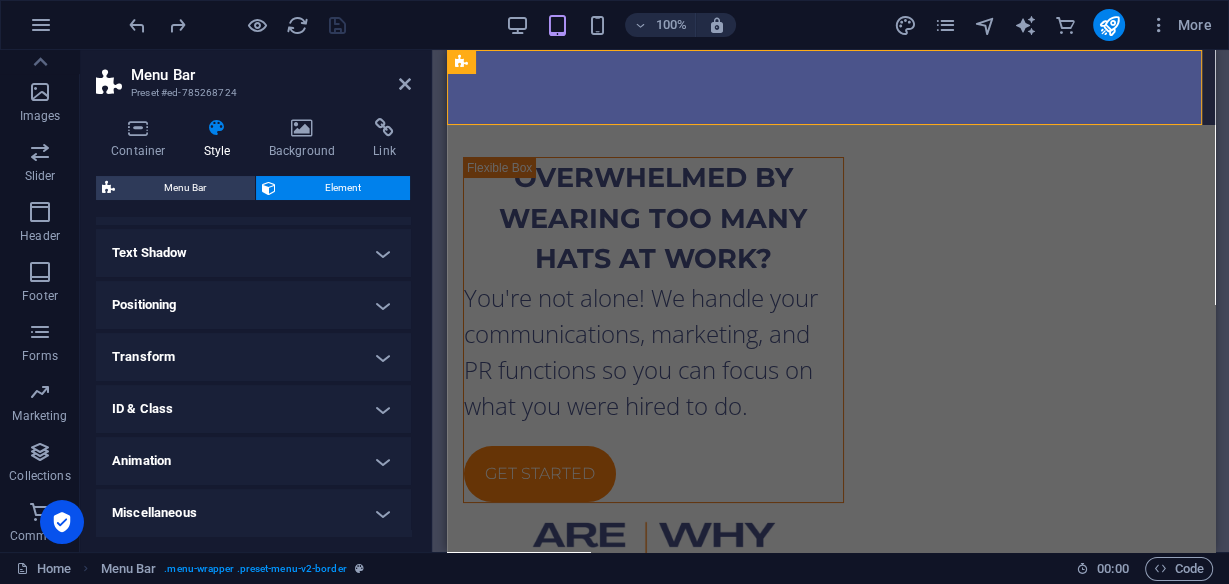 click on "Element" at bounding box center [343, 188] 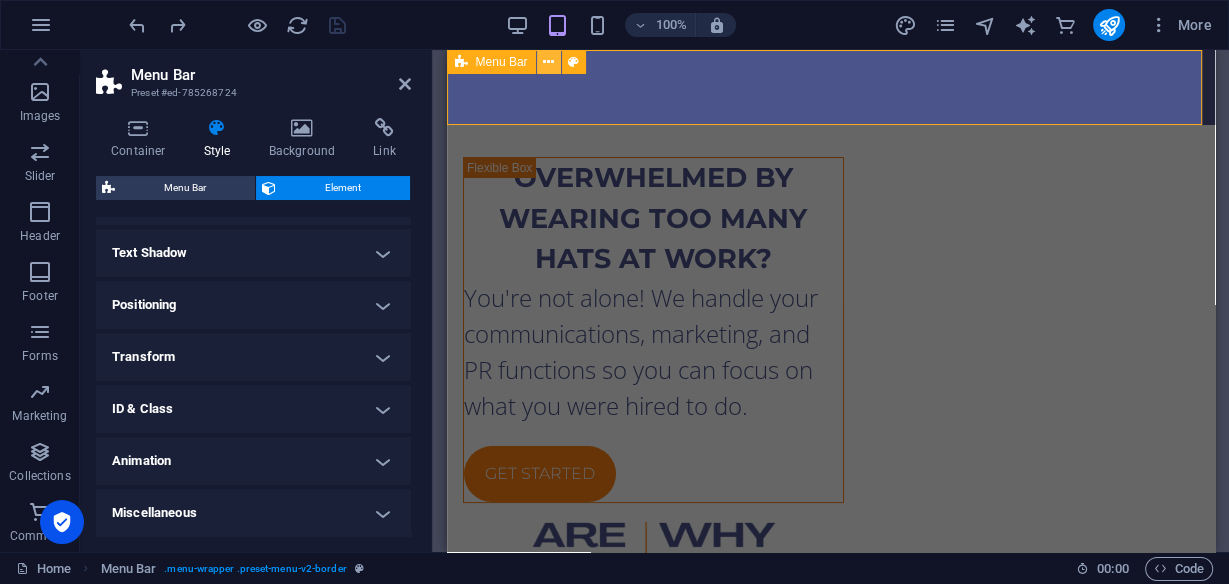 click at bounding box center [548, 62] 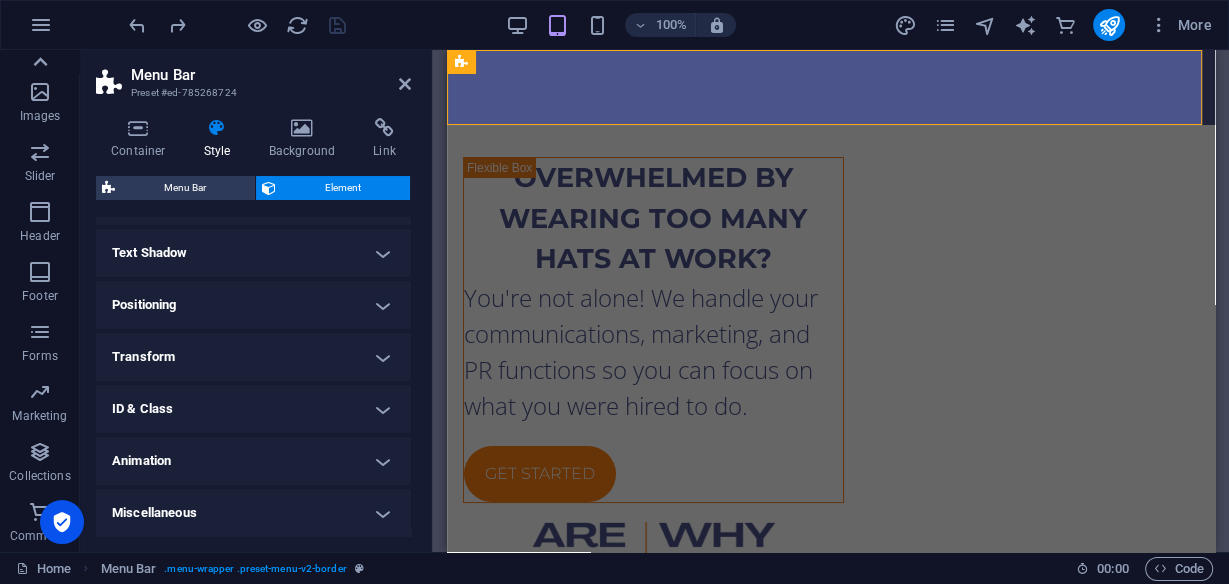 click 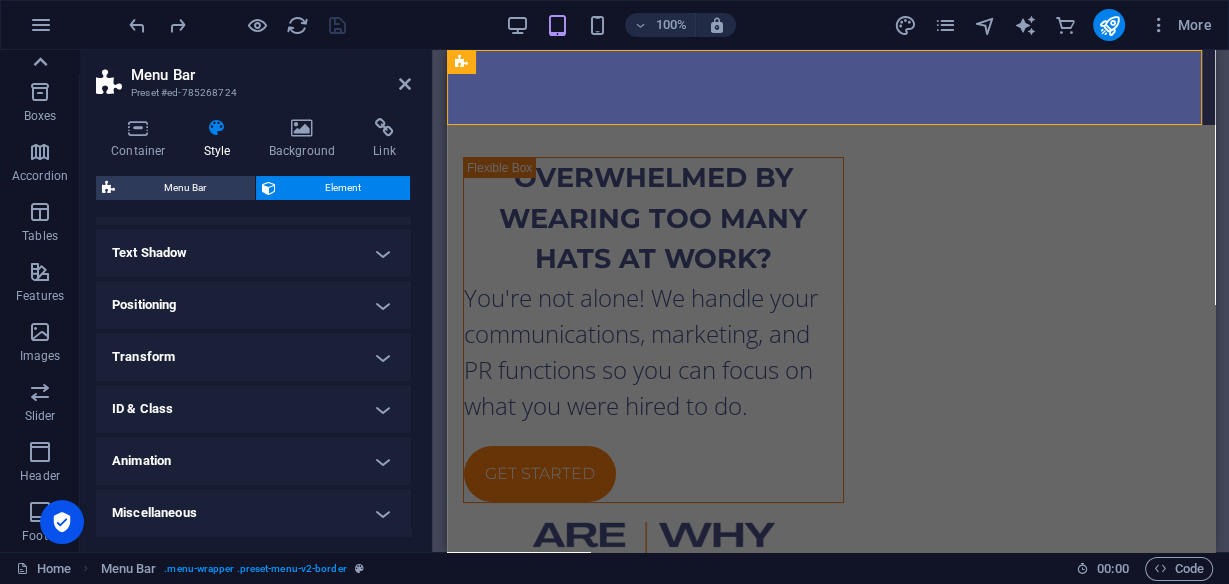 click 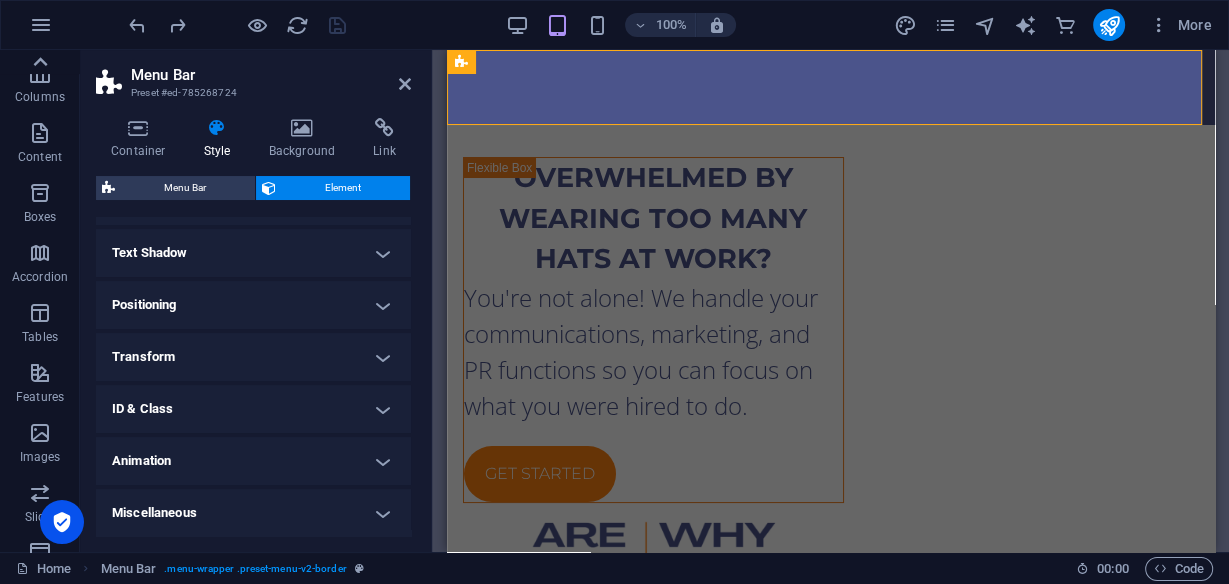 scroll, scrollTop: 0, scrollLeft: 0, axis: both 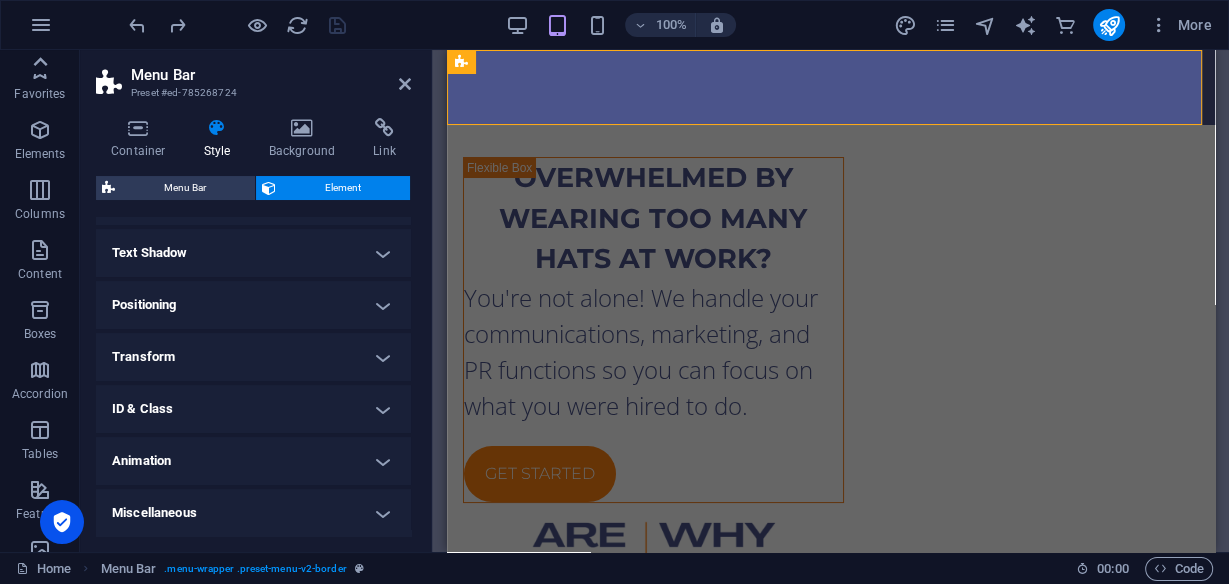 click 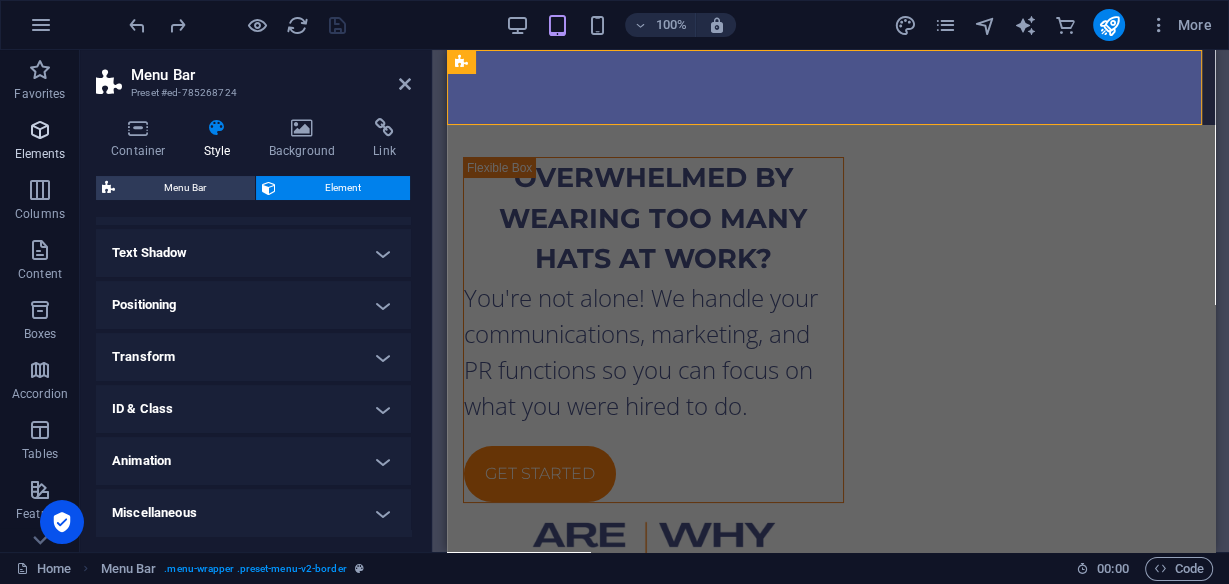 click at bounding box center (40, 130) 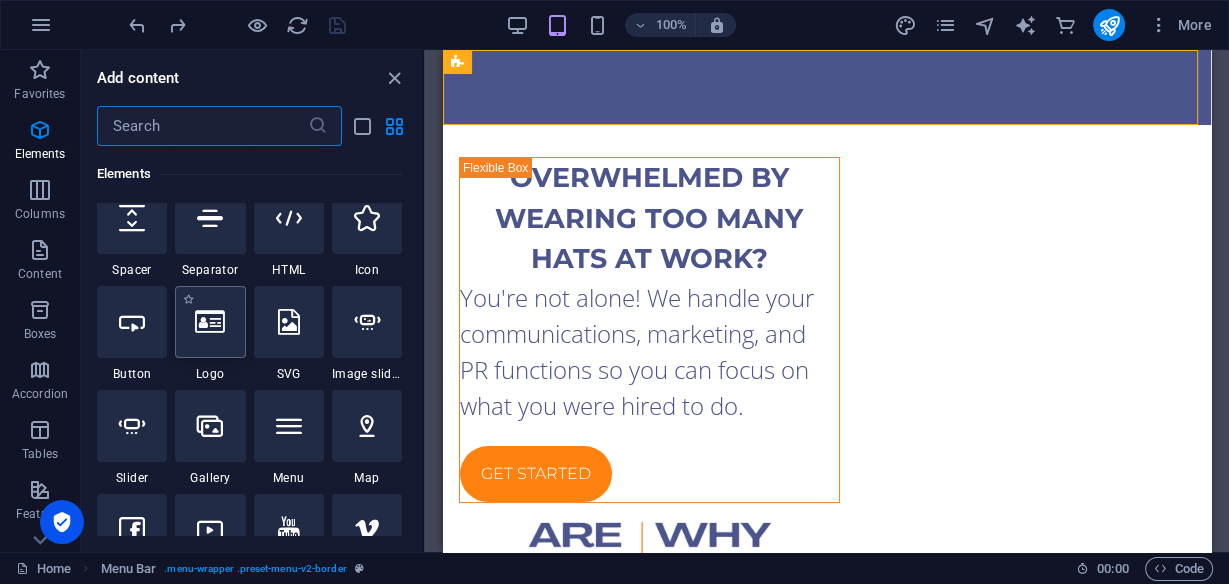 scroll, scrollTop: 339, scrollLeft: 0, axis: vertical 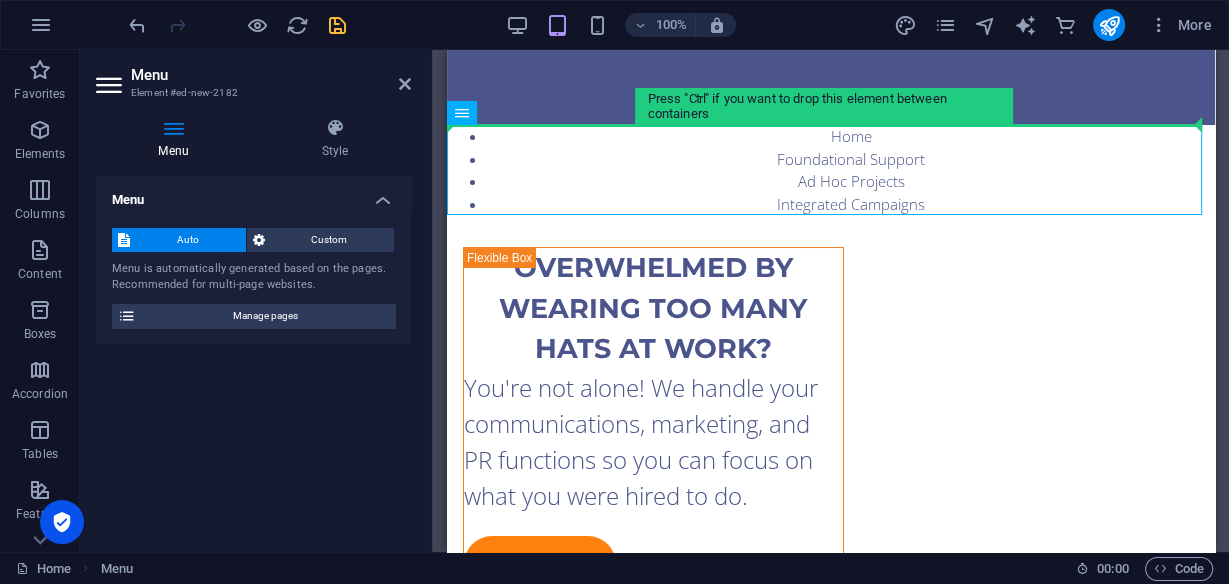 drag, startPoint x: 865, startPoint y: 204, endPoint x: 783, endPoint y: 114, distance: 121.75385 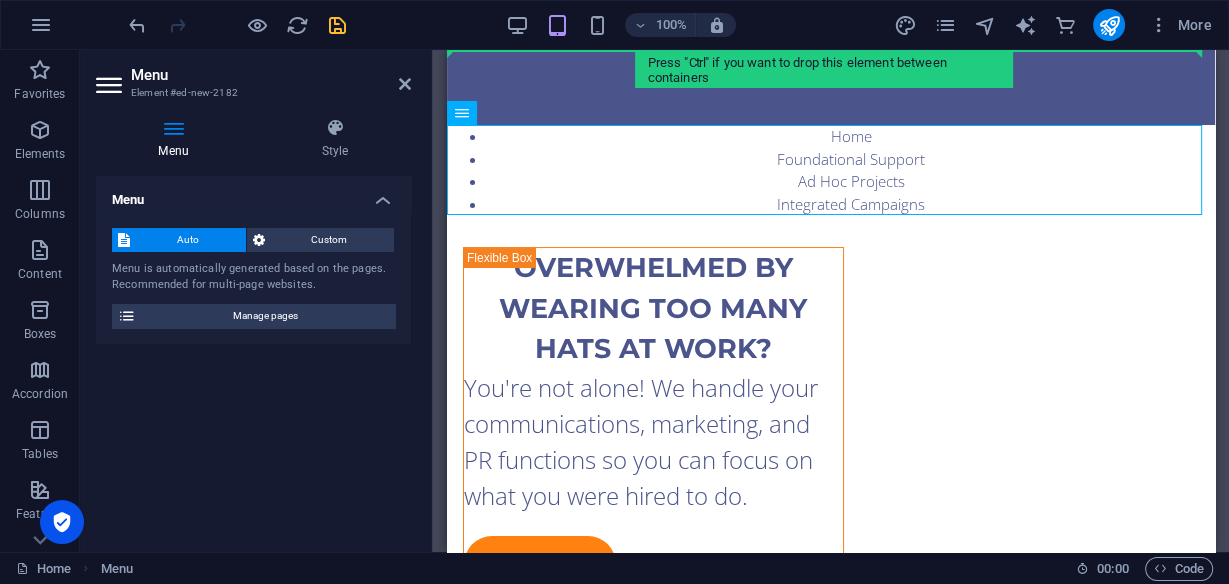 drag, startPoint x: 510, startPoint y: 159, endPoint x: 640, endPoint y: 82, distance: 151.09268 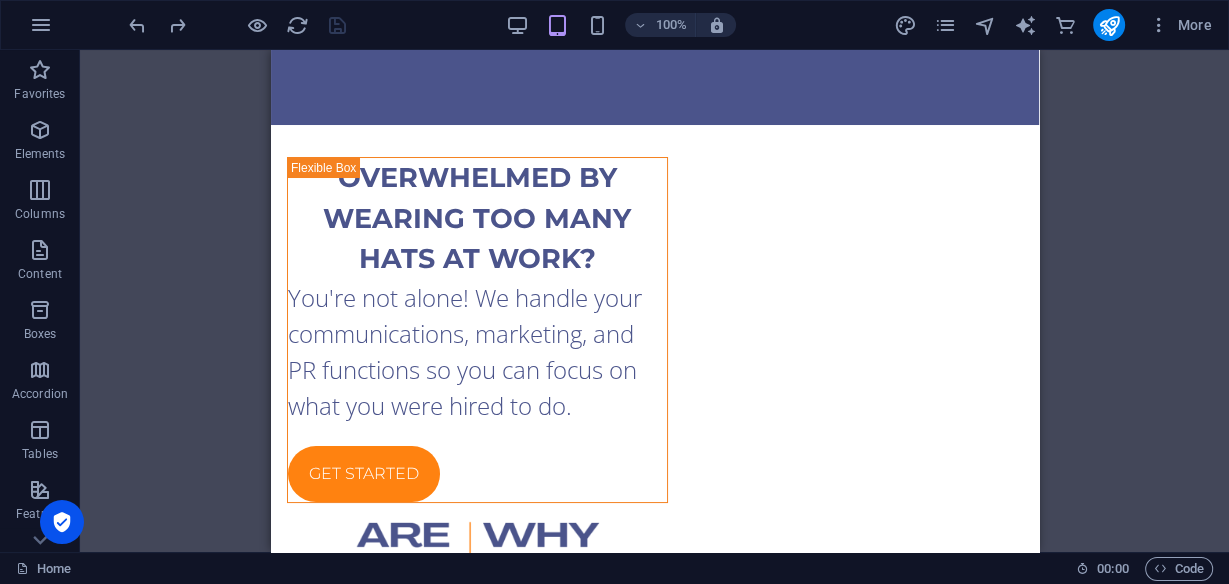 click on "Home About Service Contact" at bounding box center (654, 87) 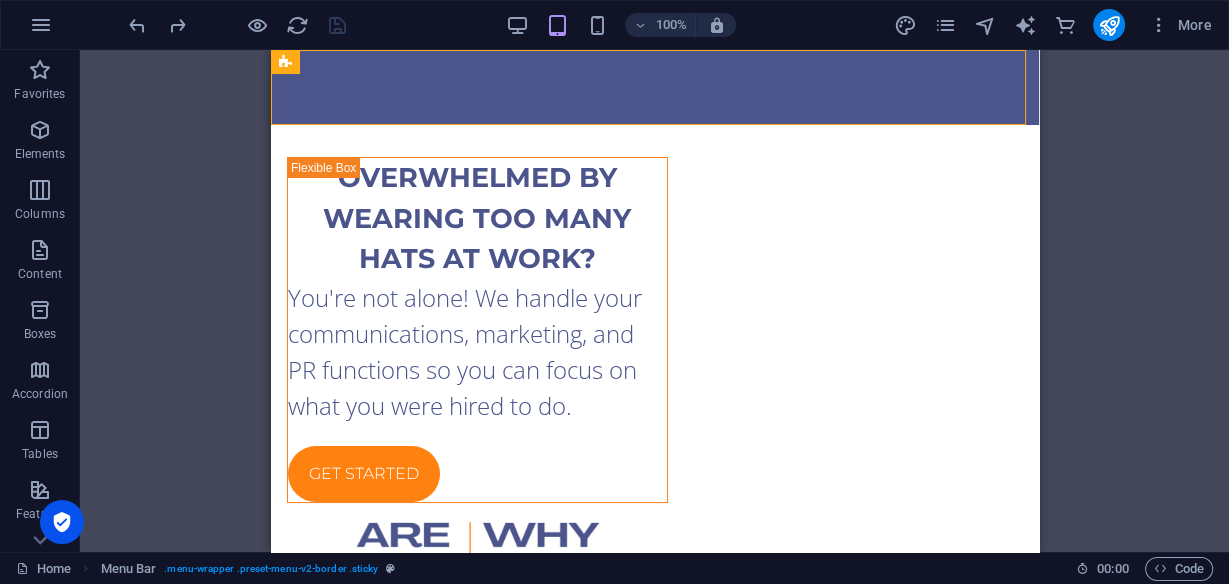 click on "Home About Service Contact" at bounding box center [654, 87] 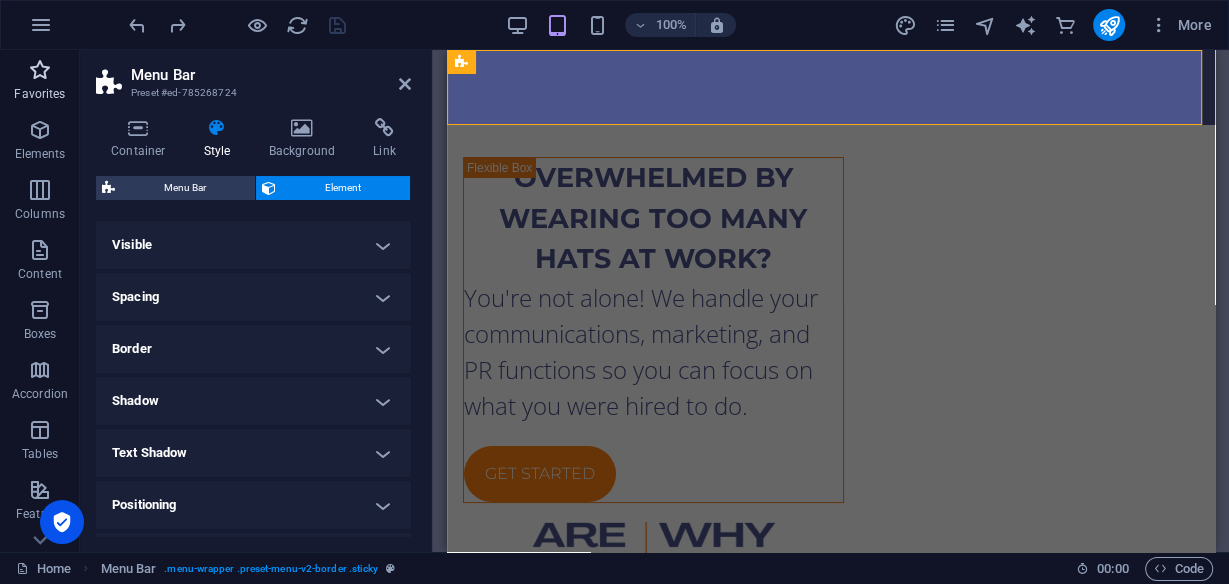 click at bounding box center (40, 70) 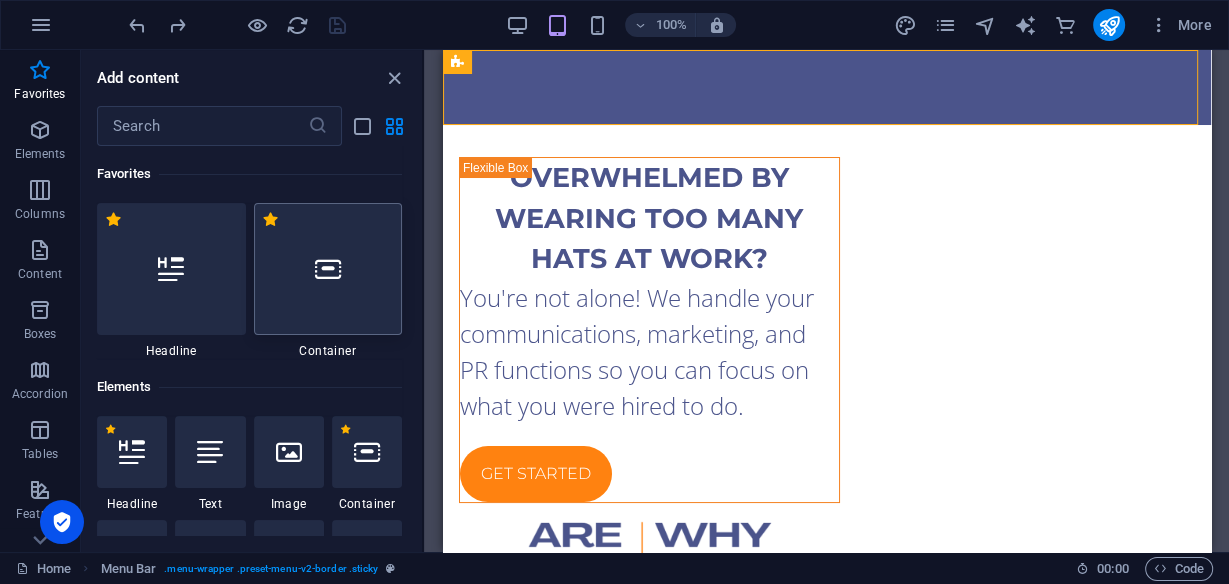 click at bounding box center (328, 269) 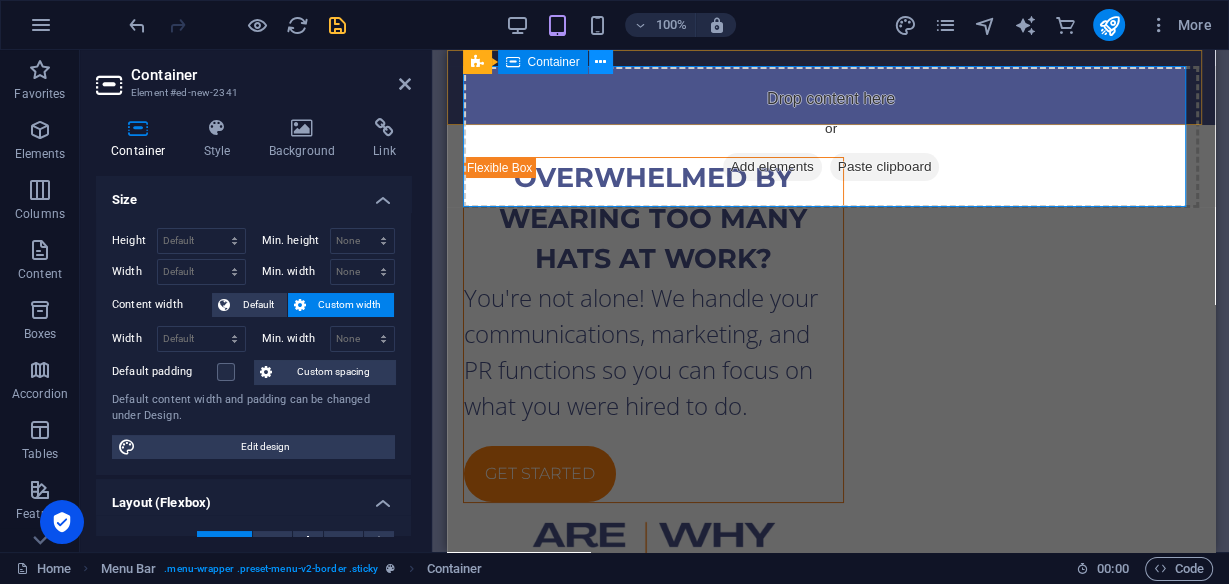 click at bounding box center [600, 62] 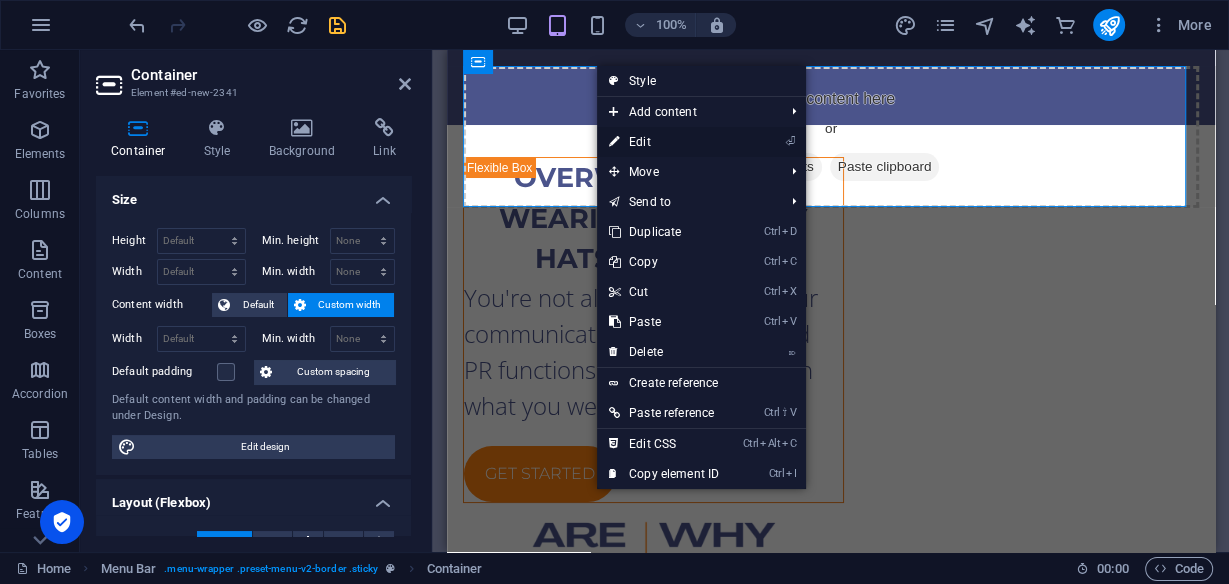 click at bounding box center (614, 142) 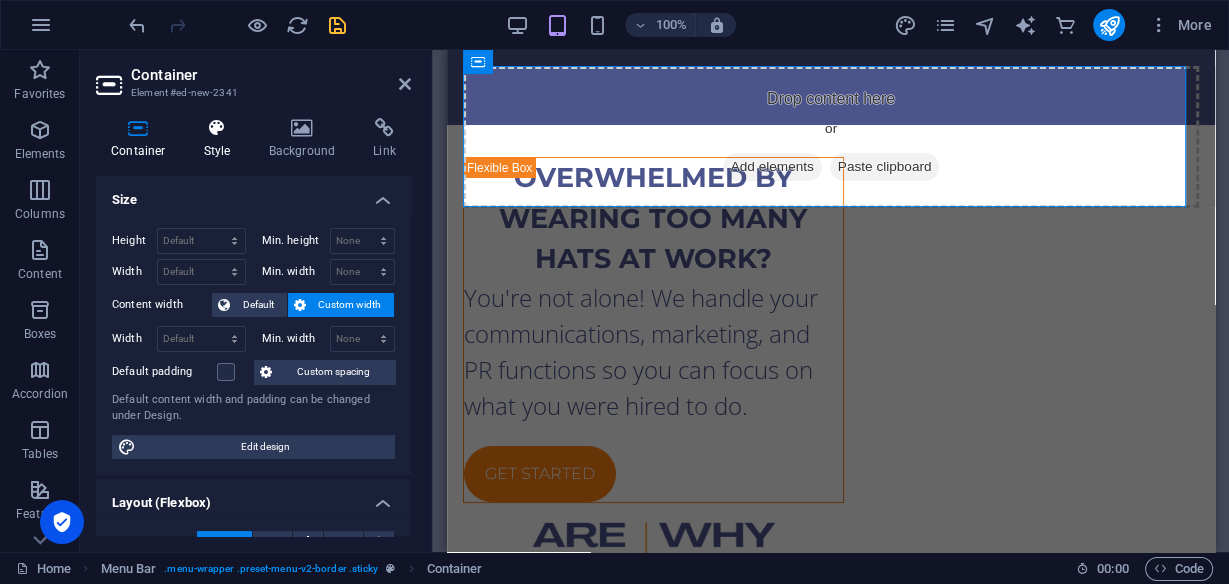 click on "Style" at bounding box center [221, 139] 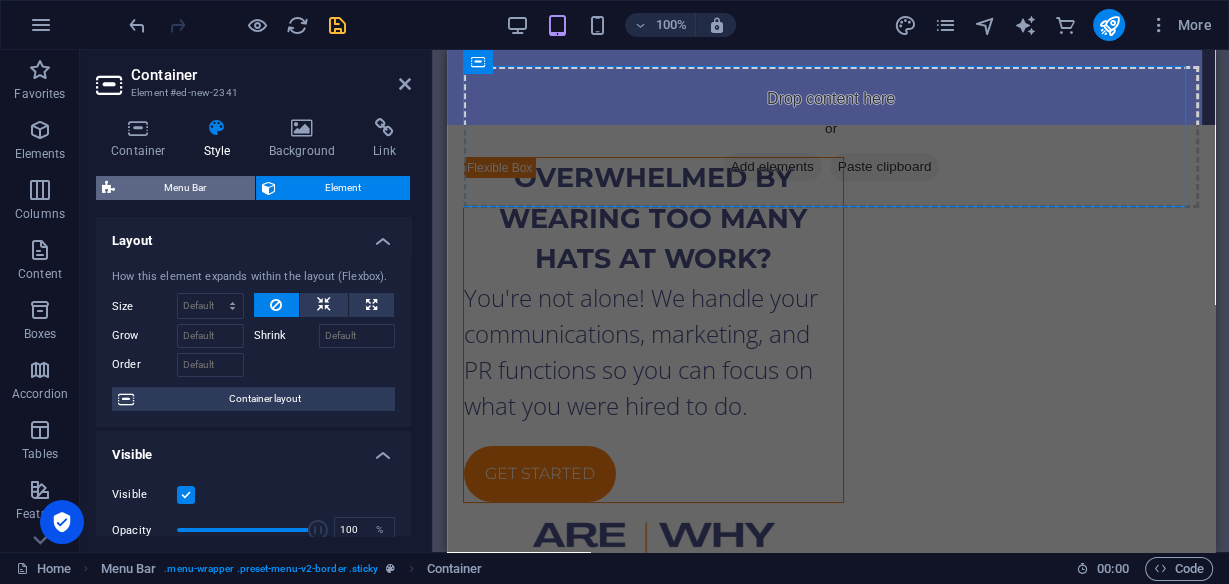 click on "Menu Bar" at bounding box center (185, 188) 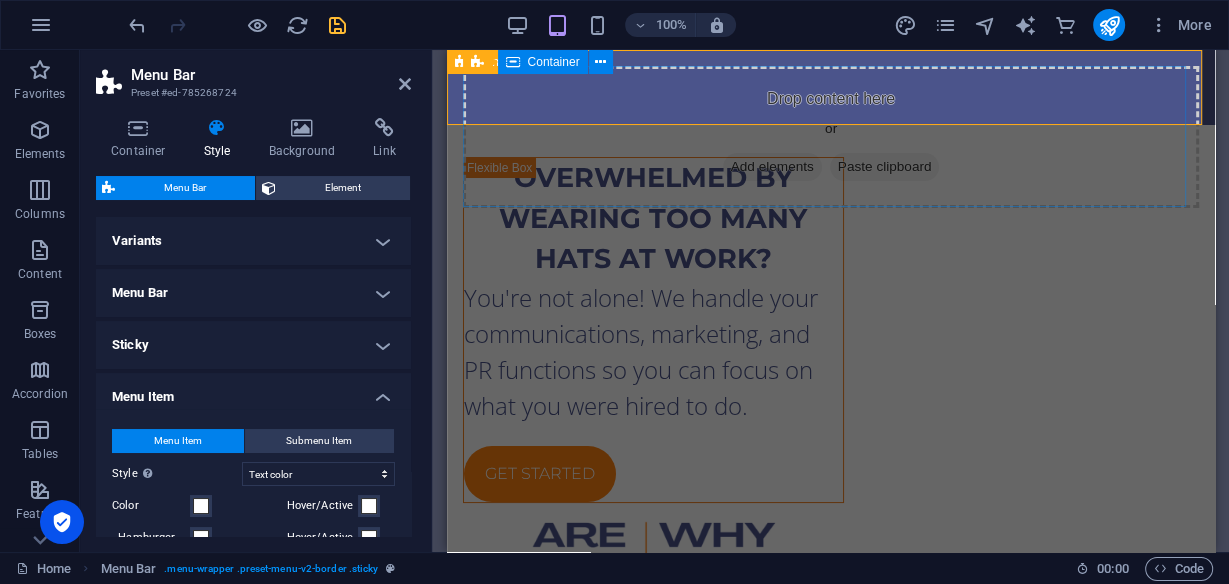 click on "Drop content here or  Add elements  Paste clipboard" at bounding box center [830, 137] 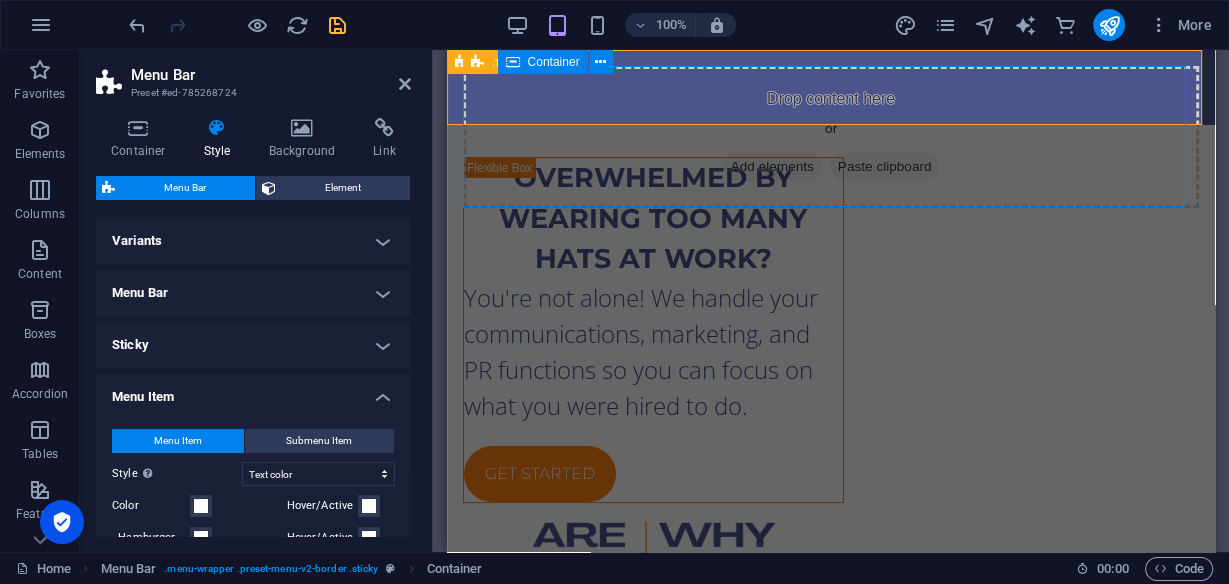click on "Drop content here or  Add elements  Paste clipboard" at bounding box center (830, 137) 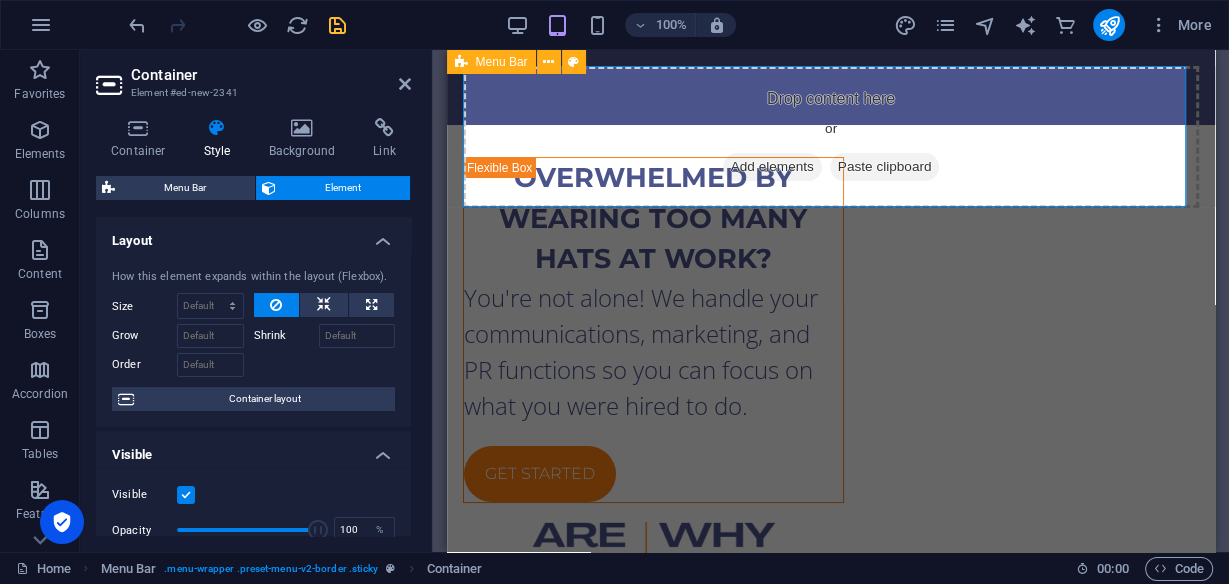 click on "Layout" at bounding box center [253, 235] 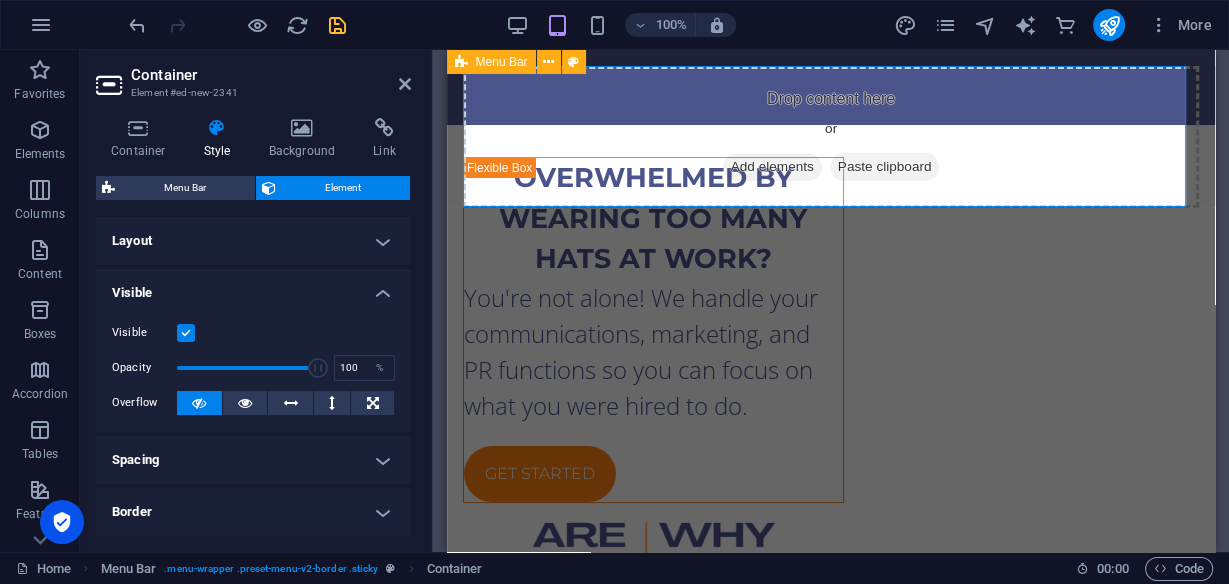 click on "Visible" at bounding box center [253, 287] 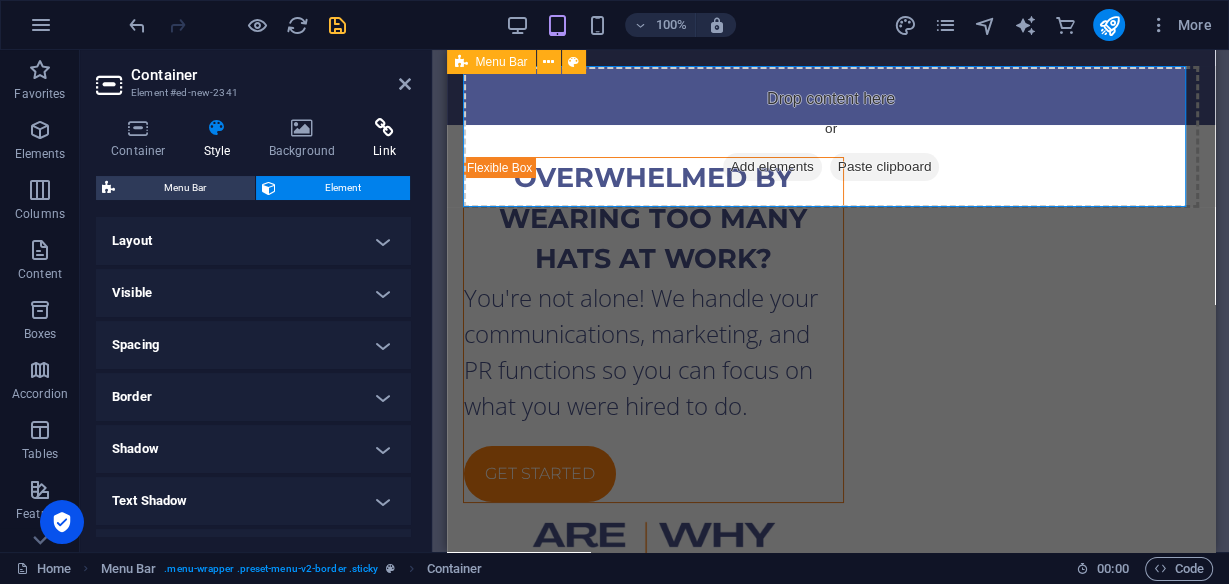 click at bounding box center (384, 128) 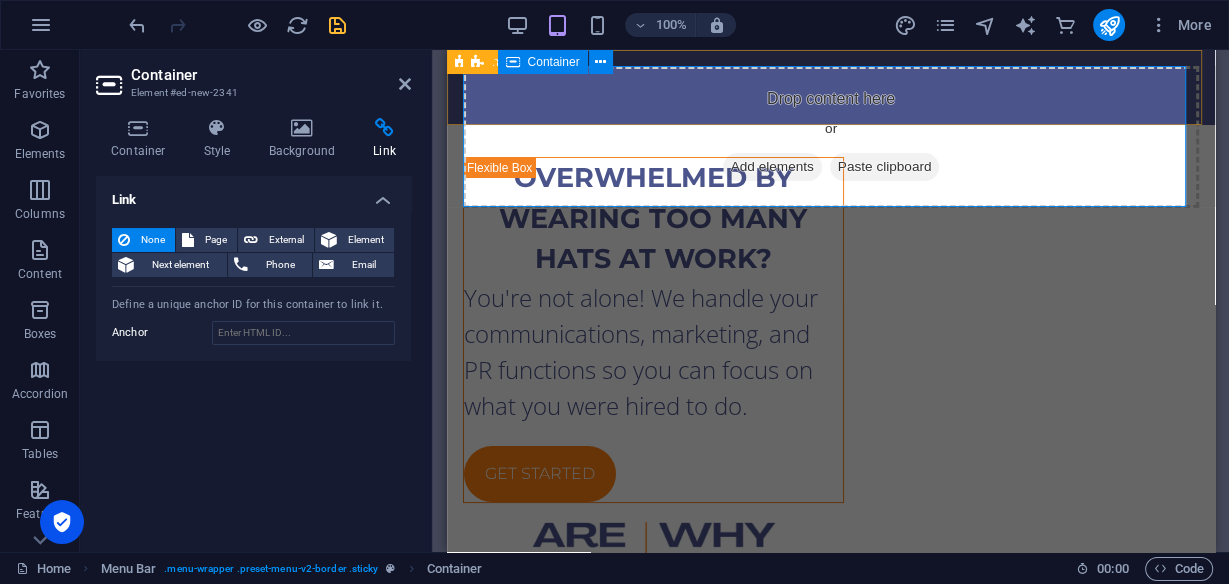 click on "Drop content here or  Add elements  Paste clipboard" at bounding box center [830, 137] 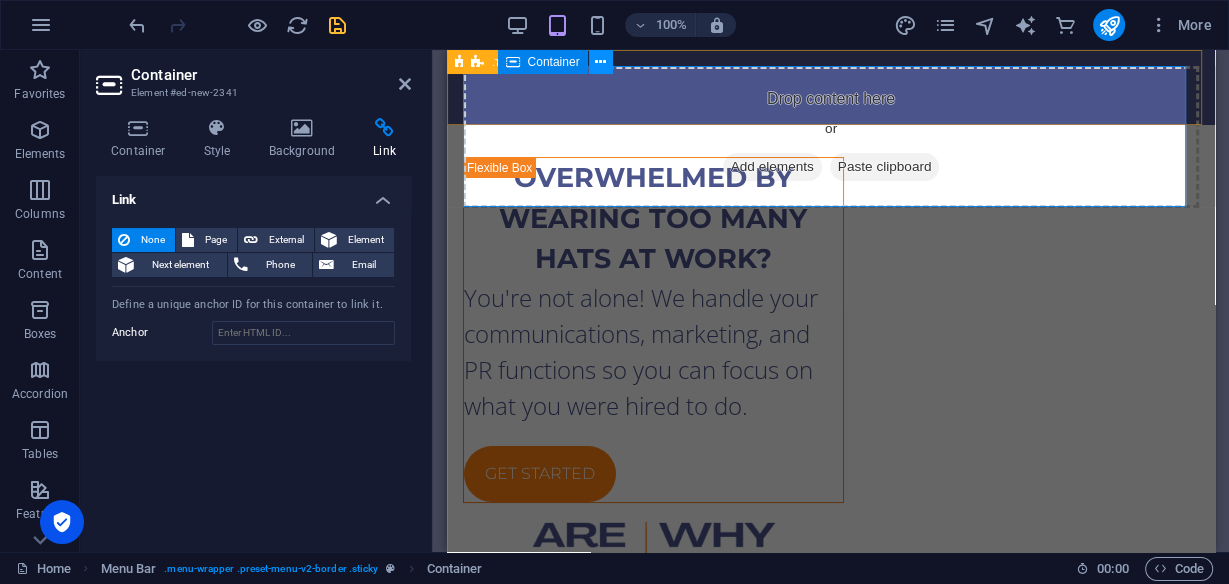 click at bounding box center (600, 62) 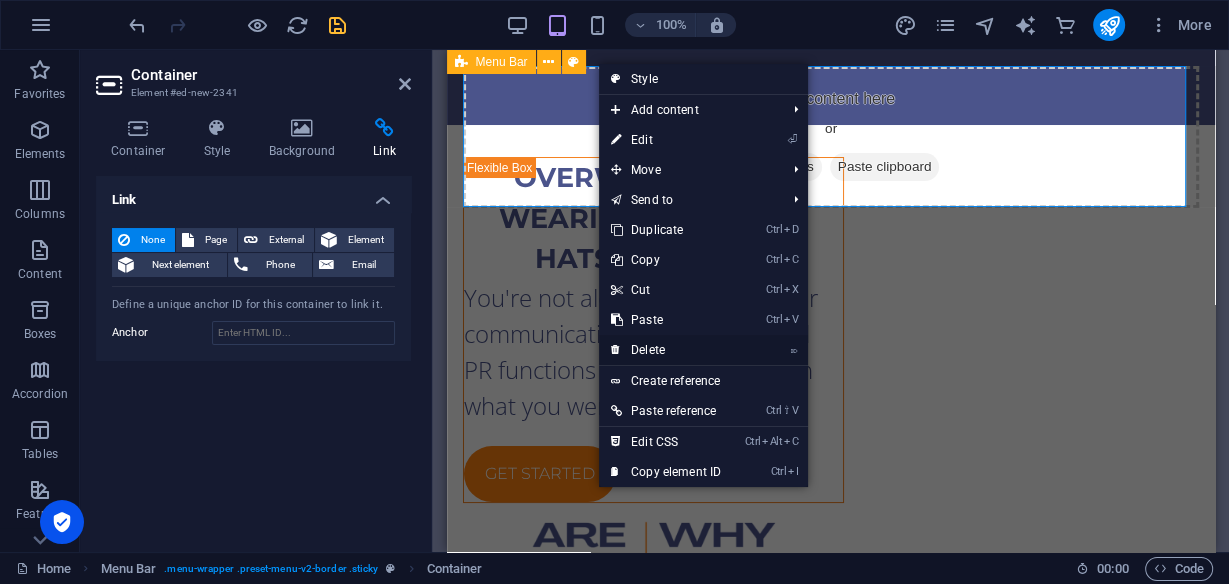 click on "⌦  Delete" at bounding box center (666, 350) 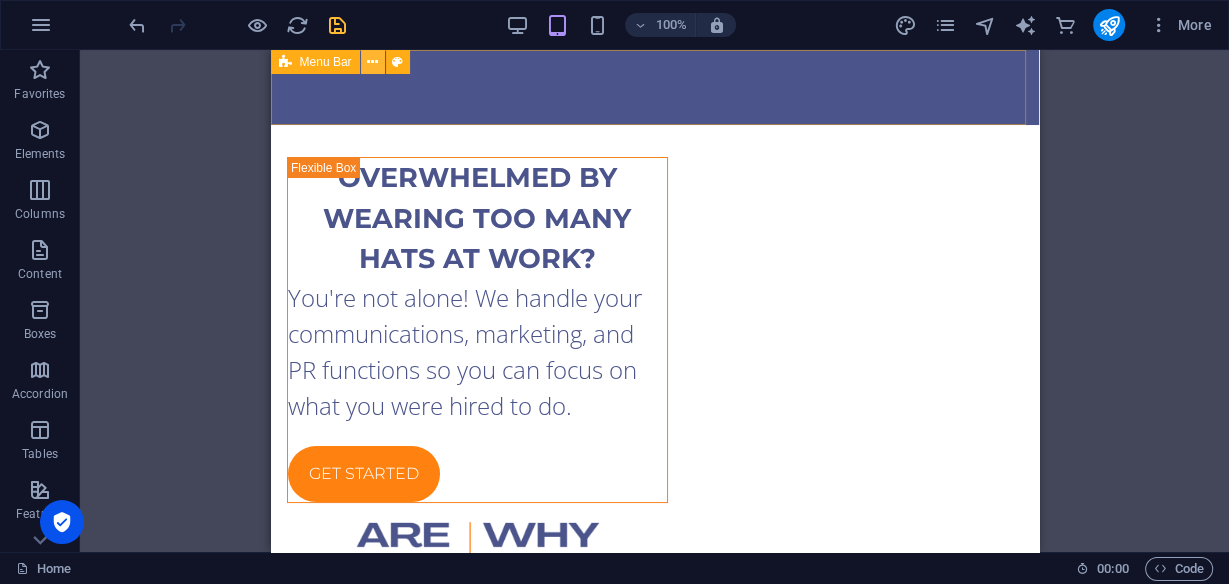 click at bounding box center (372, 62) 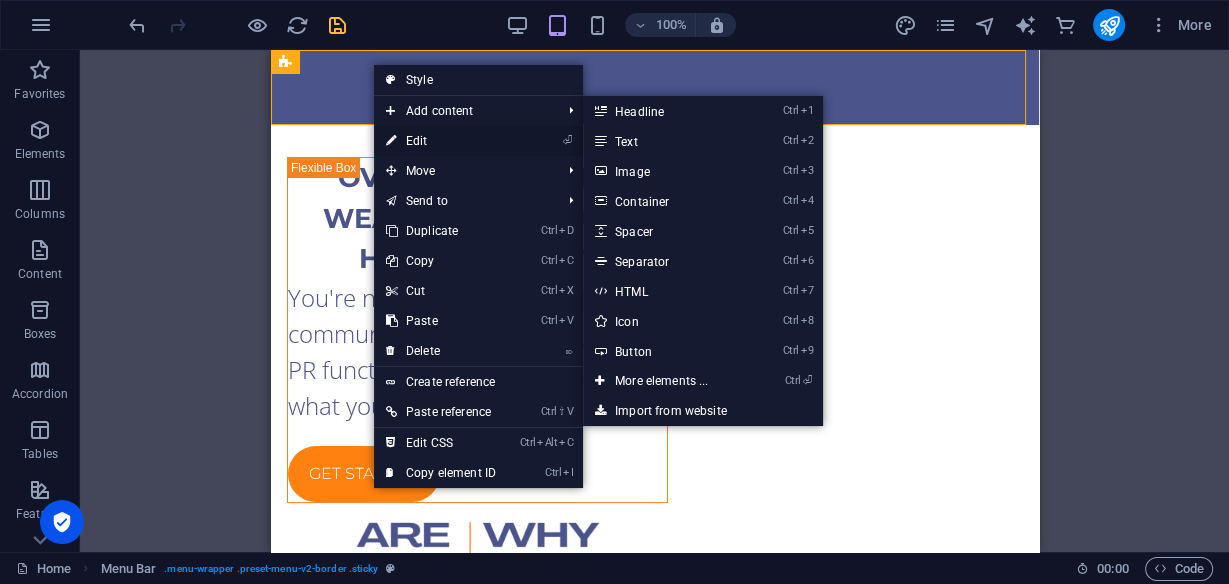 click at bounding box center [391, 141] 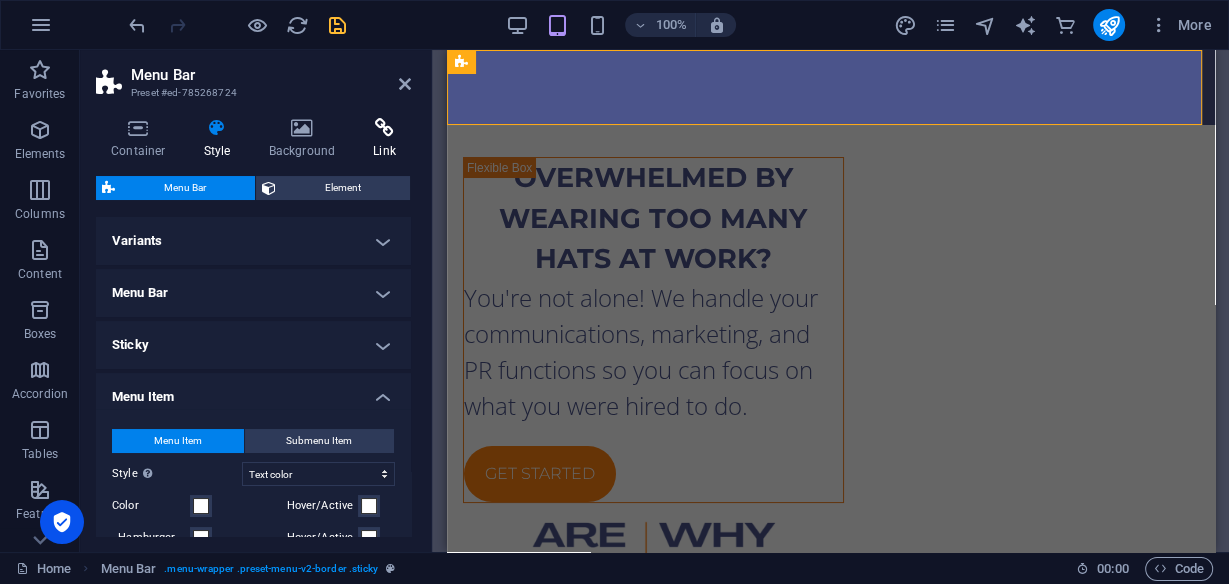 click at bounding box center [384, 128] 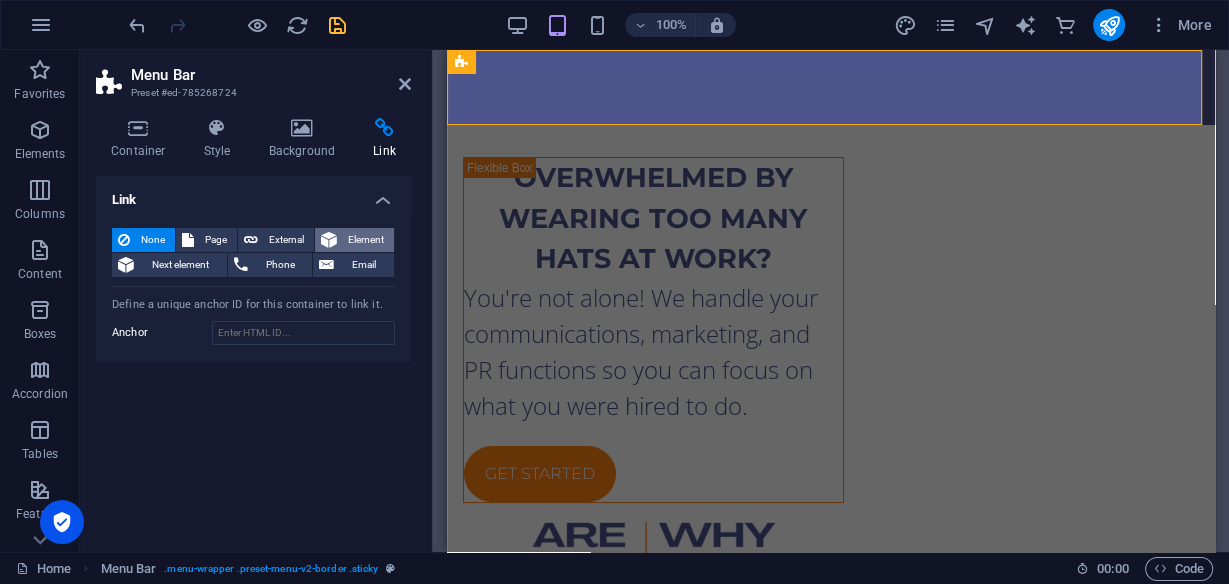 click on "Element" at bounding box center (365, 240) 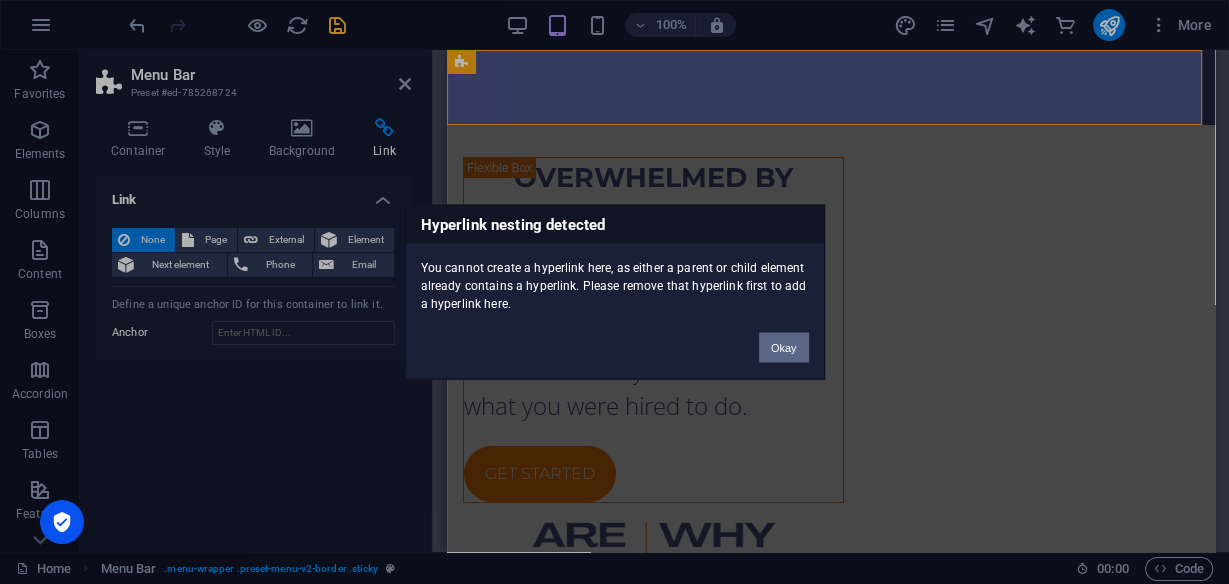 click on "Okay" at bounding box center (784, 348) 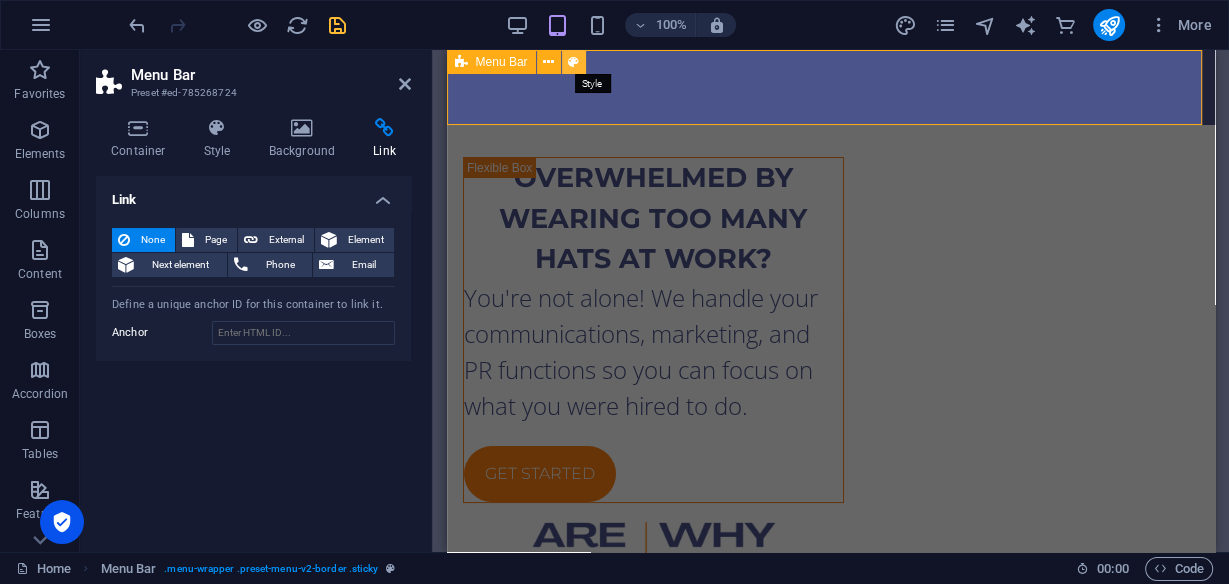 click at bounding box center (573, 62) 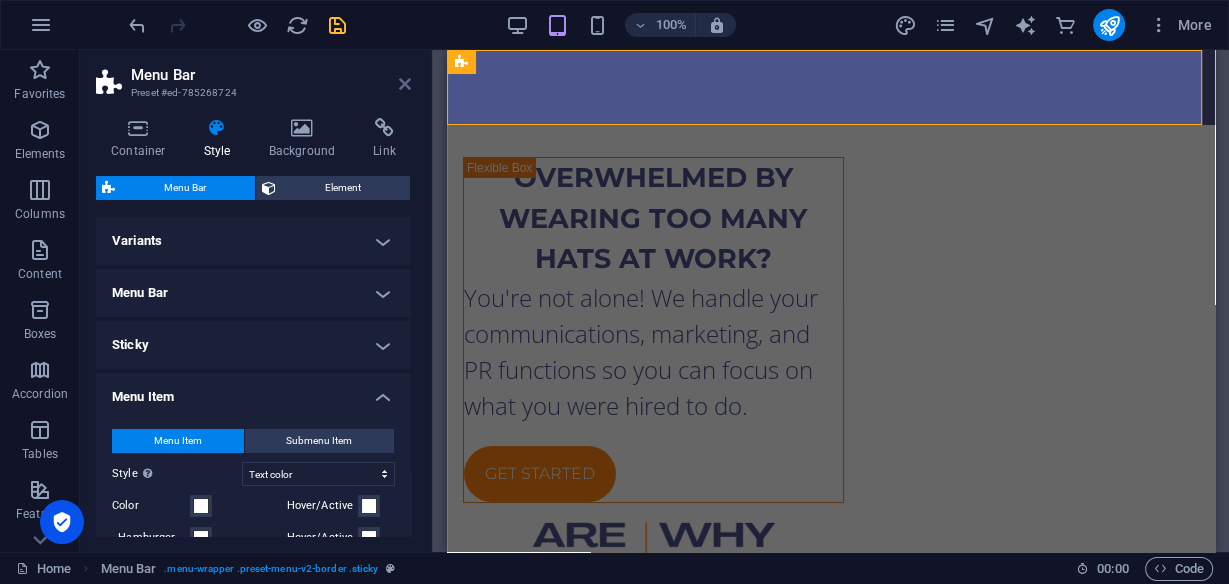 click at bounding box center (405, 84) 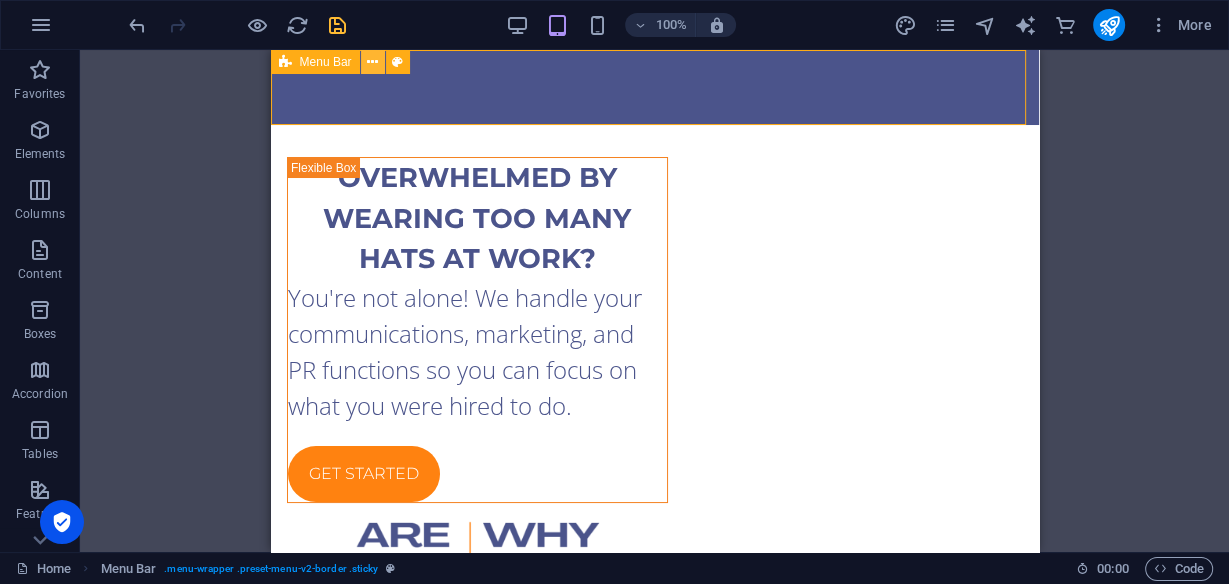 click at bounding box center [373, 62] 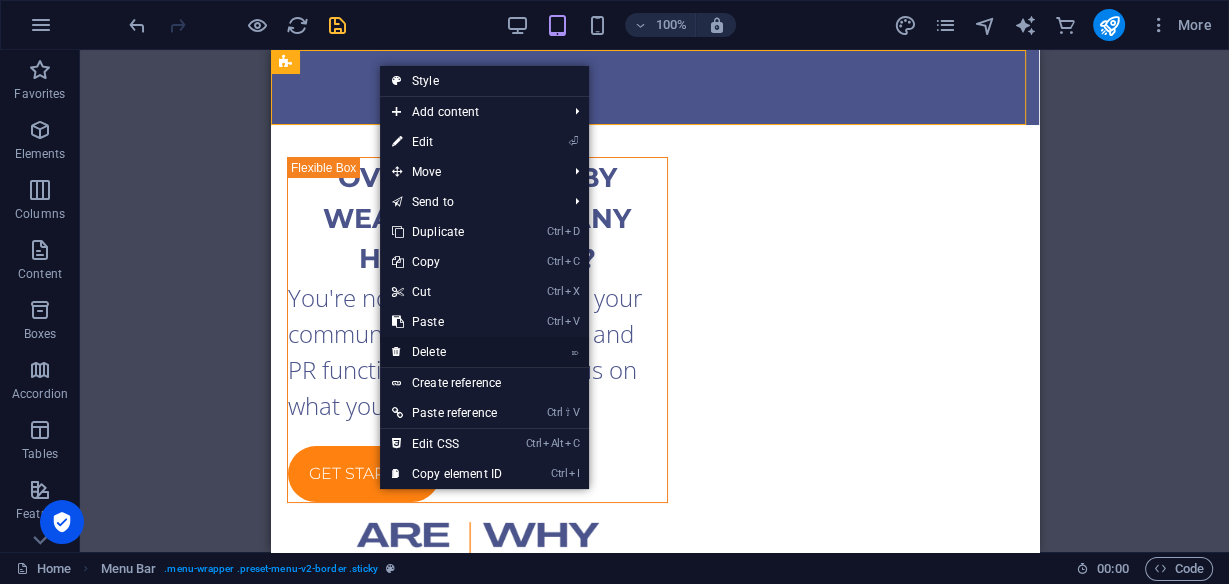 click on "⌦  Delete" at bounding box center (447, 352) 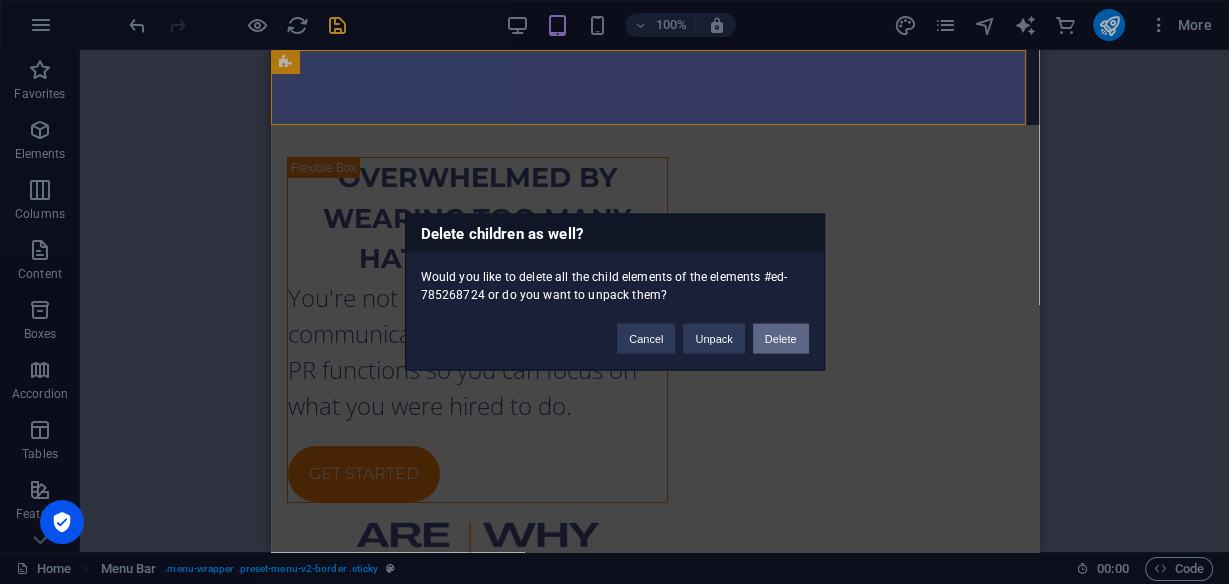 click on "Delete" at bounding box center (781, 339) 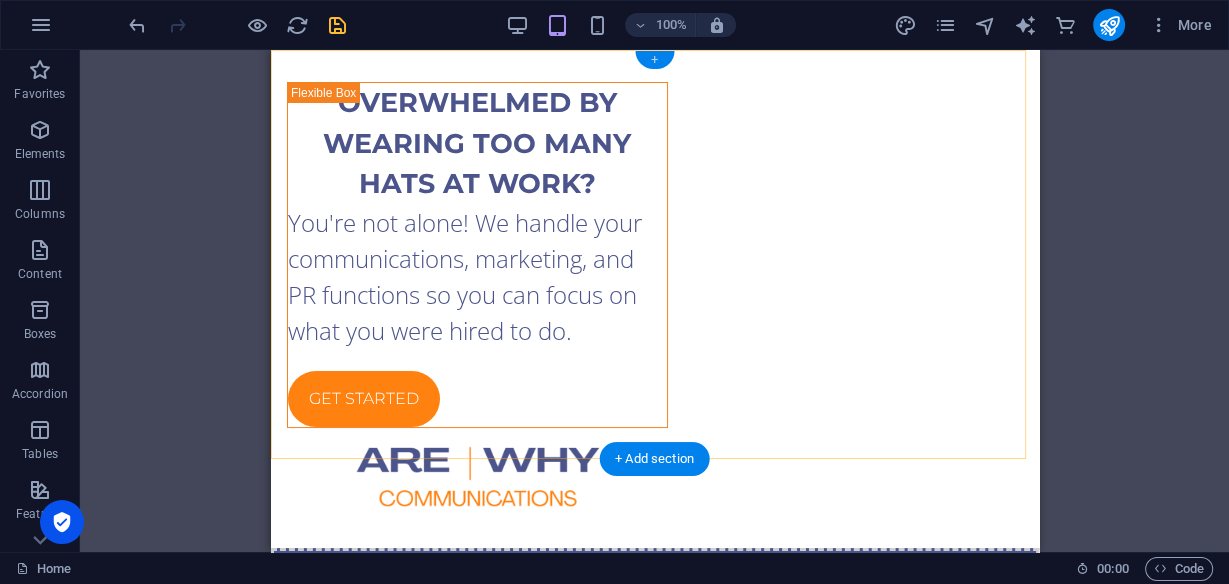 click on "+" at bounding box center [654, 60] 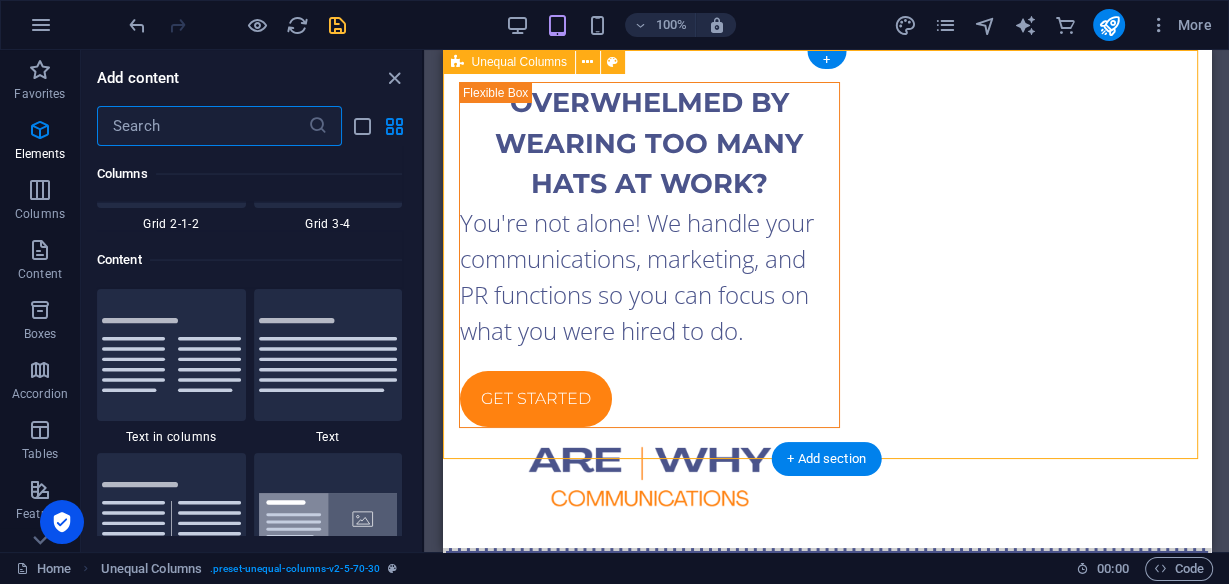 scroll, scrollTop: 3498, scrollLeft: 0, axis: vertical 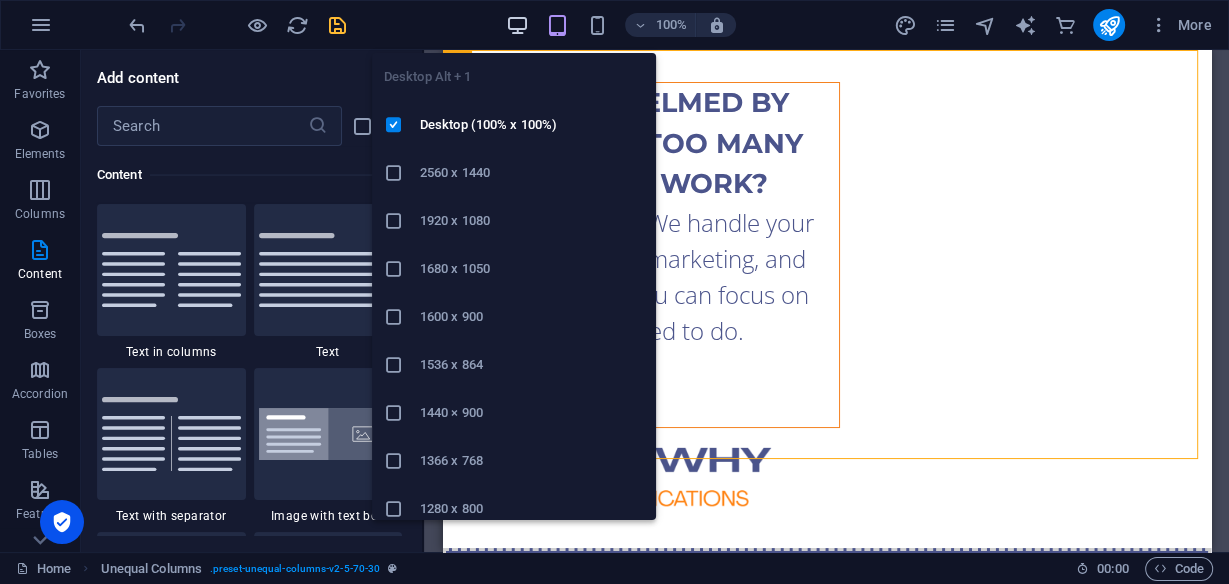 click at bounding box center [517, 25] 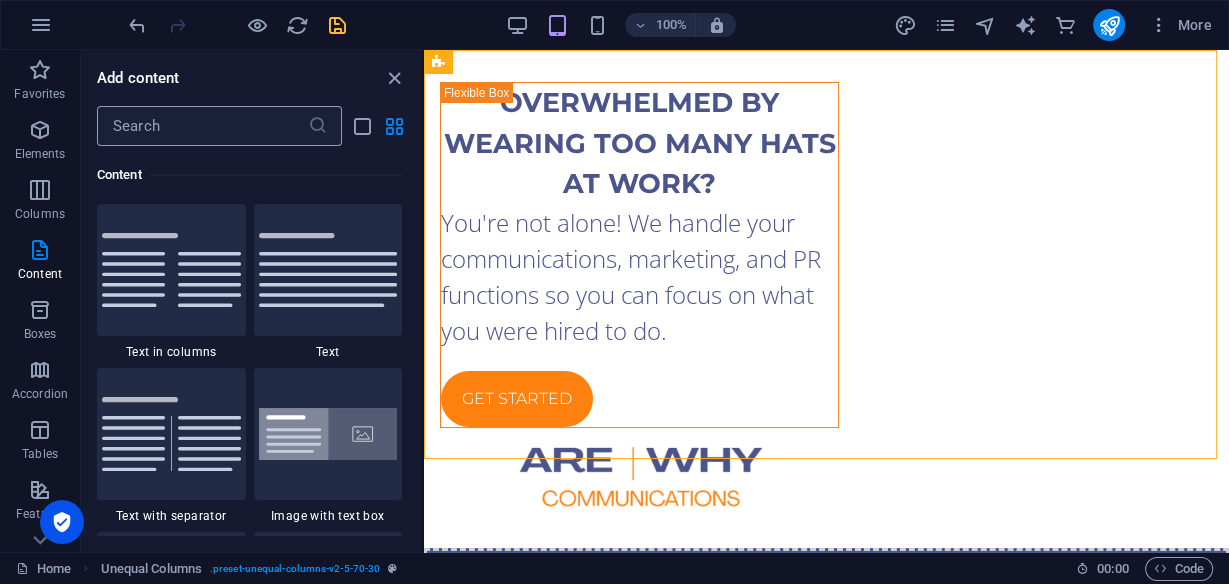 click at bounding box center [202, 126] 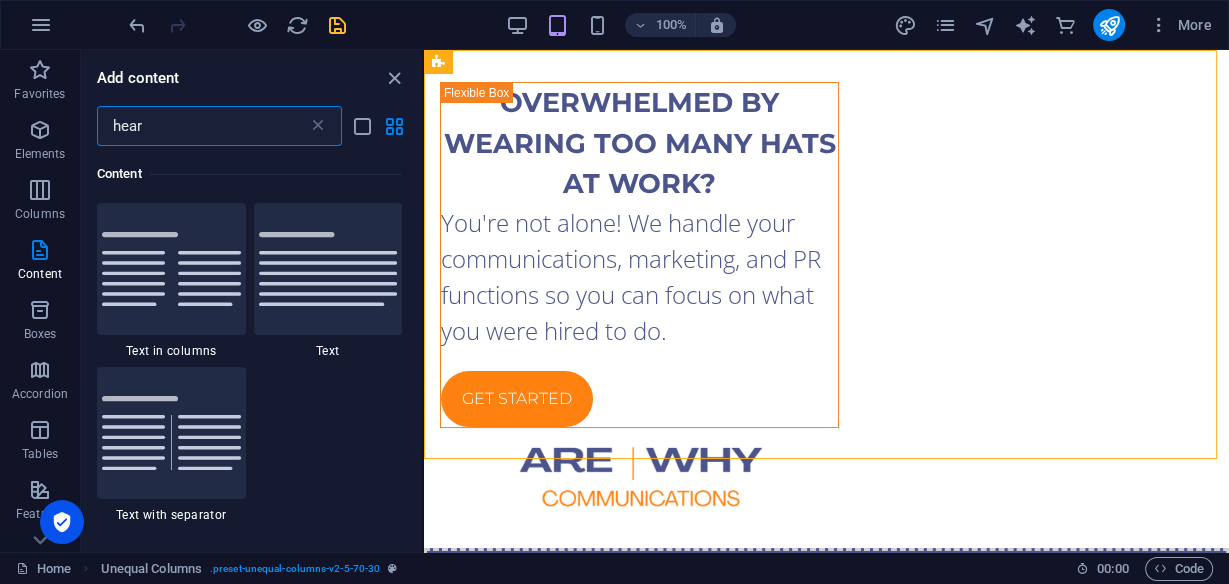 scroll, scrollTop: 0, scrollLeft: 0, axis: both 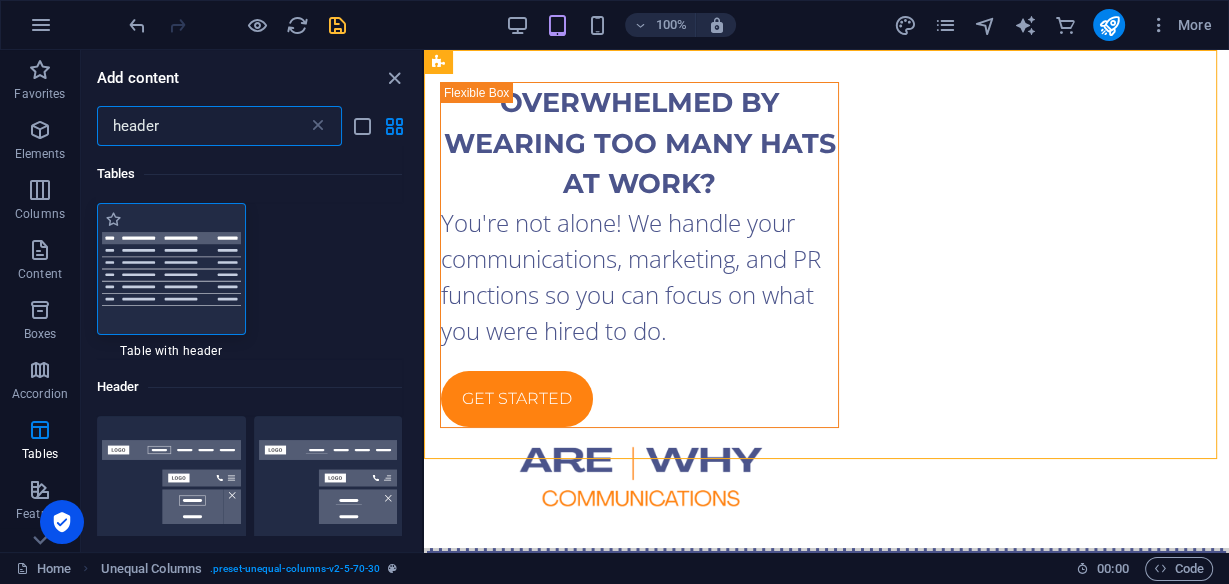 type on "header" 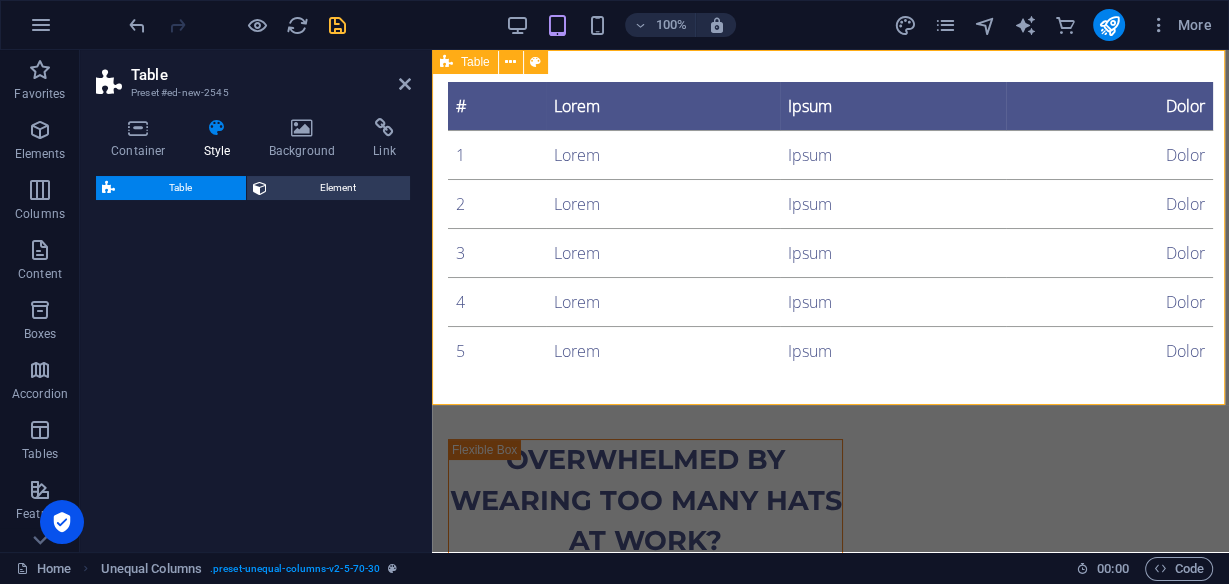 select on "preset-table-v3-header" 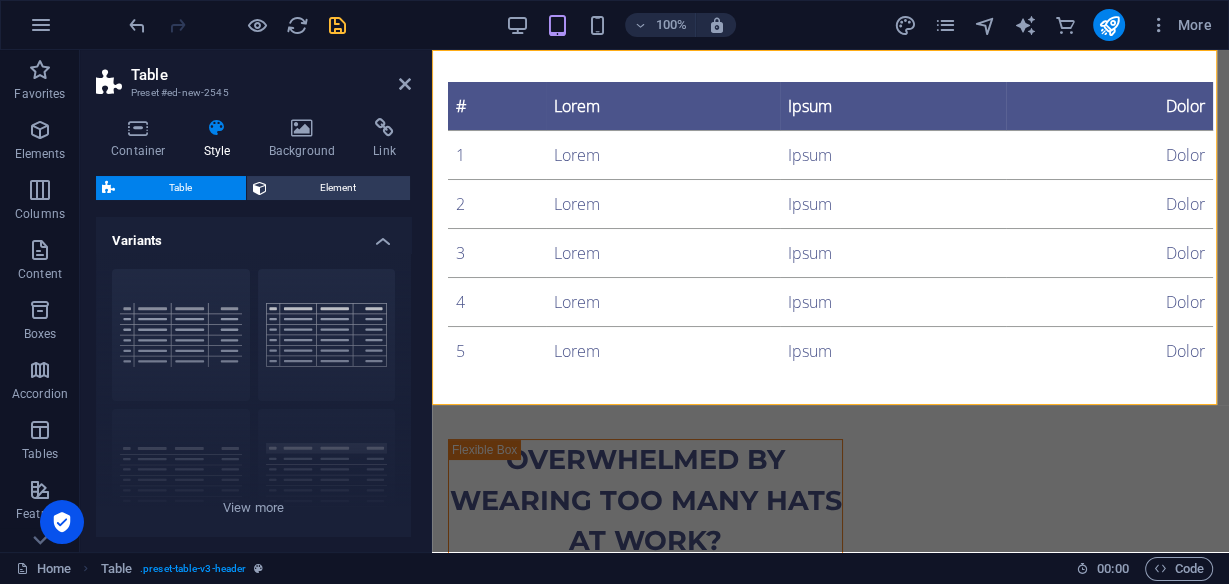 drag, startPoint x: 192, startPoint y: 267, endPoint x: 260, endPoint y: 226, distance: 79.40403 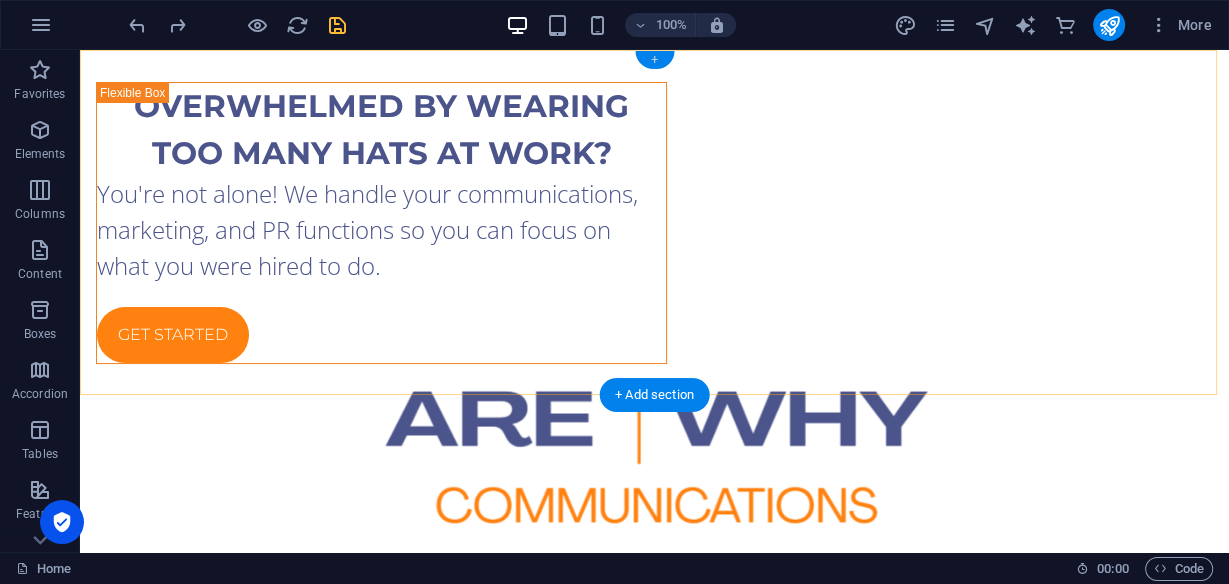 click on "+" at bounding box center [654, 60] 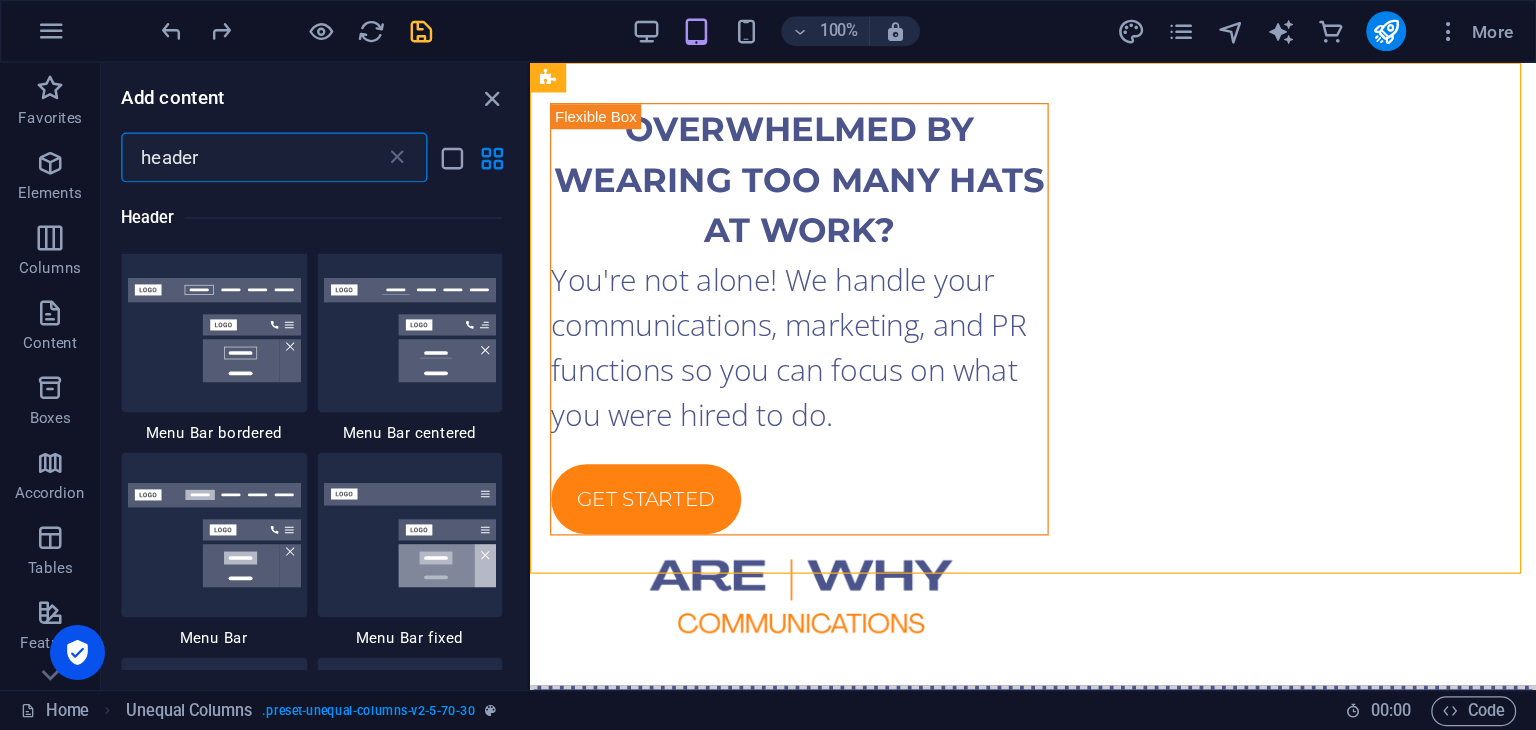 scroll, scrollTop: 218, scrollLeft: 0, axis: vertical 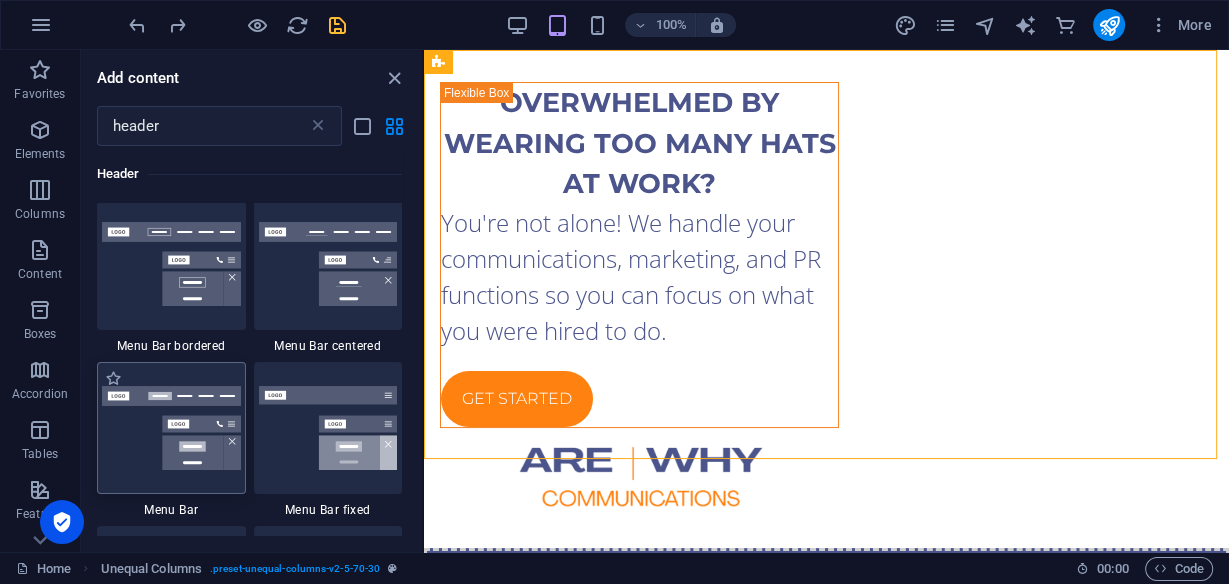 click at bounding box center (171, 428) 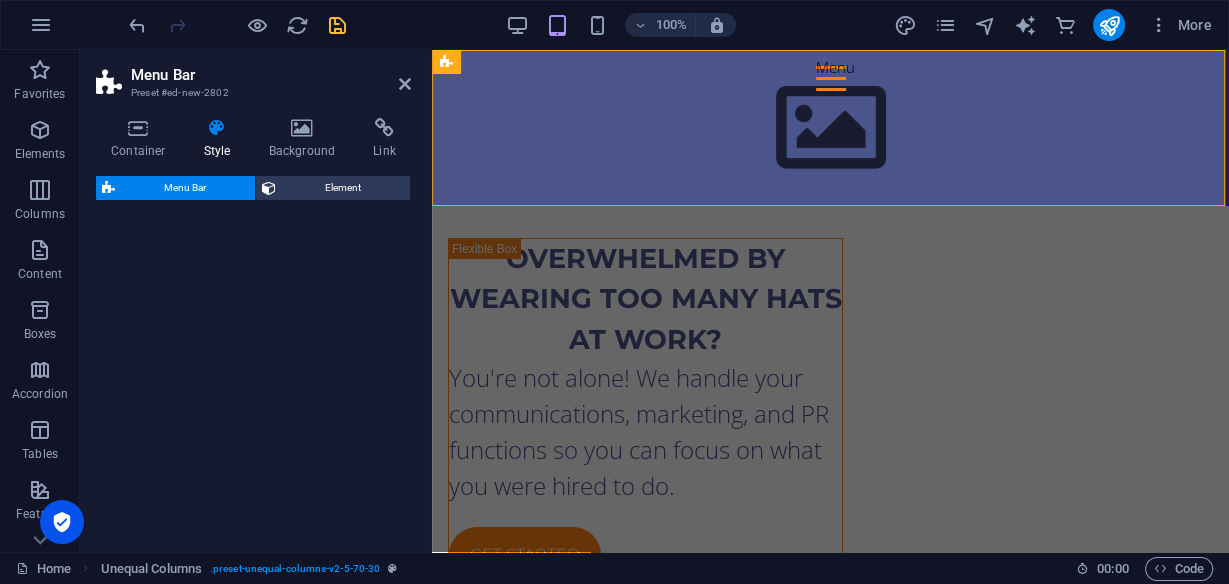 drag, startPoint x: 567, startPoint y: 429, endPoint x: 490, endPoint y: 107, distance: 331.07855 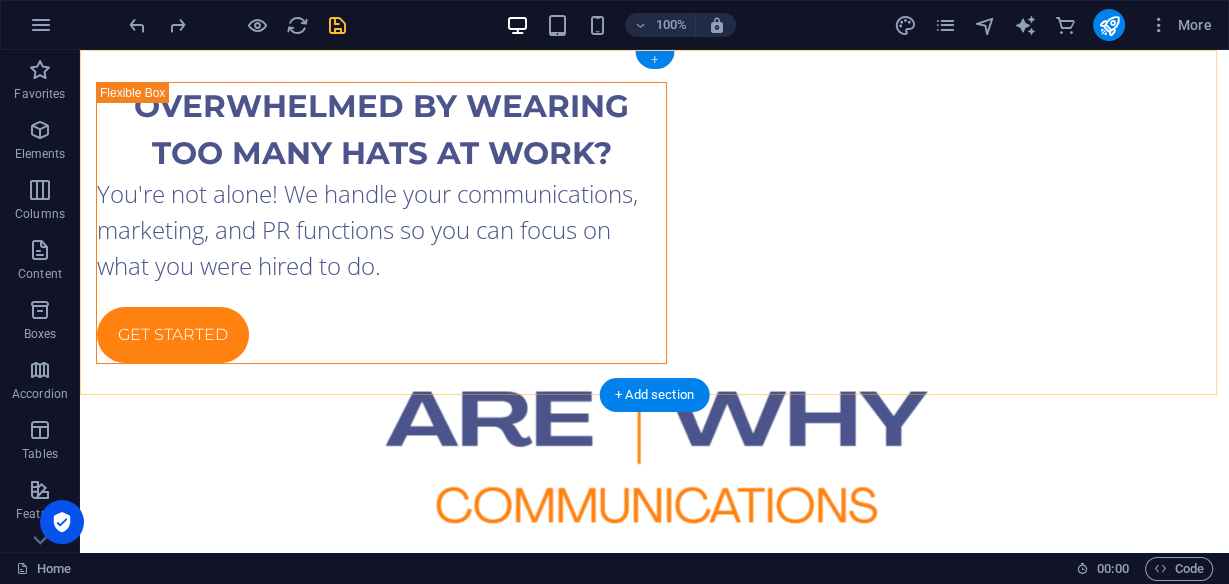 click on "+" at bounding box center (654, 60) 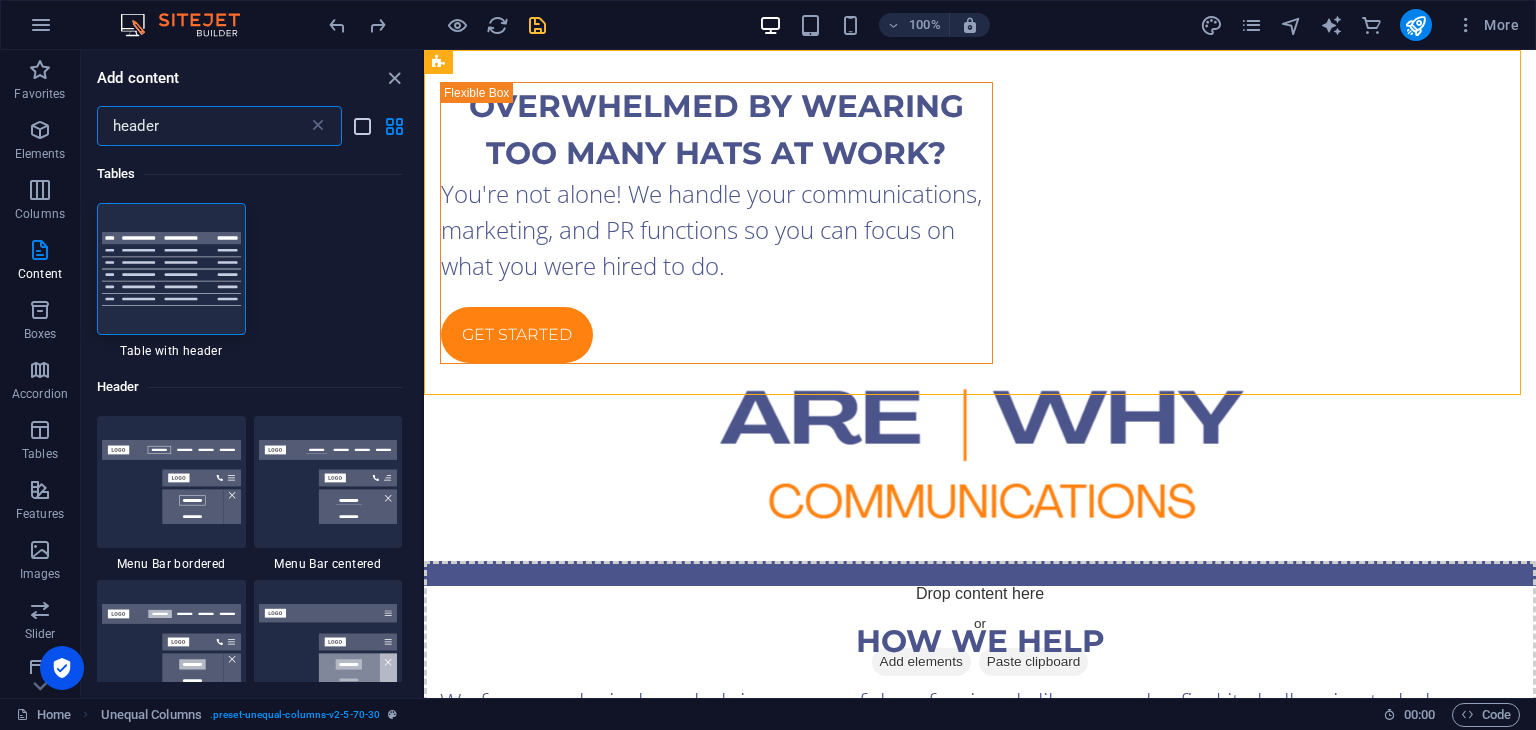 click at bounding box center (362, 126) 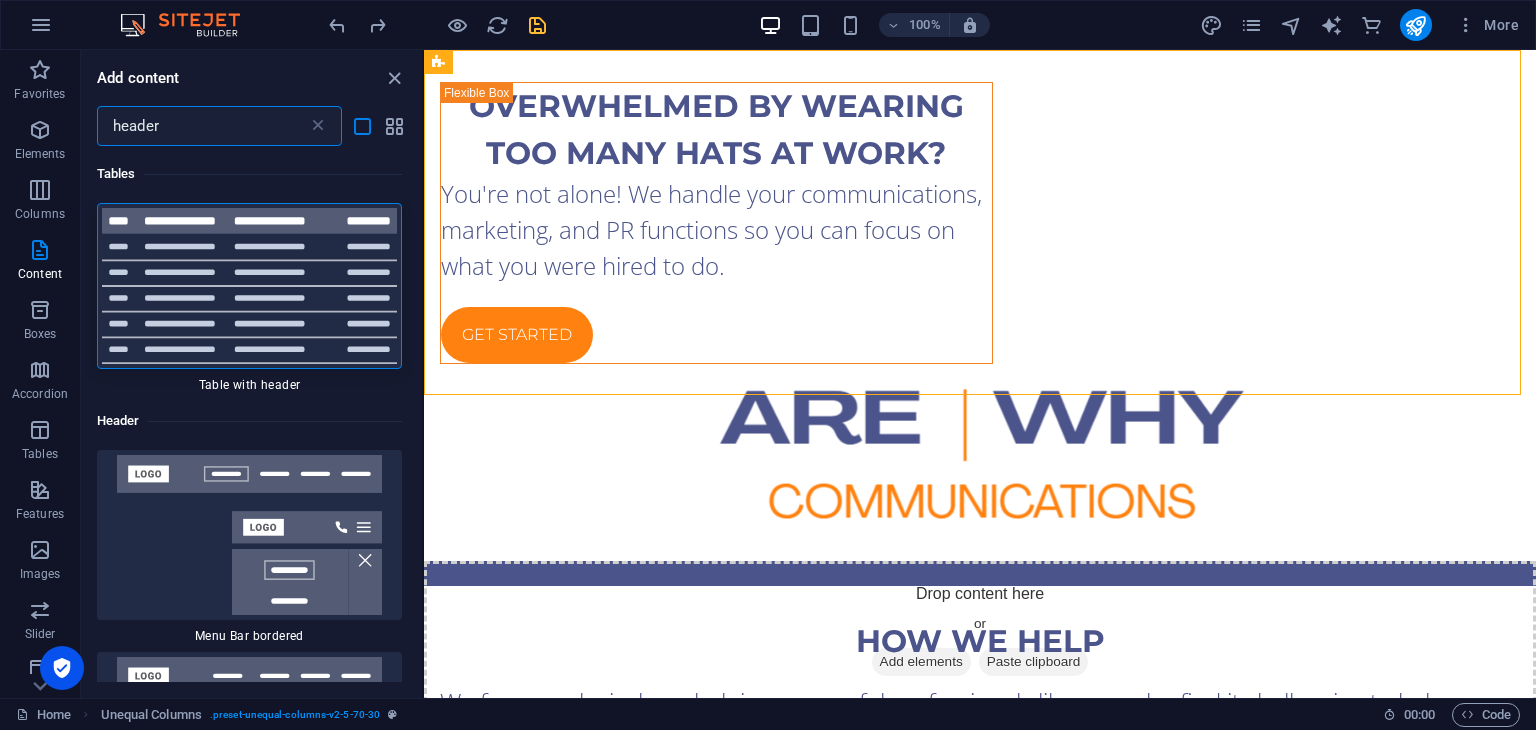 click on "header" at bounding box center [202, 126] 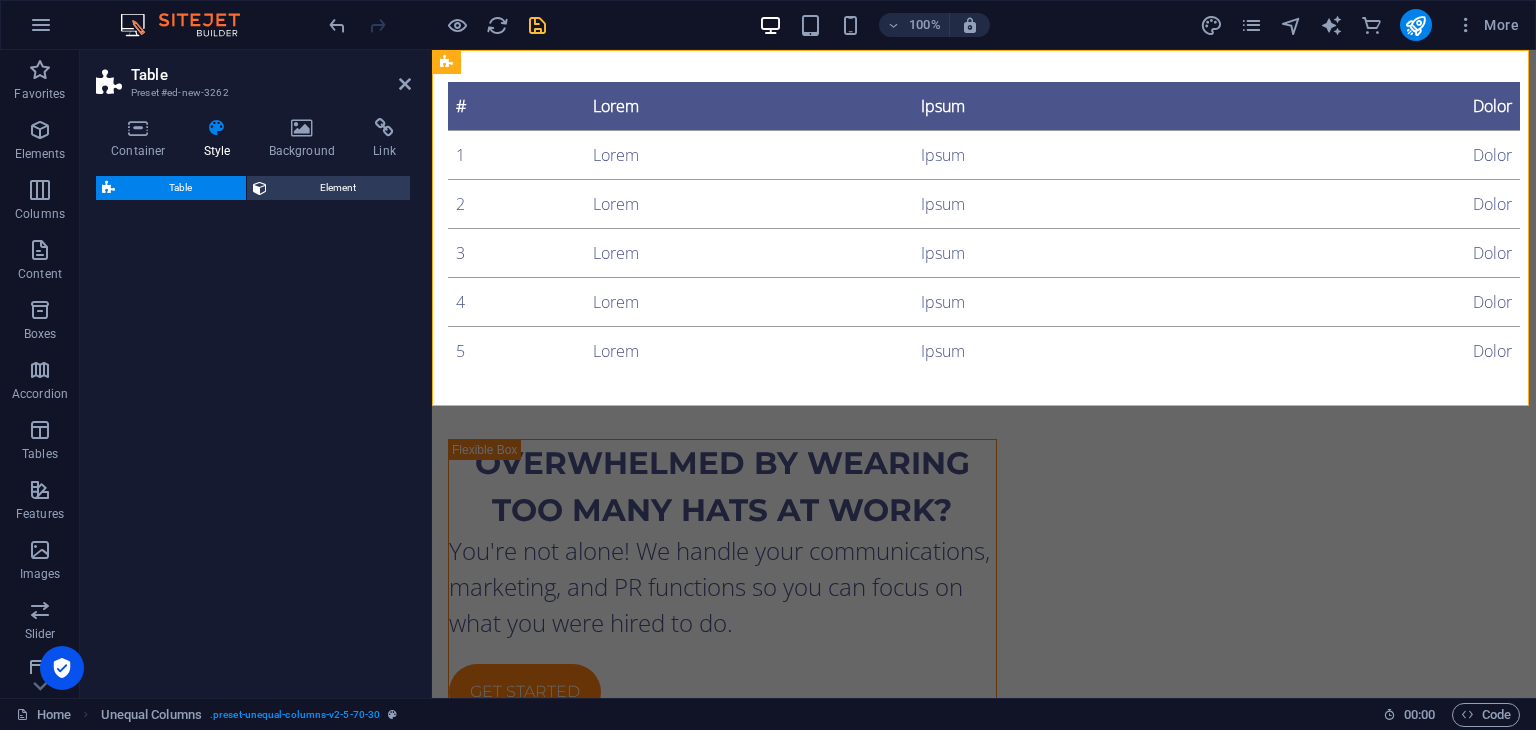 select on "preset-table-v3-header" 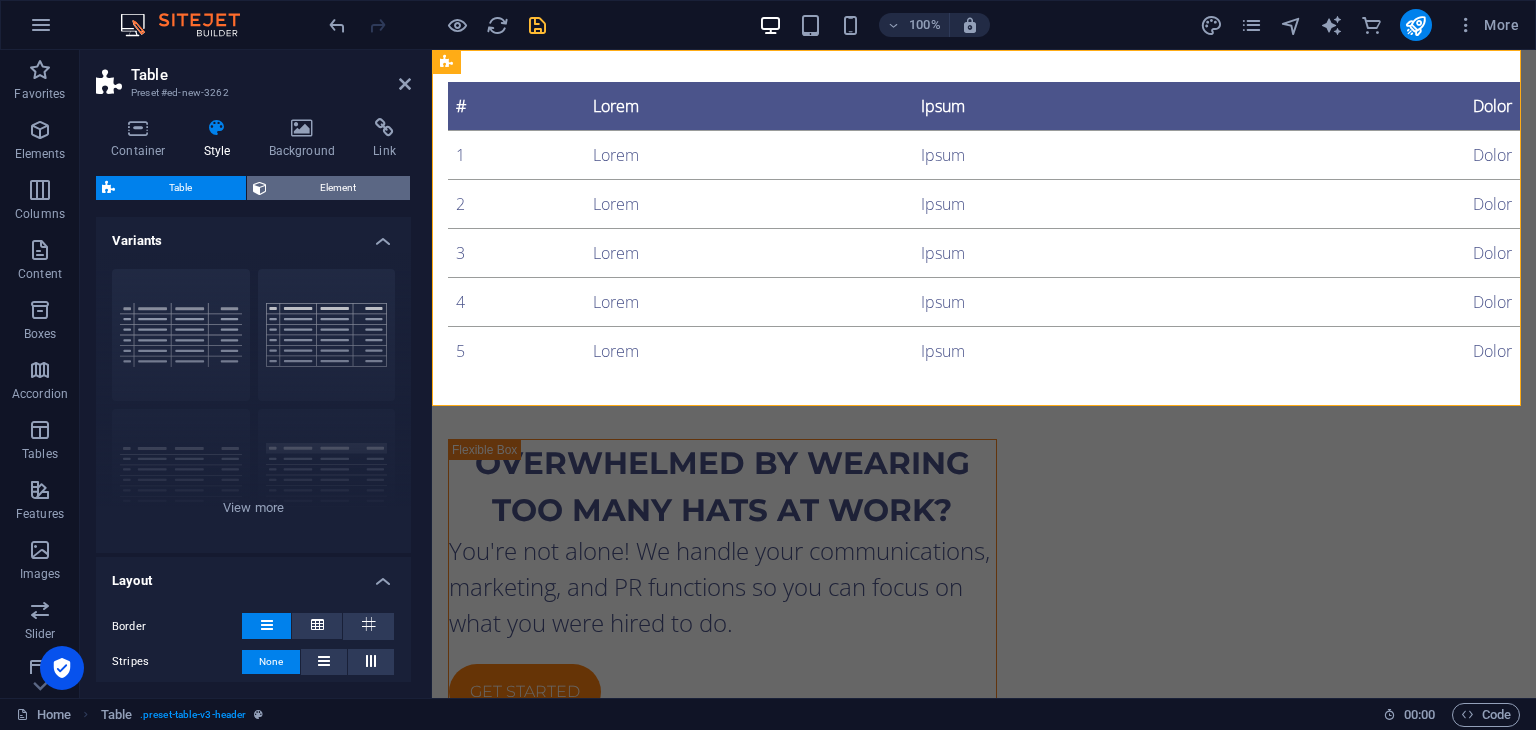 click on "Element" at bounding box center (339, 188) 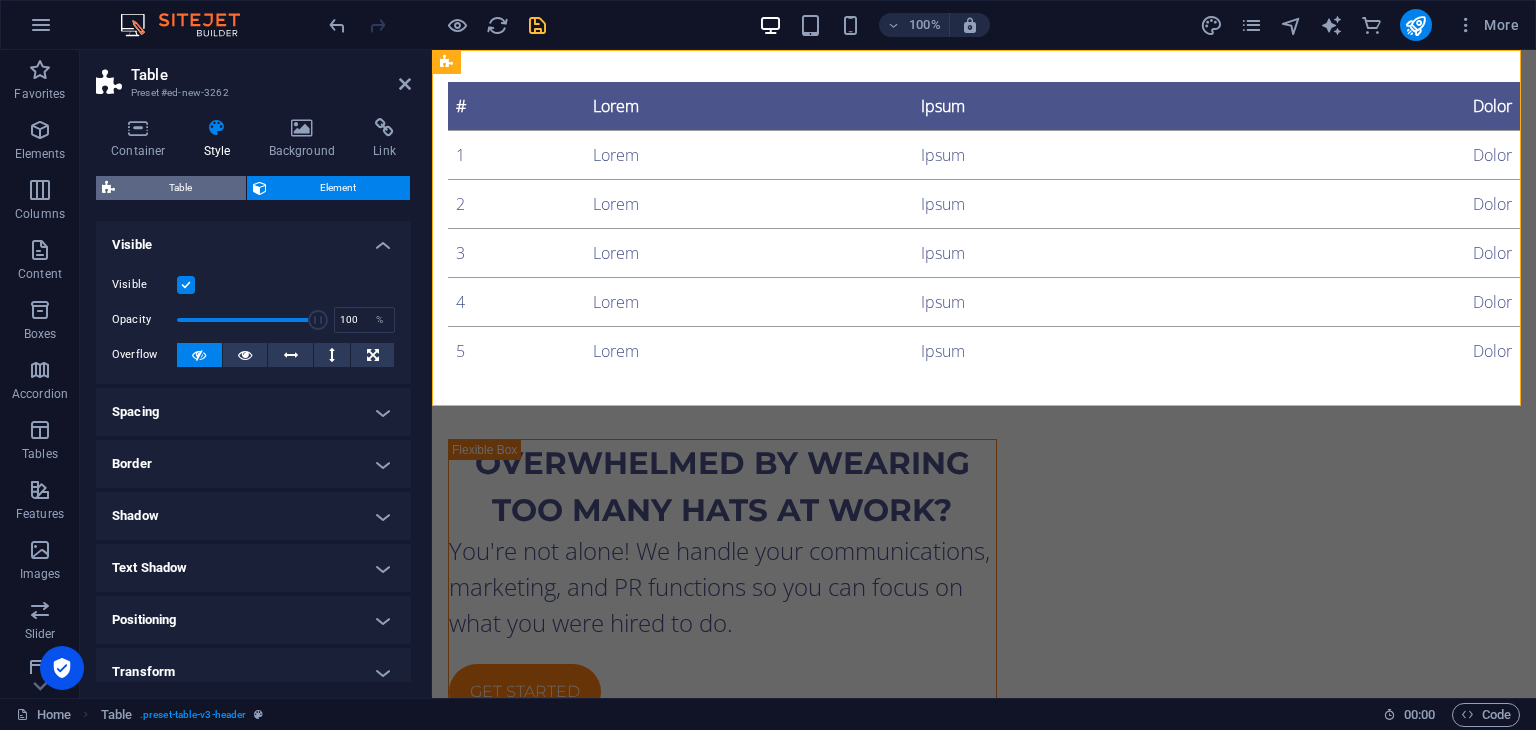 click on "Table" at bounding box center [180, 188] 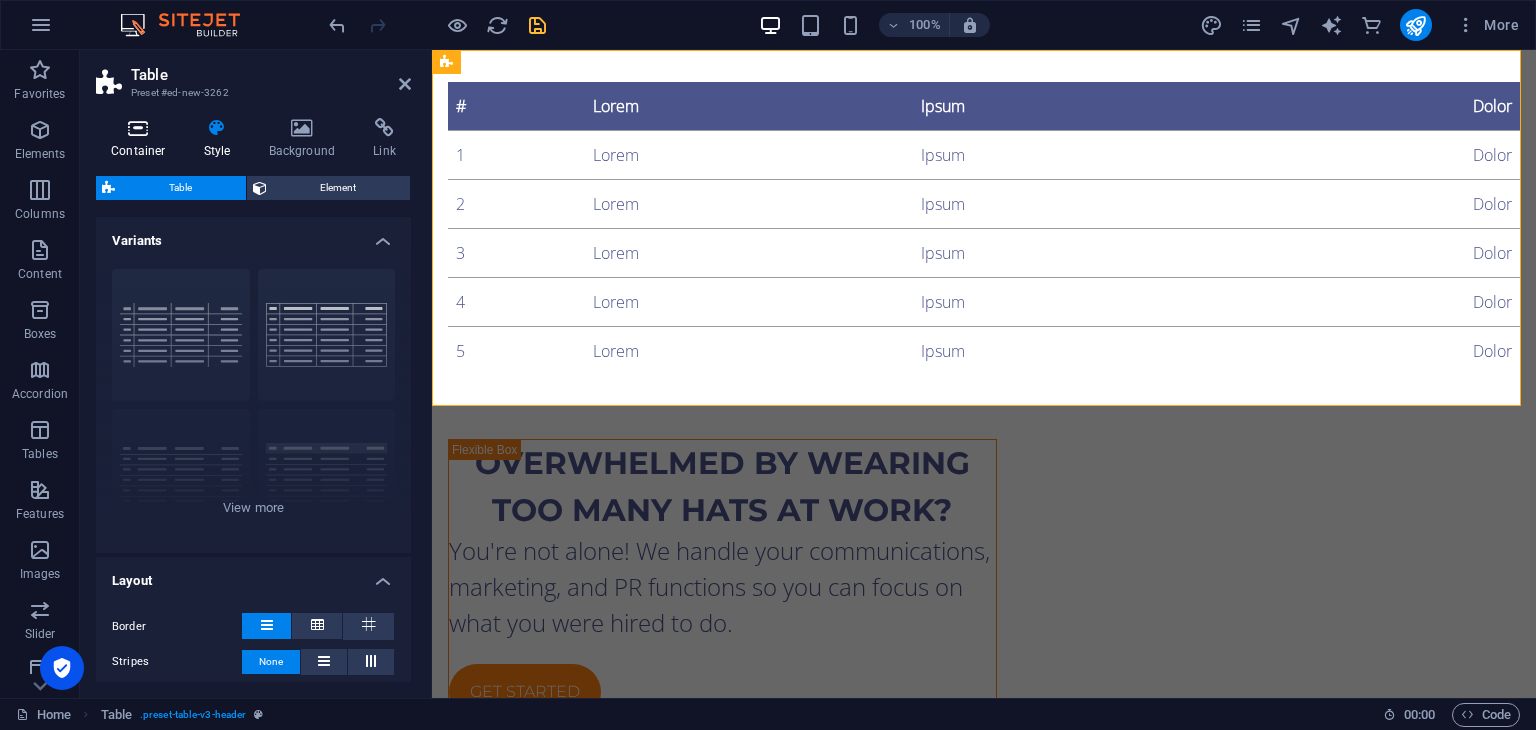 click at bounding box center [138, 128] 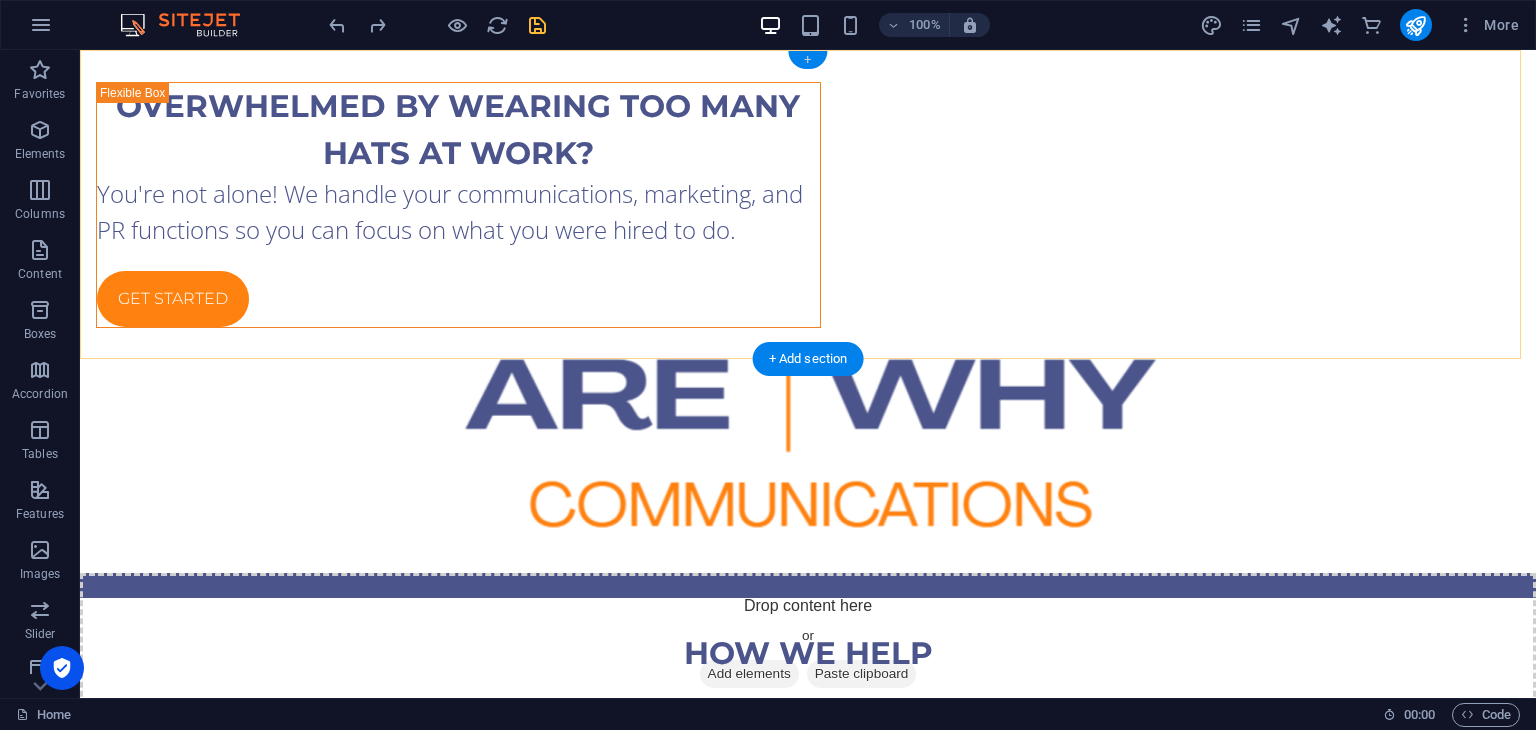 click on "+" at bounding box center (807, 60) 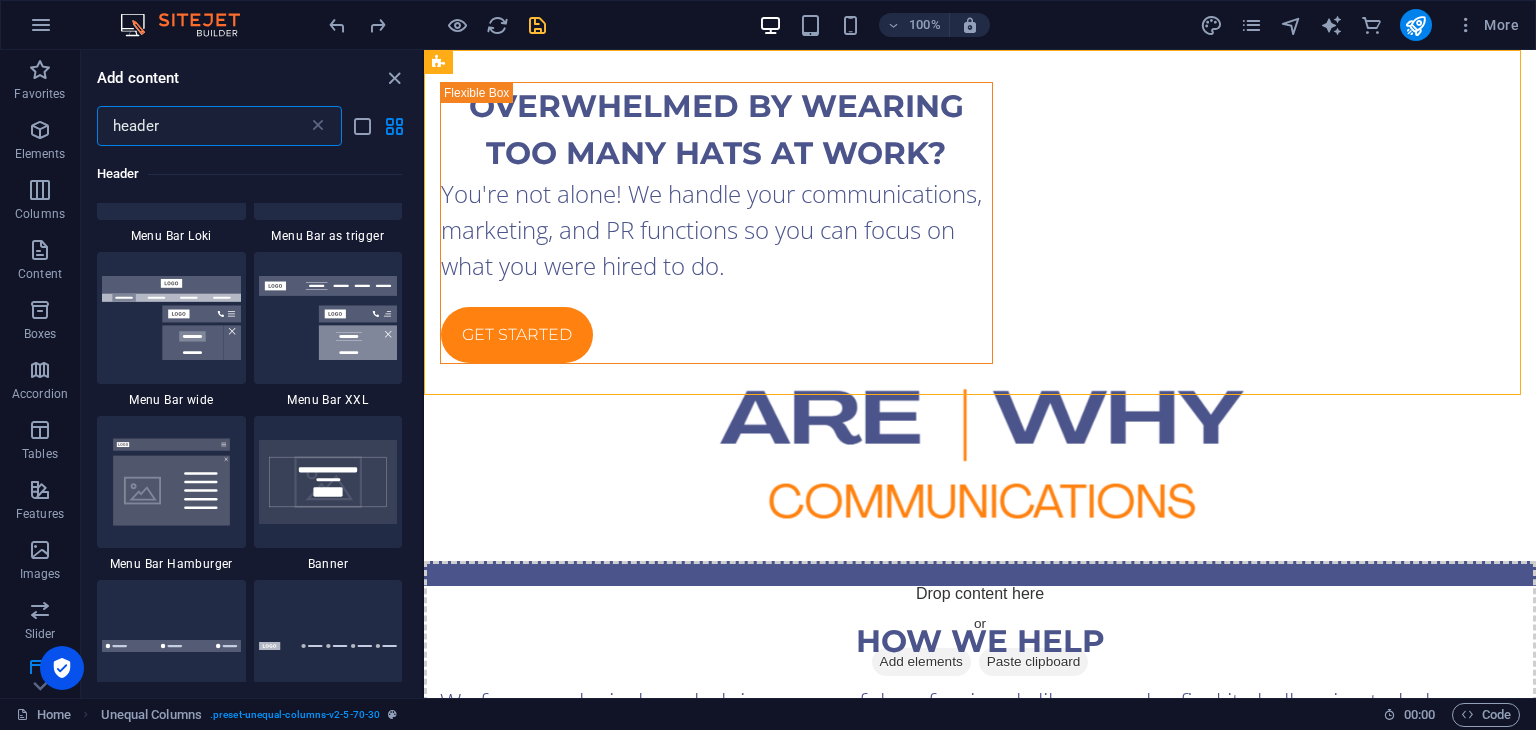 scroll, scrollTop: 658, scrollLeft: 0, axis: vertical 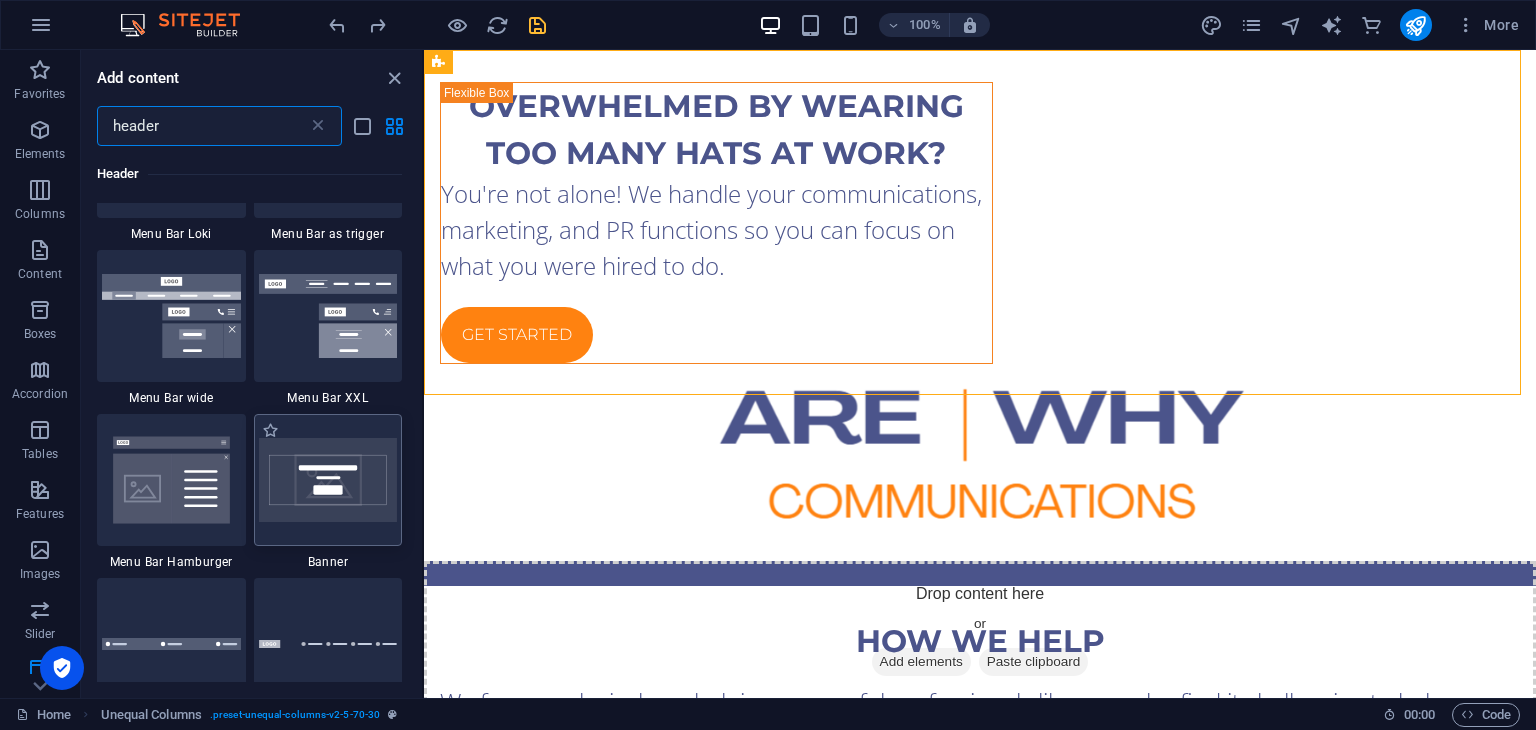 click at bounding box center (328, 480) 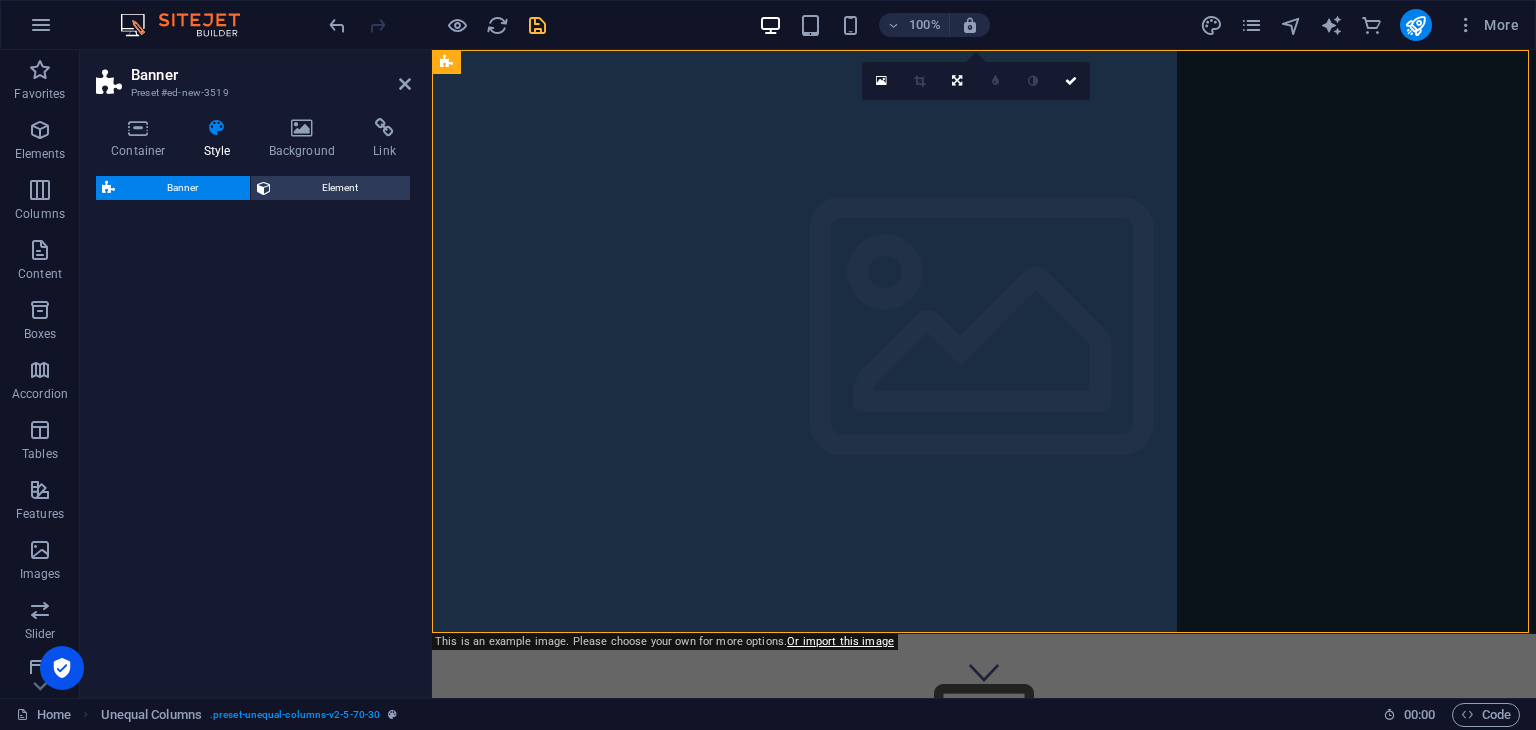 click on "Banner Element" at bounding box center (253, 429) 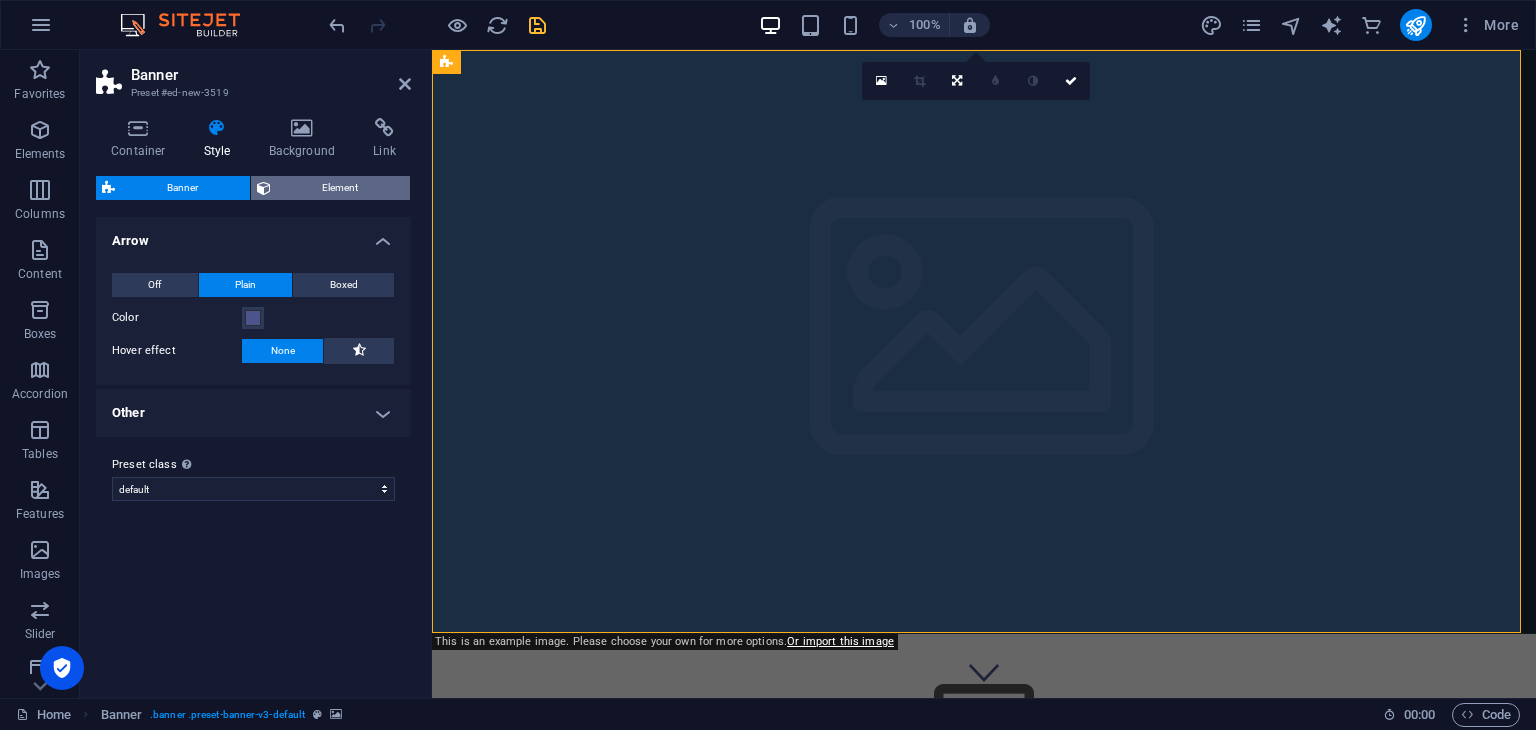 click on "Element" at bounding box center (341, 188) 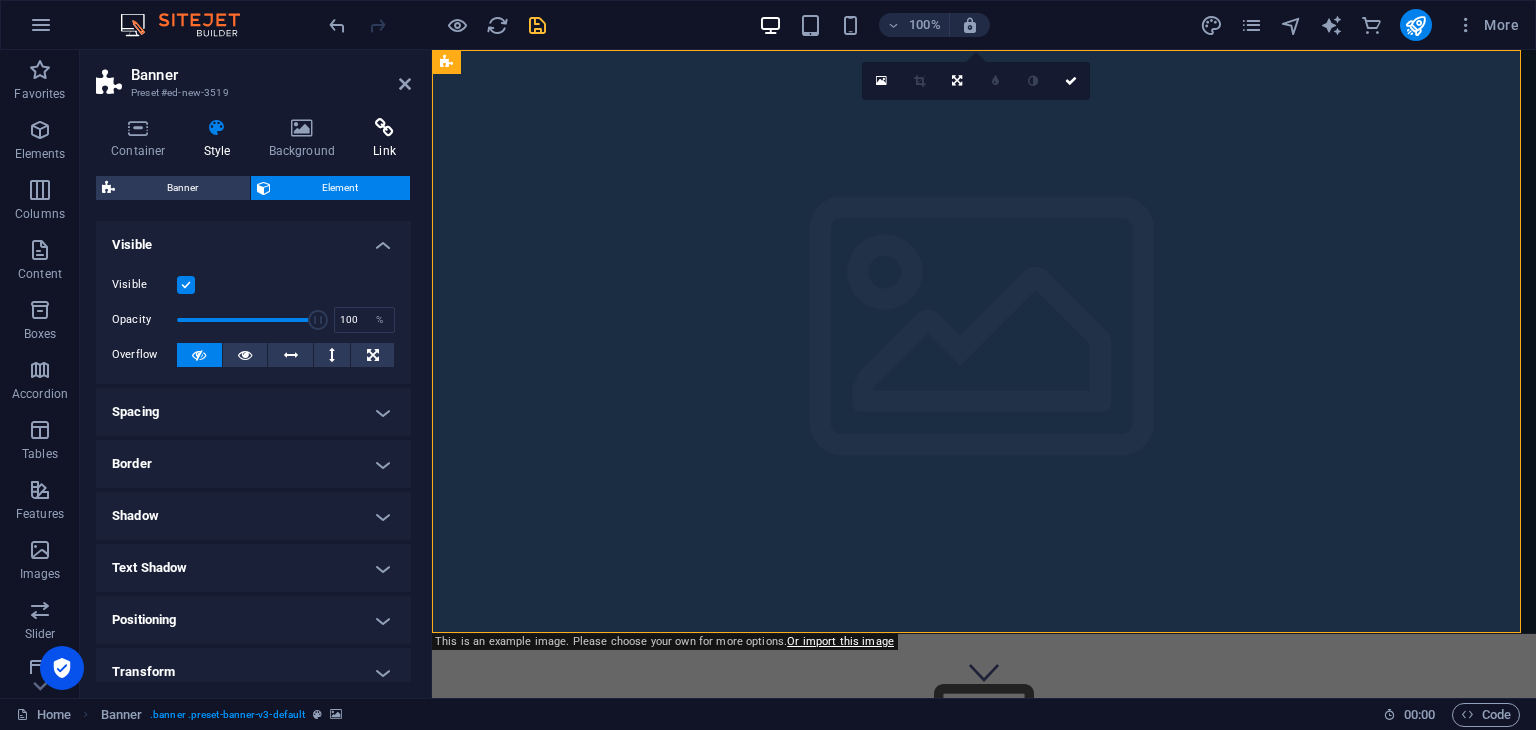 click at bounding box center (384, 128) 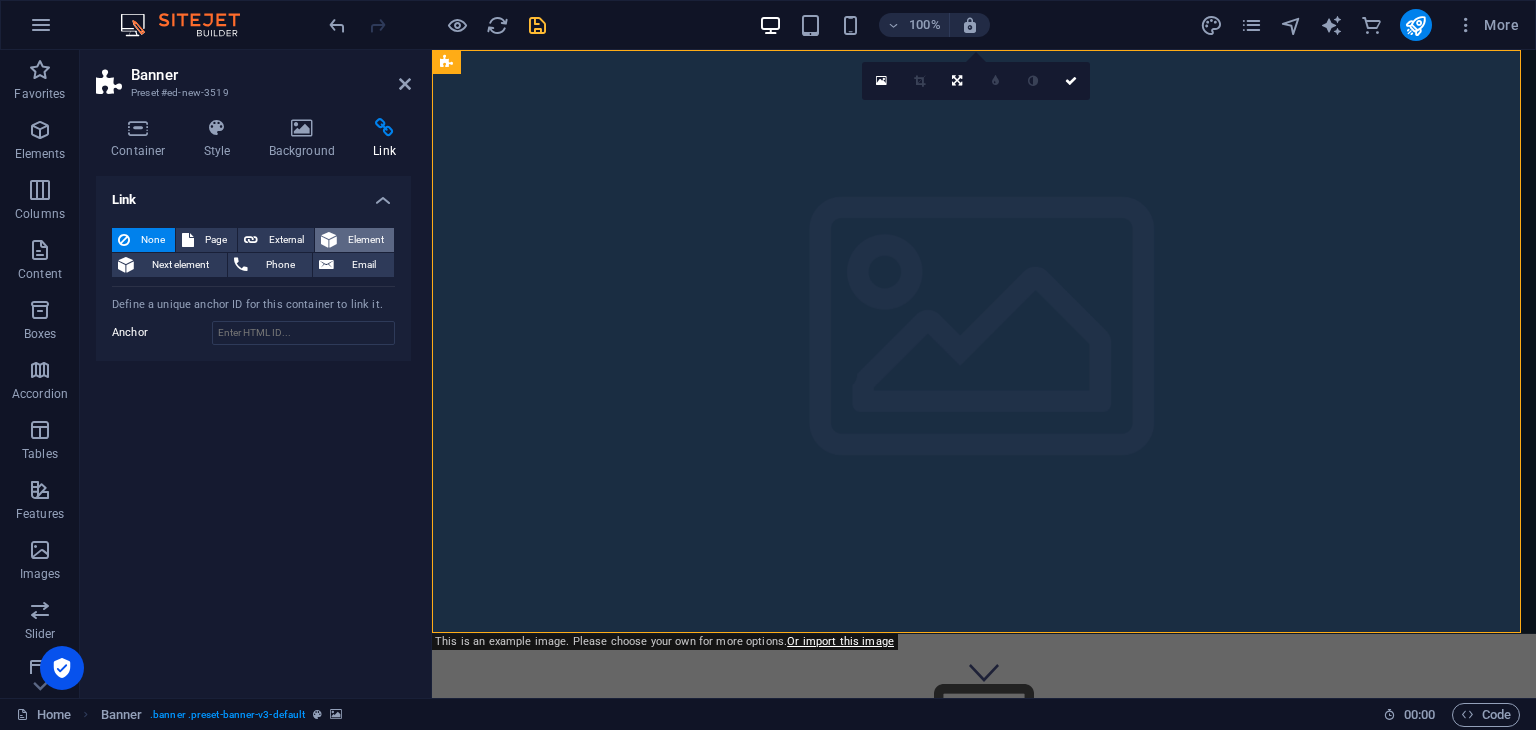 click on "Element" at bounding box center (365, 240) 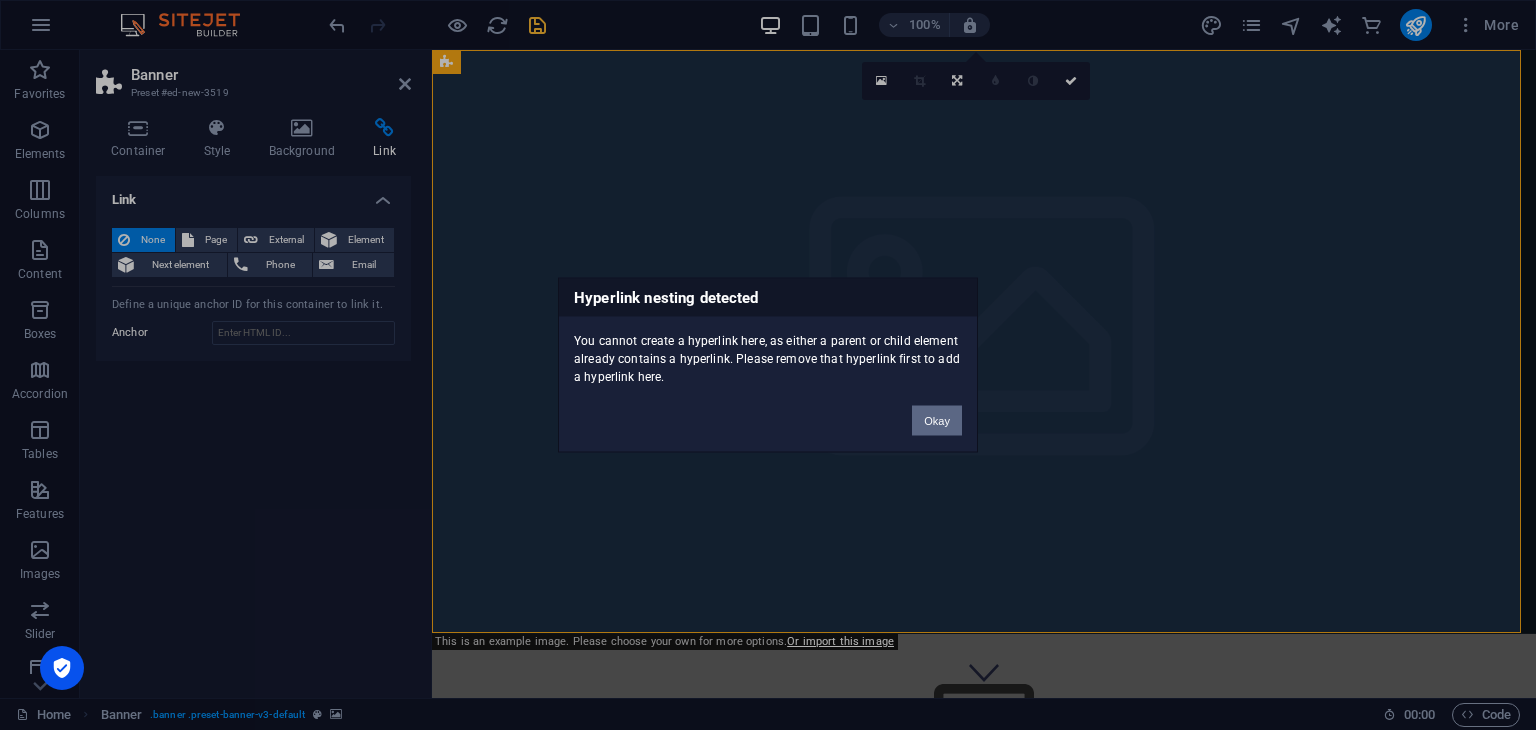 click on "Okay" at bounding box center [937, 421] 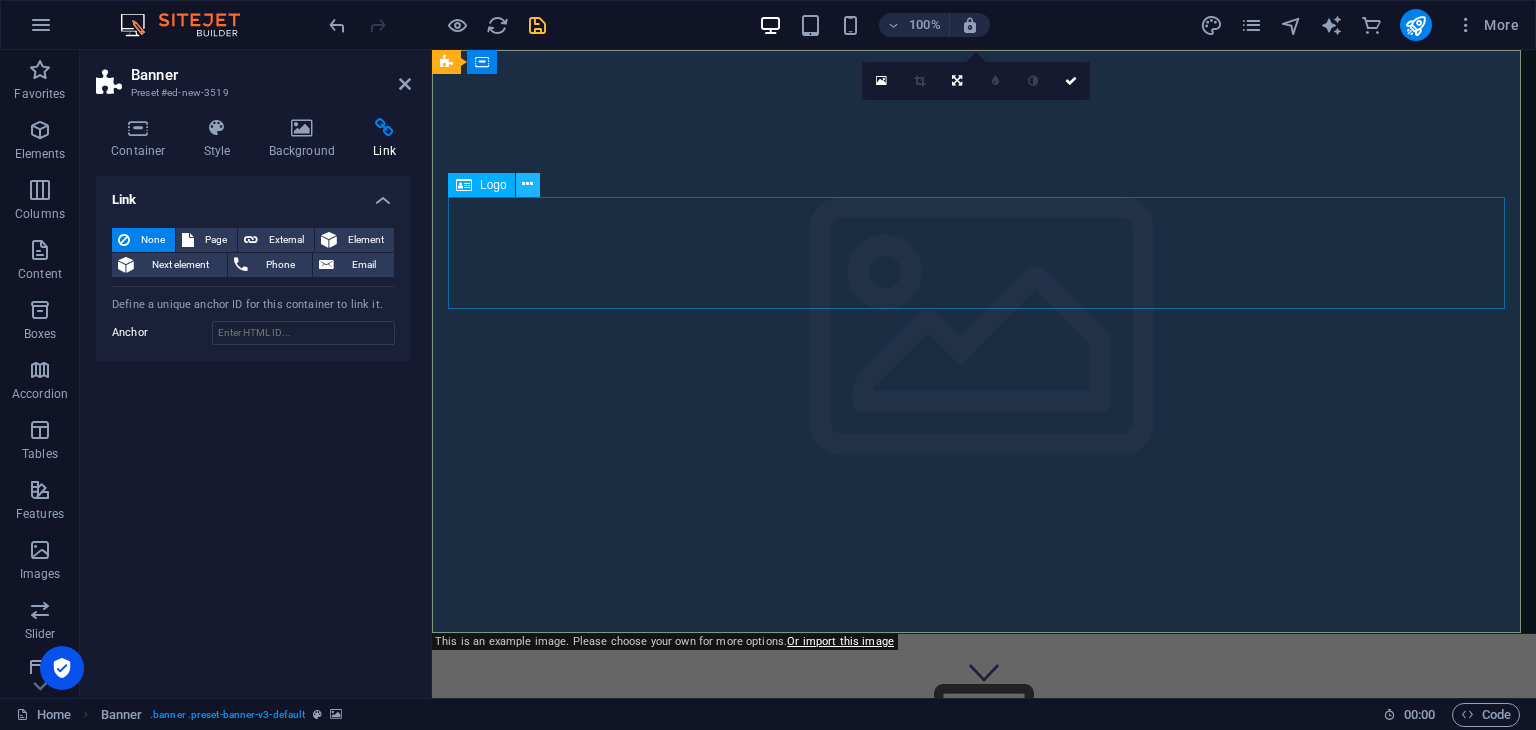 click at bounding box center [527, 184] 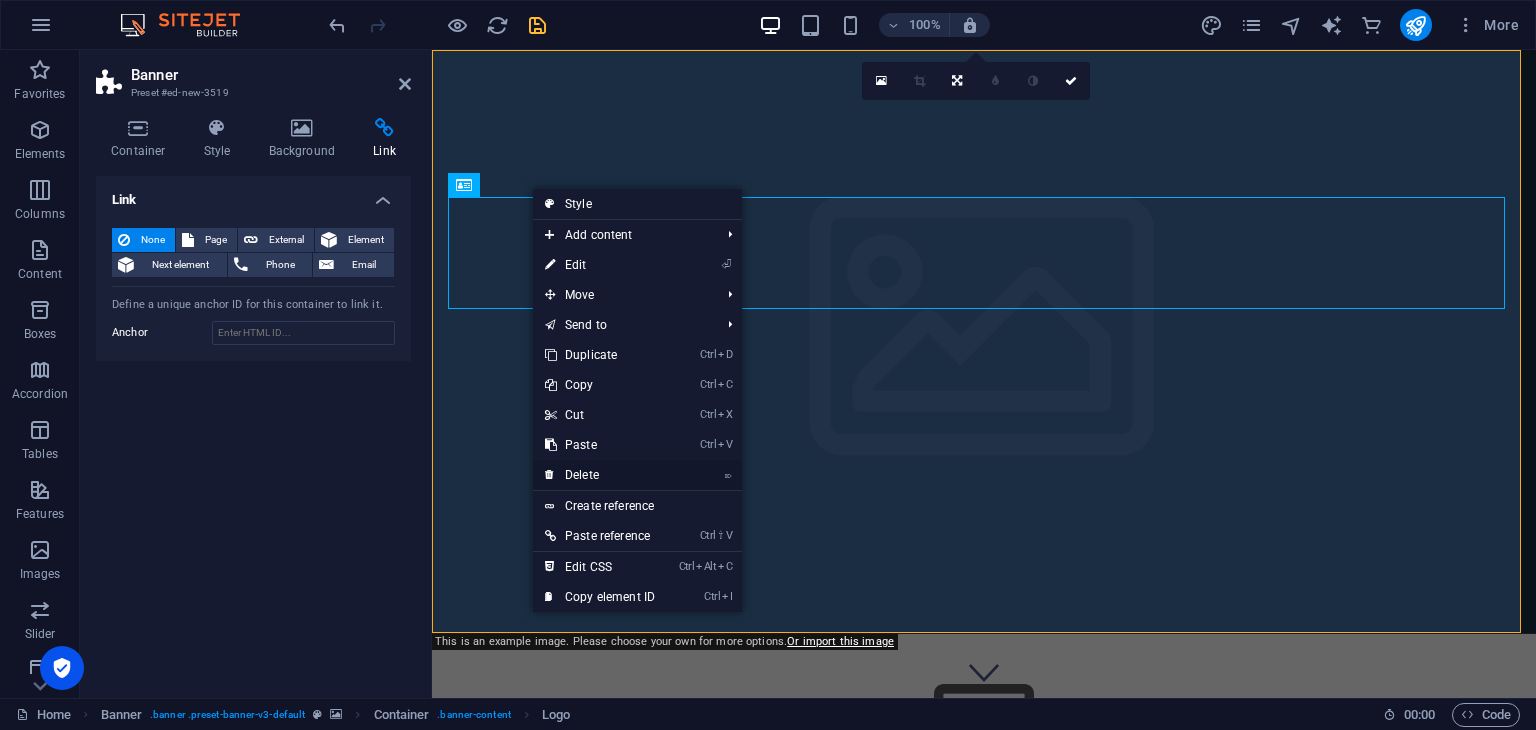 click on "⌦  Delete" at bounding box center [600, 475] 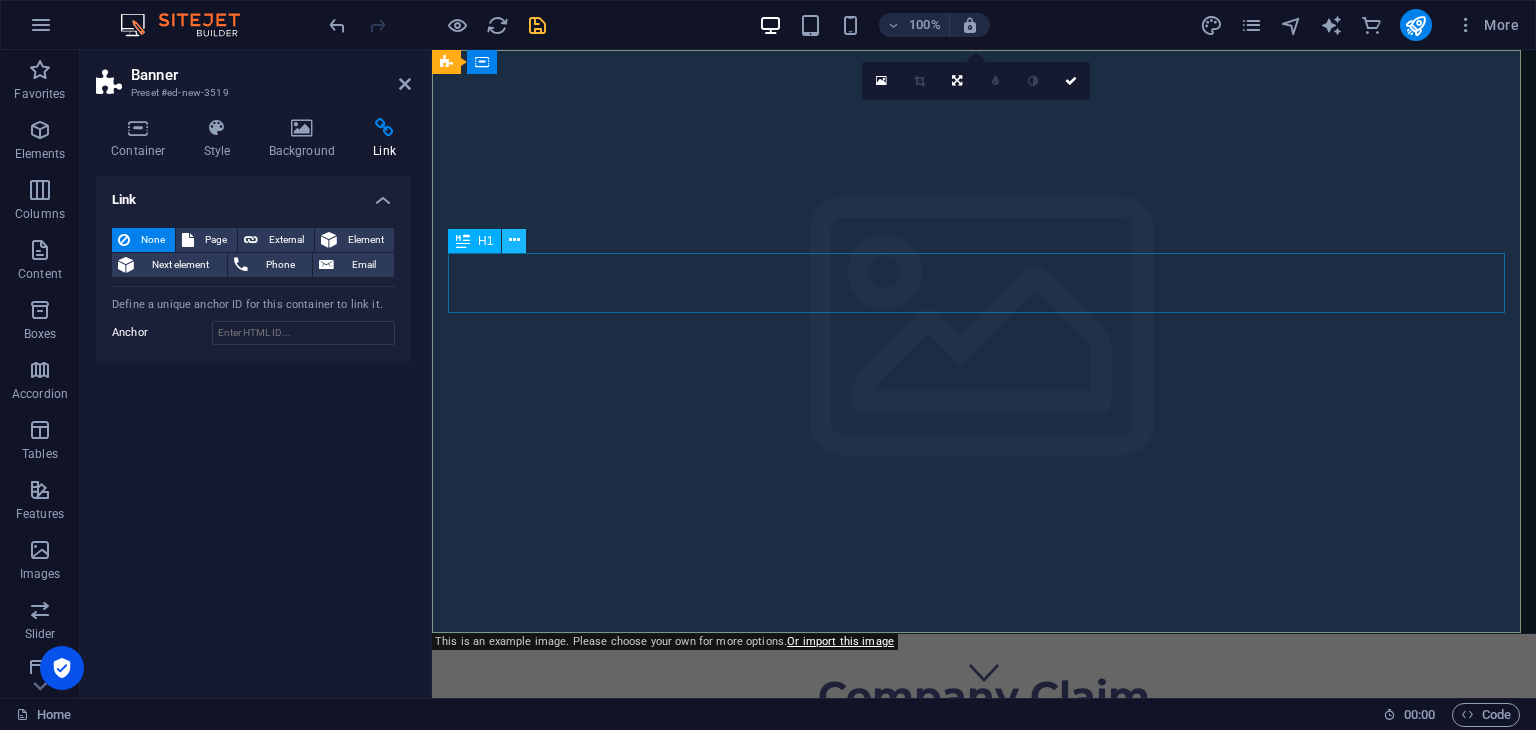 click at bounding box center [514, 240] 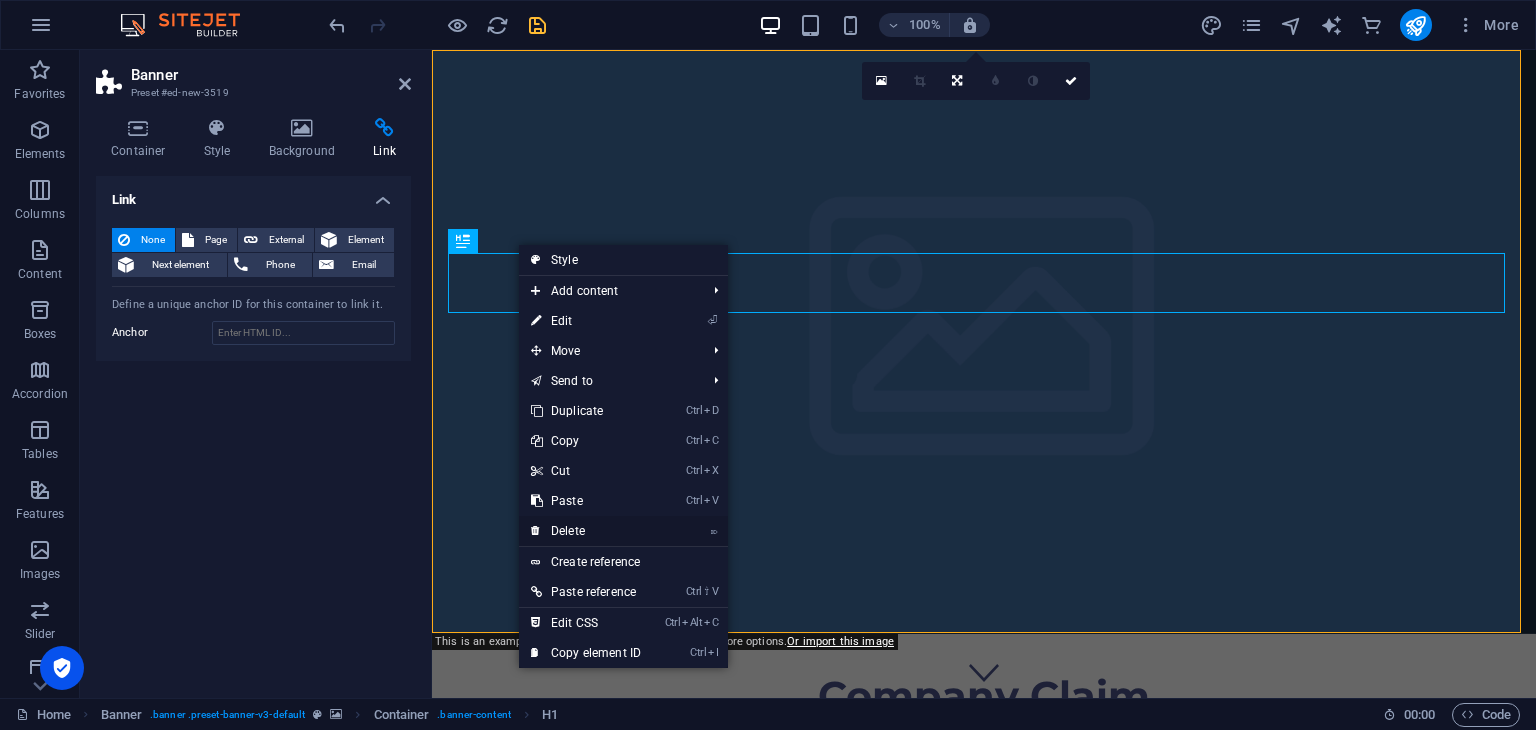 click on "⌦  Delete" at bounding box center (586, 531) 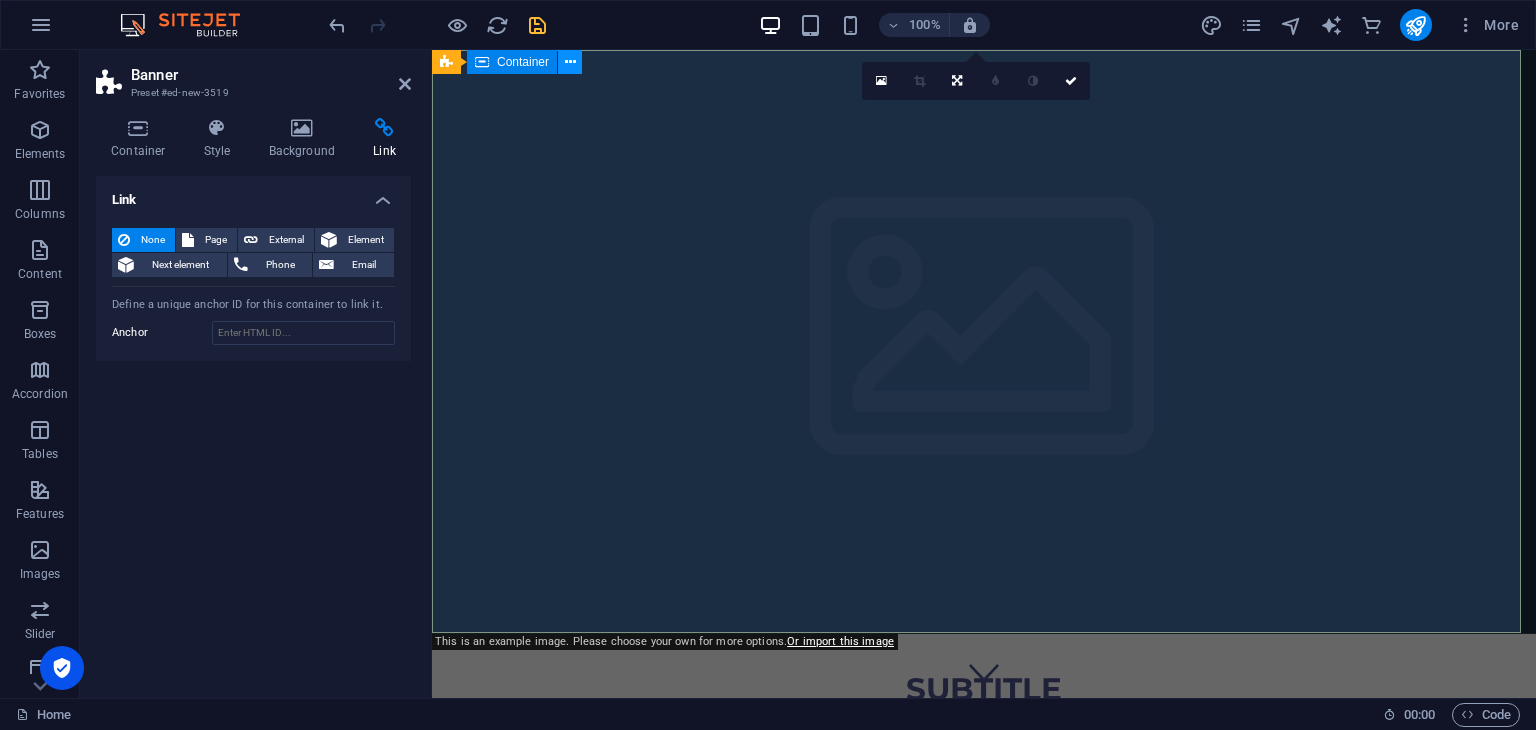 click at bounding box center (570, 62) 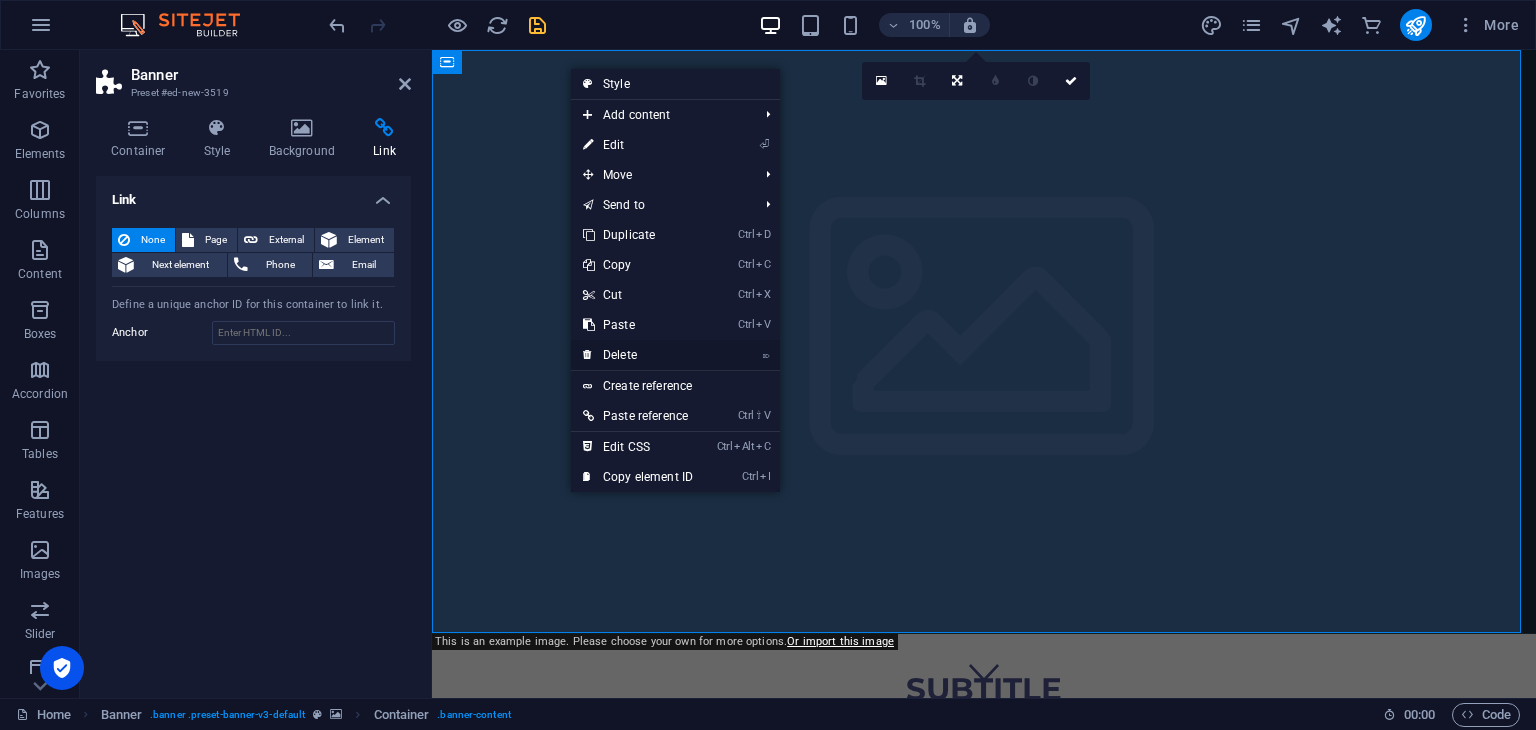 click on "⌦  Delete" at bounding box center (638, 355) 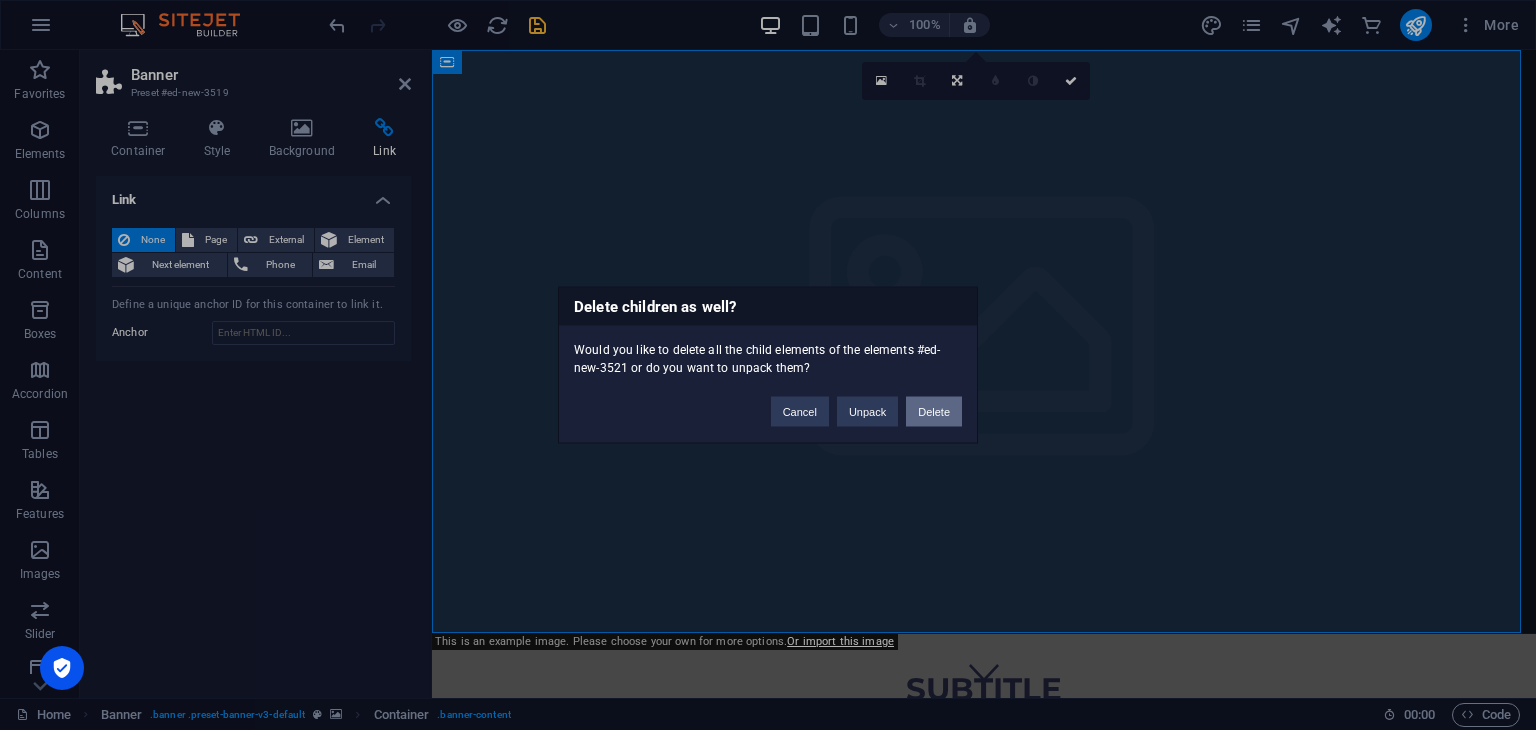 click on "Delete" at bounding box center [934, 412] 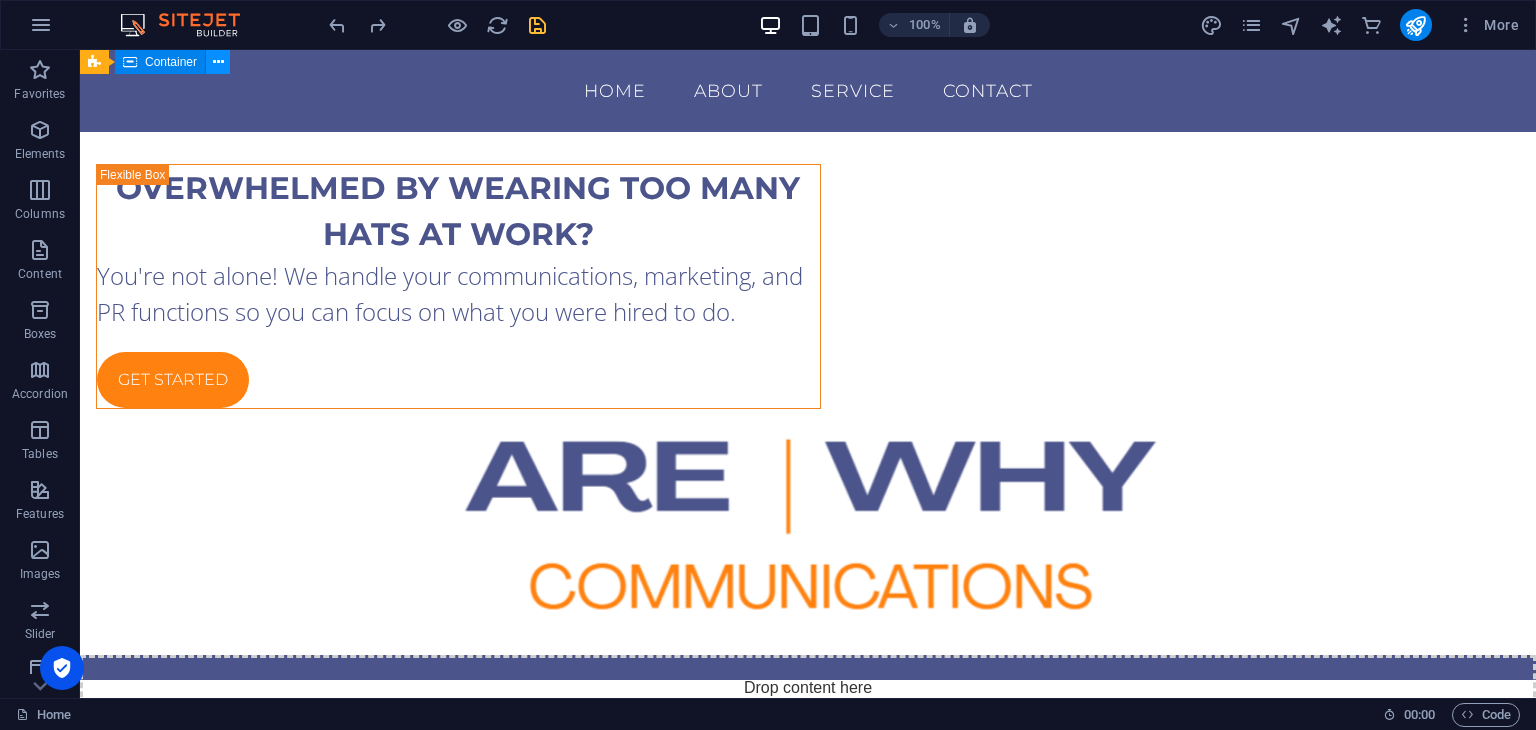 click at bounding box center [218, 62] 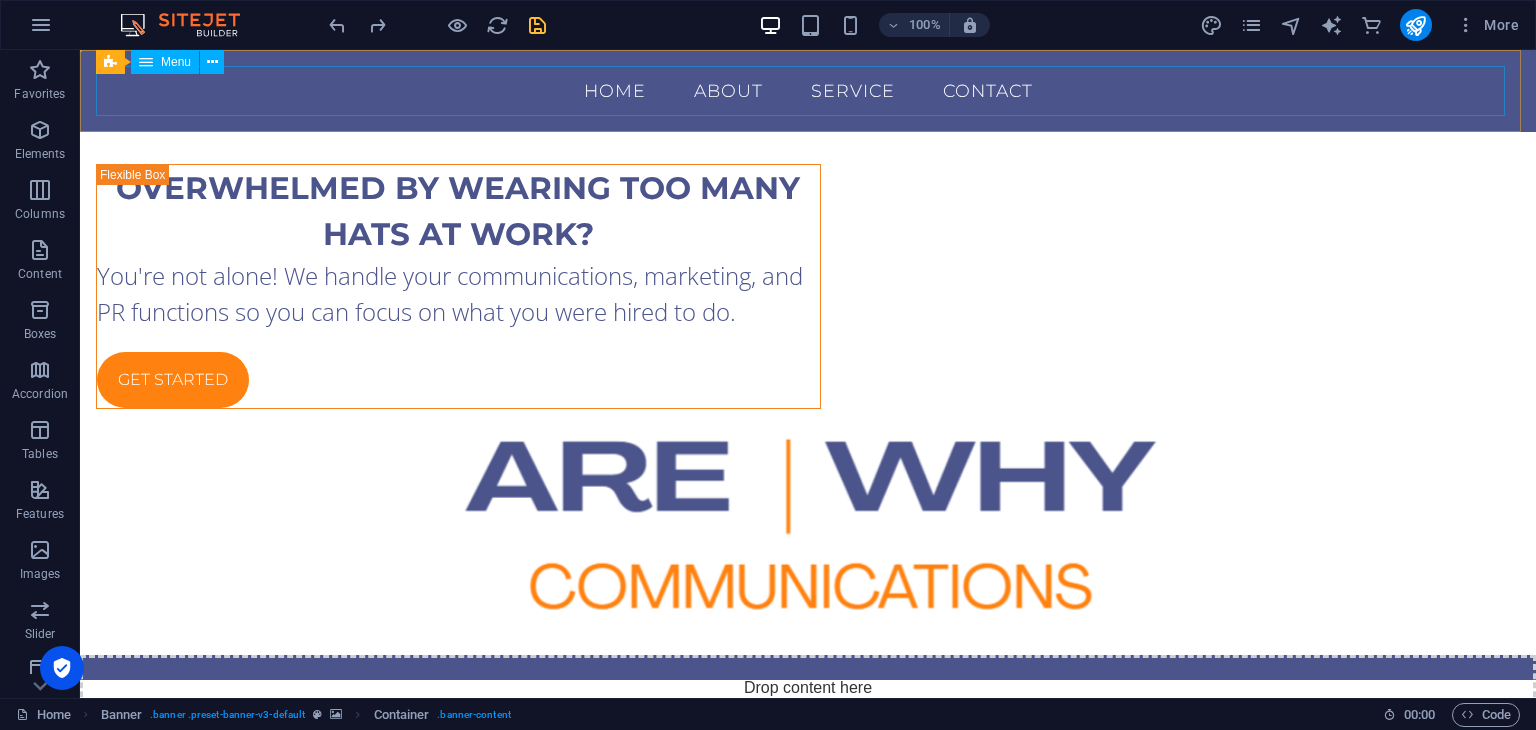 click on "Menu" at bounding box center (165, 62) 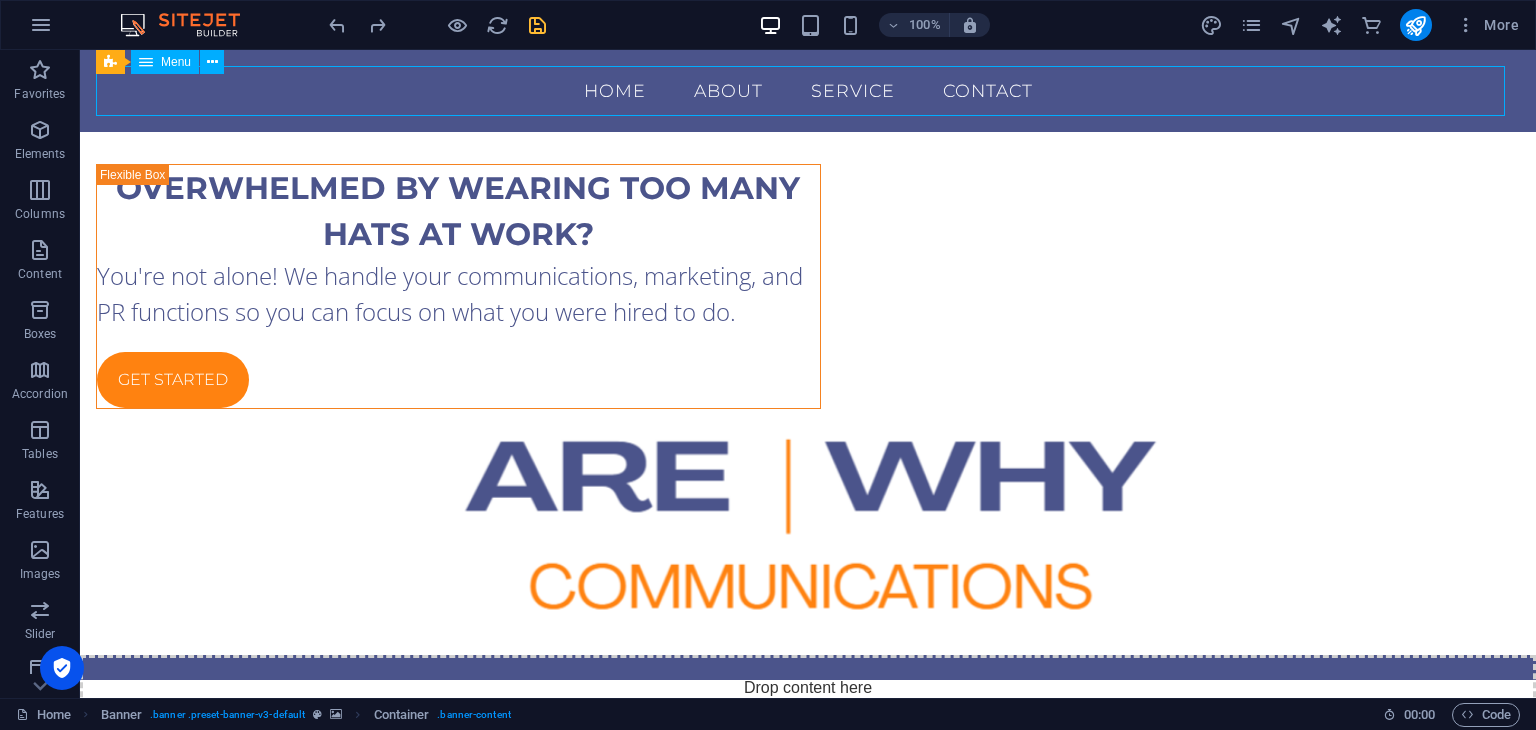 click on "Menu" at bounding box center [165, 62] 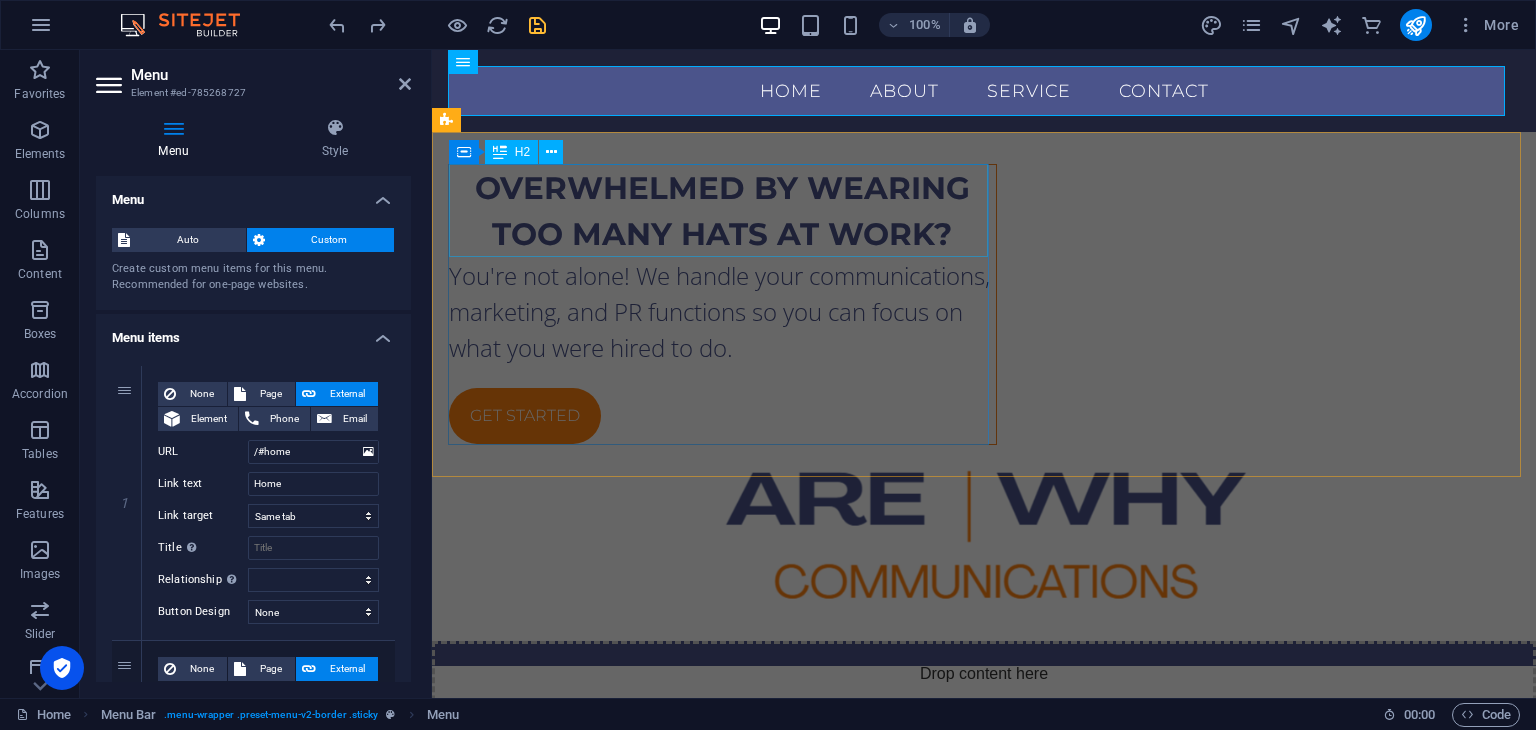click on "overwhelmed by wearing too many hats at work?" at bounding box center [722, 211] 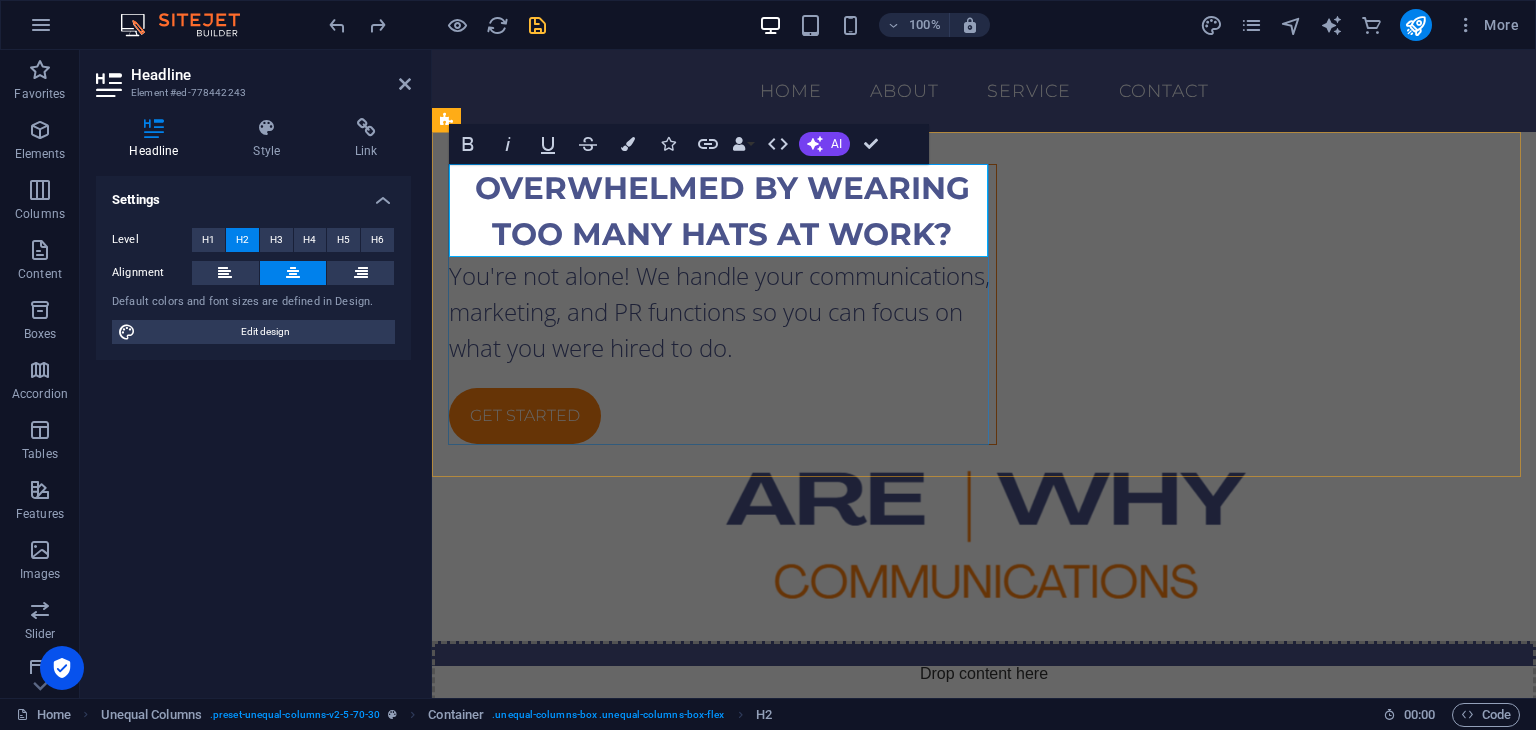 click on "overwhelmed by wearing too many hats at work?" at bounding box center [722, 211] 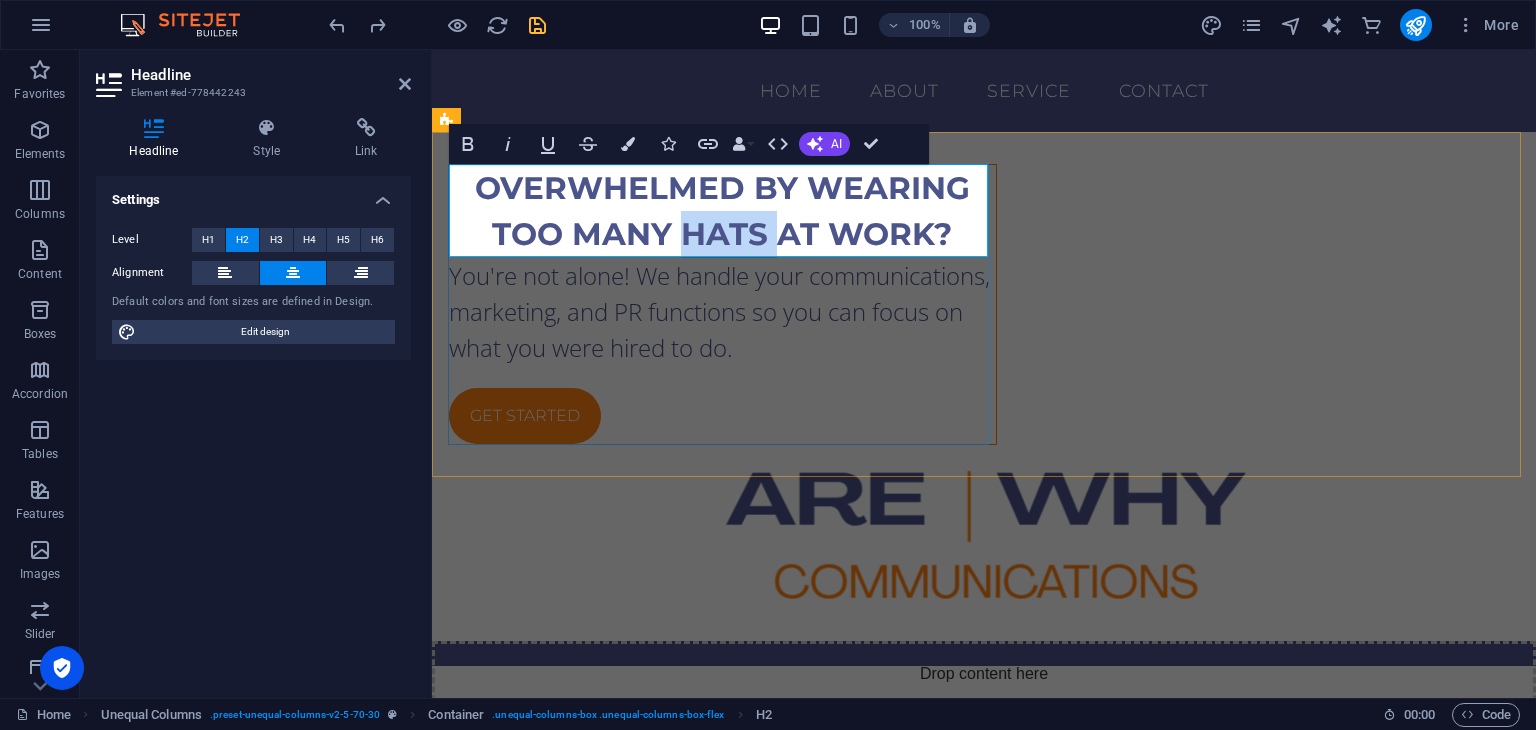 click on "overwhelmed by wearing too many hats at work?" at bounding box center [722, 211] 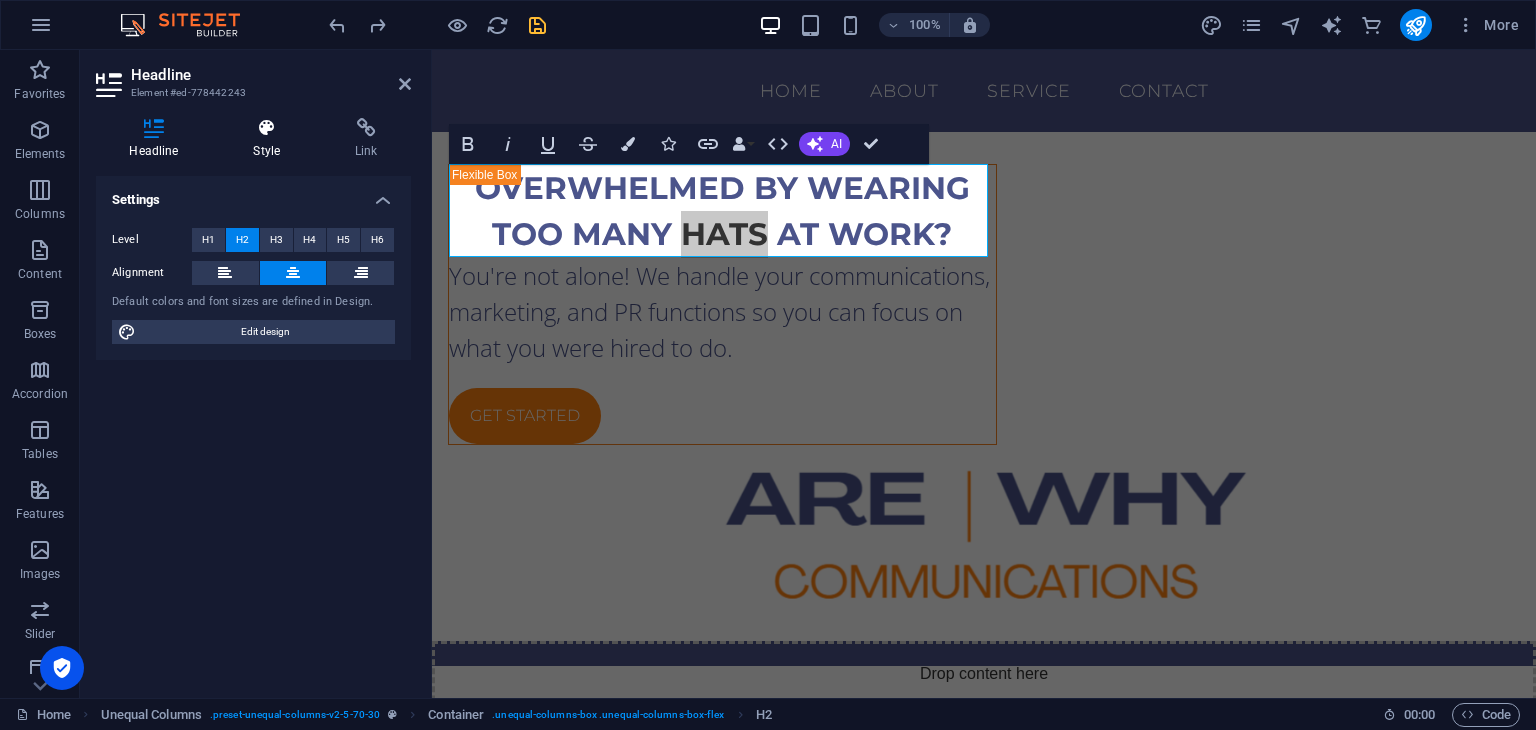 click at bounding box center (267, 128) 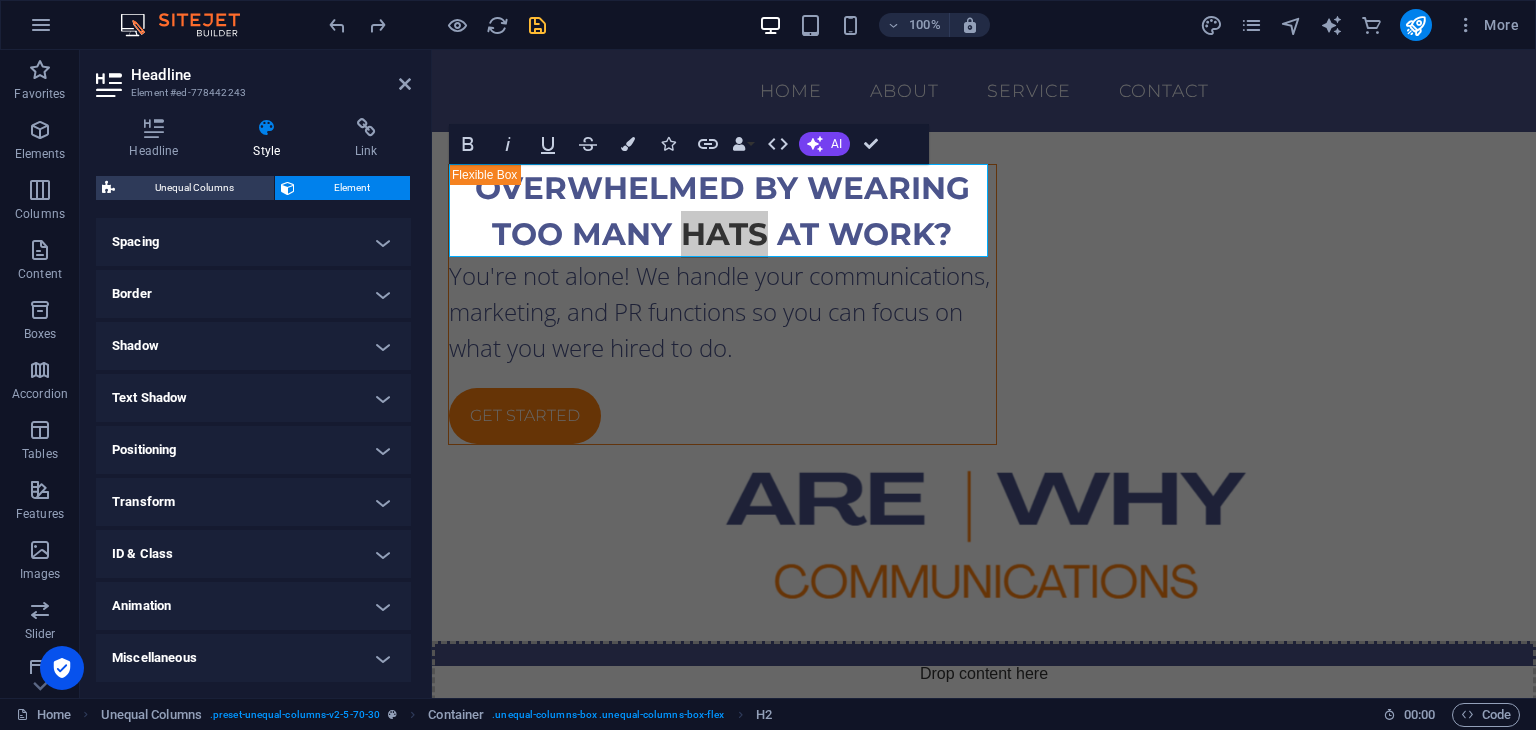 scroll, scrollTop: 0, scrollLeft: 0, axis: both 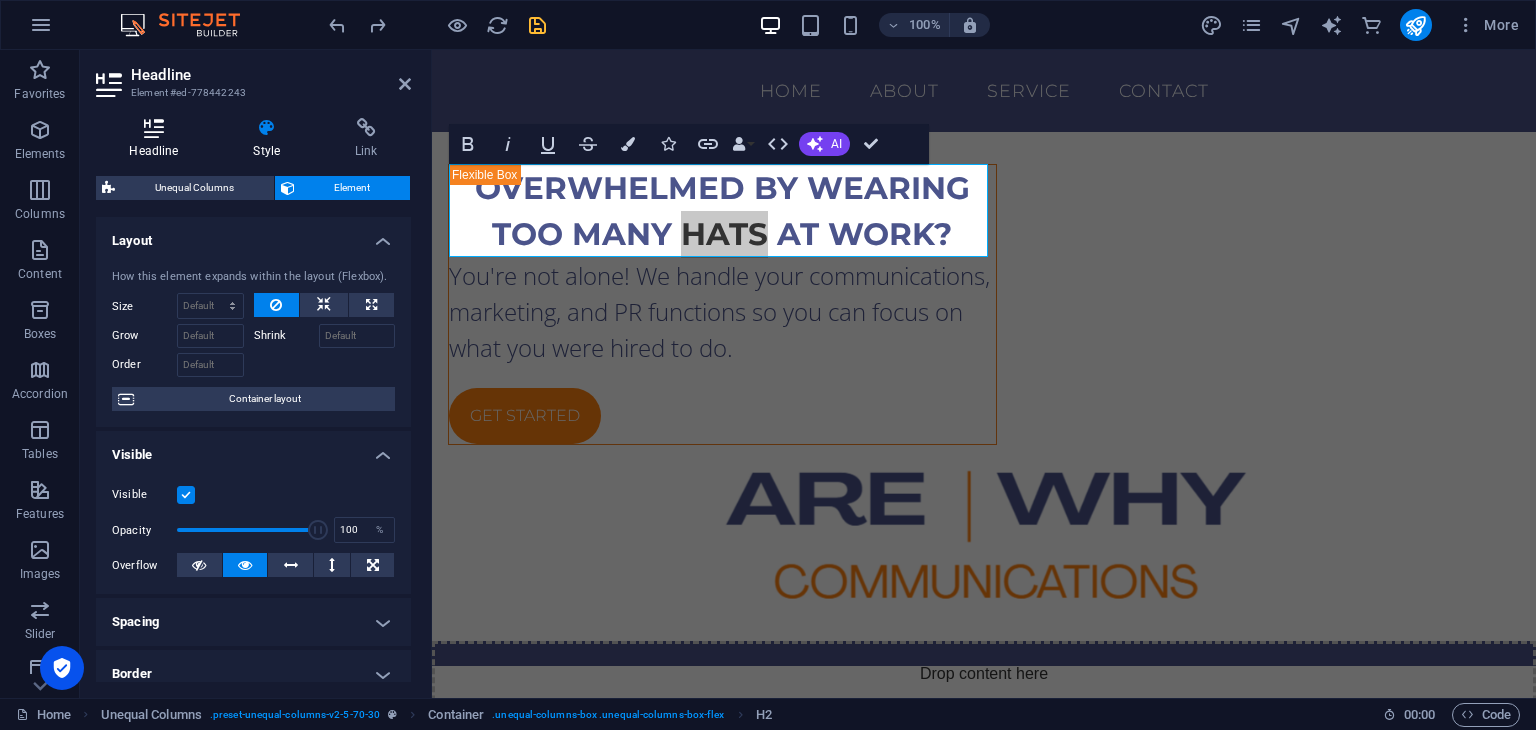 click at bounding box center (154, 128) 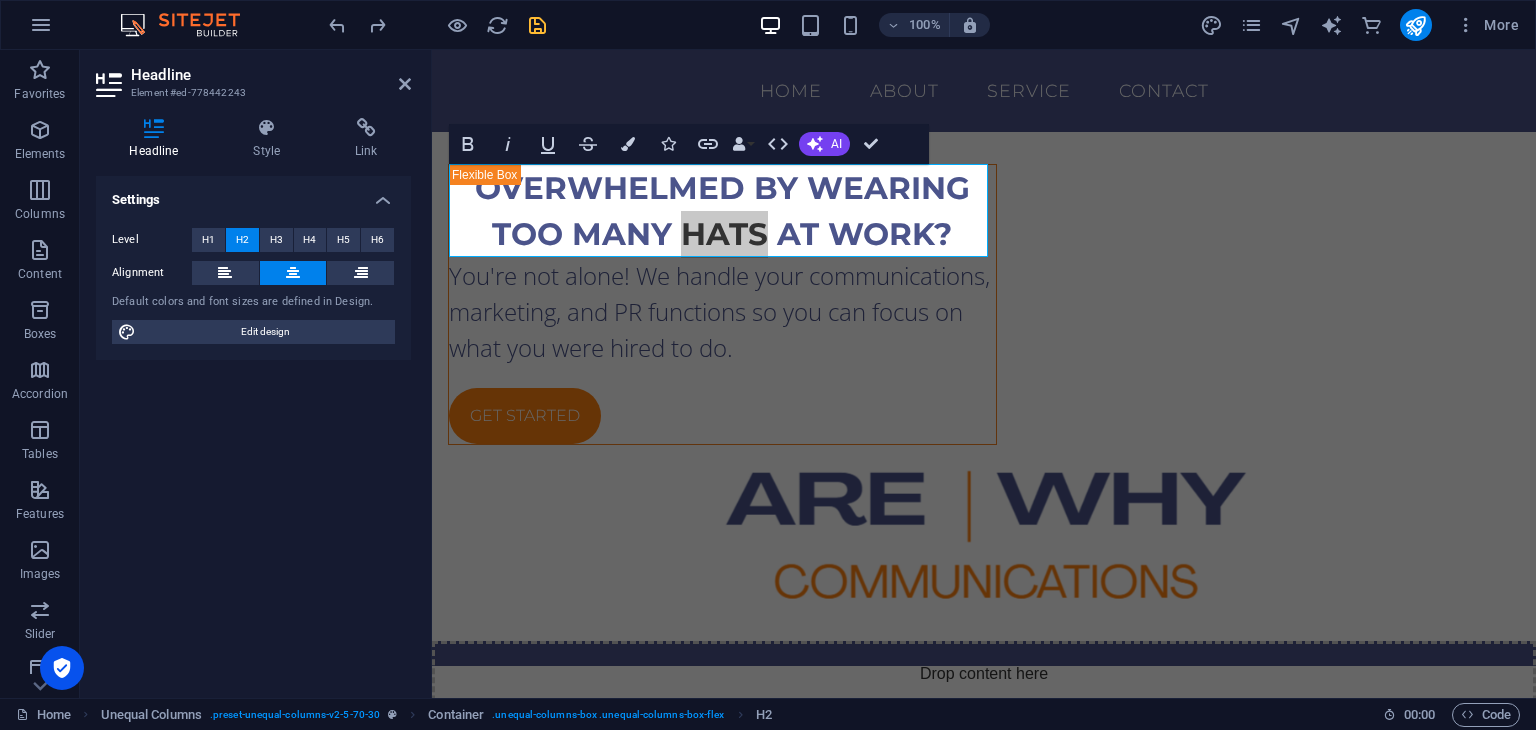 click at bounding box center (154, 128) 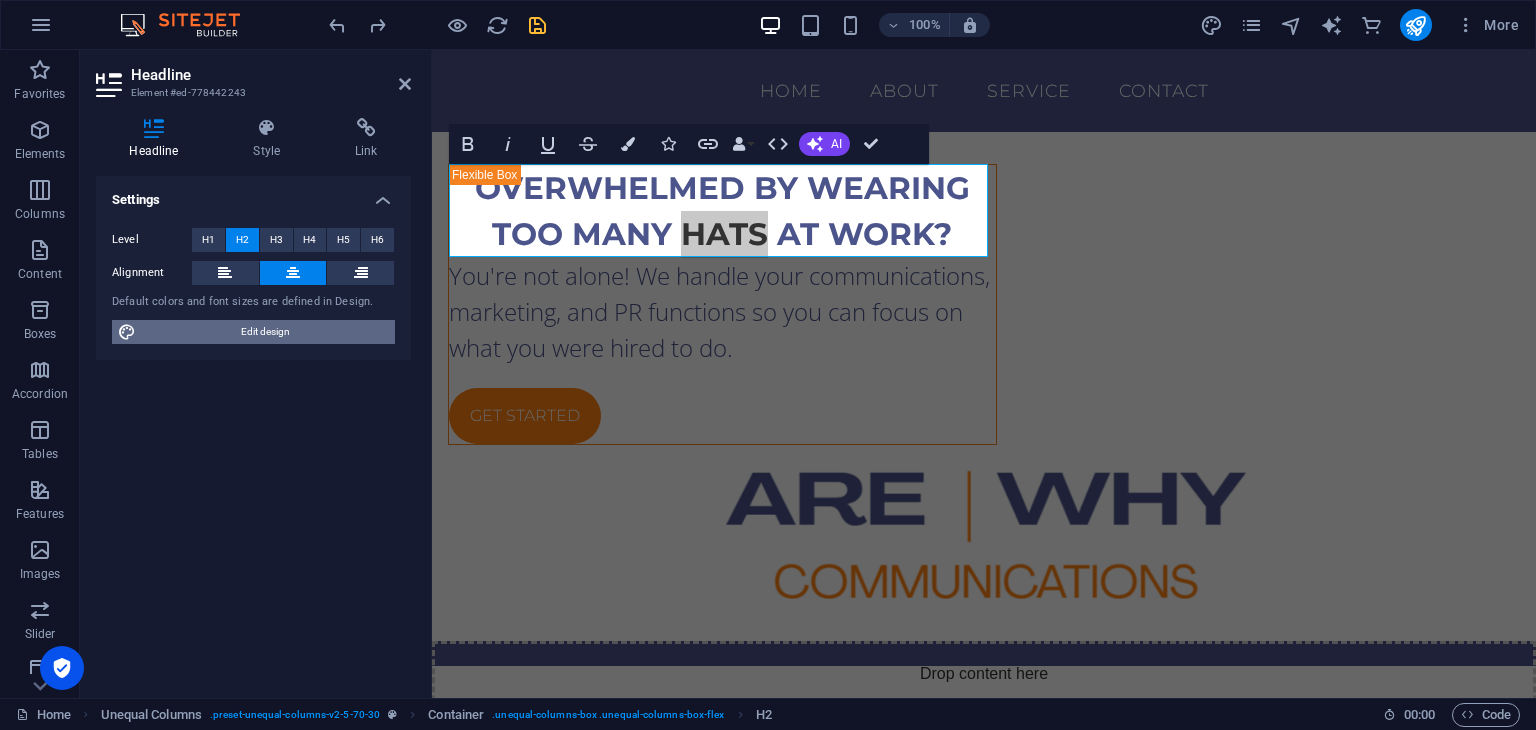 click on "Edit design" at bounding box center [265, 332] 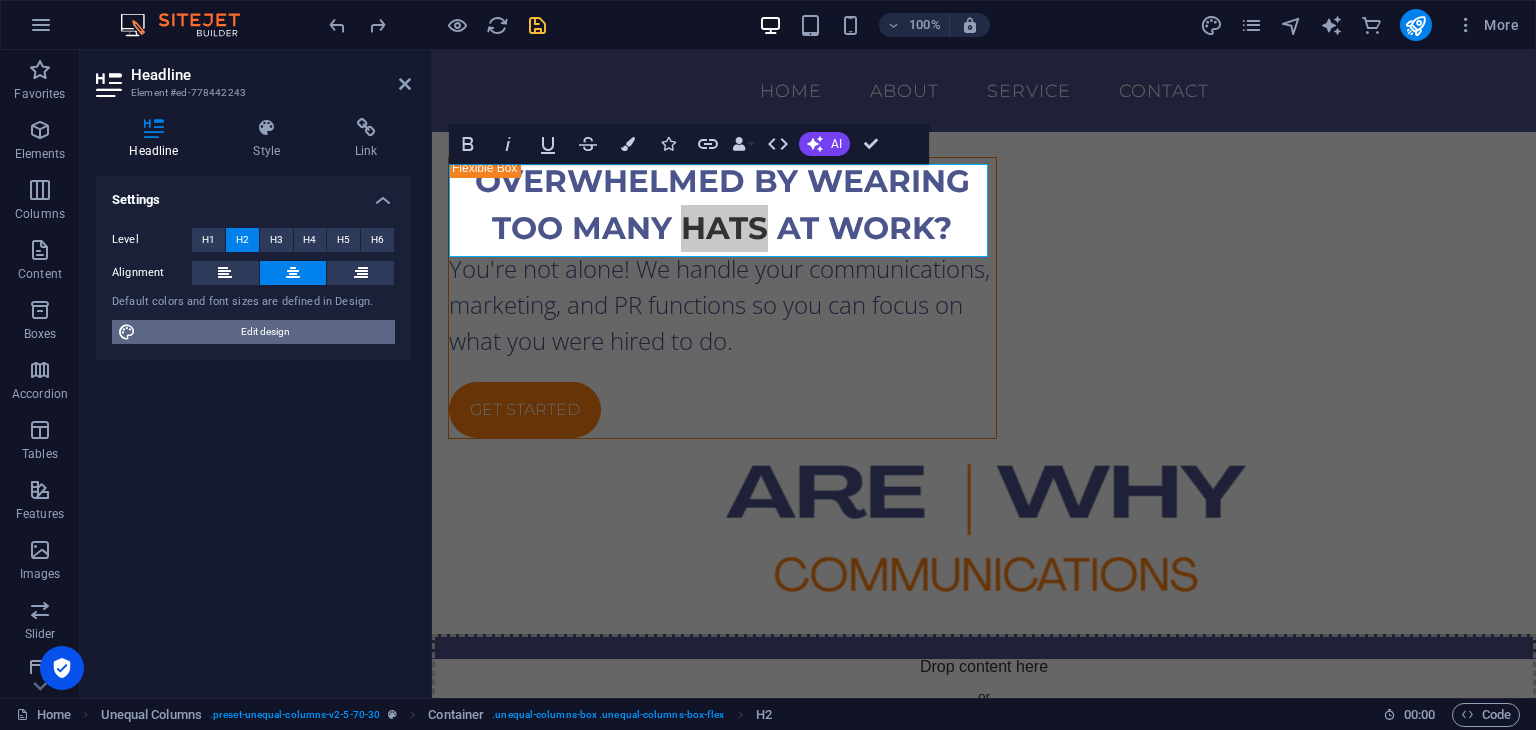 select on "linear" 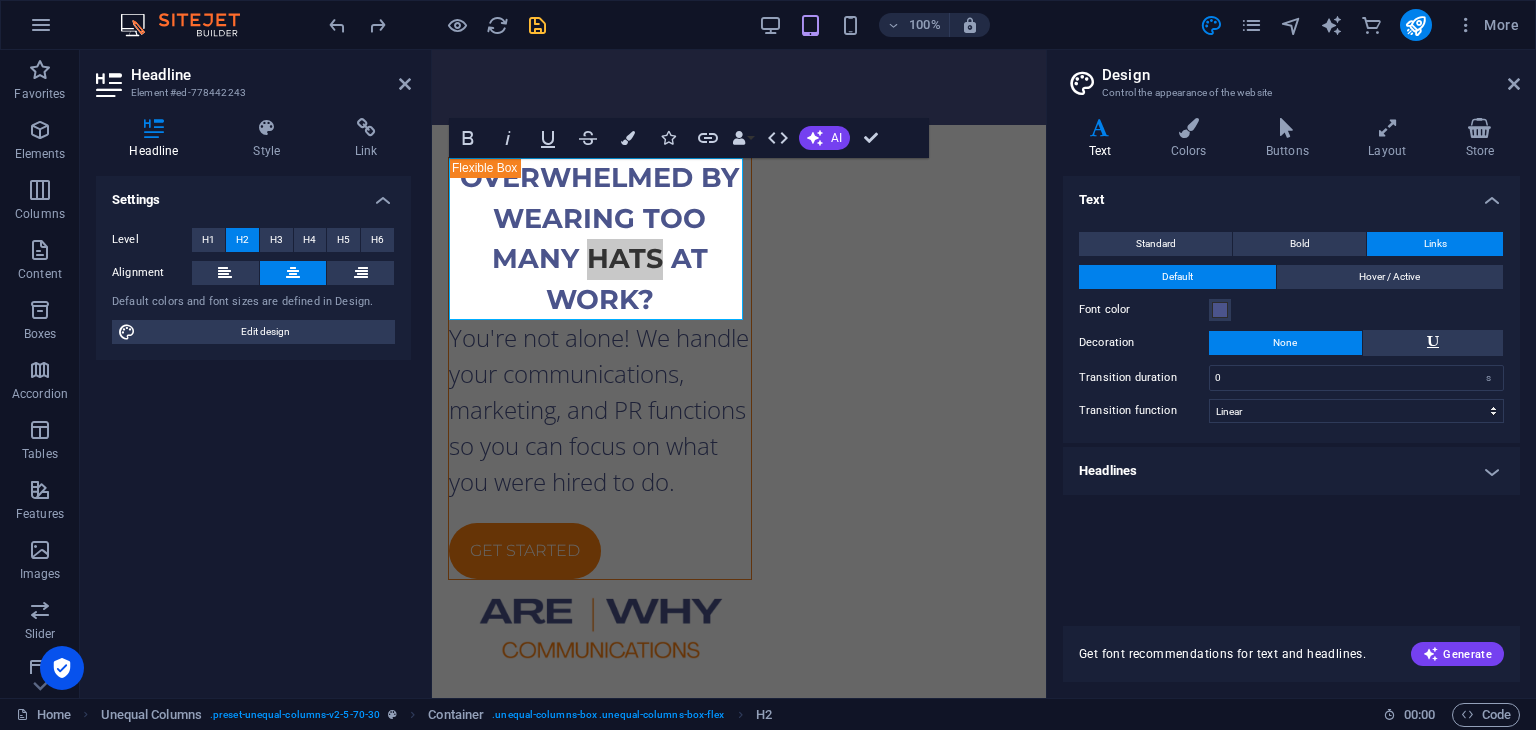 click on "Headlines" at bounding box center [1291, 471] 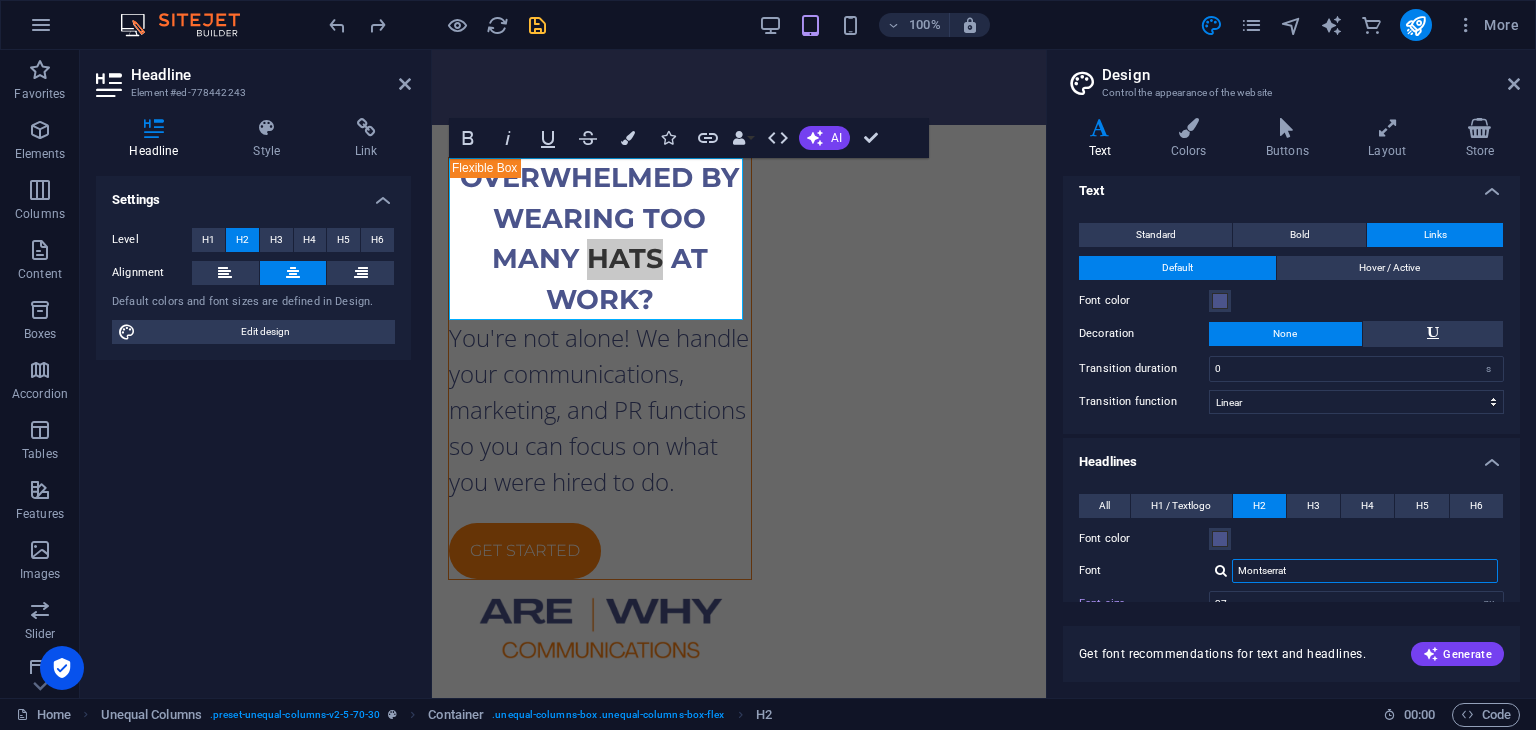 scroll, scrollTop: 22, scrollLeft: 0, axis: vertical 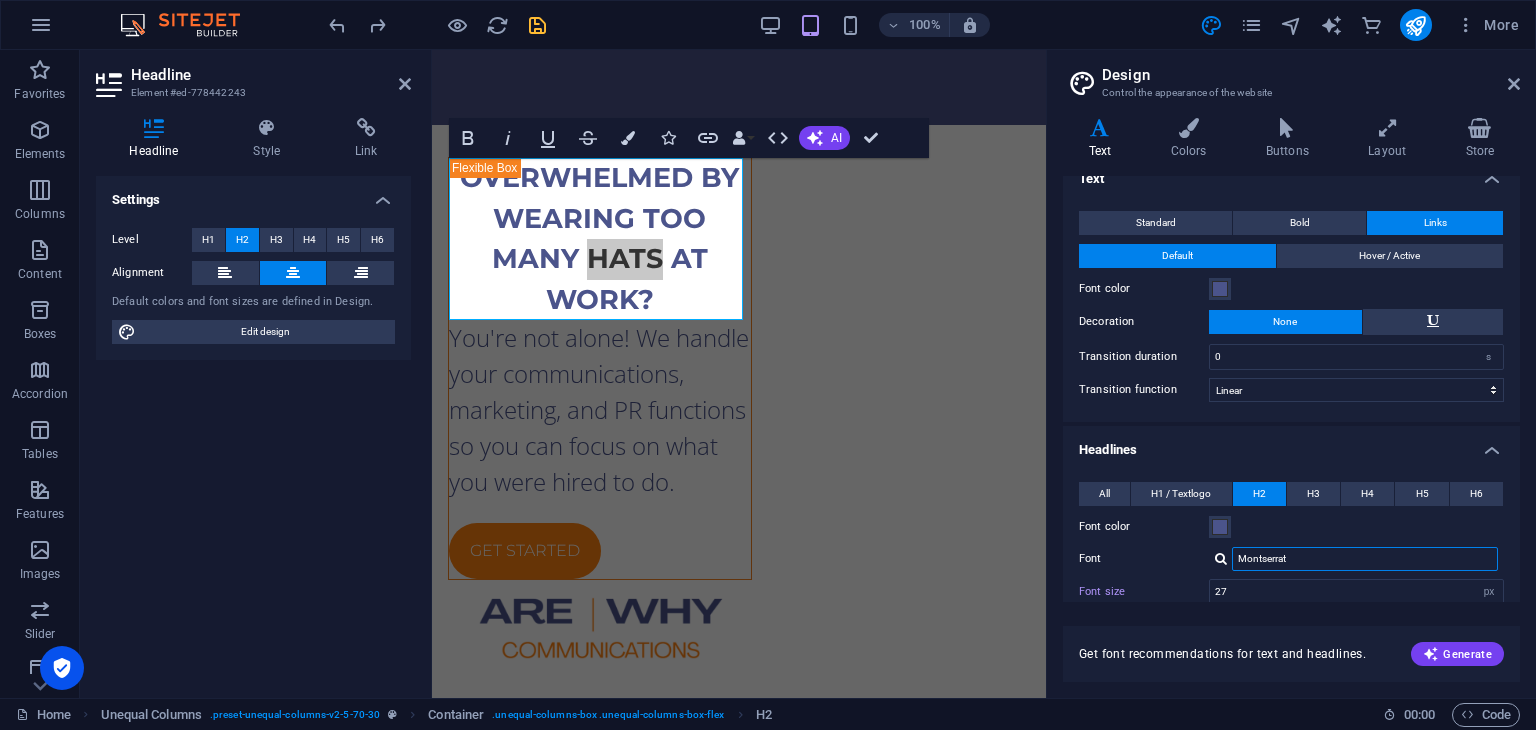 drag, startPoint x: 1290, startPoint y: 580, endPoint x: 1204, endPoint y: 586, distance: 86.209045 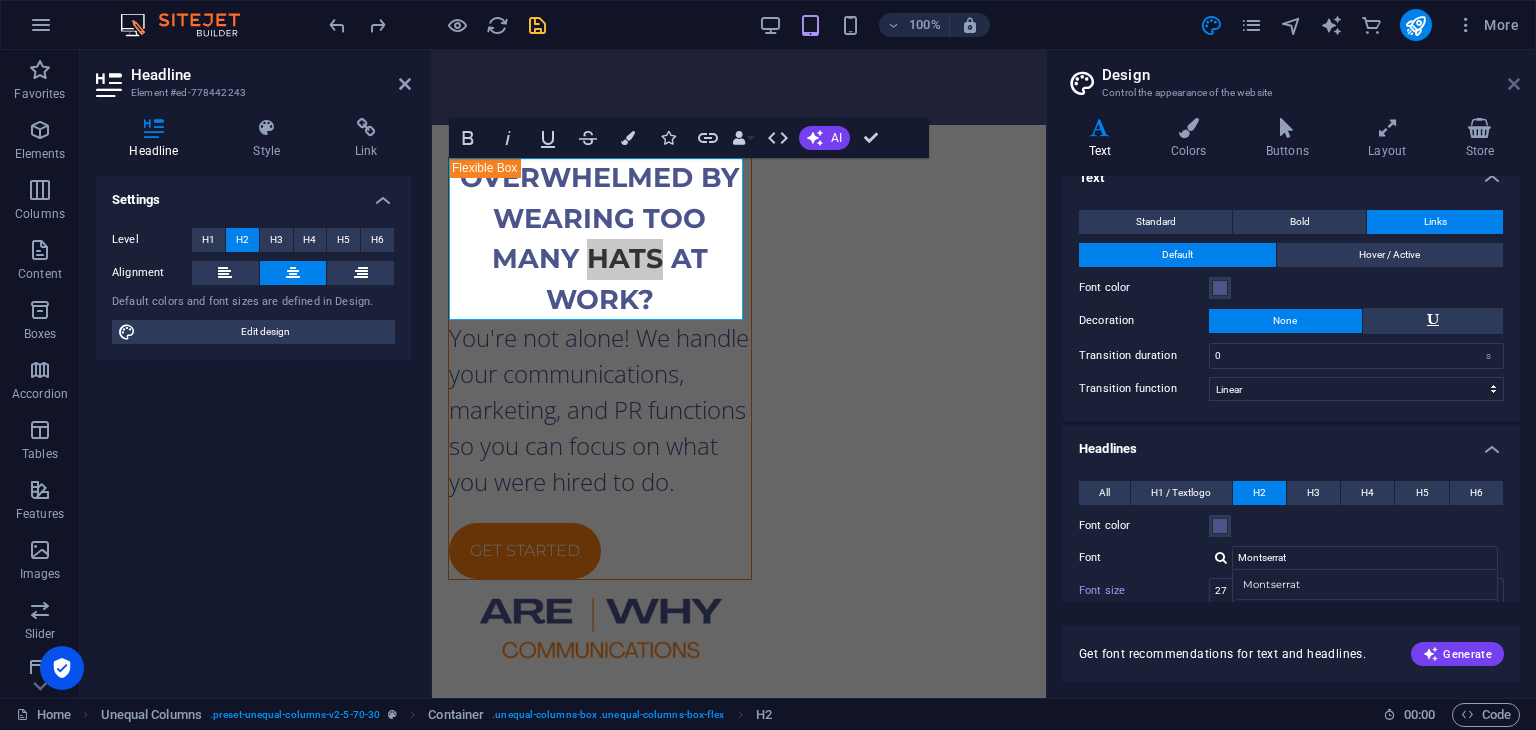 click at bounding box center (1514, 84) 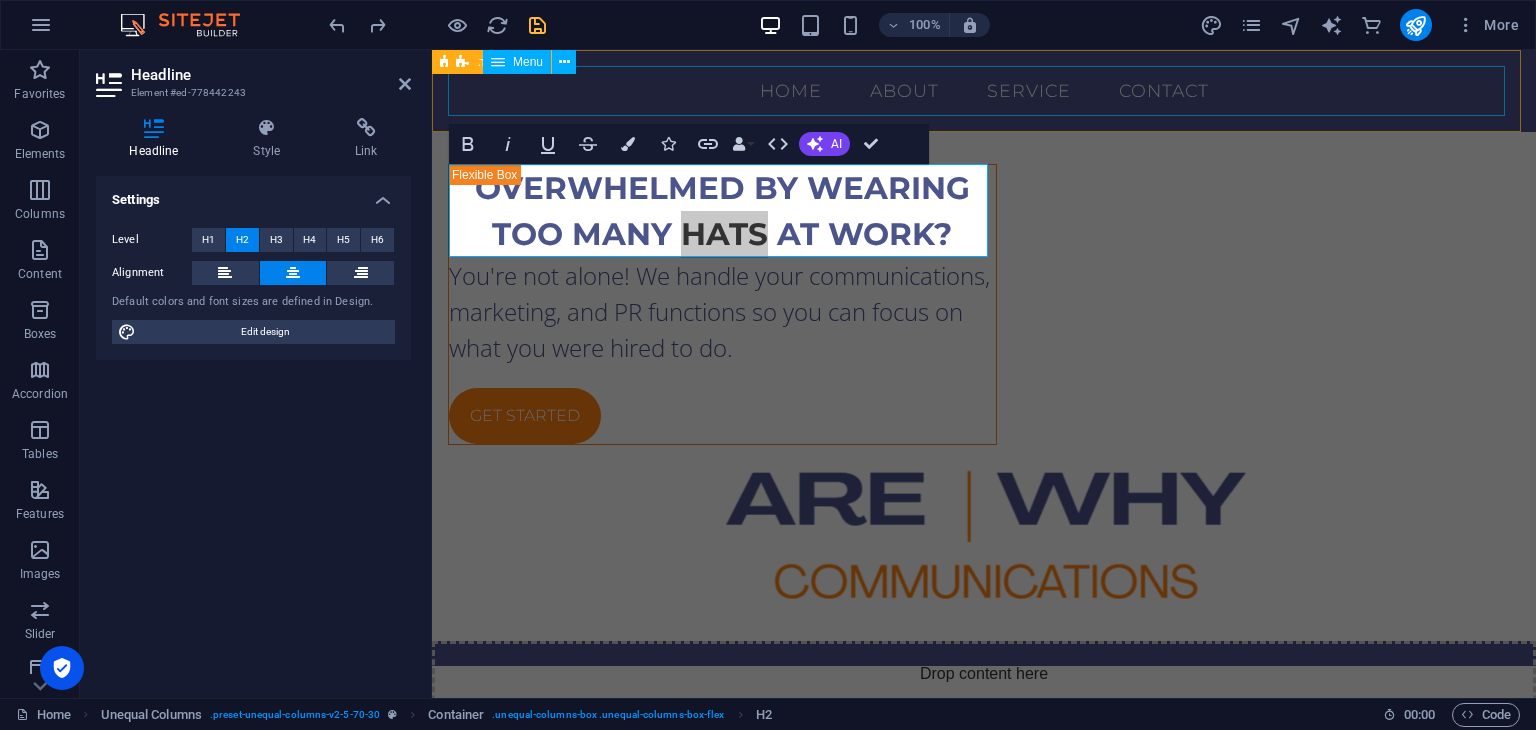 click on "Home About Service Contact" at bounding box center [984, 91] 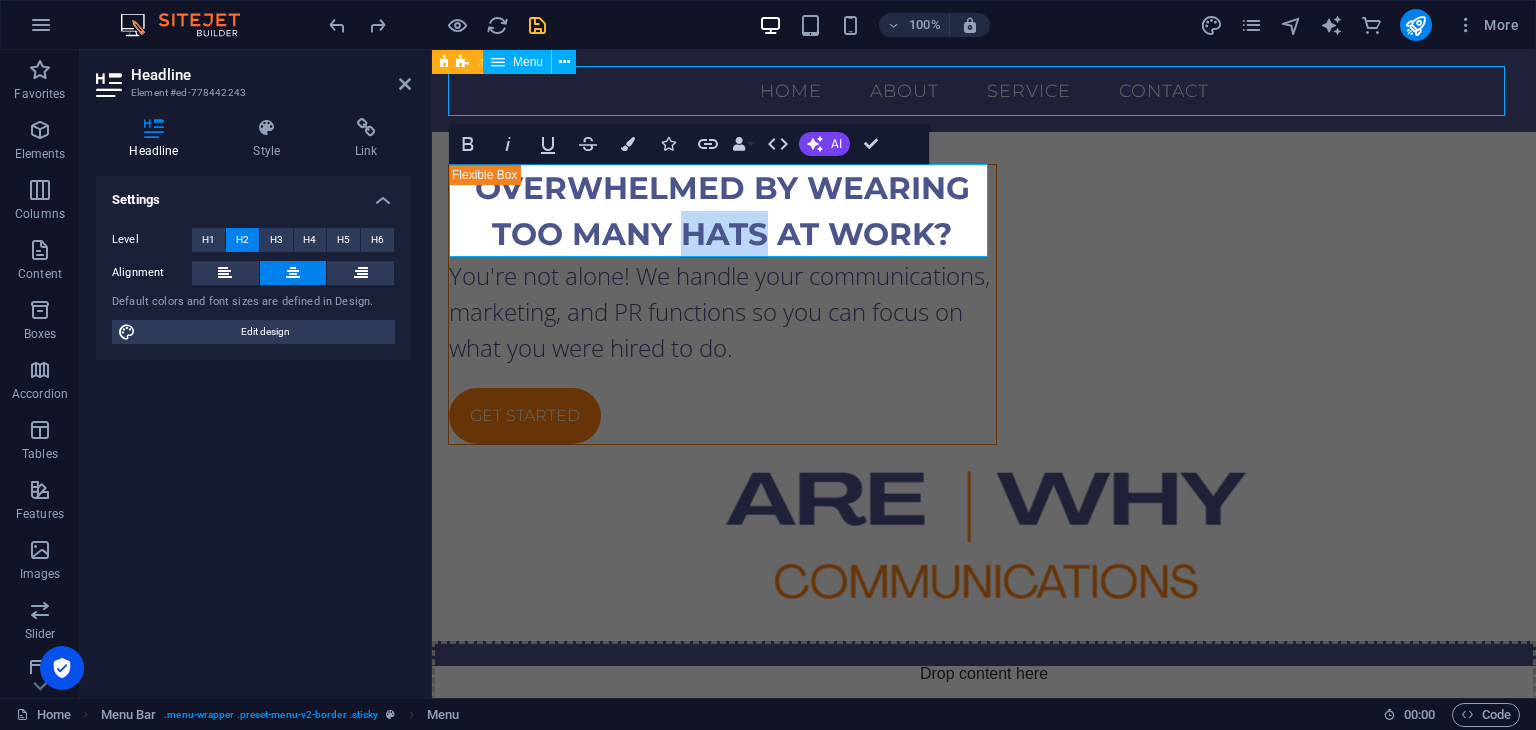 click on "Home About Service Contact" at bounding box center (984, 91) 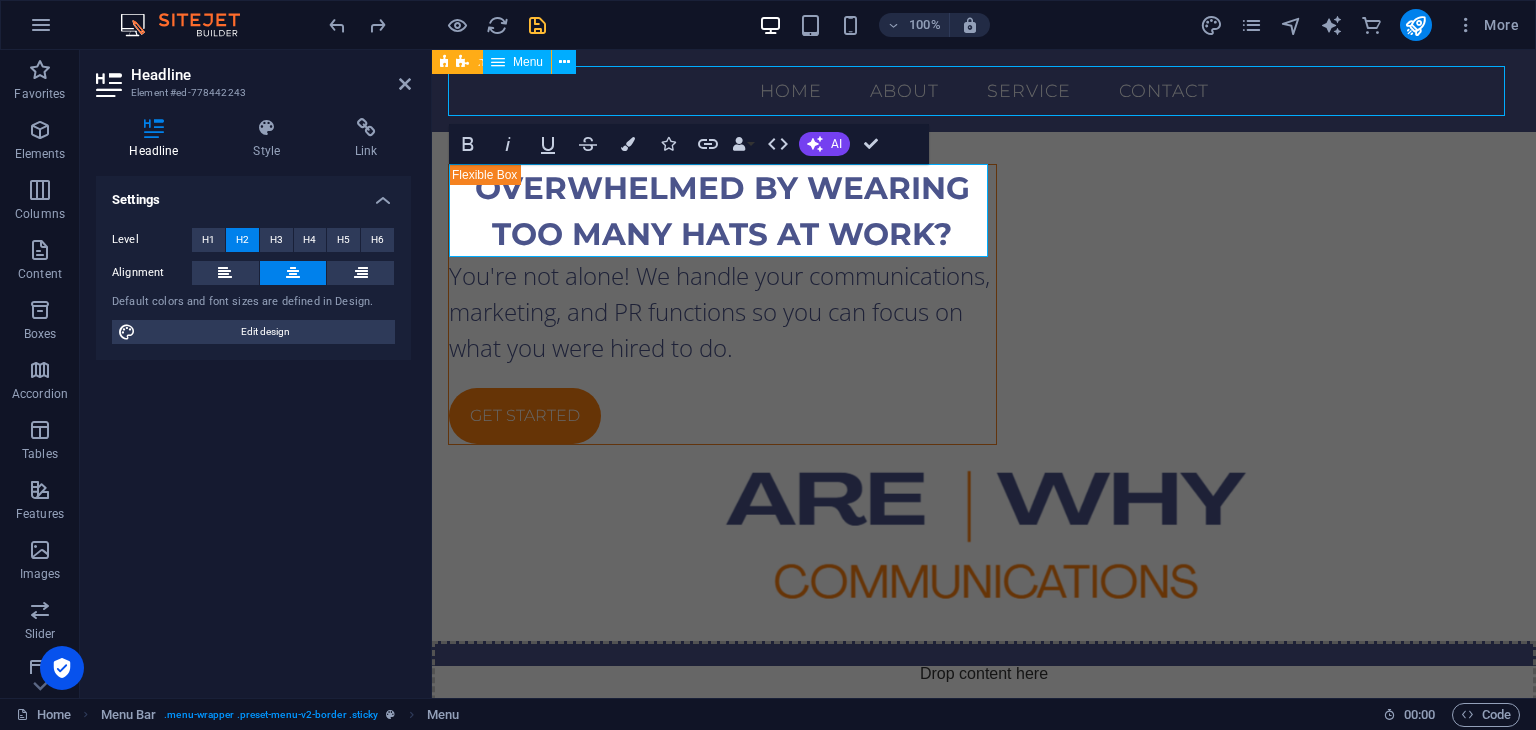 select 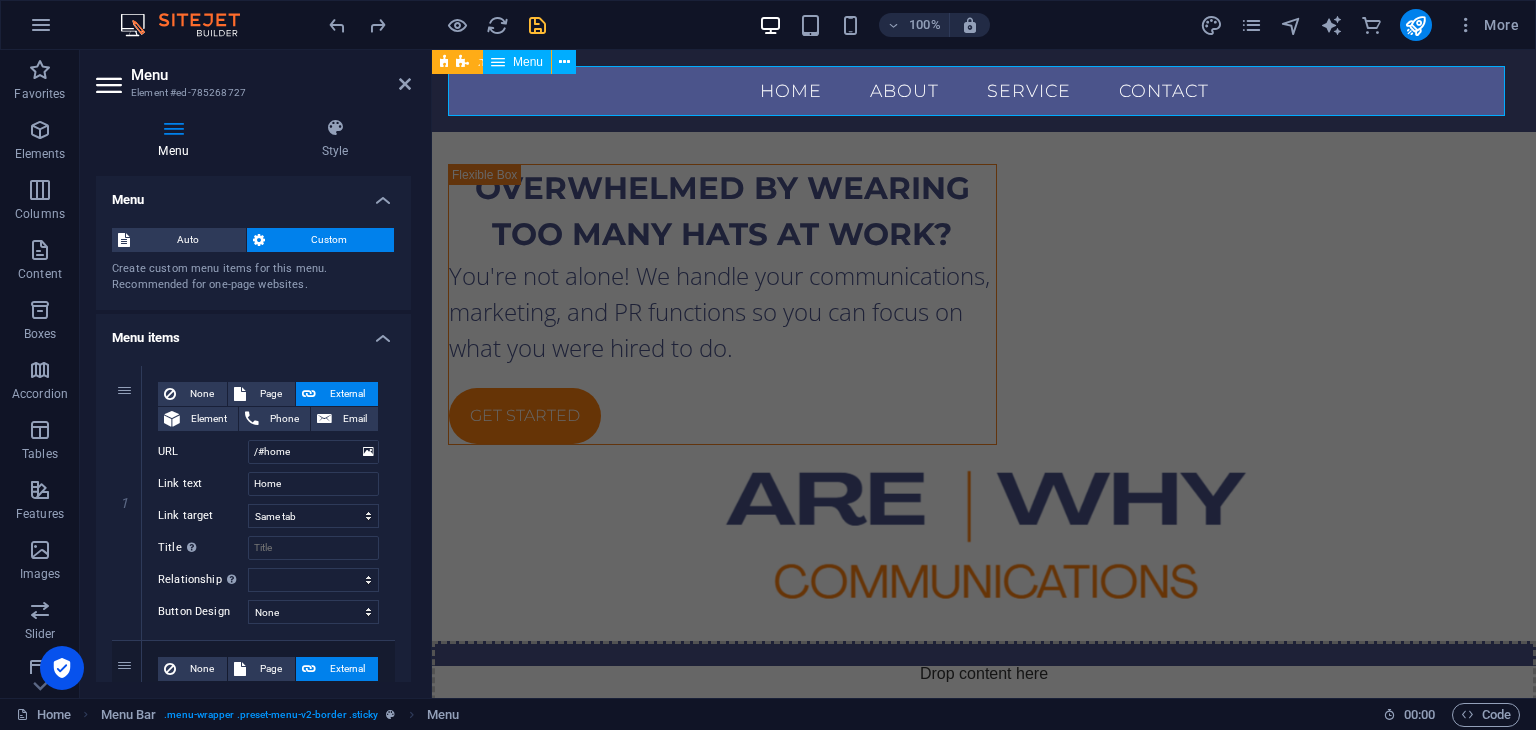 click on "Home About Service Contact" at bounding box center (984, 91) 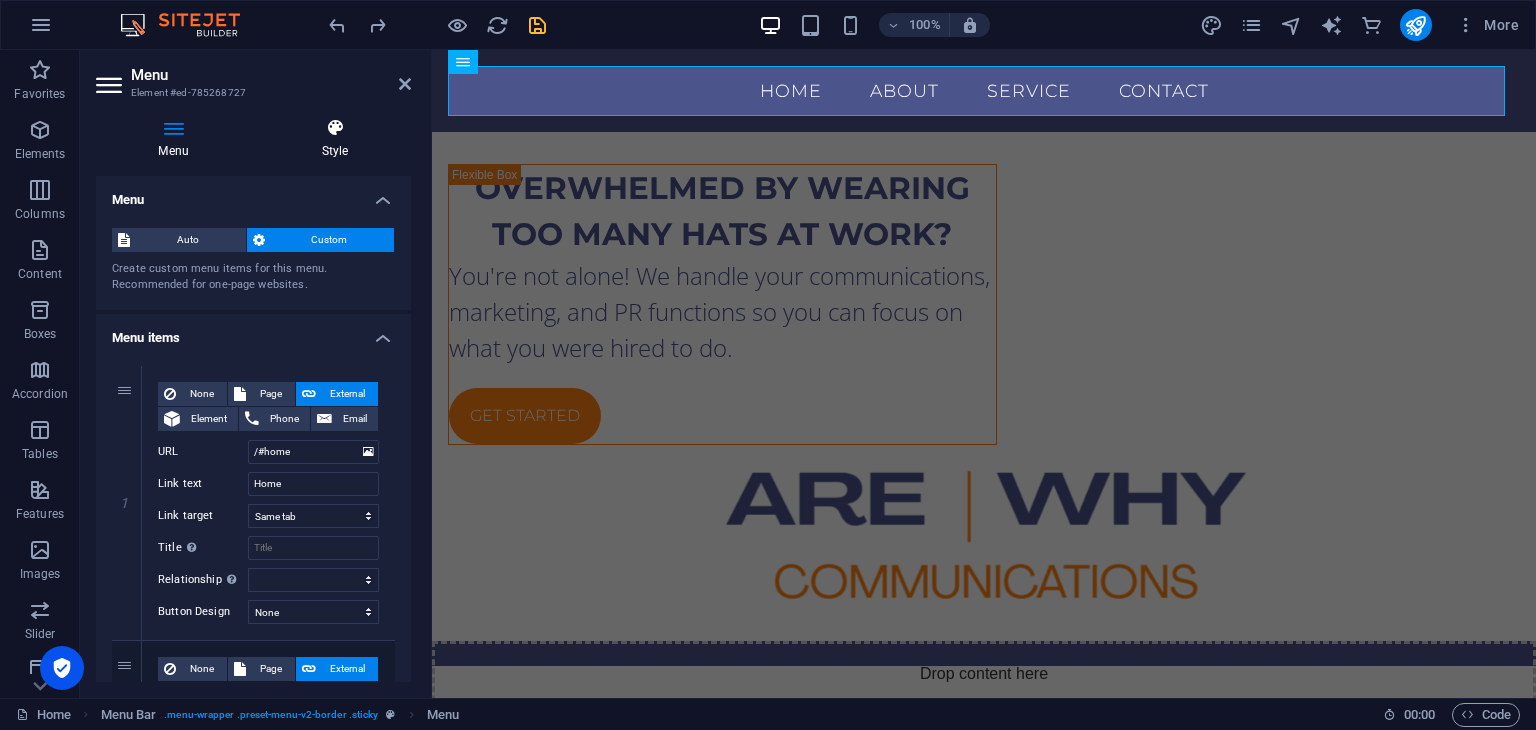 click at bounding box center (335, 128) 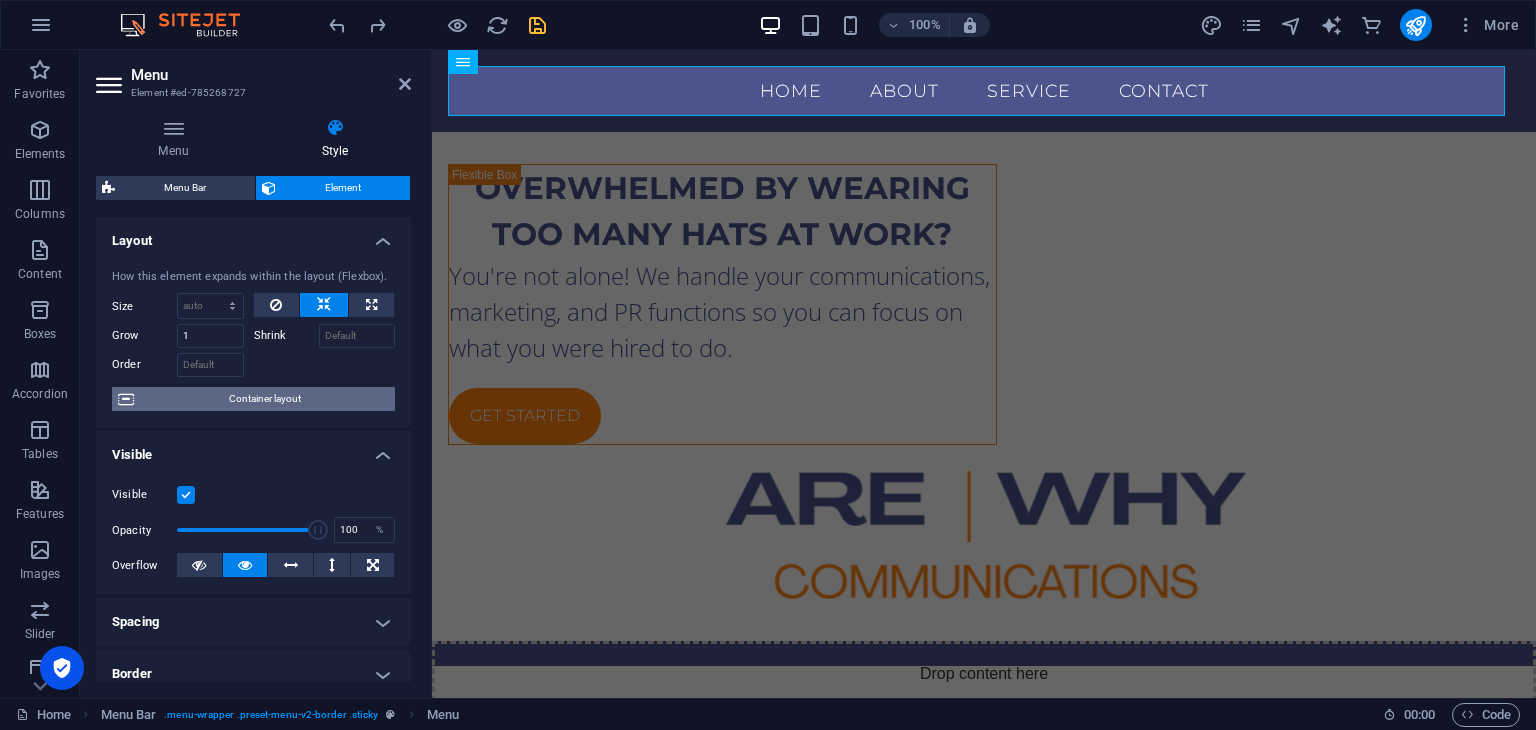 click on "Container layout" at bounding box center (264, 399) 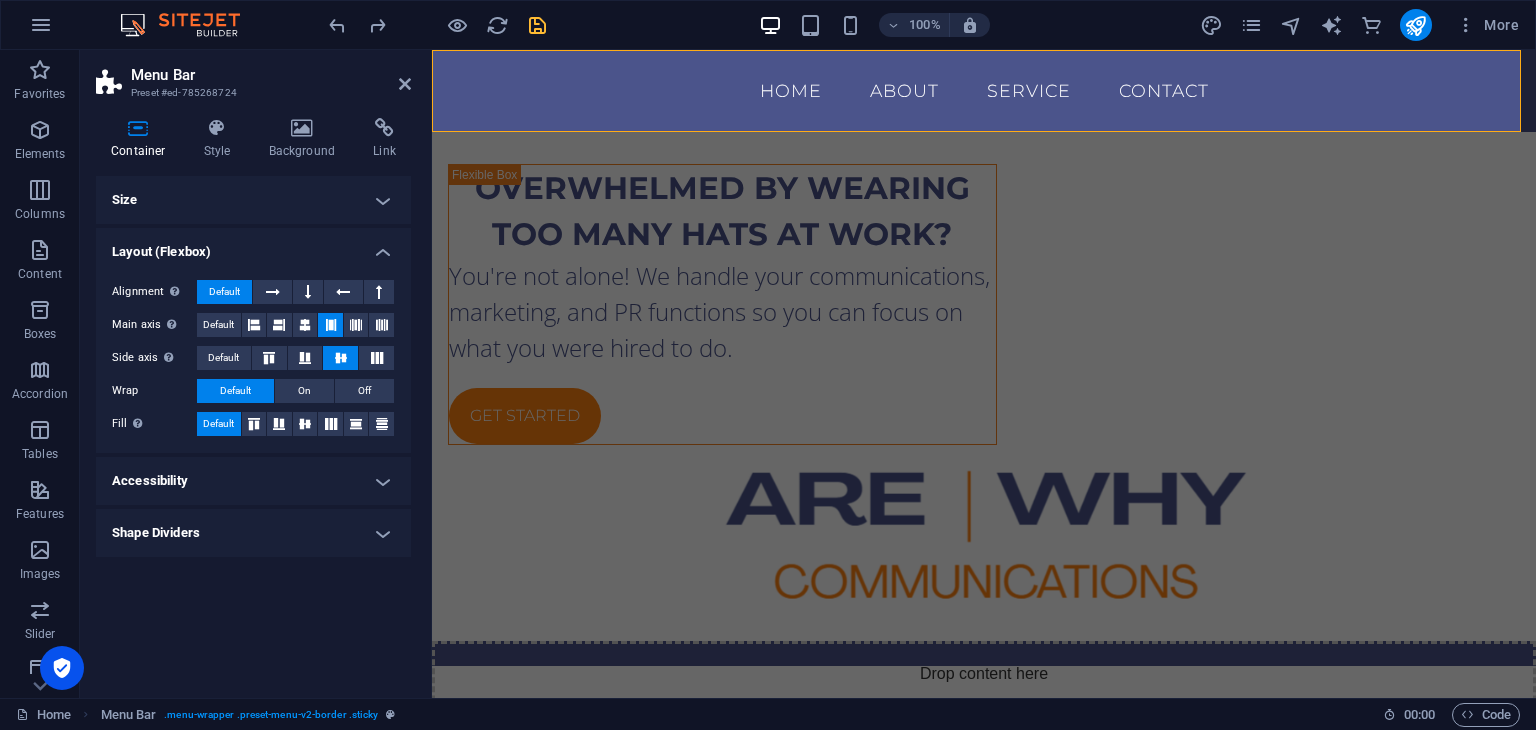 click on "Layout (Flexbox)" at bounding box center [253, 246] 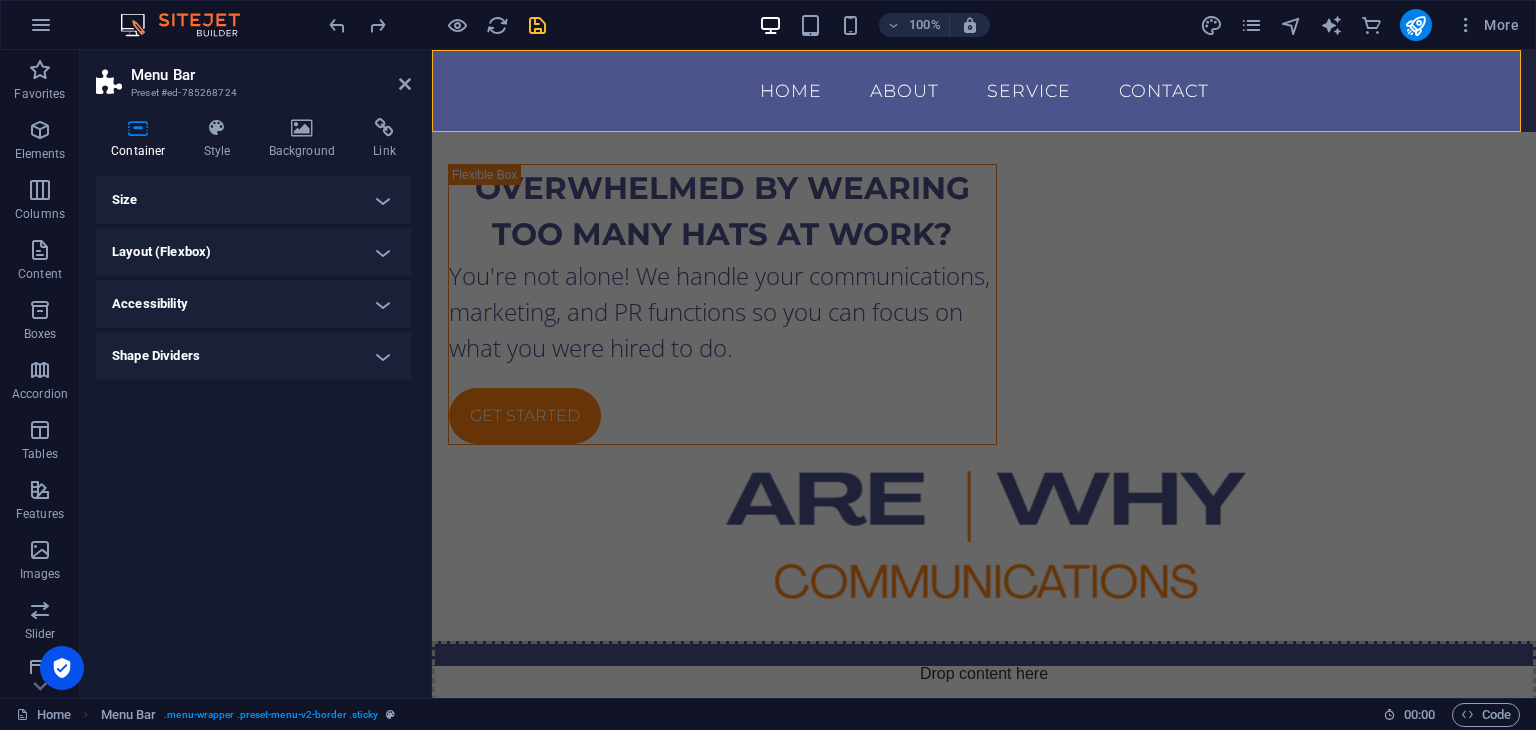 click on "Size" at bounding box center [253, 200] 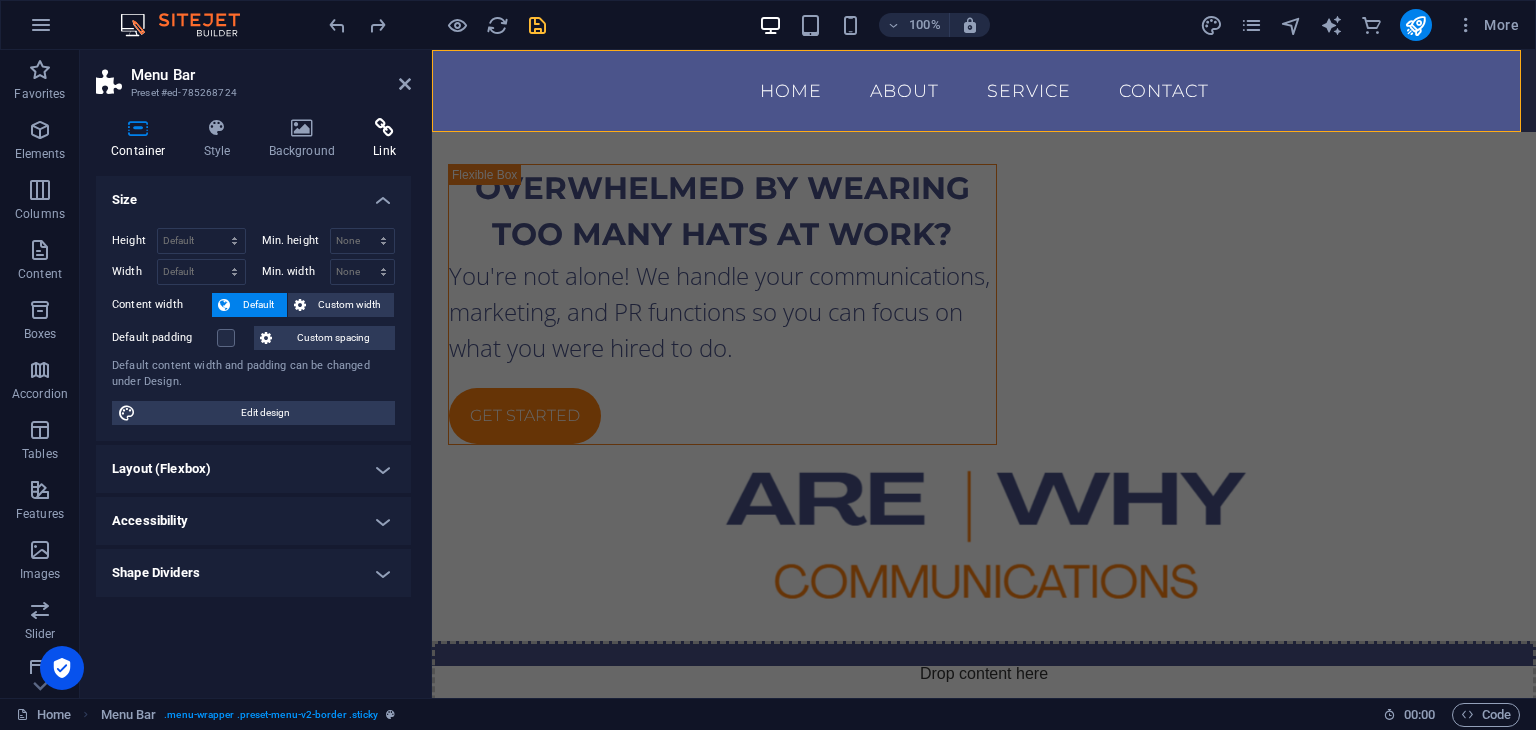 click on "Link" at bounding box center [384, 139] 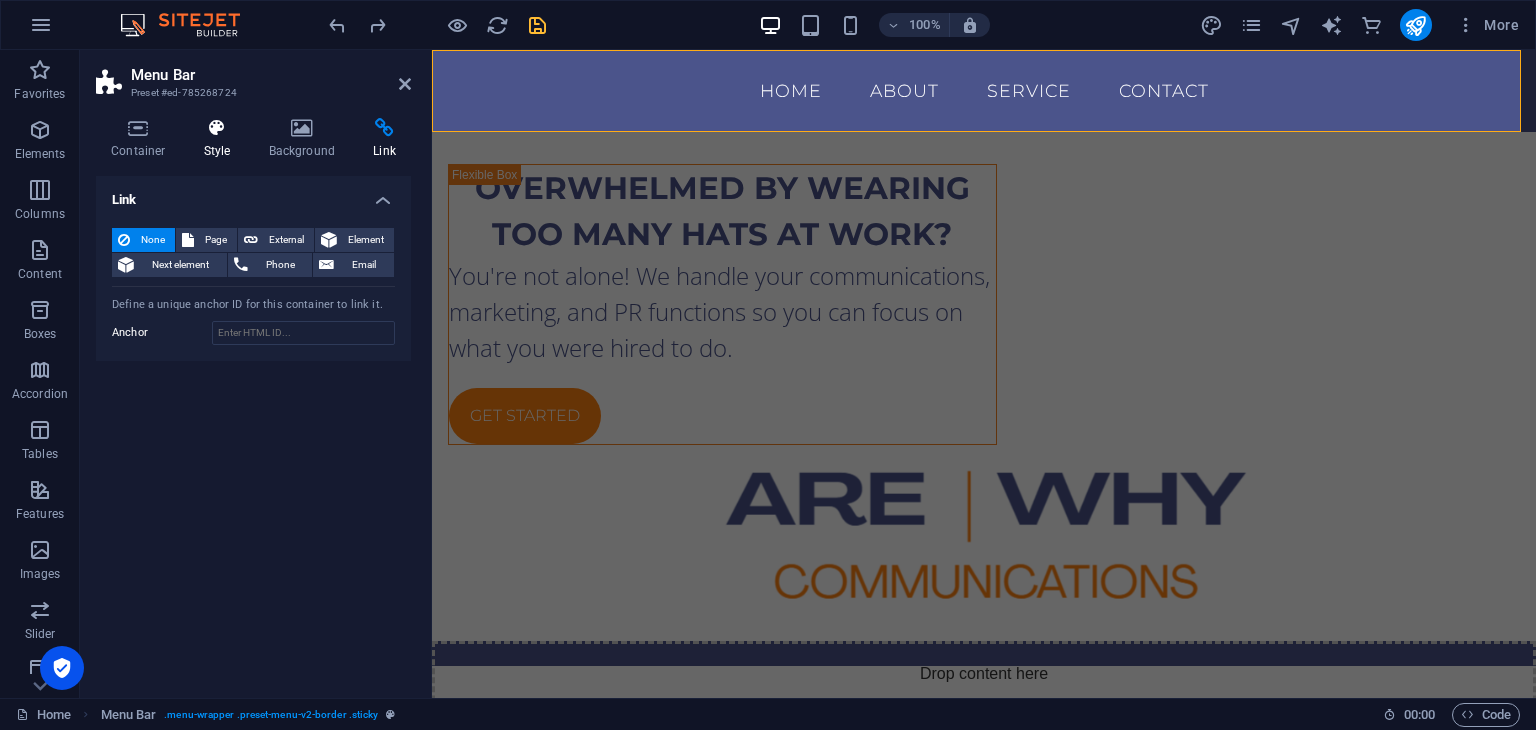 click on "Style" at bounding box center [221, 139] 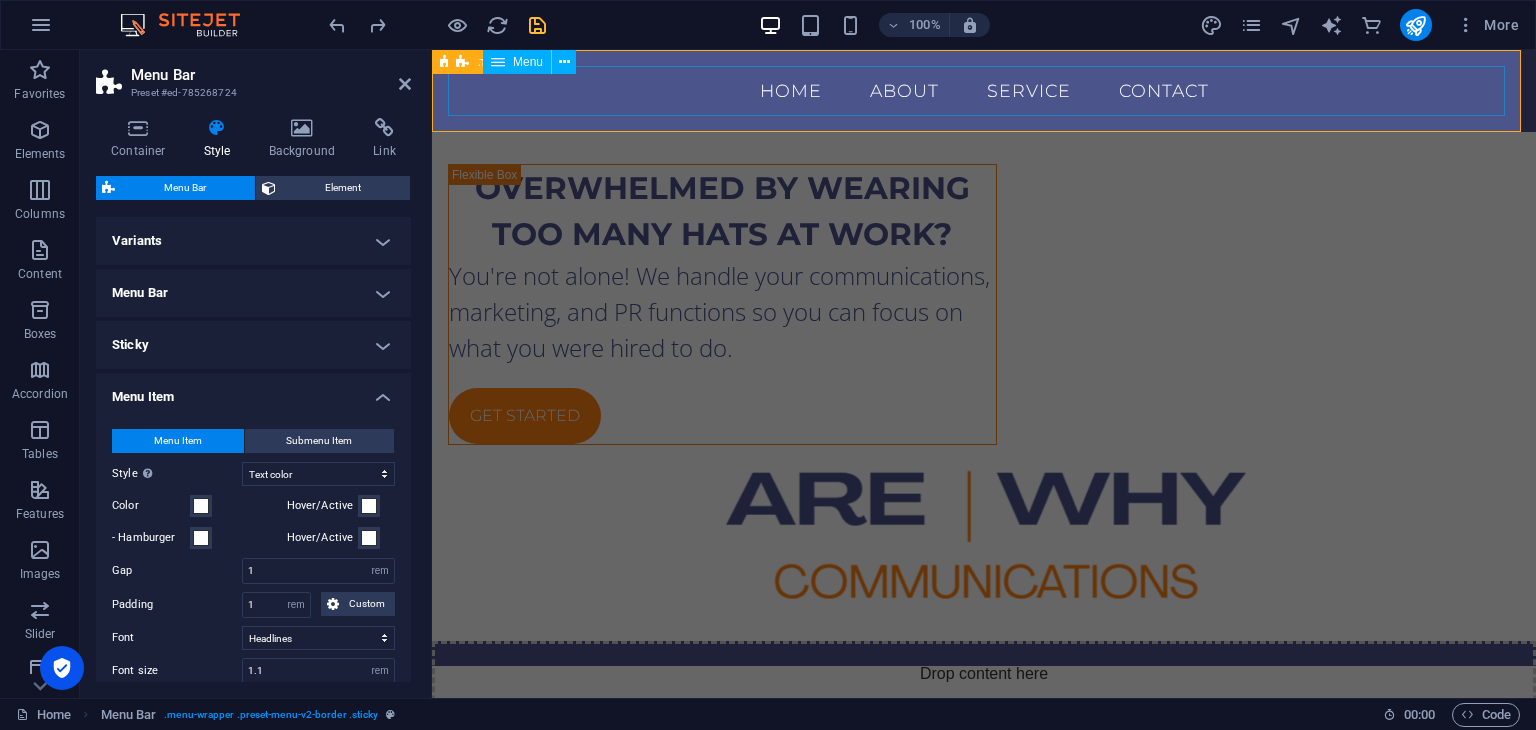 click on "Home About Service Contact" at bounding box center [984, 91] 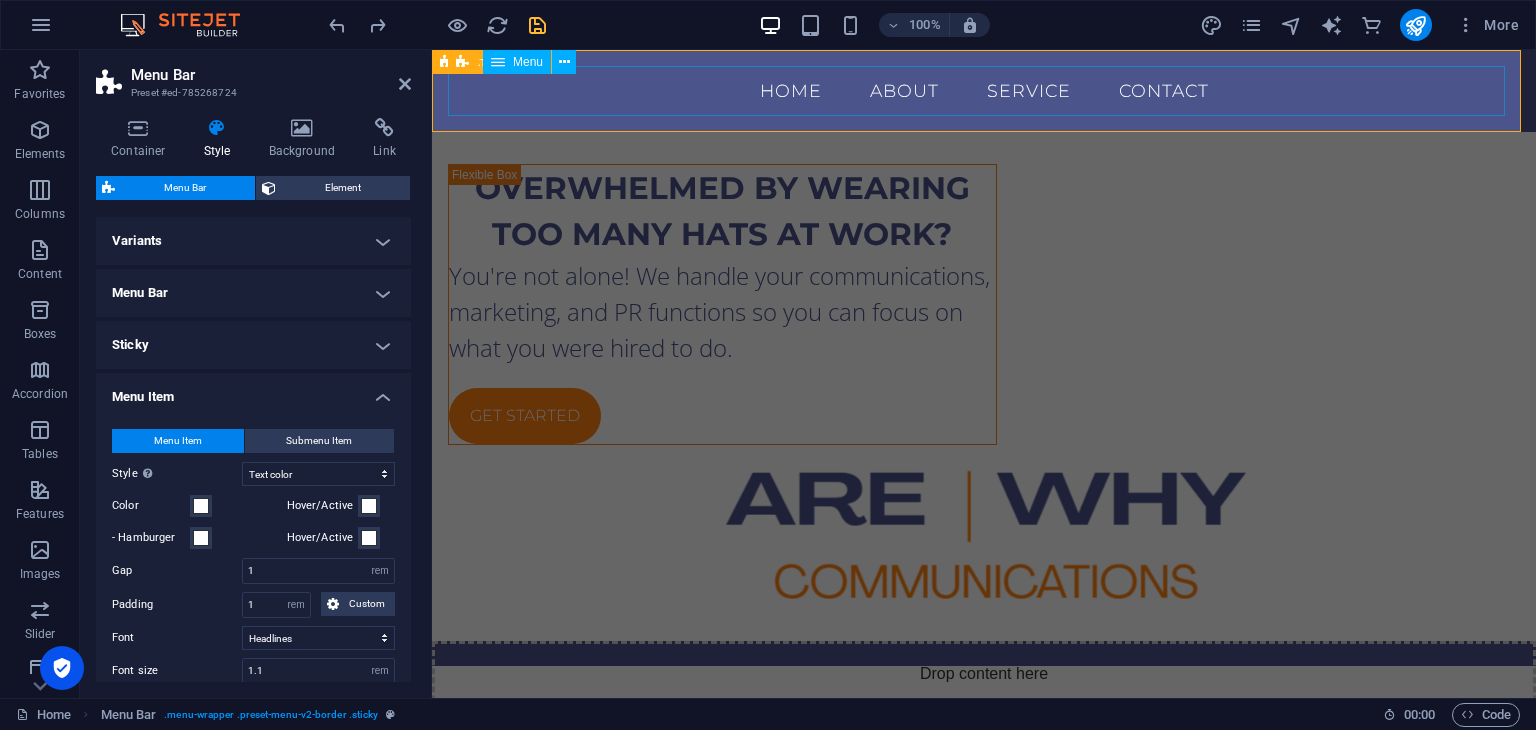 click on "Home About Service Contact" at bounding box center (984, 91) 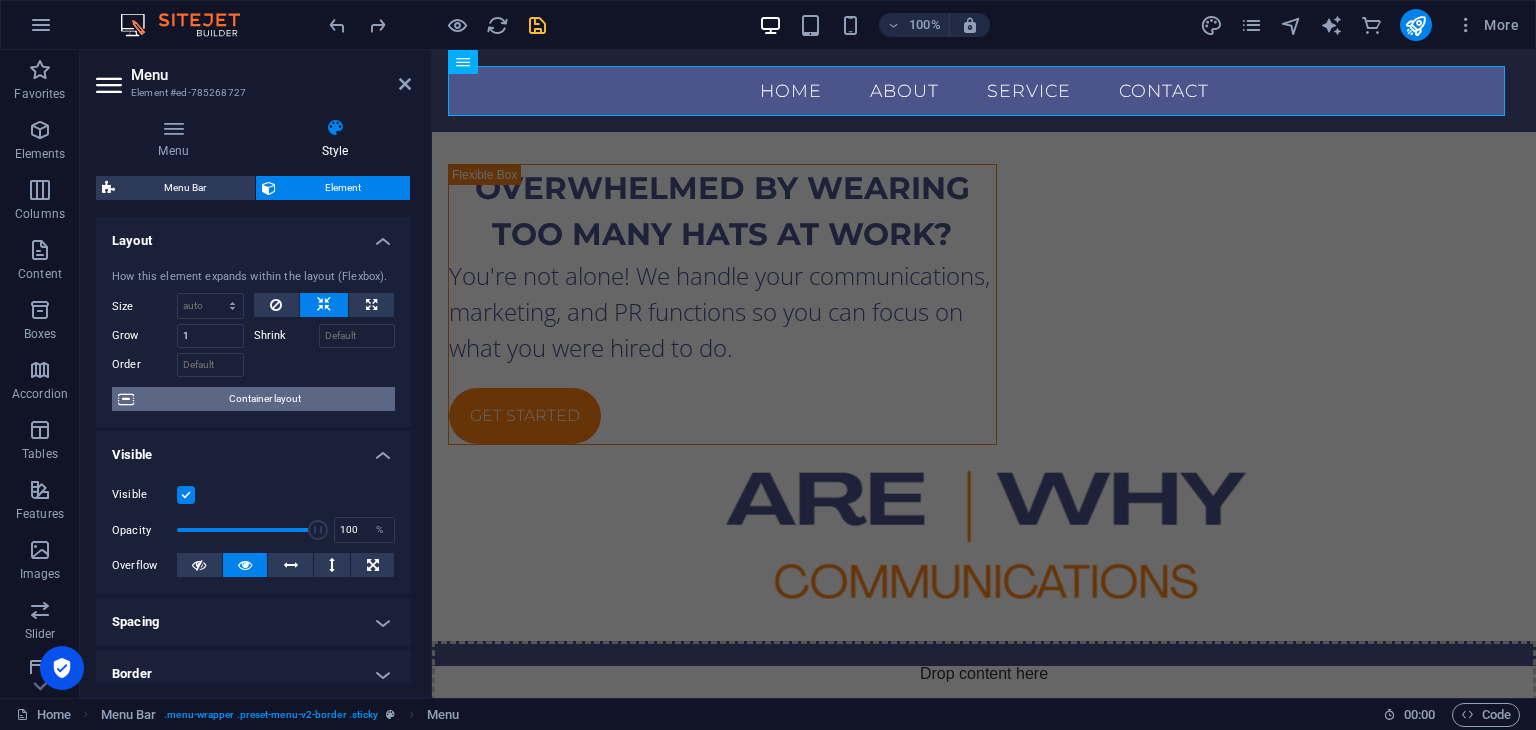click on "Container layout" at bounding box center [264, 399] 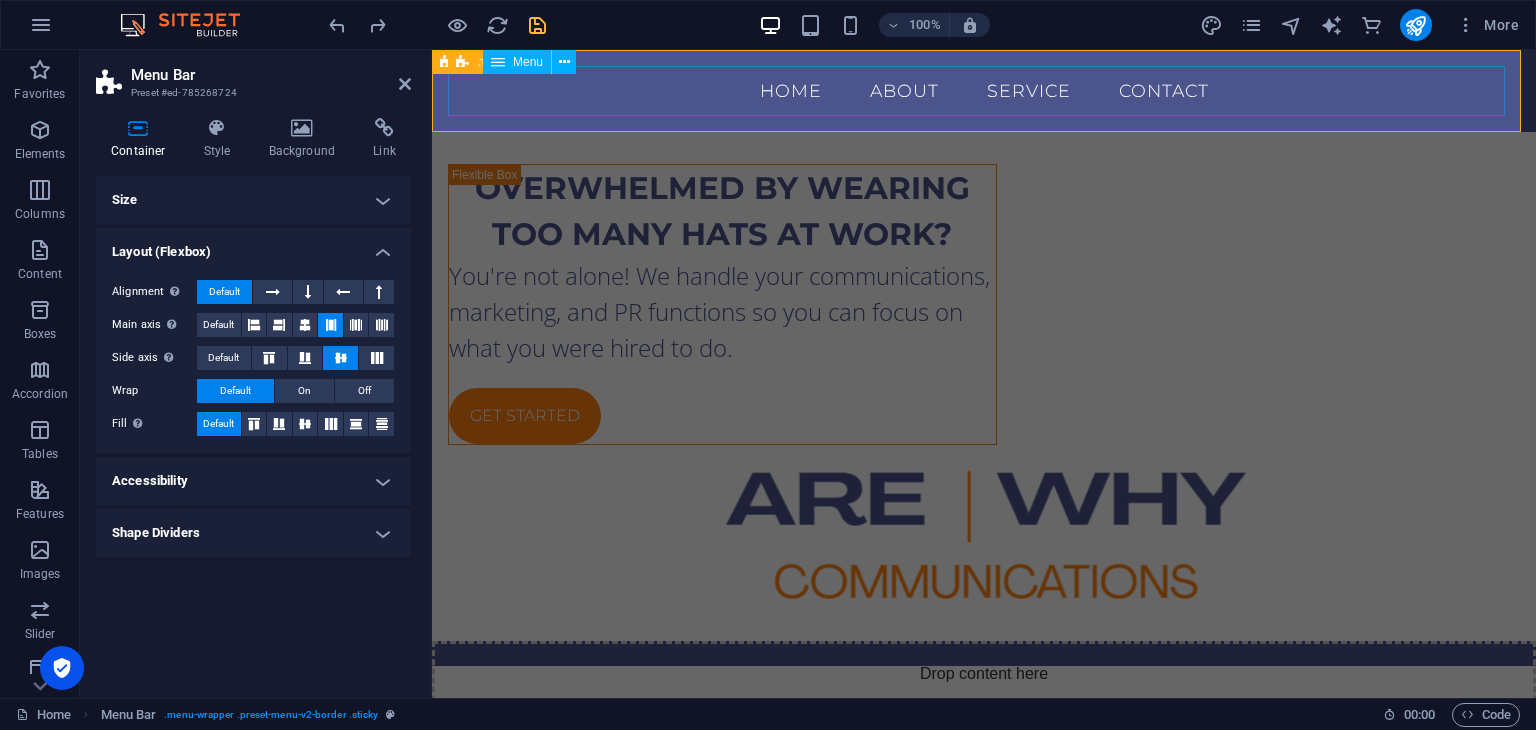 click on "Home About Service Contact" at bounding box center (984, 91) 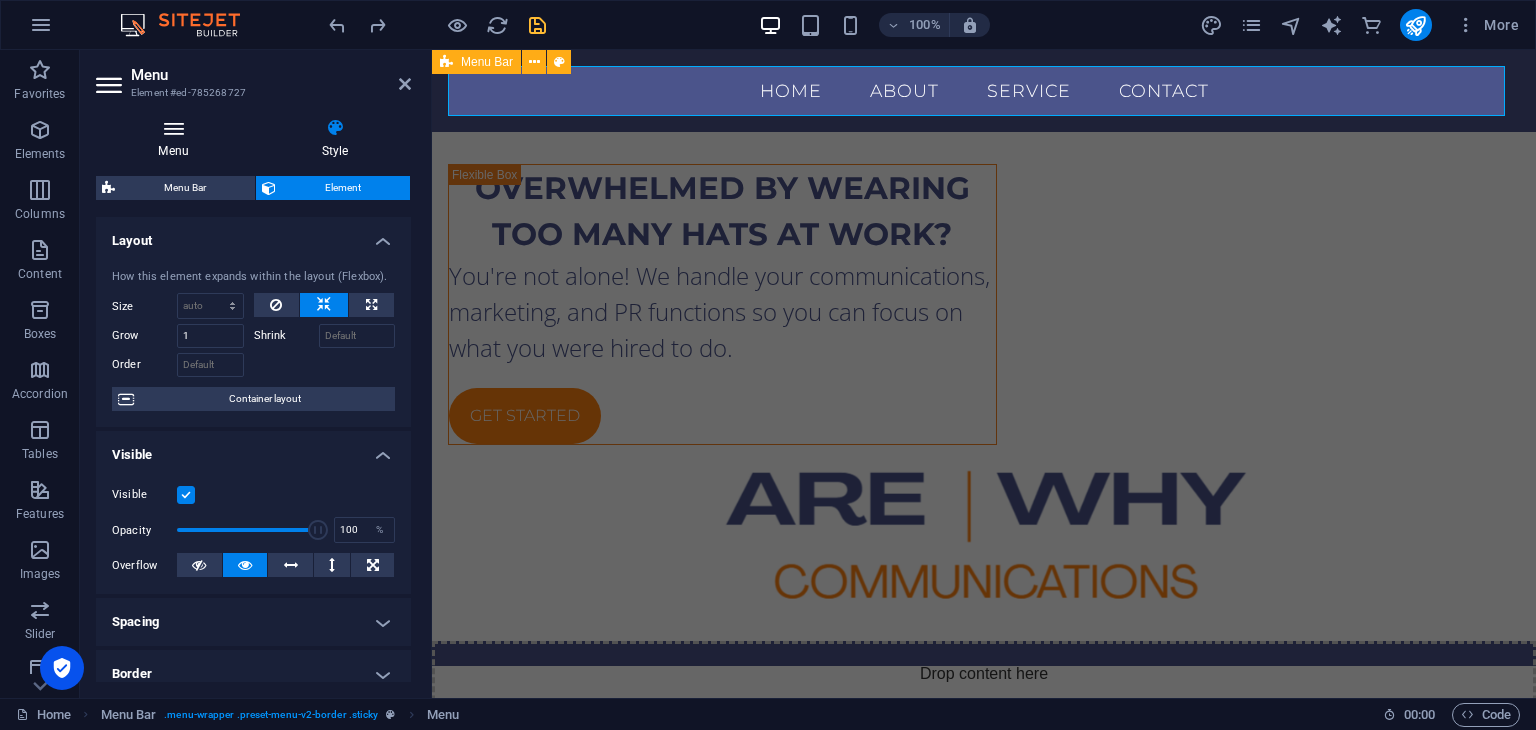 click on "Menu" at bounding box center [177, 139] 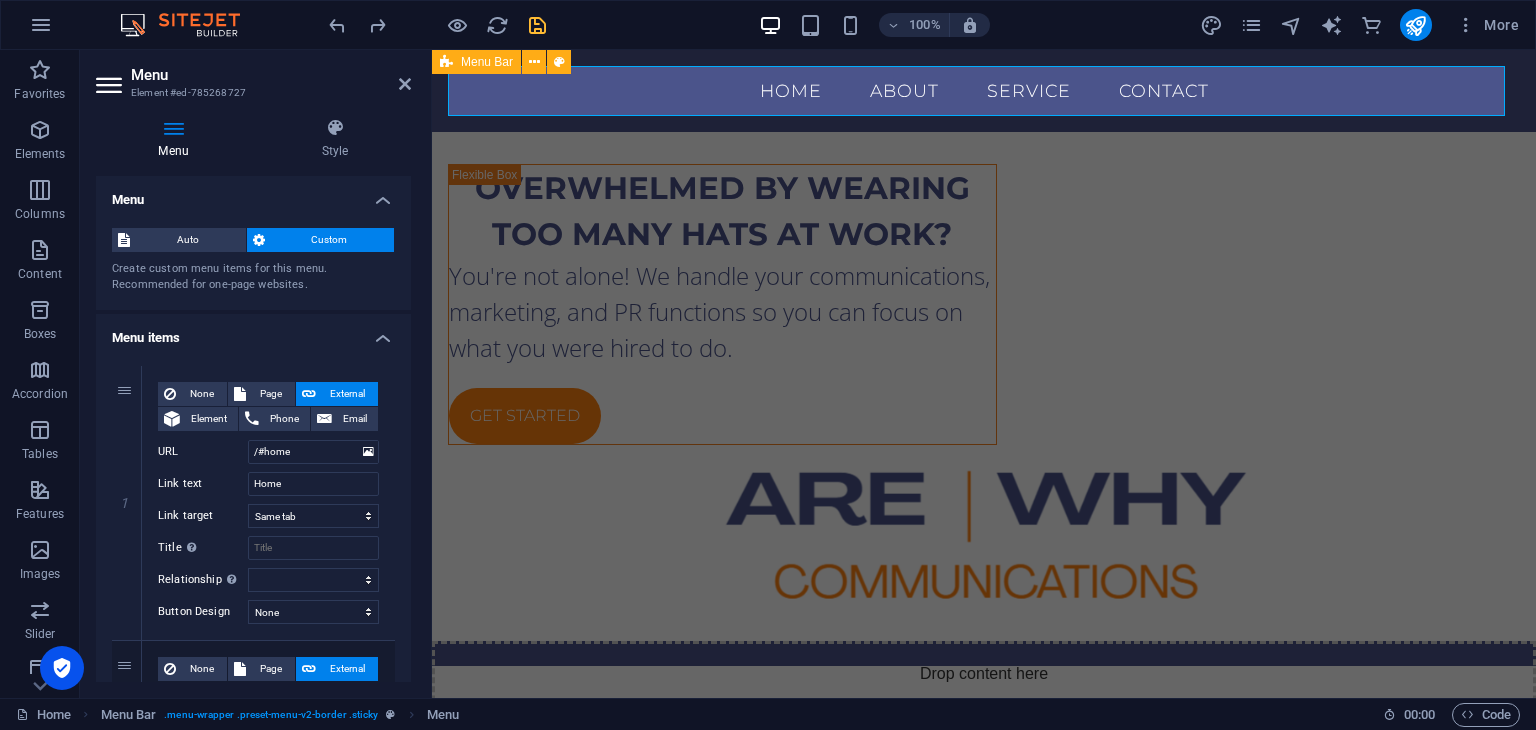 click on "Menu items" at bounding box center [253, 332] 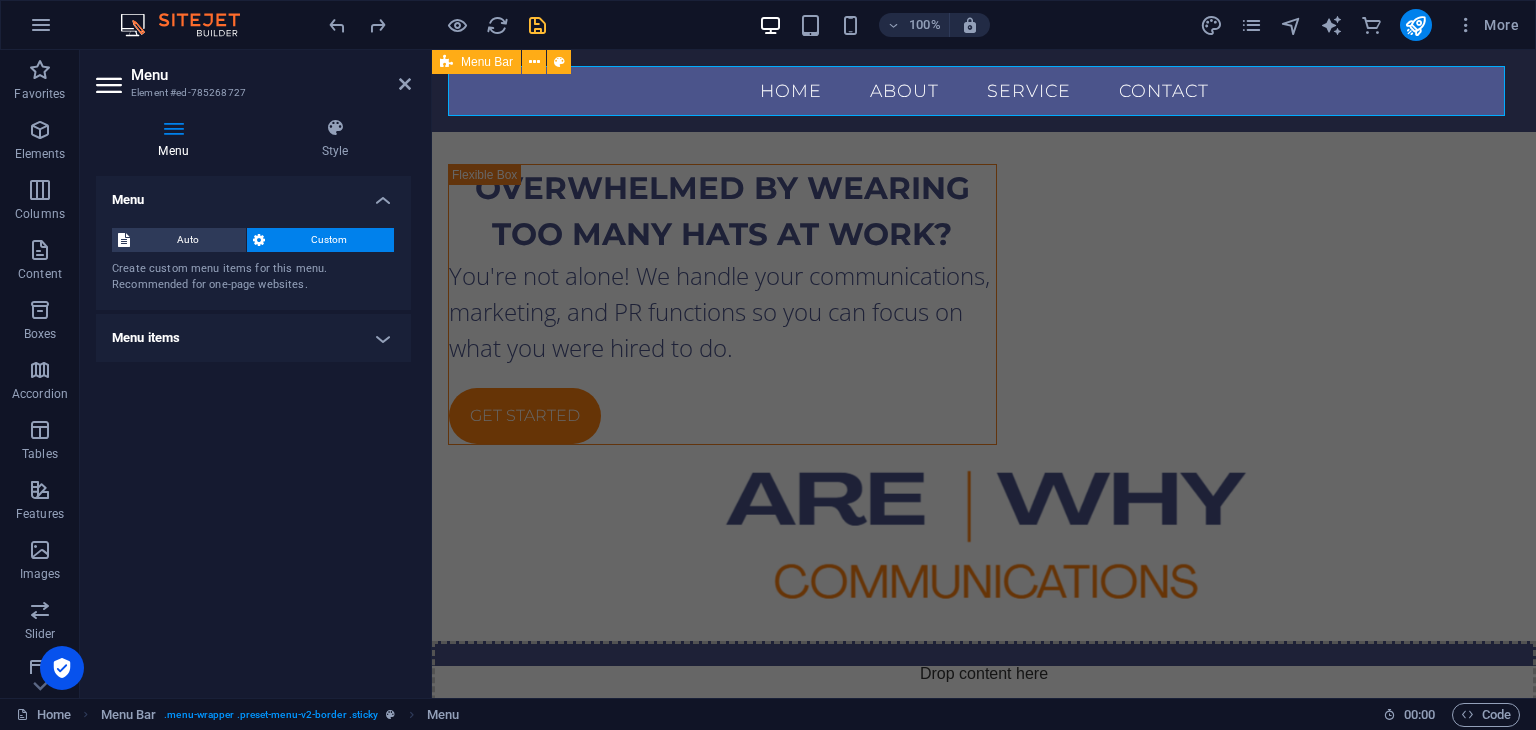 click on "Menu items" at bounding box center (253, 338) 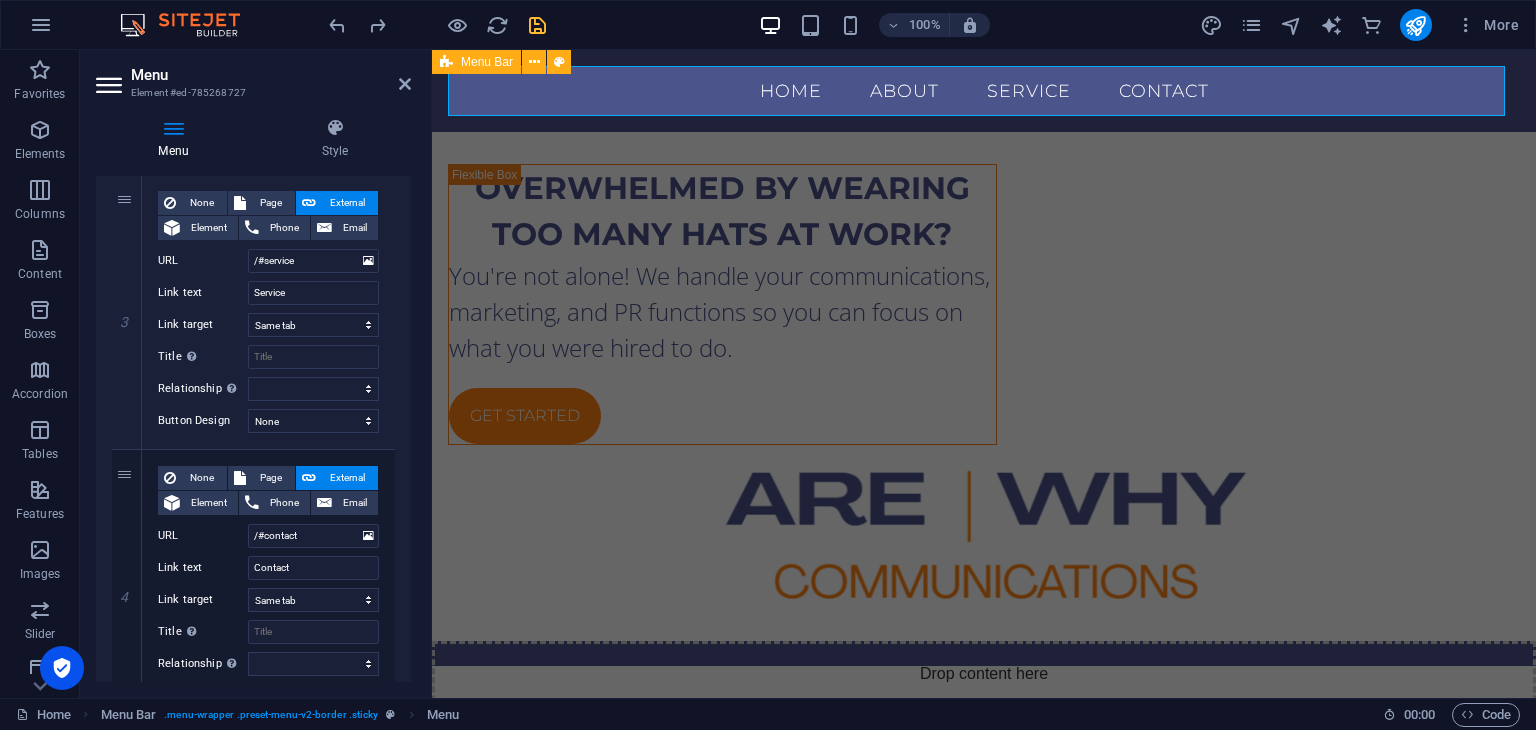 scroll, scrollTop: 838, scrollLeft: 0, axis: vertical 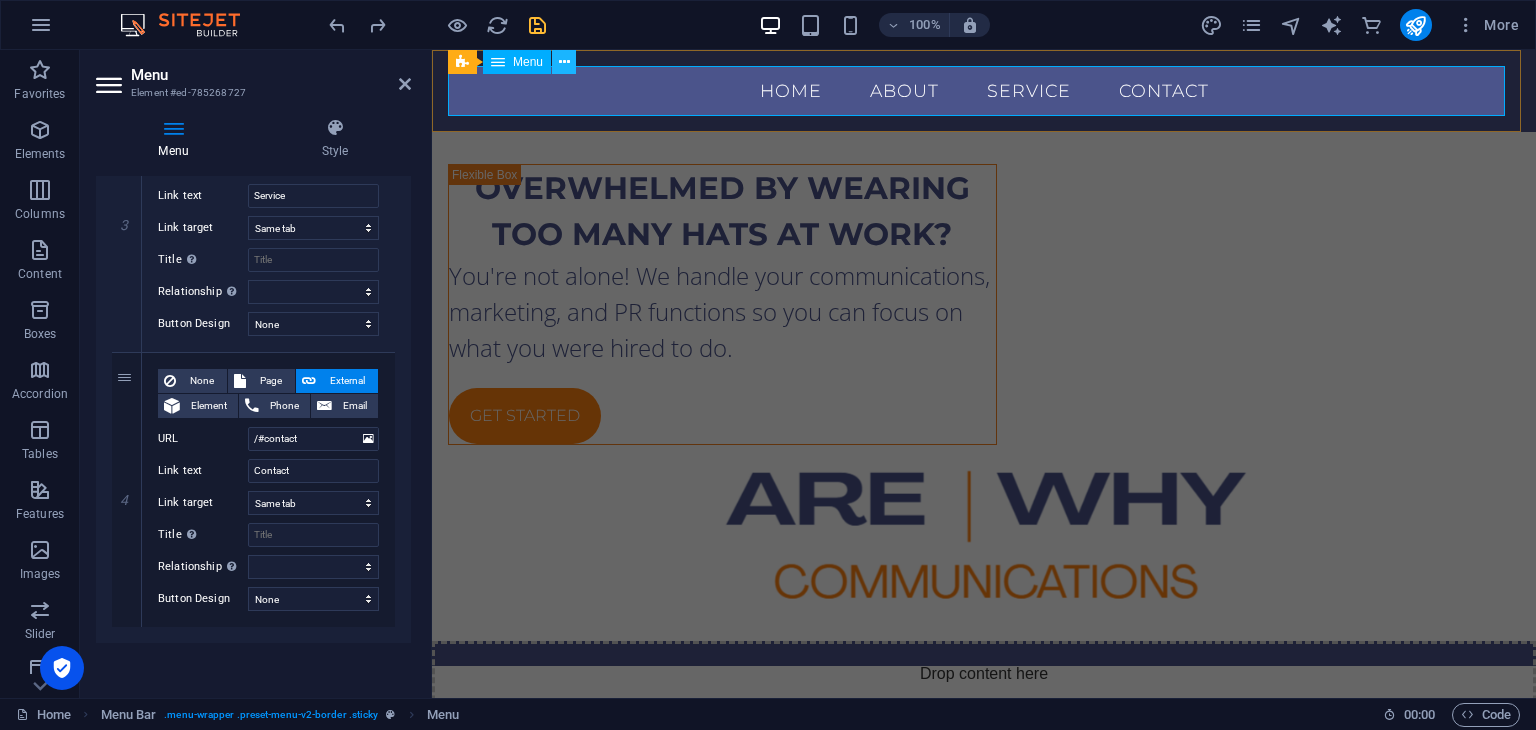 click at bounding box center (564, 62) 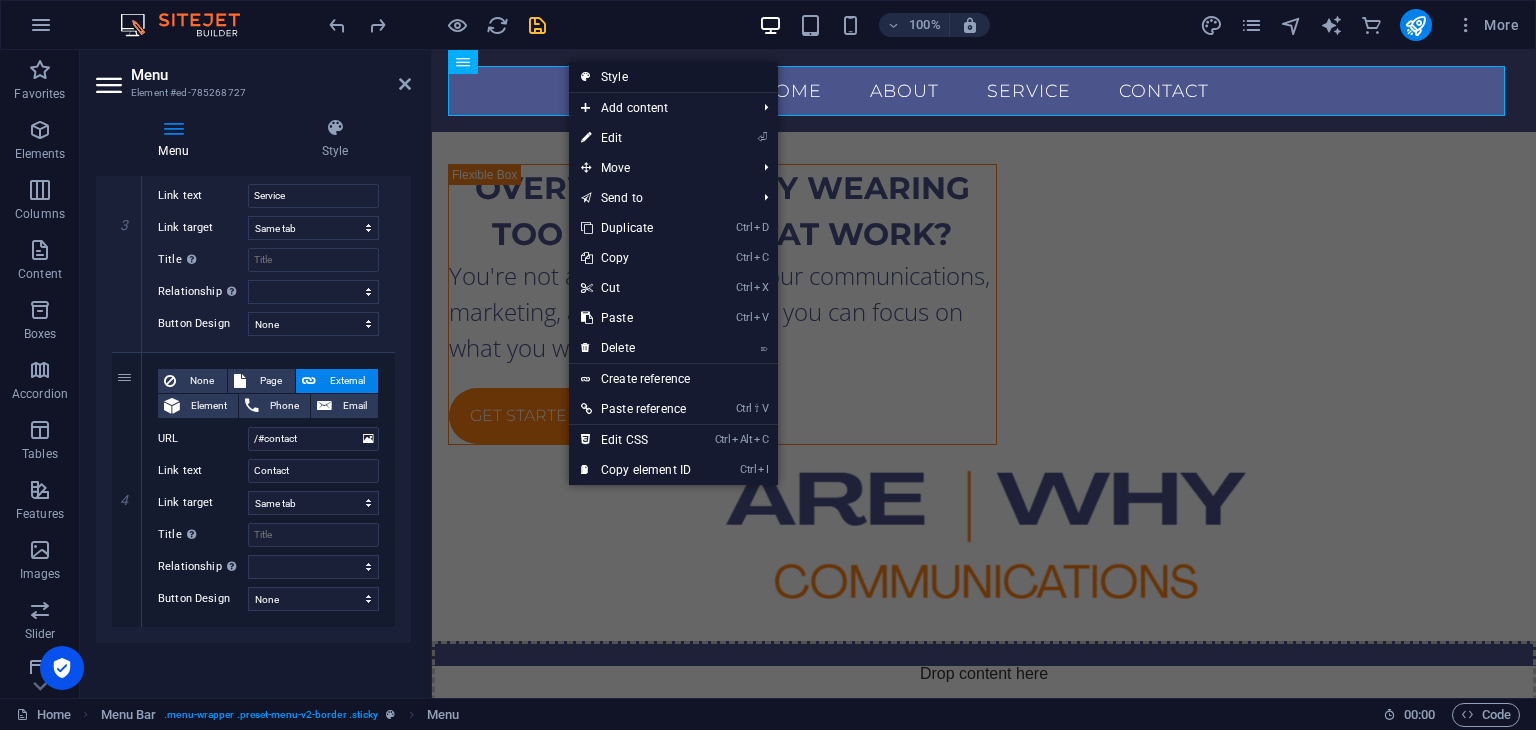 click on "Style" at bounding box center (673, 77) 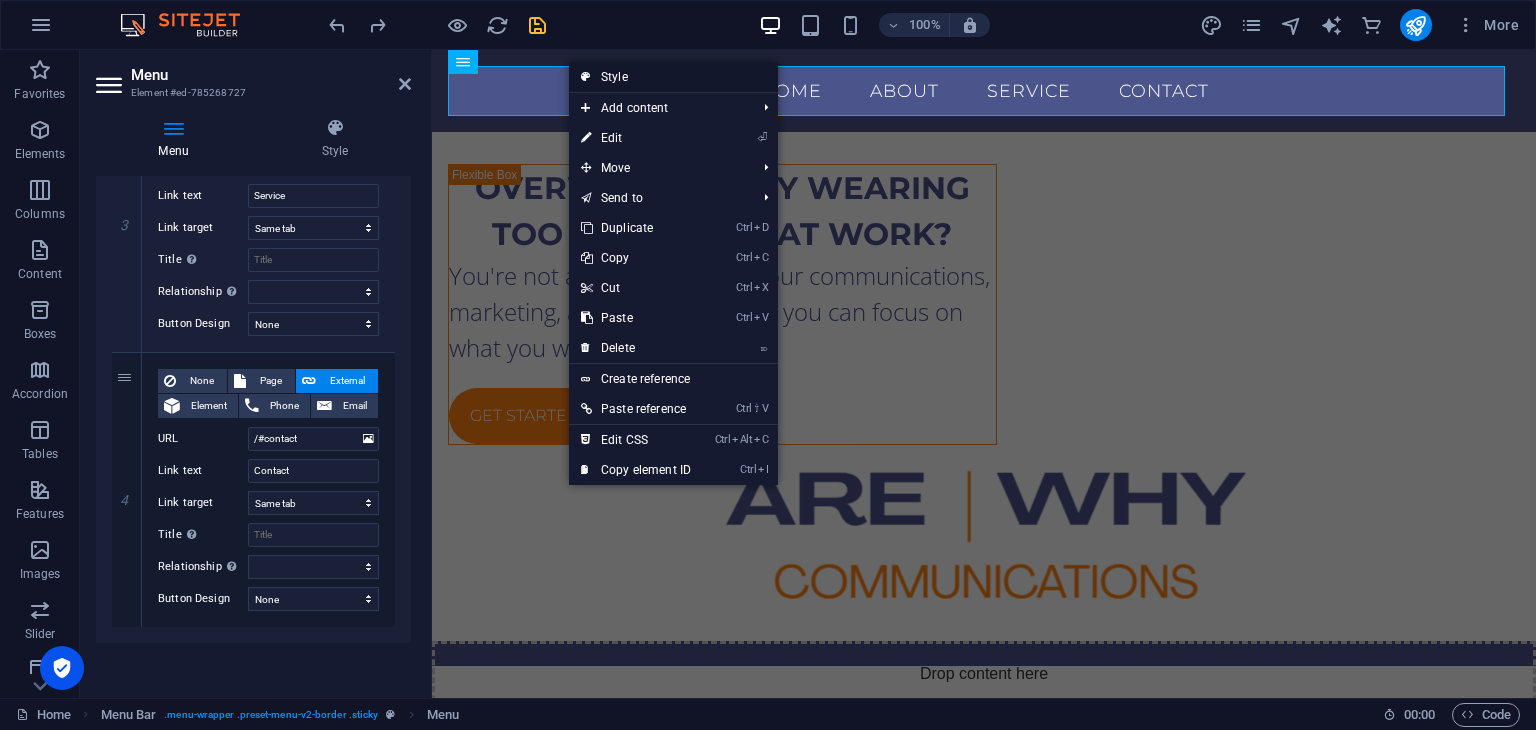 select on "hover_text_color" 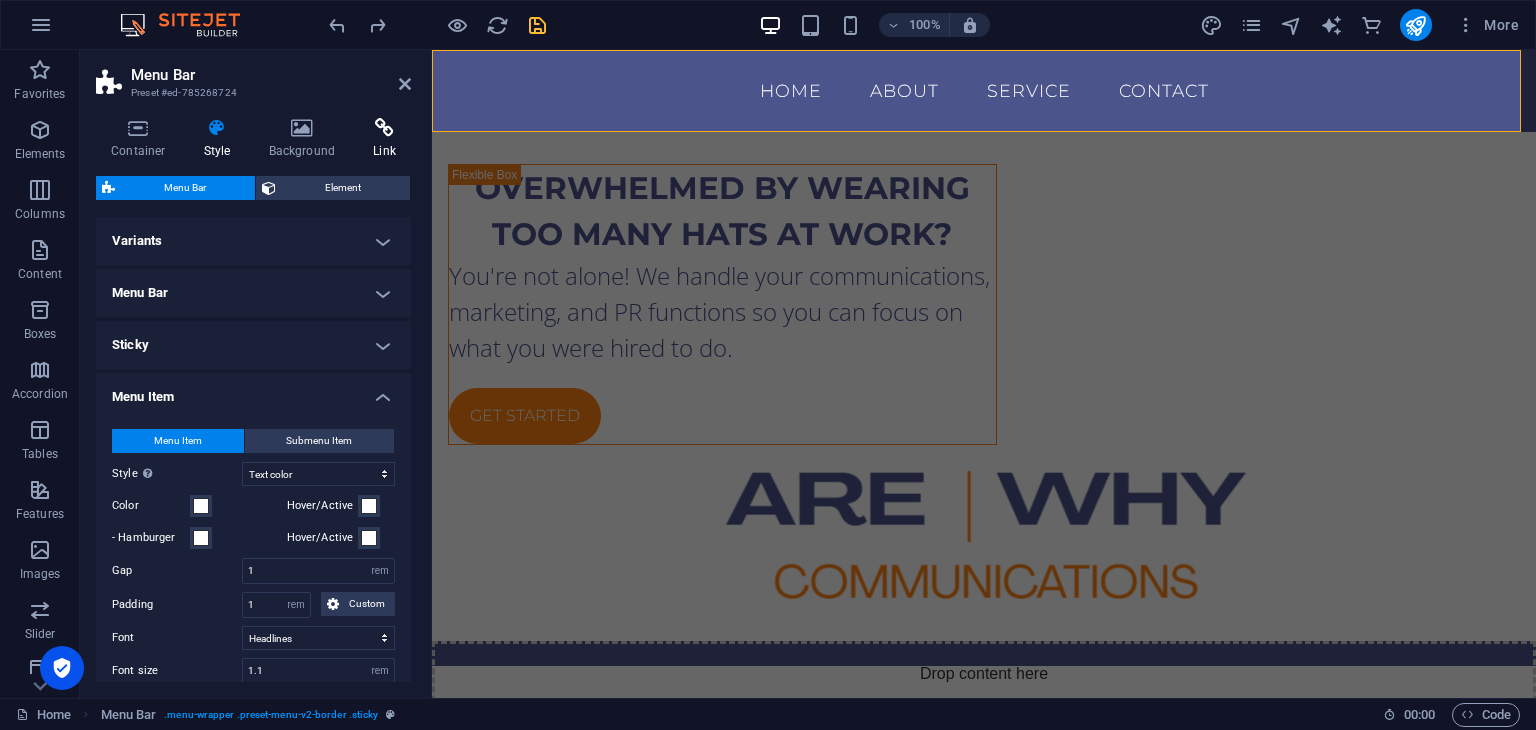 click at bounding box center (384, 128) 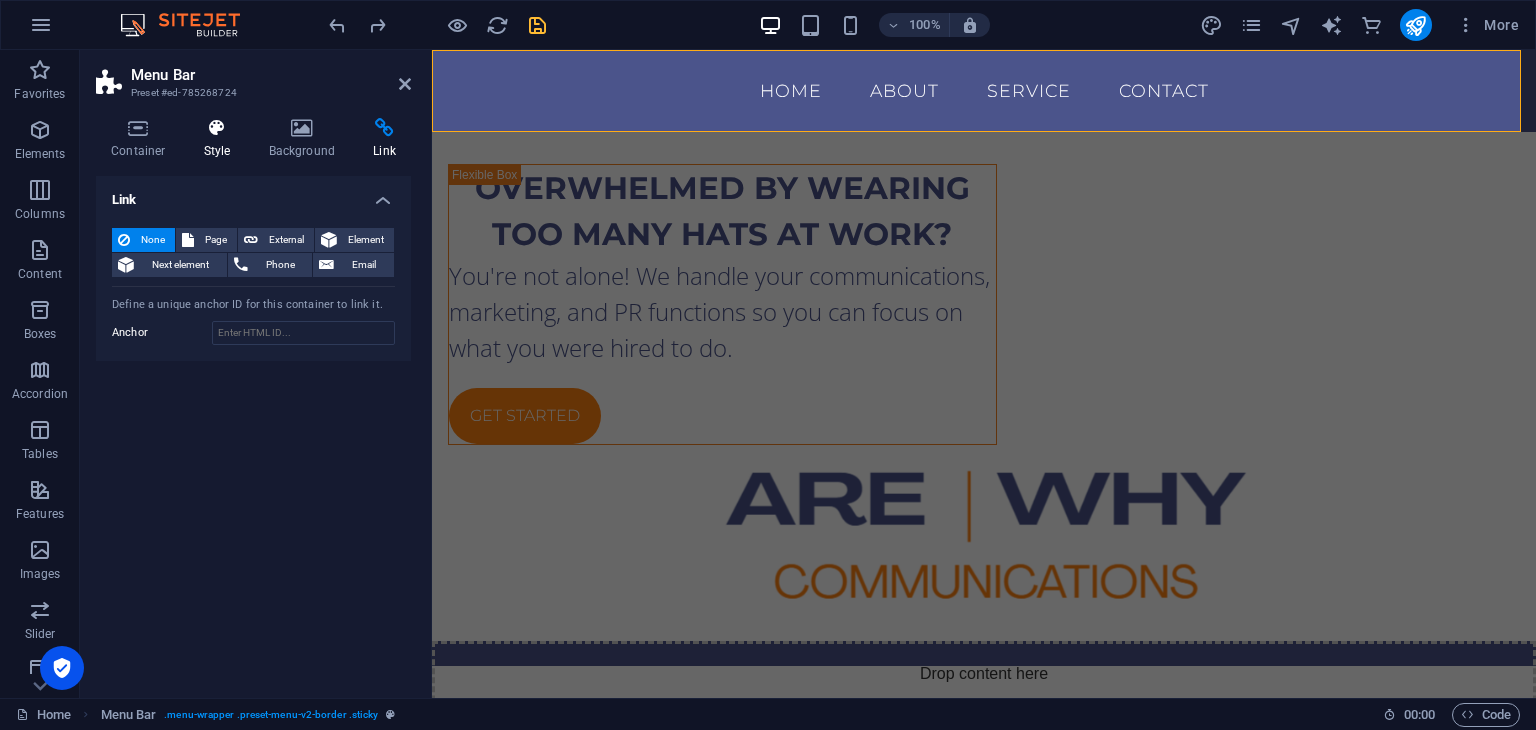 click at bounding box center [217, 128] 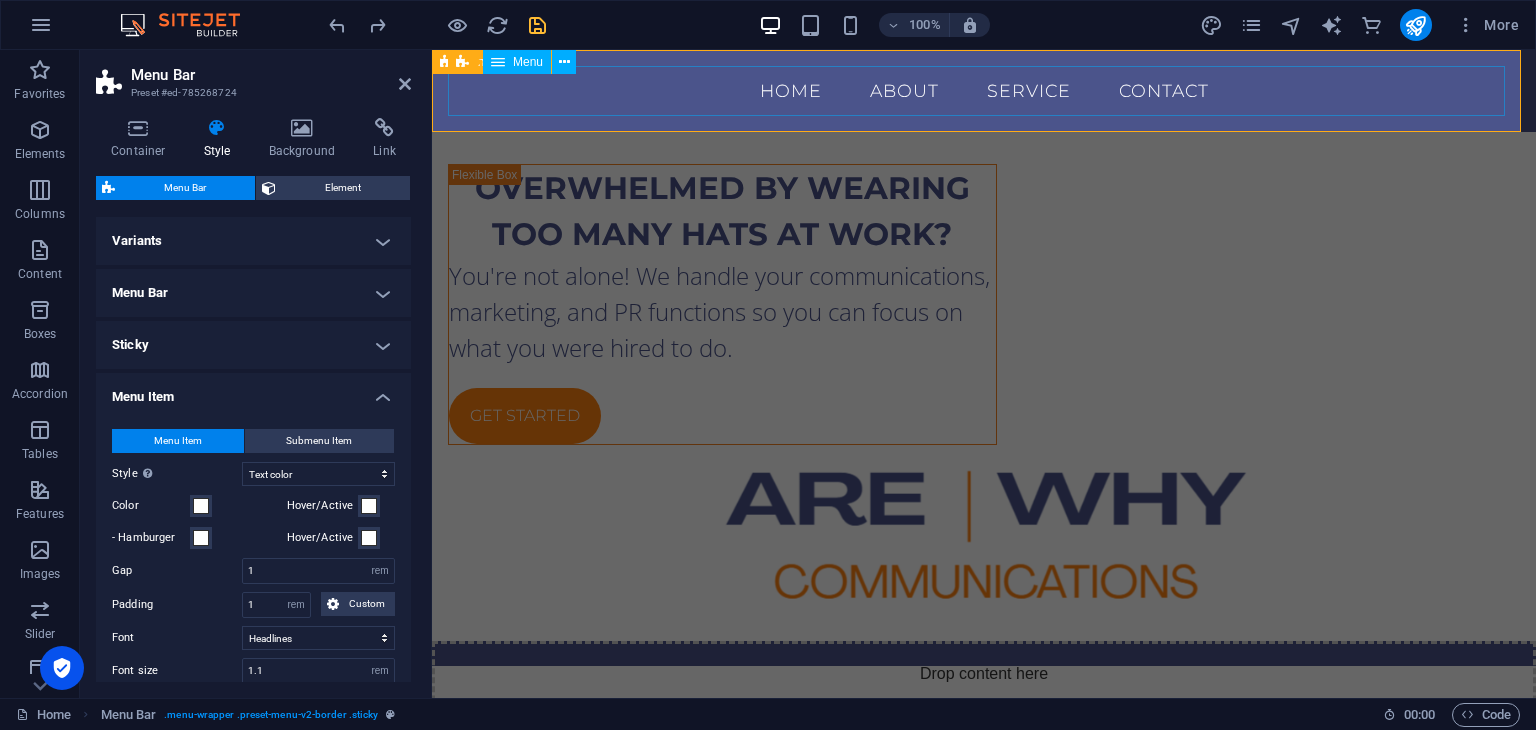 click on "Home About Service Contact" at bounding box center [984, 91] 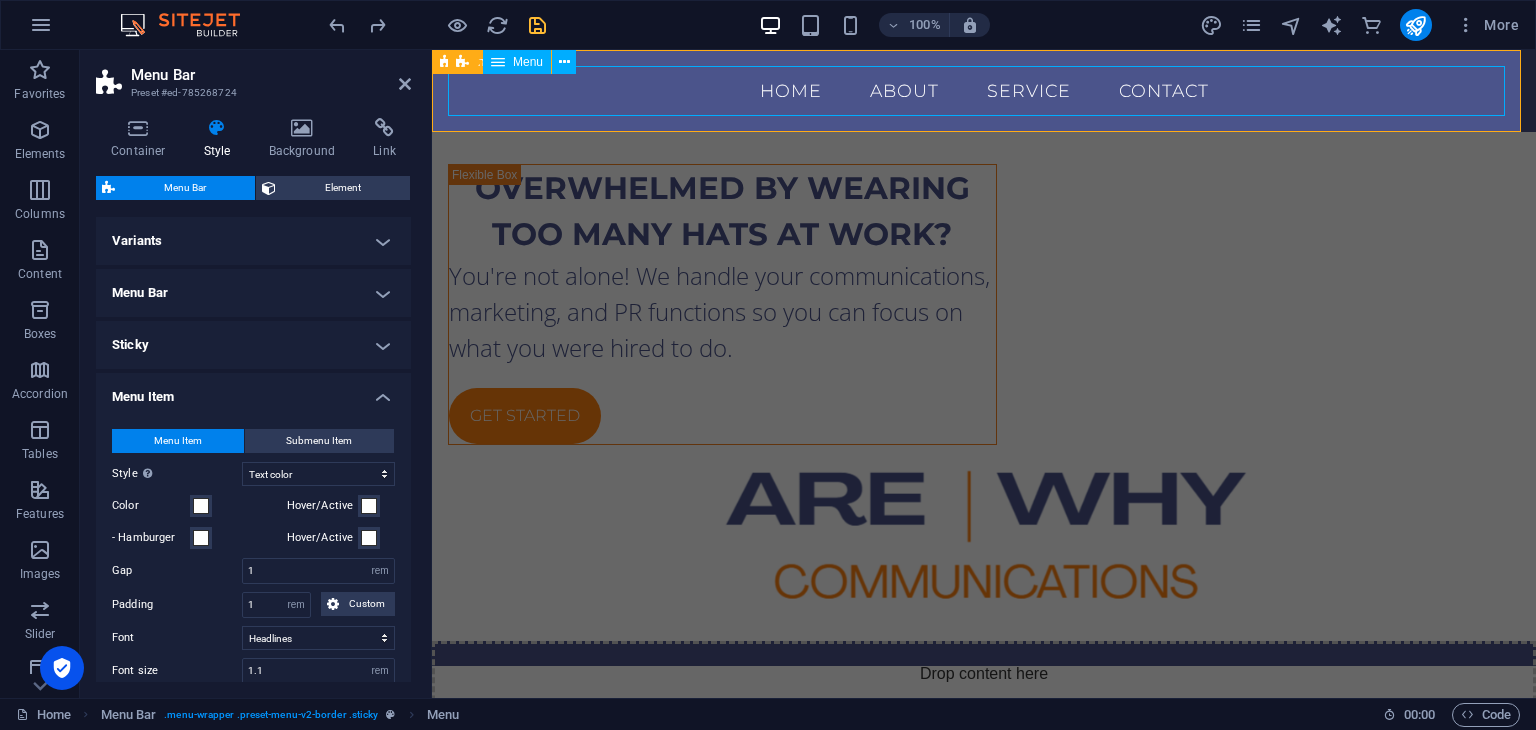 click on "Home About Service Contact" at bounding box center [984, 91] 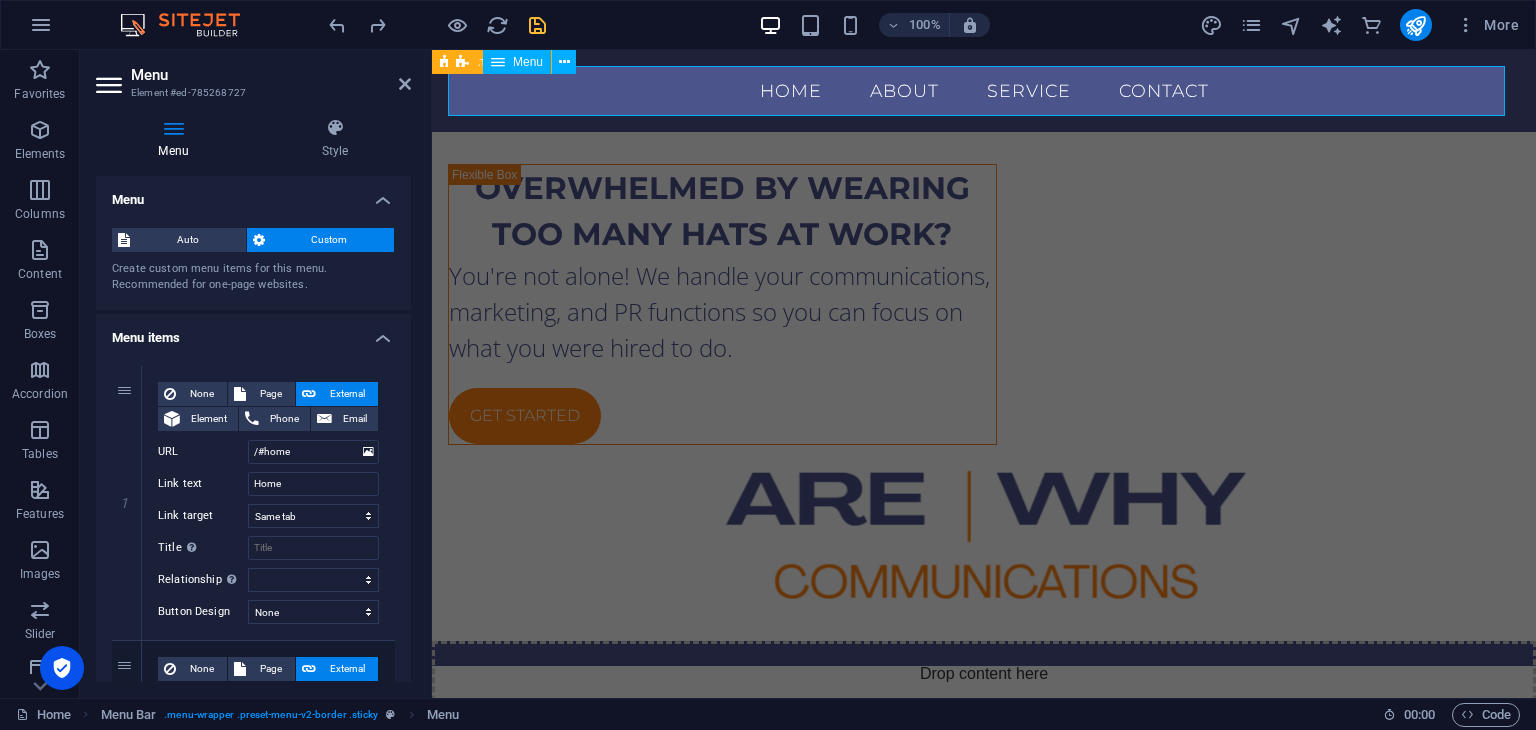 click on "Home About Service Contact" at bounding box center (984, 91) 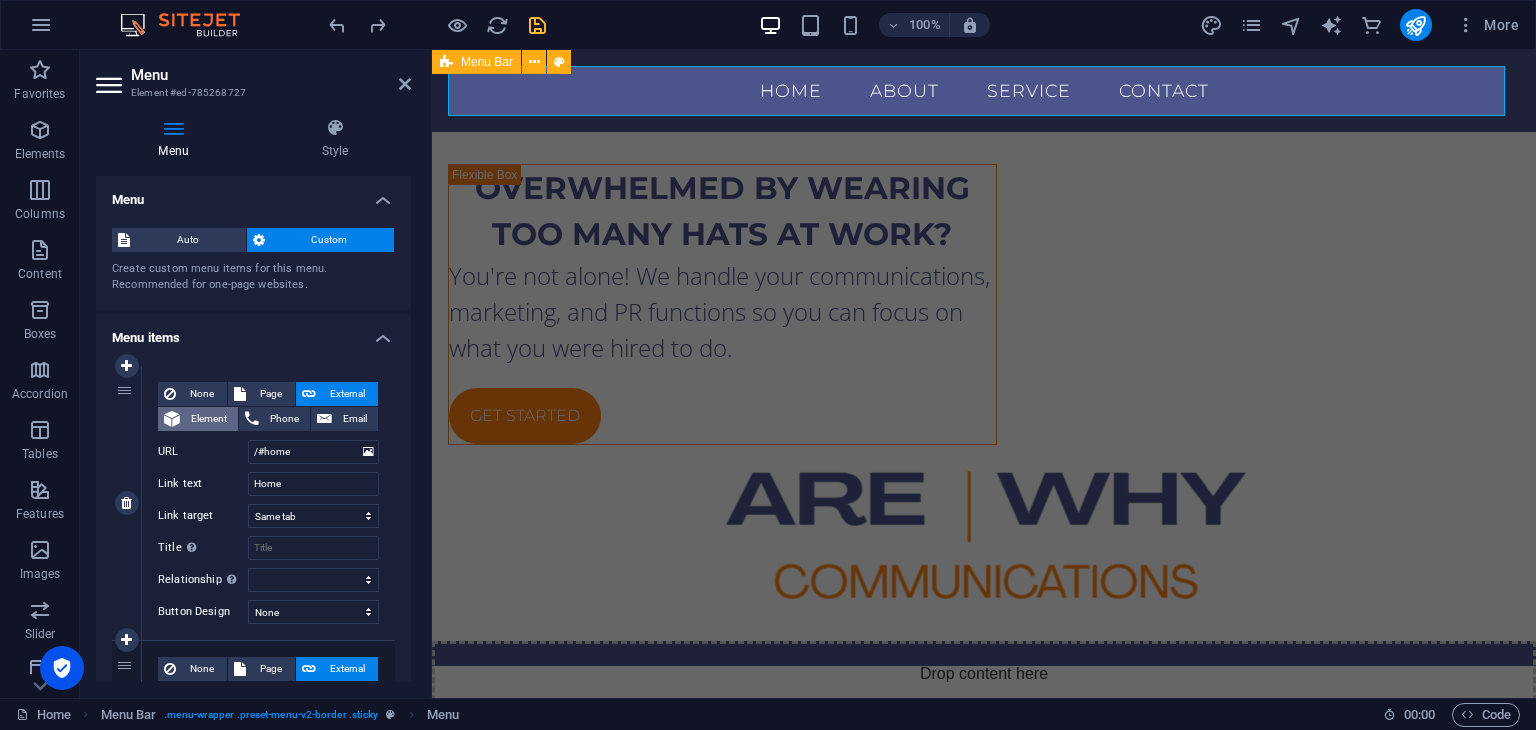 click on "Element" at bounding box center [209, 419] 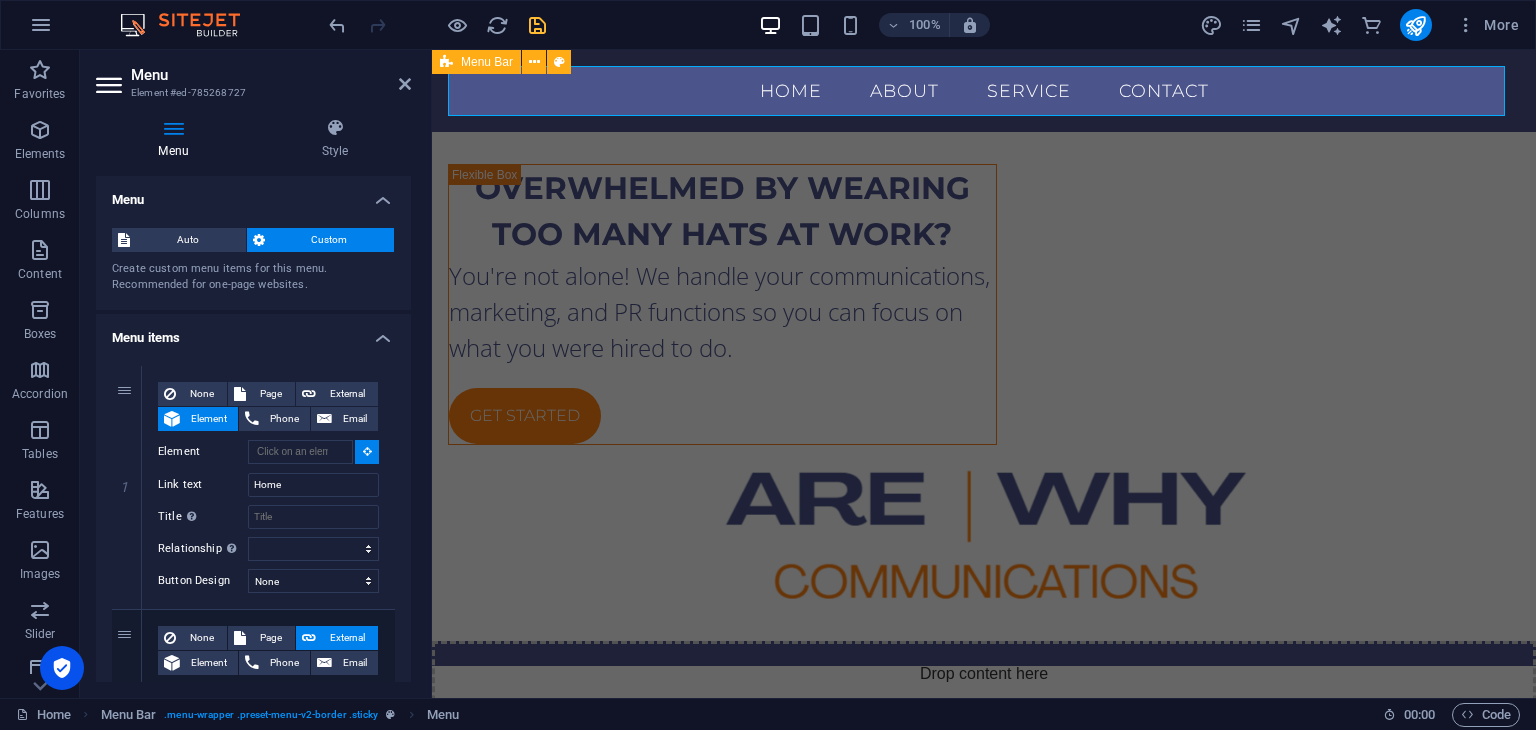 drag, startPoint x: 405, startPoint y: 344, endPoint x: 412, endPoint y: 403, distance: 59.413803 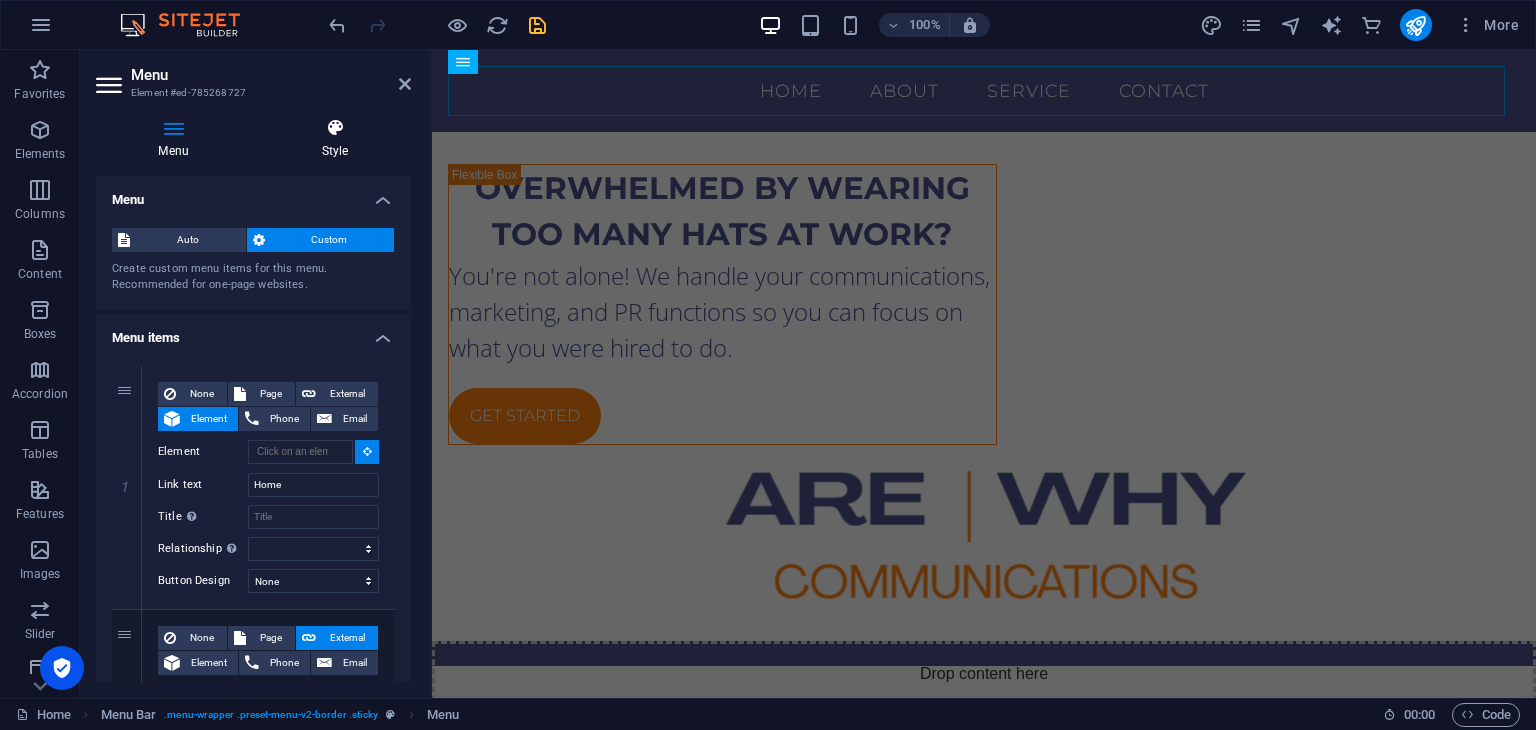 click on "Style" at bounding box center [335, 139] 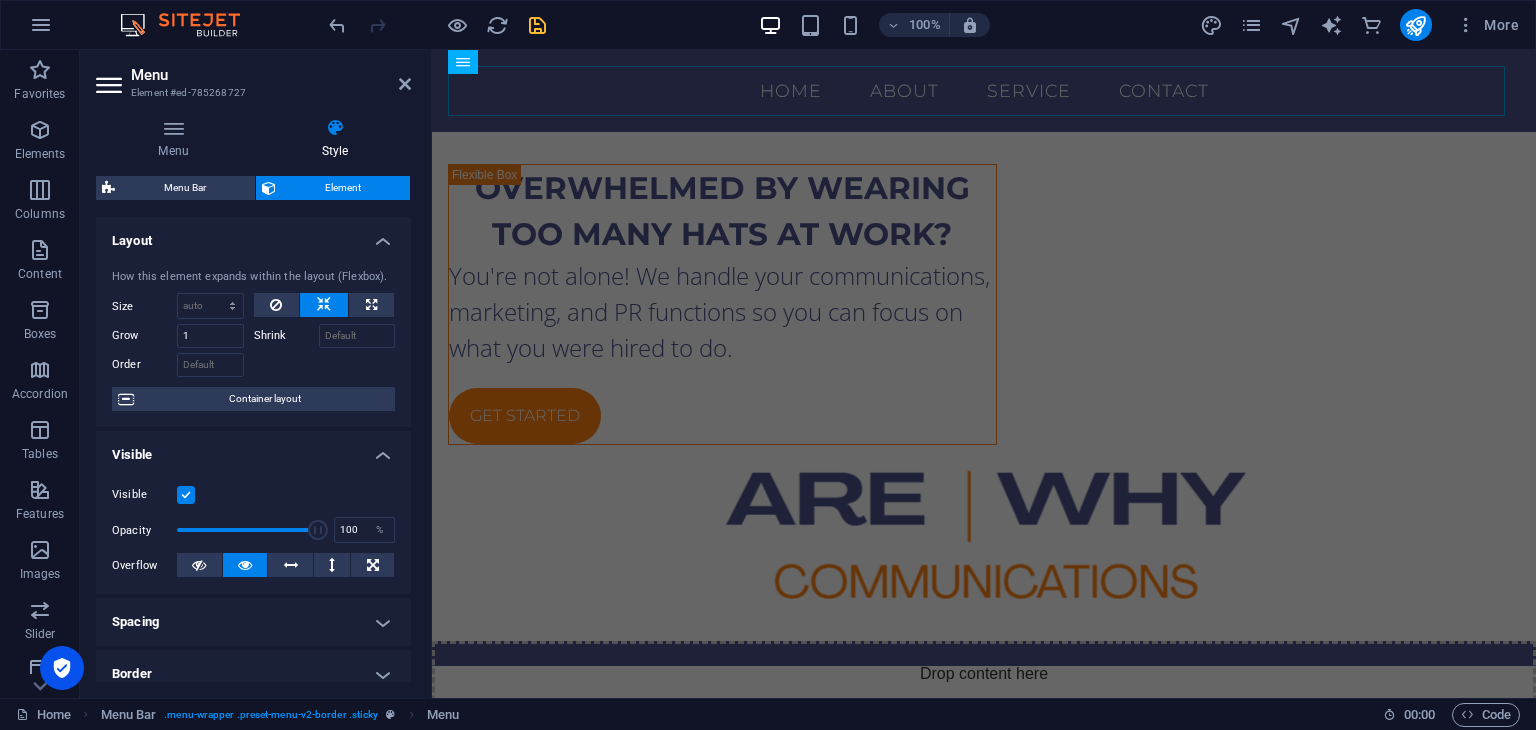 click on "Layout" at bounding box center (253, 235) 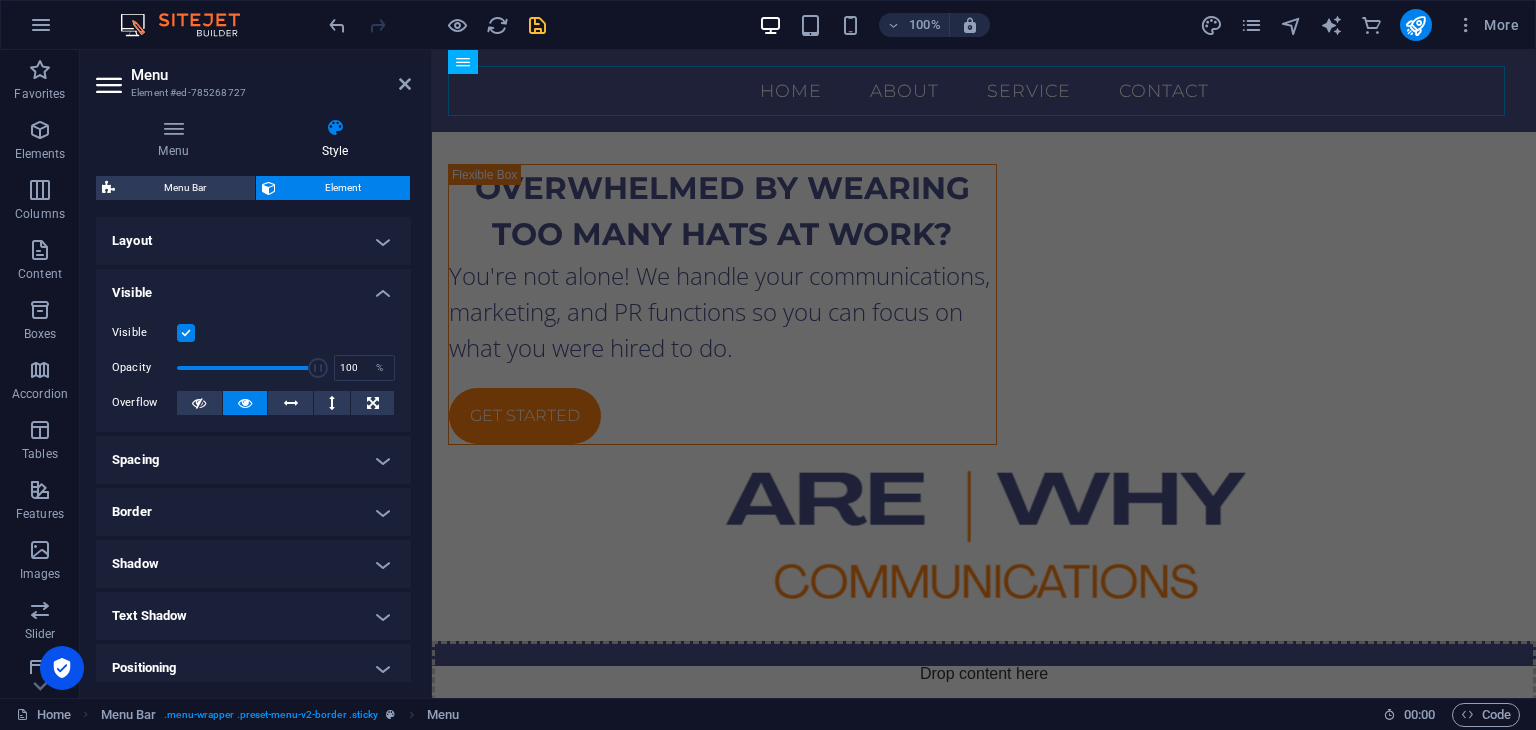 click on "Visible" at bounding box center (253, 287) 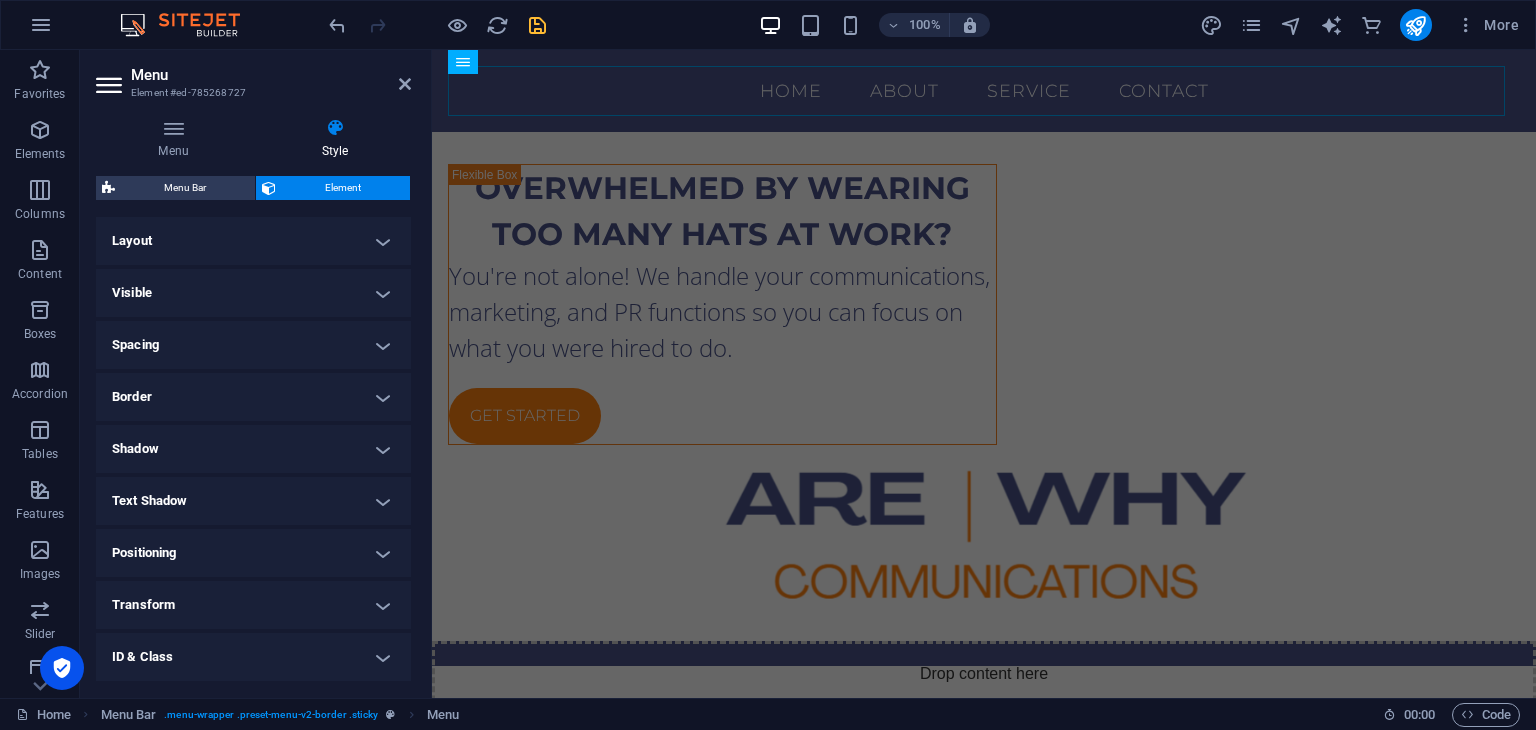 drag, startPoint x: 404, startPoint y: 549, endPoint x: 398, endPoint y: 673, distance: 124.14507 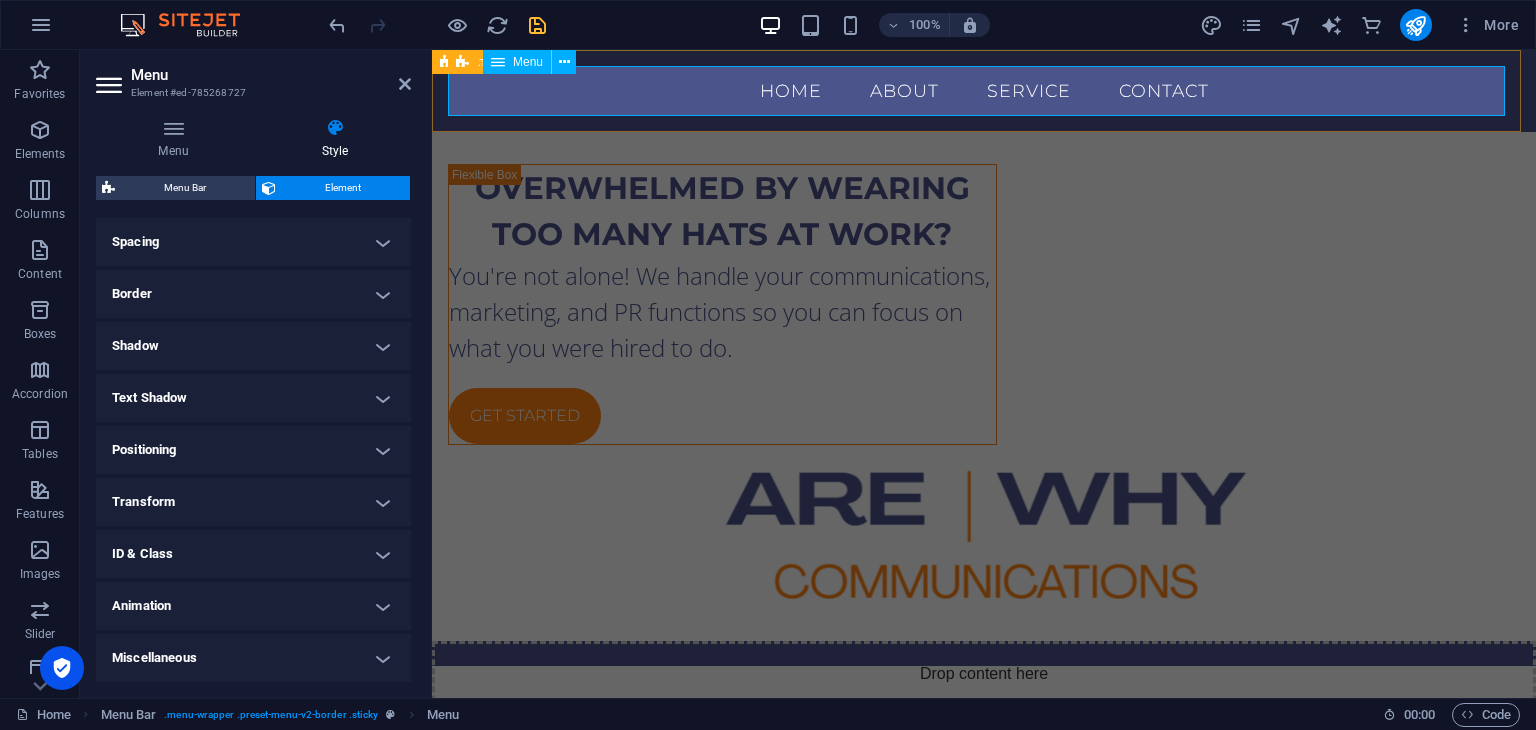click on "Home About Service Contact" at bounding box center (984, 91) 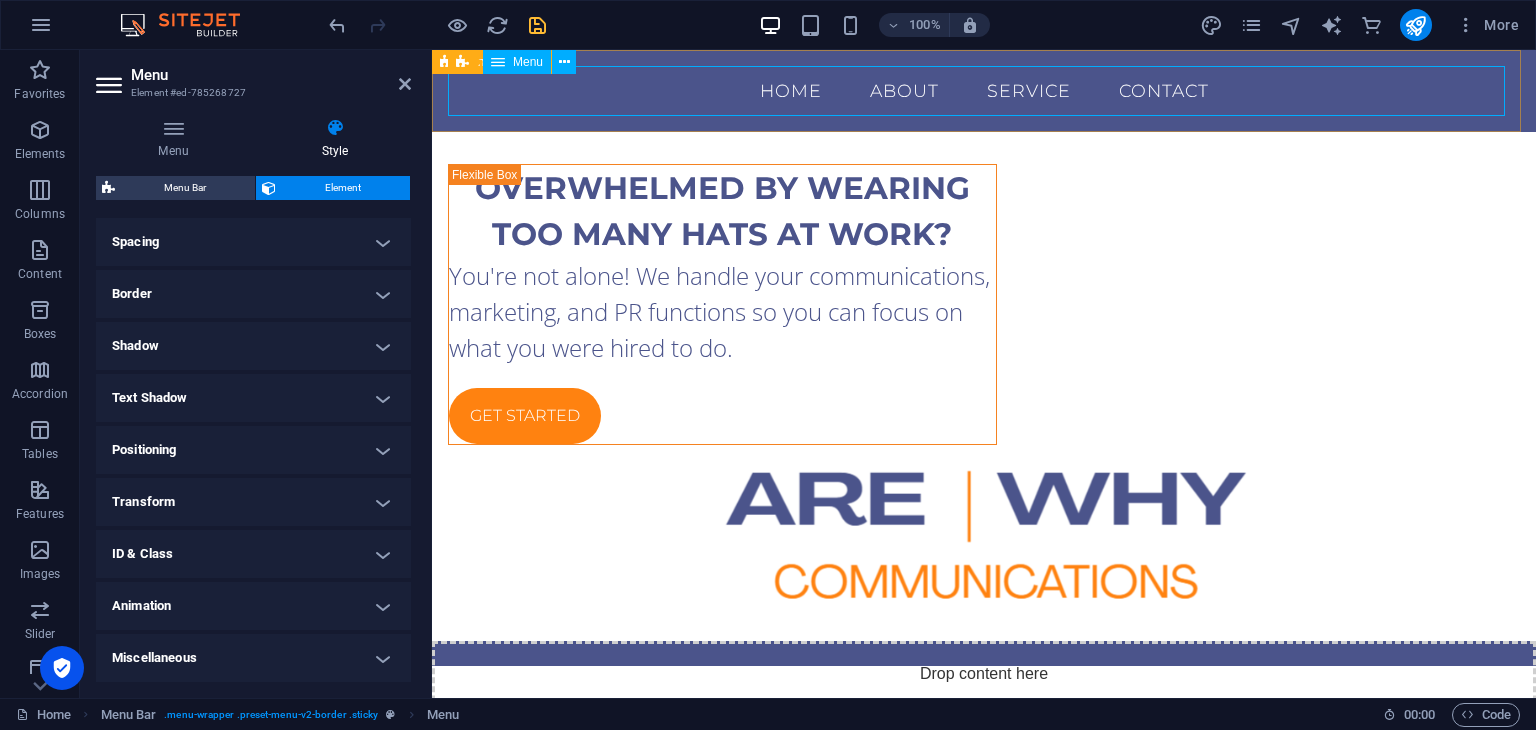 click on "Home About Service Contact" at bounding box center [984, 91] 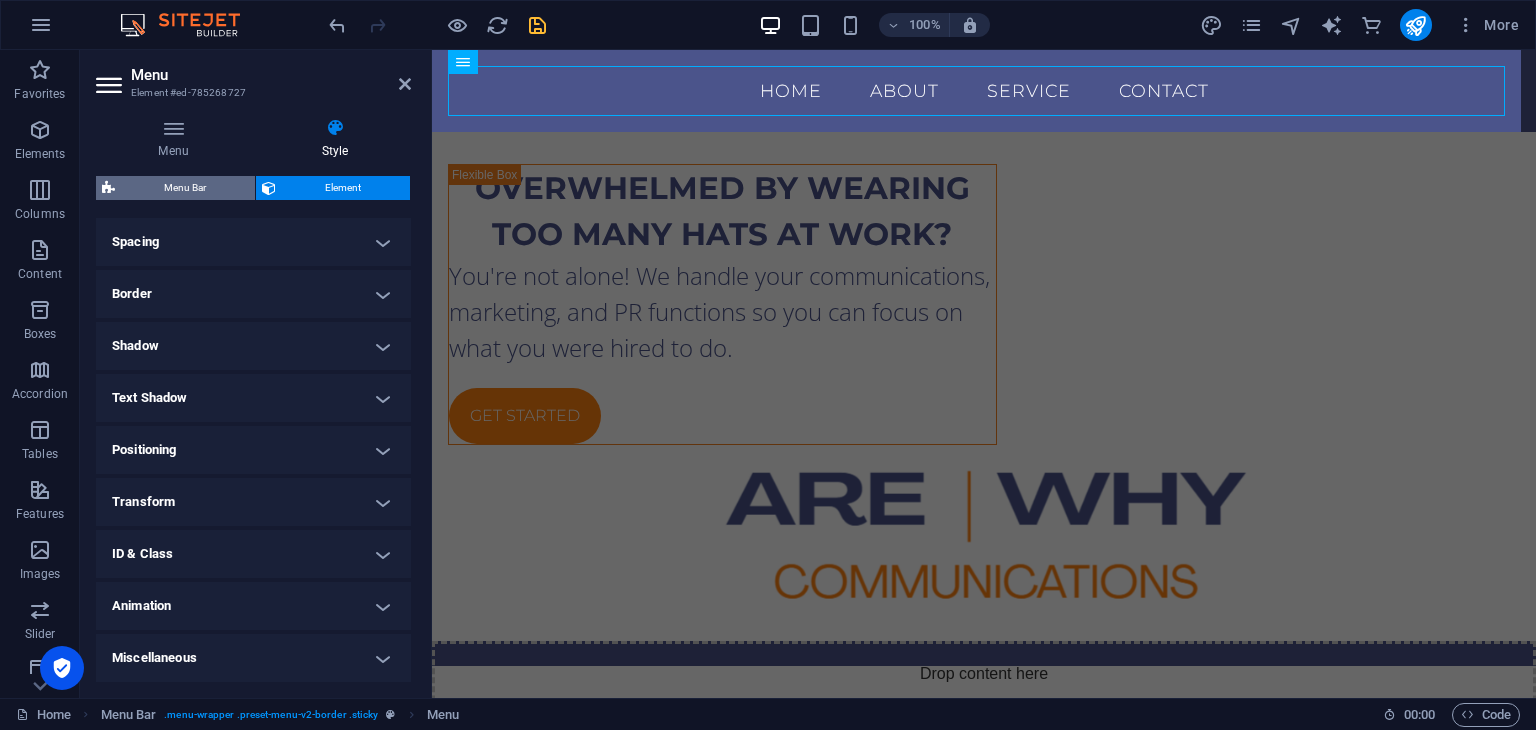 click on "Menu Bar" at bounding box center (185, 188) 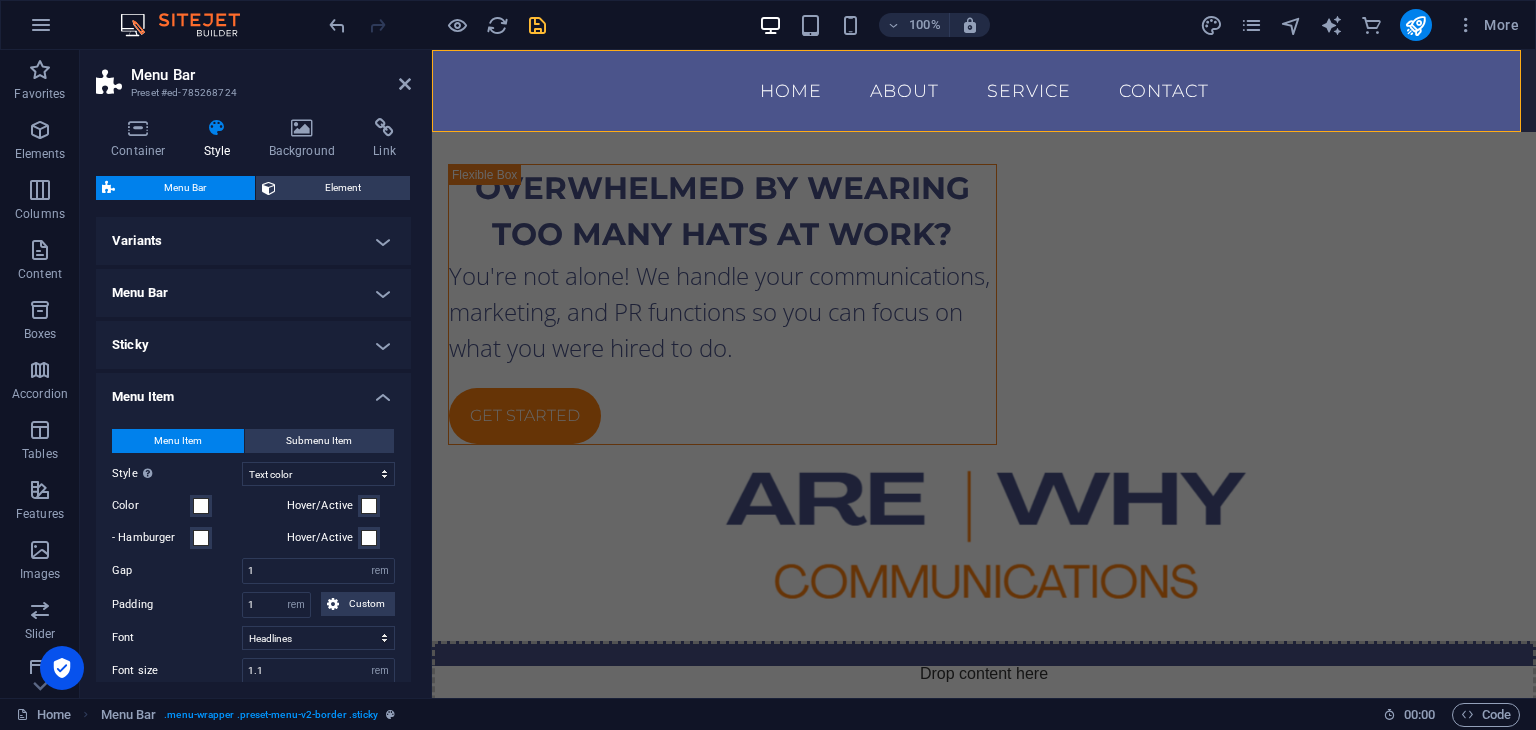 click on "Menu Bar" at bounding box center [253, 293] 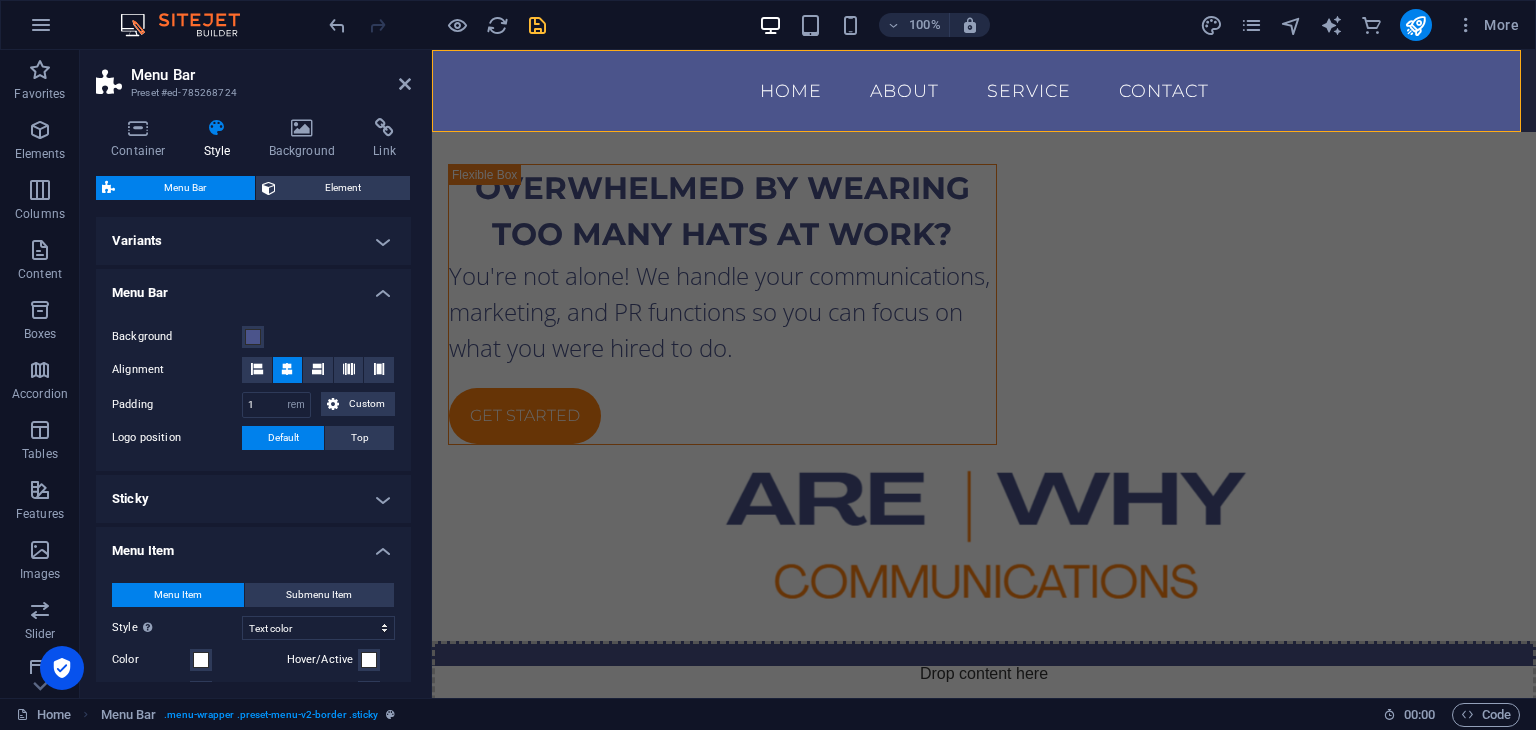 click on "Variants" at bounding box center [253, 241] 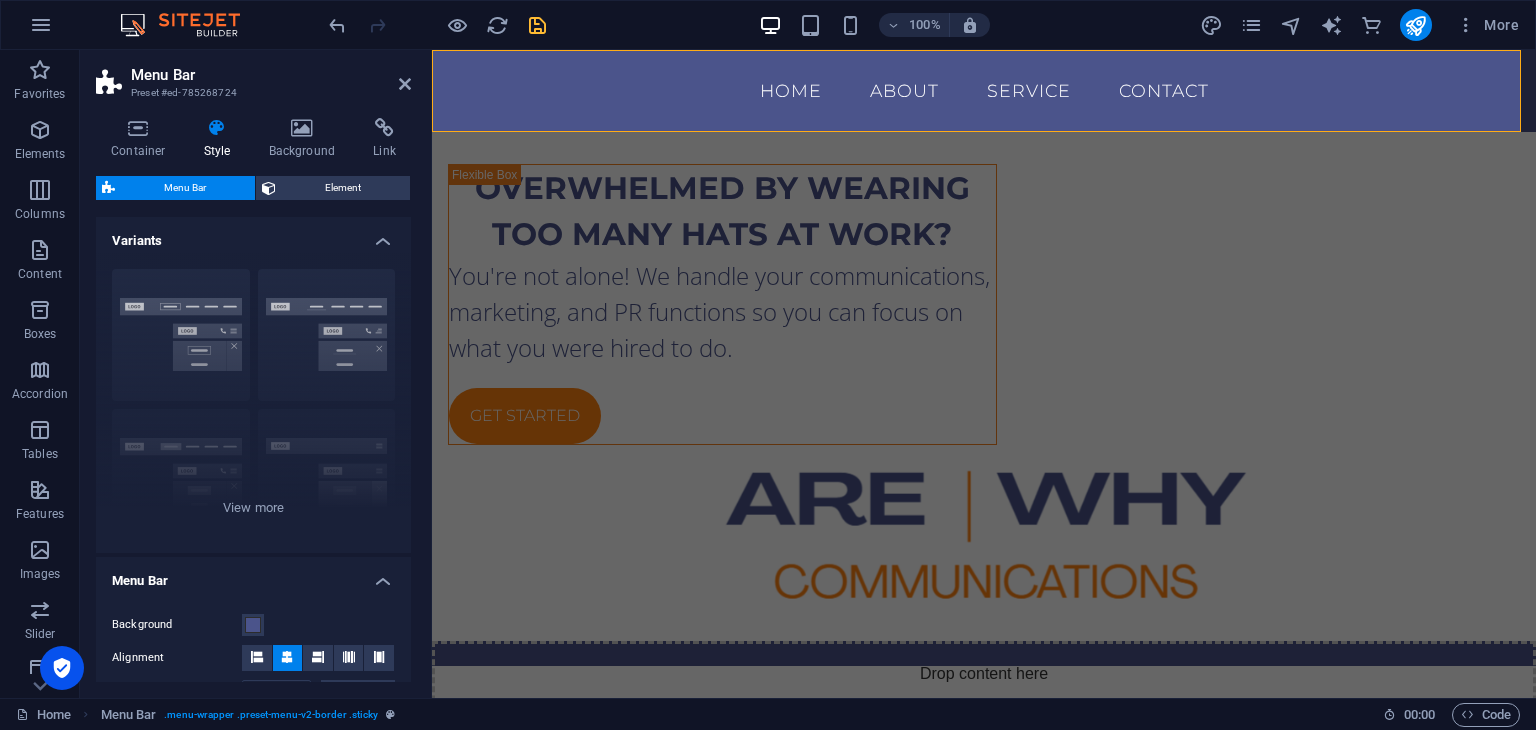 drag, startPoint x: 412, startPoint y: 251, endPoint x: 428, endPoint y: 322, distance: 72.780495 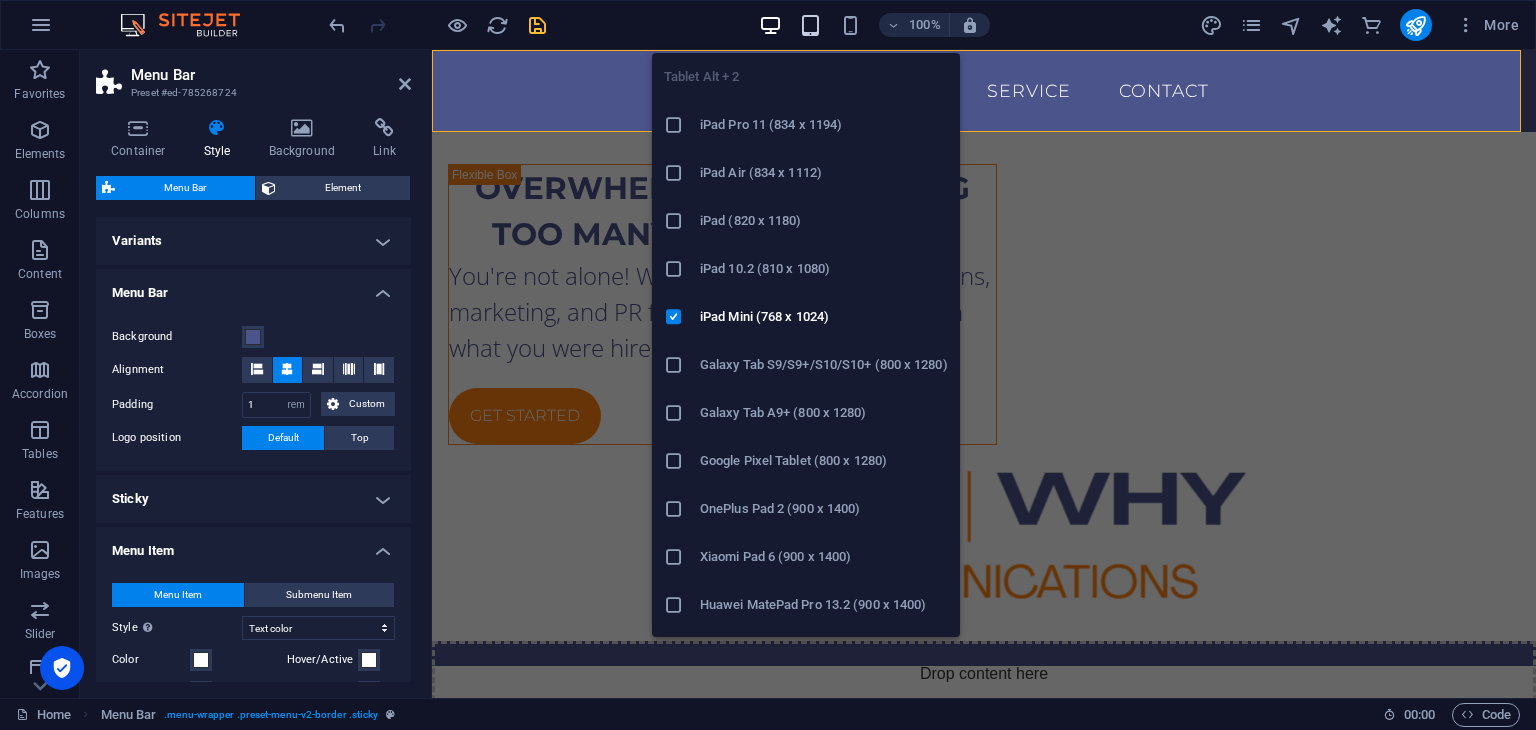 click at bounding box center (810, 25) 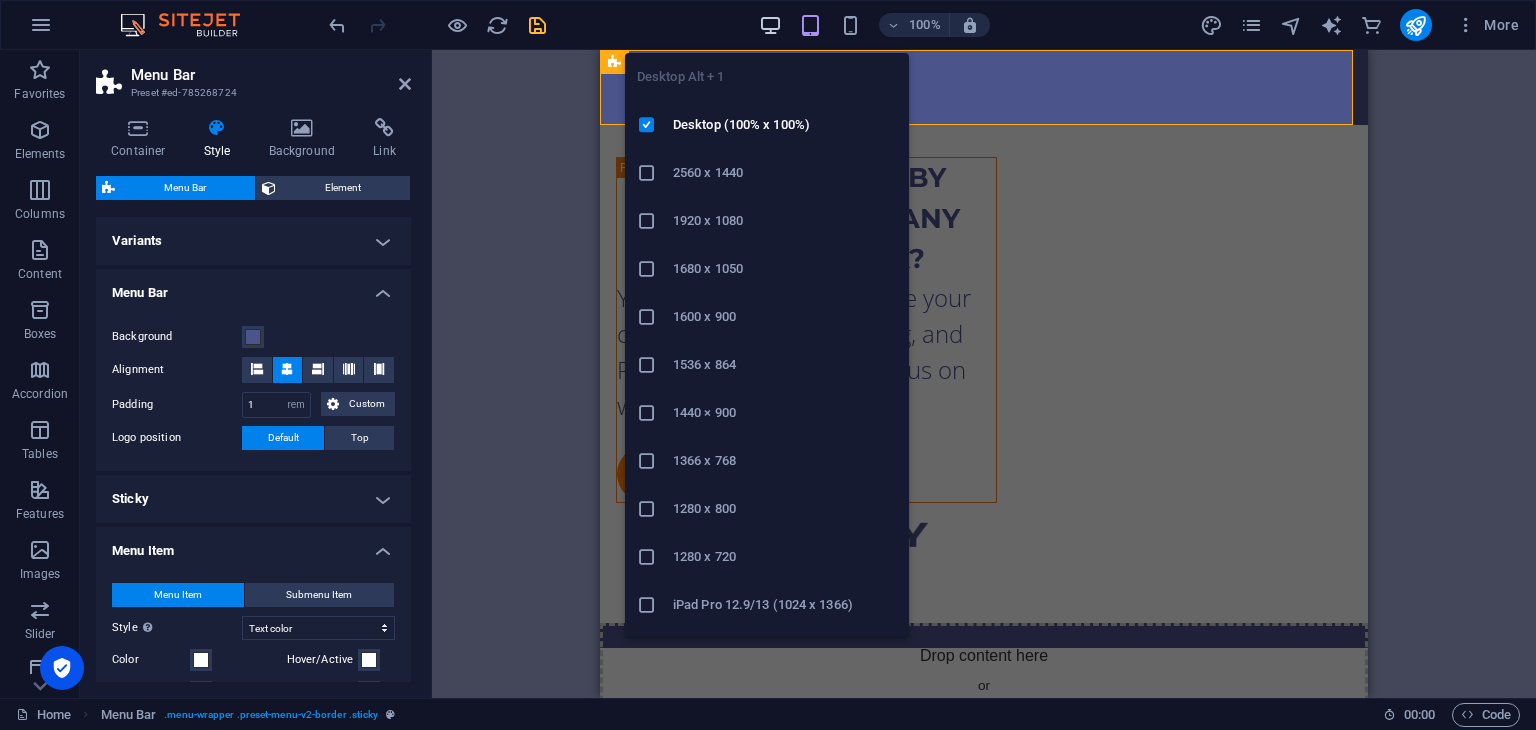 click at bounding box center (770, 25) 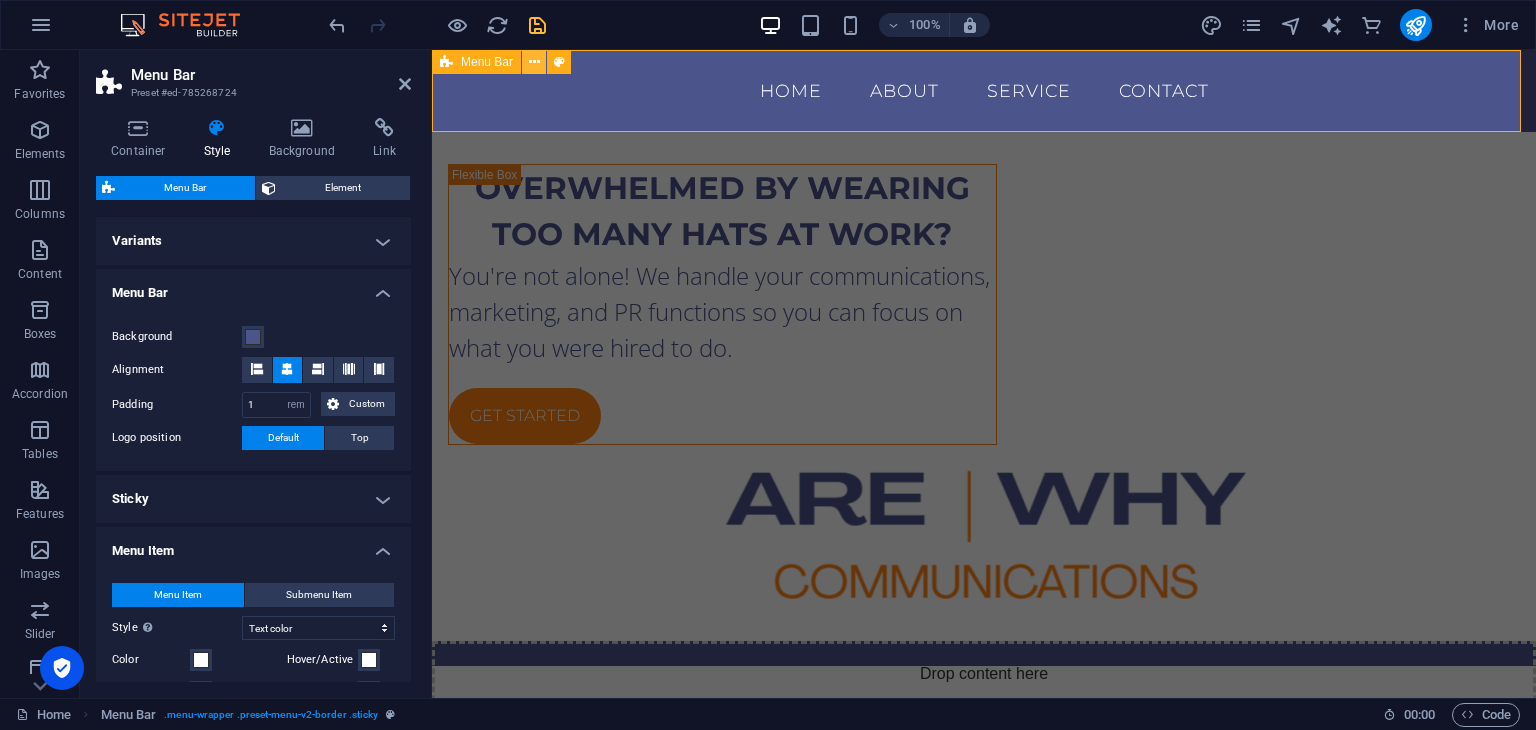 click at bounding box center [534, 62] 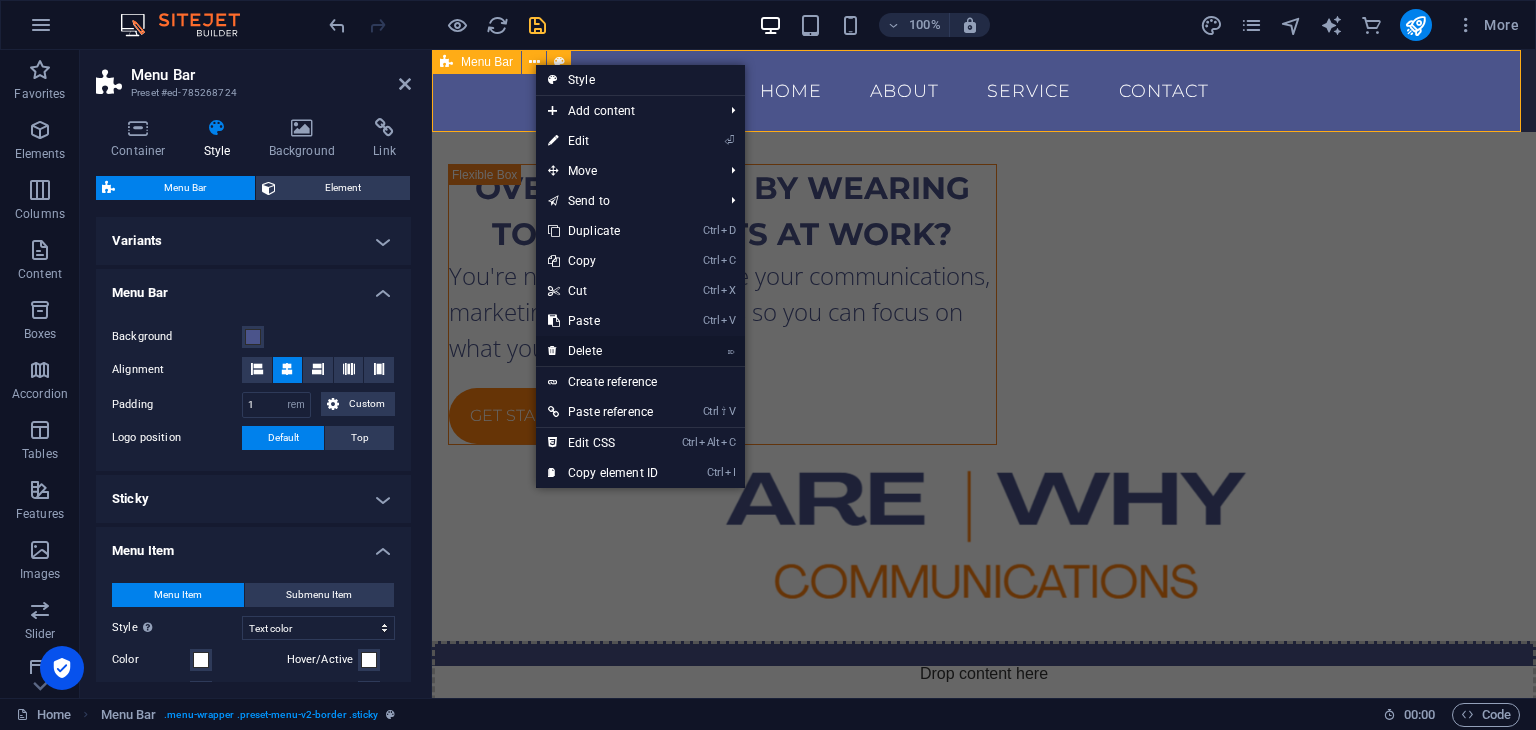 click on "⌦  Delete" at bounding box center [603, 351] 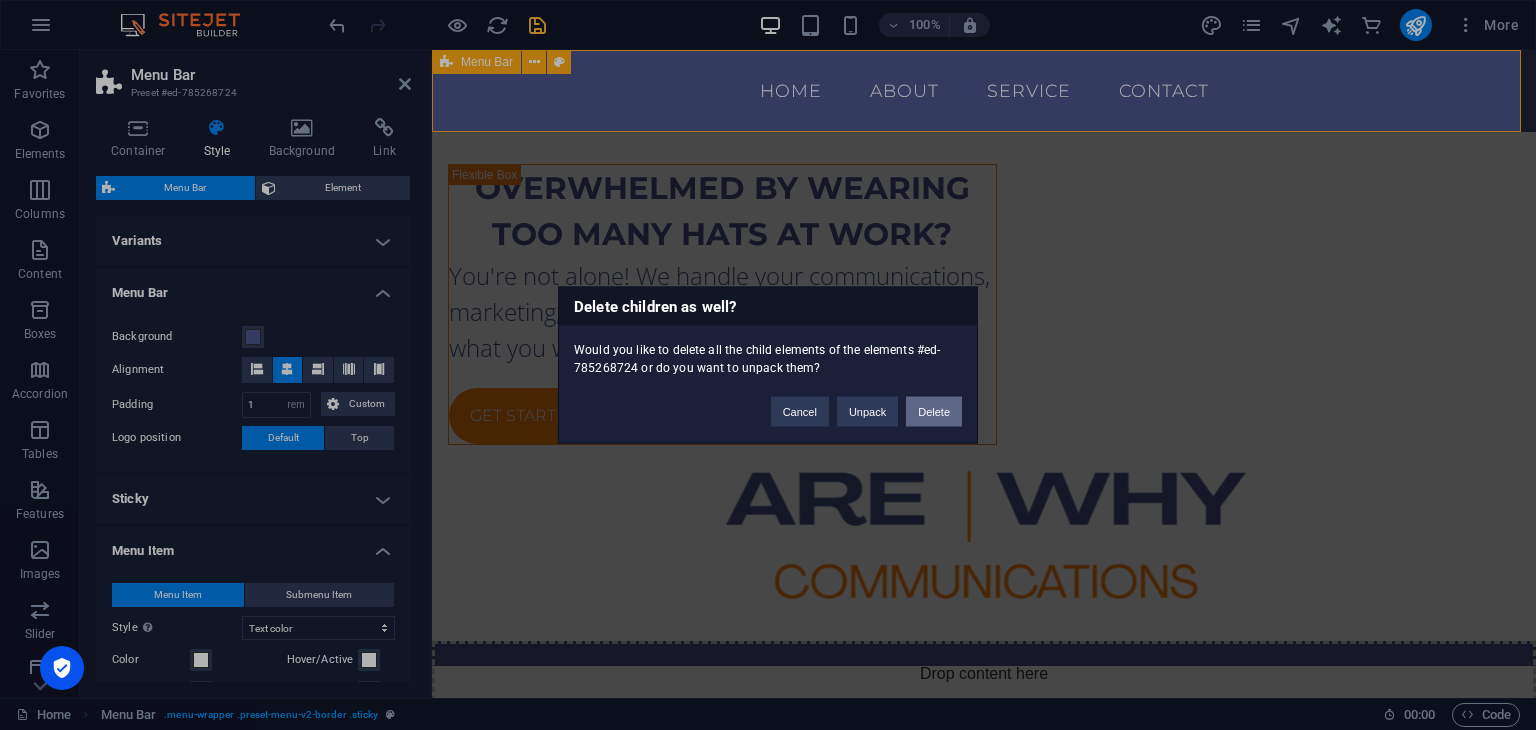 click on "Delete" at bounding box center (934, 412) 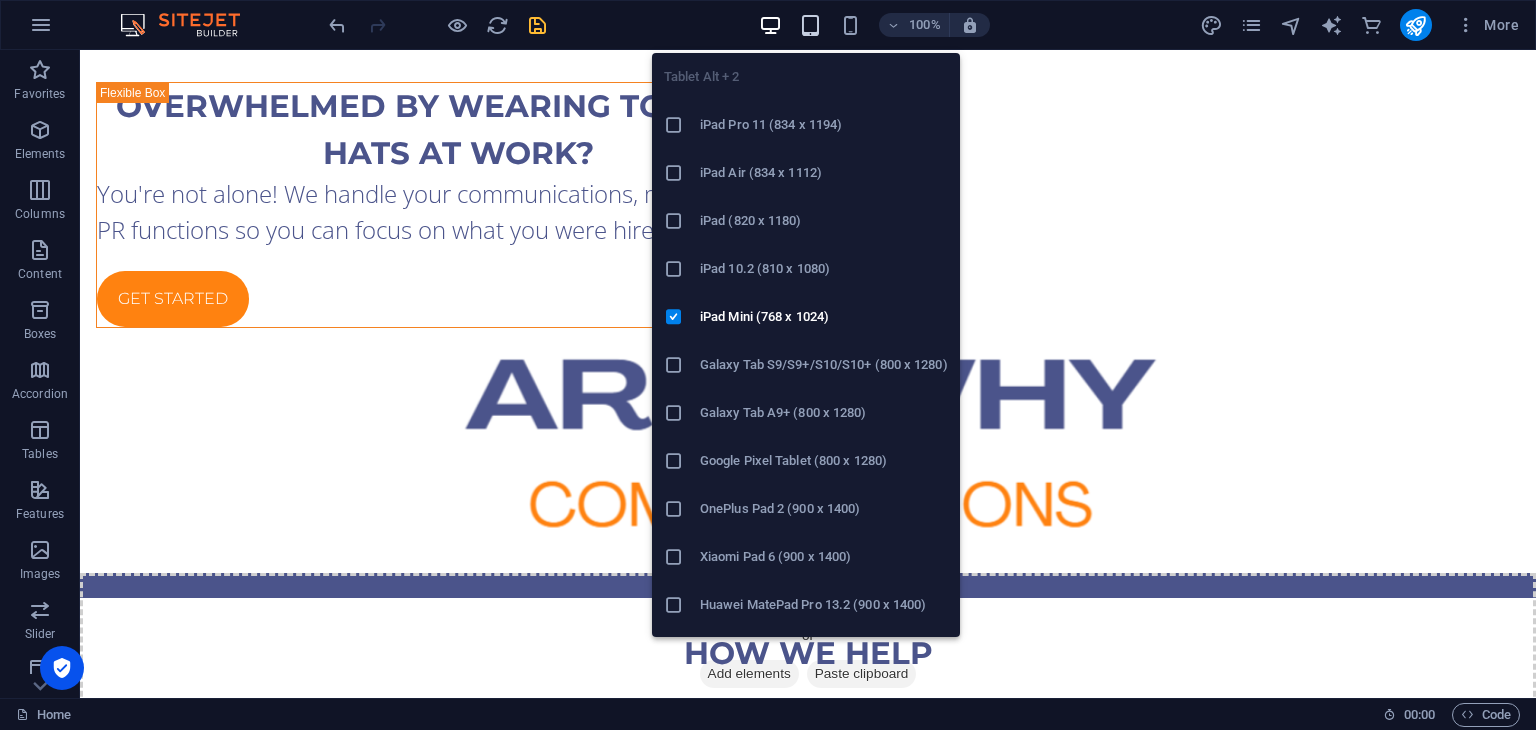 click at bounding box center [810, 25] 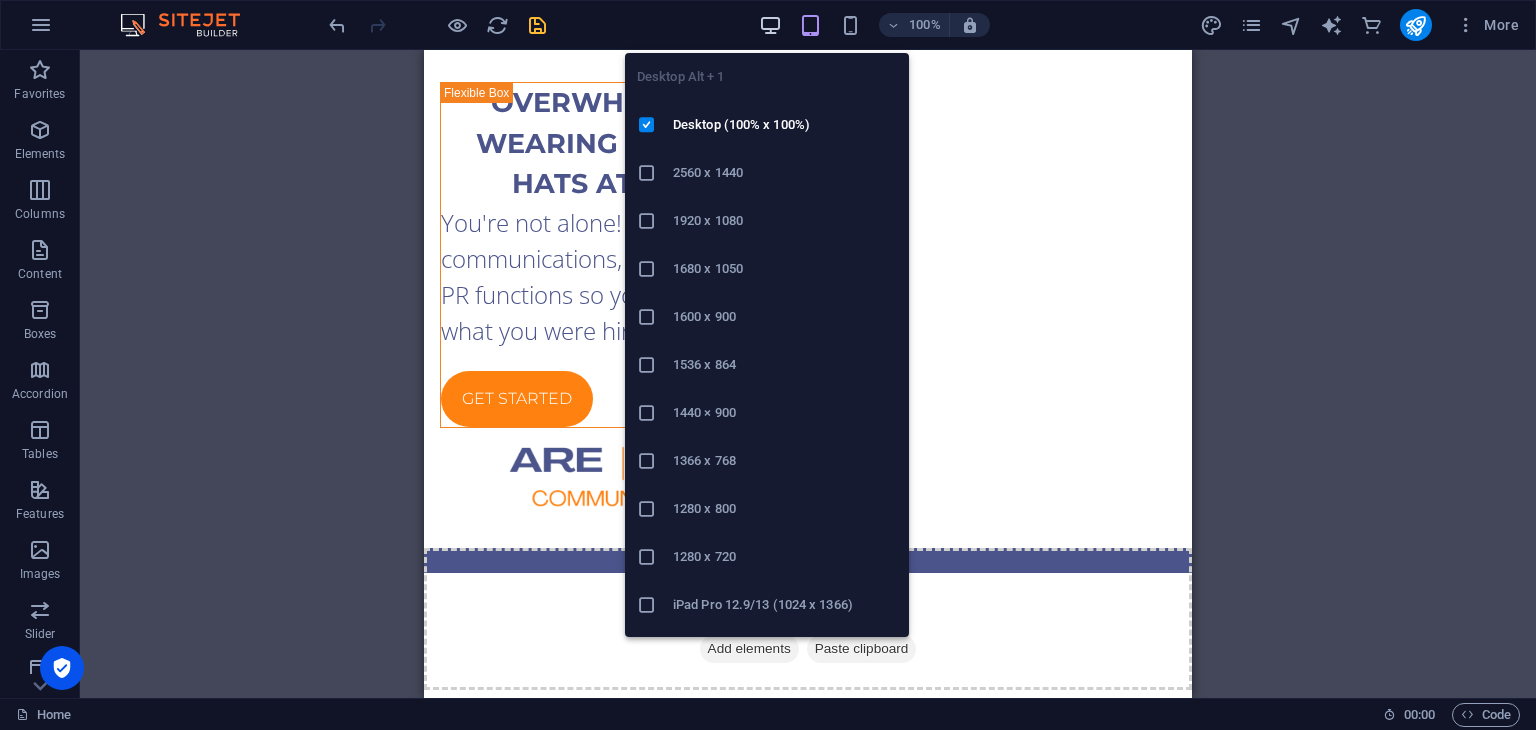 click at bounding box center [770, 25] 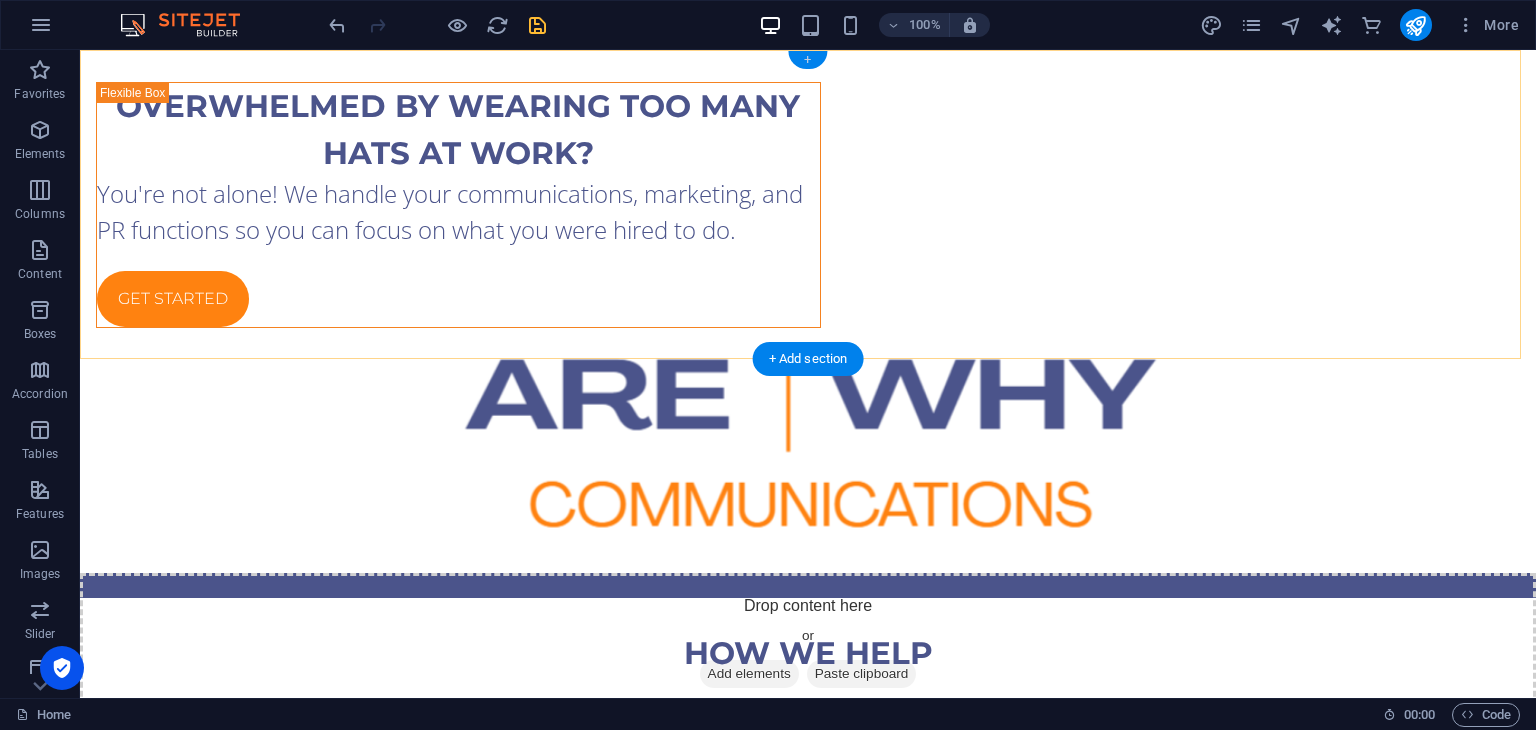 click on "+" at bounding box center [807, 60] 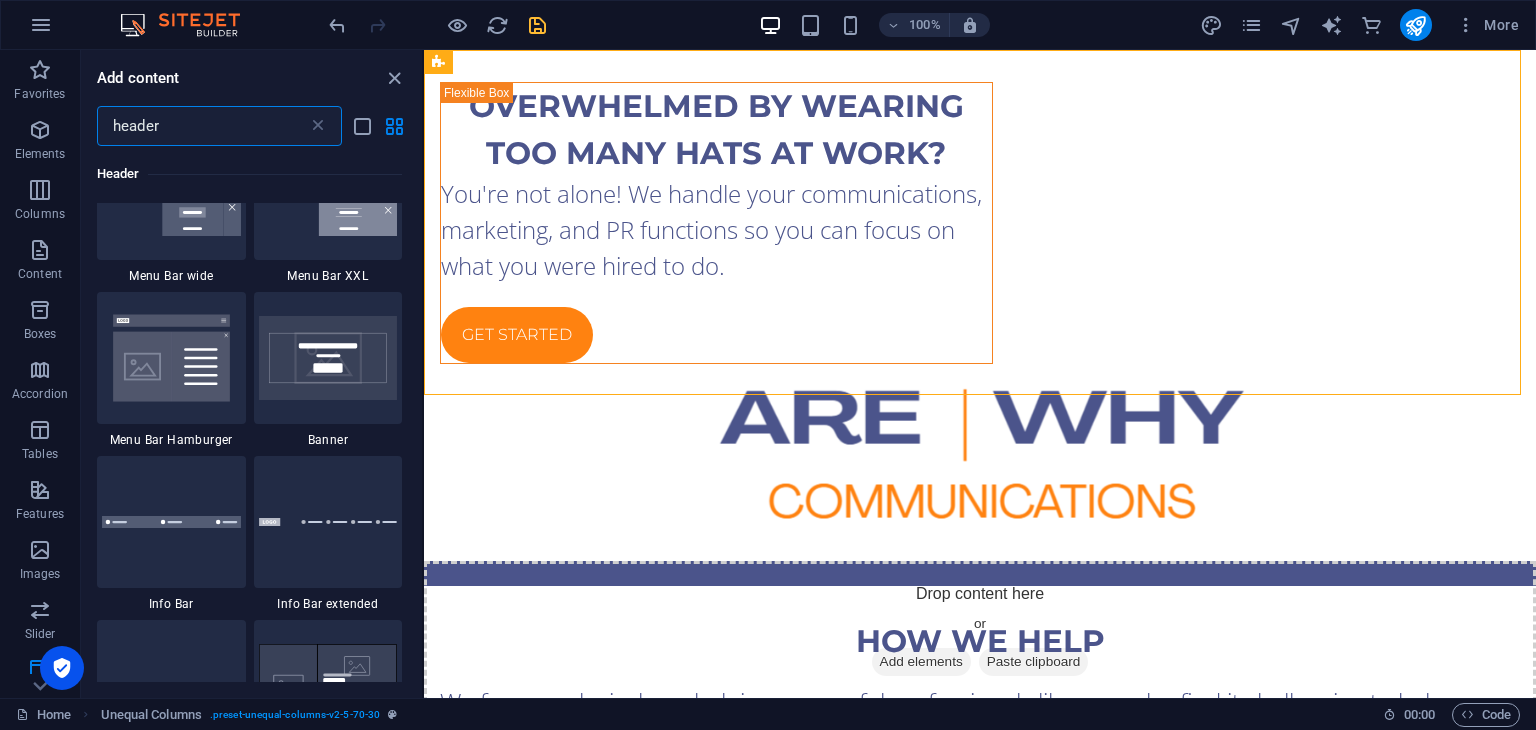 scroll, scrollTop: 793, scrollLeft: 0, axis: vertical 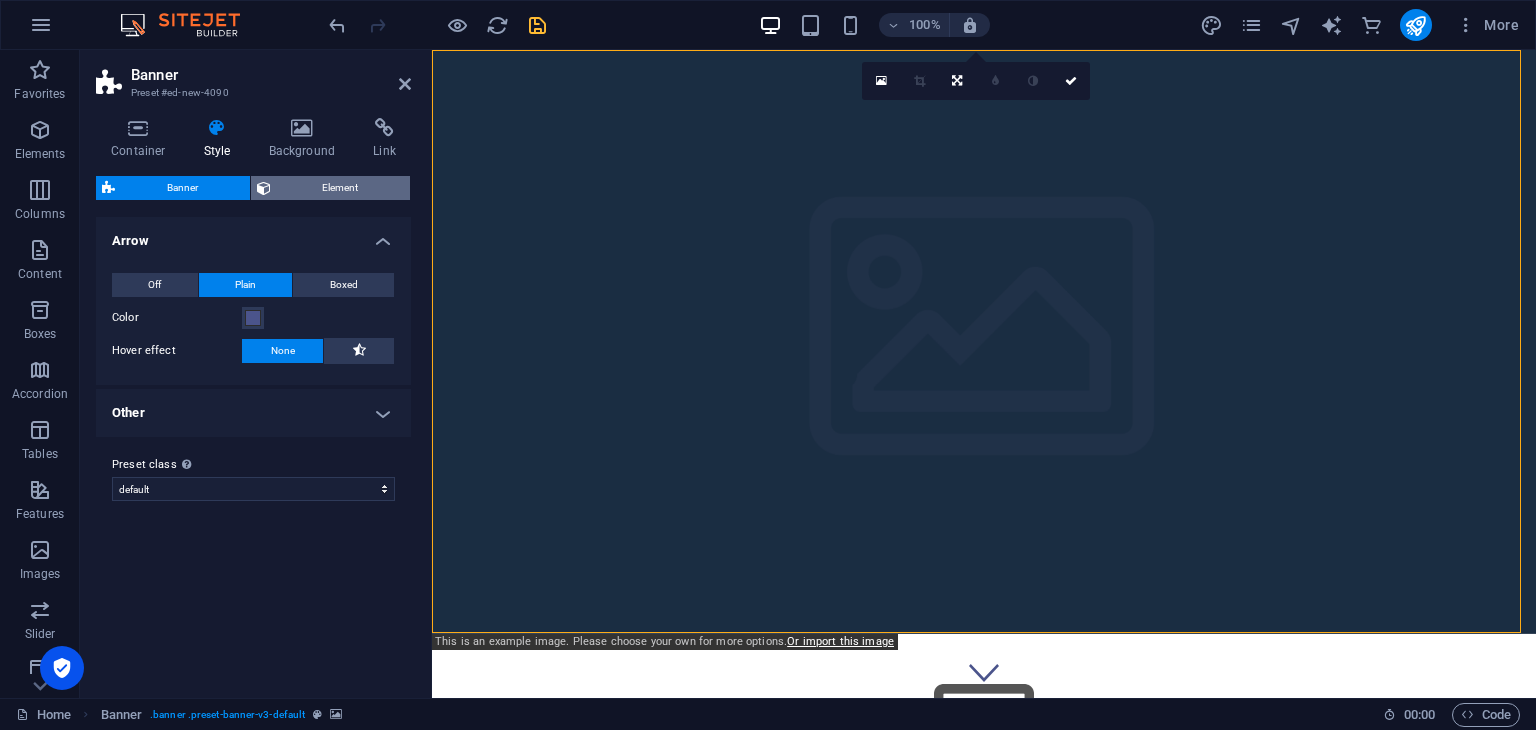 click on "Element" at bounding box center (341, 188) 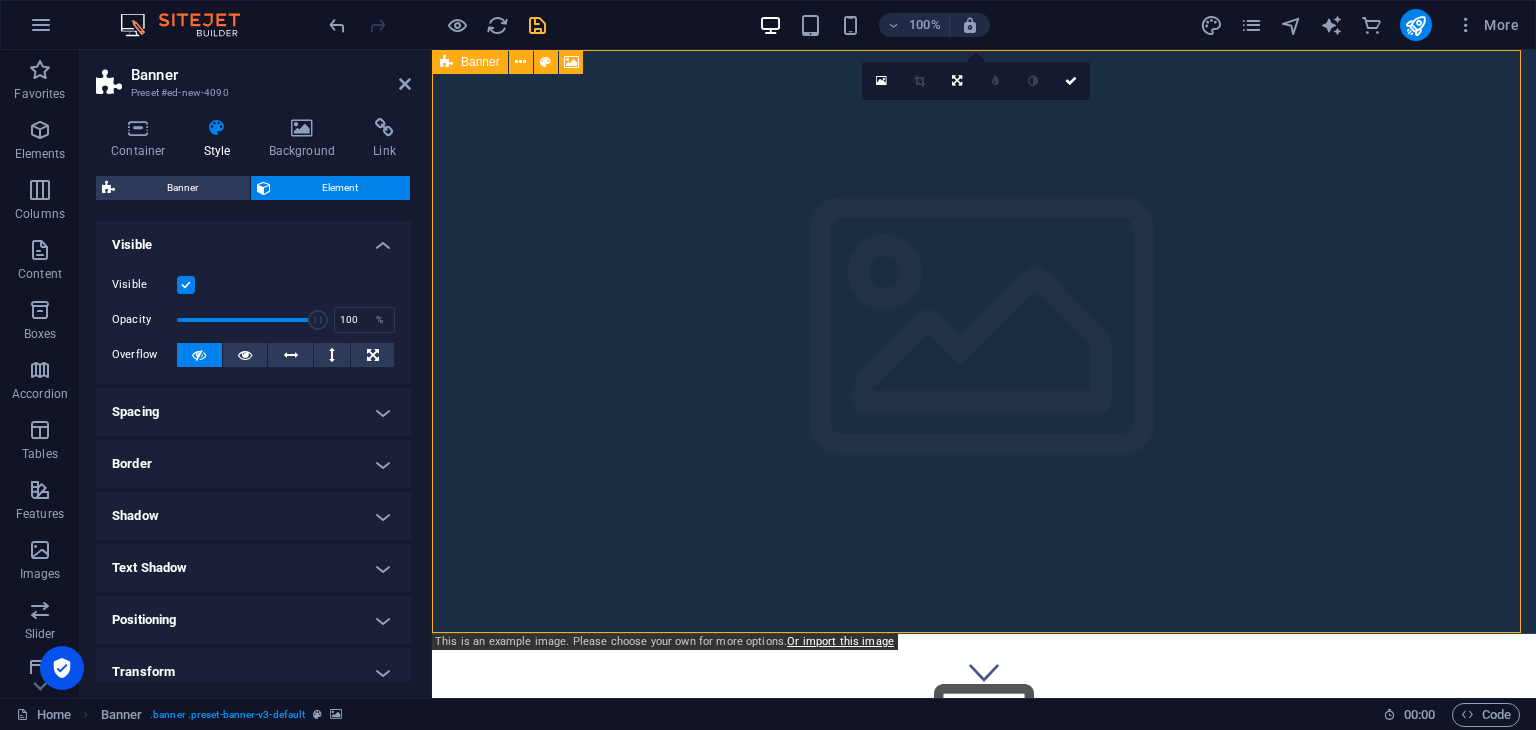 click at bounding box center (446, 62) 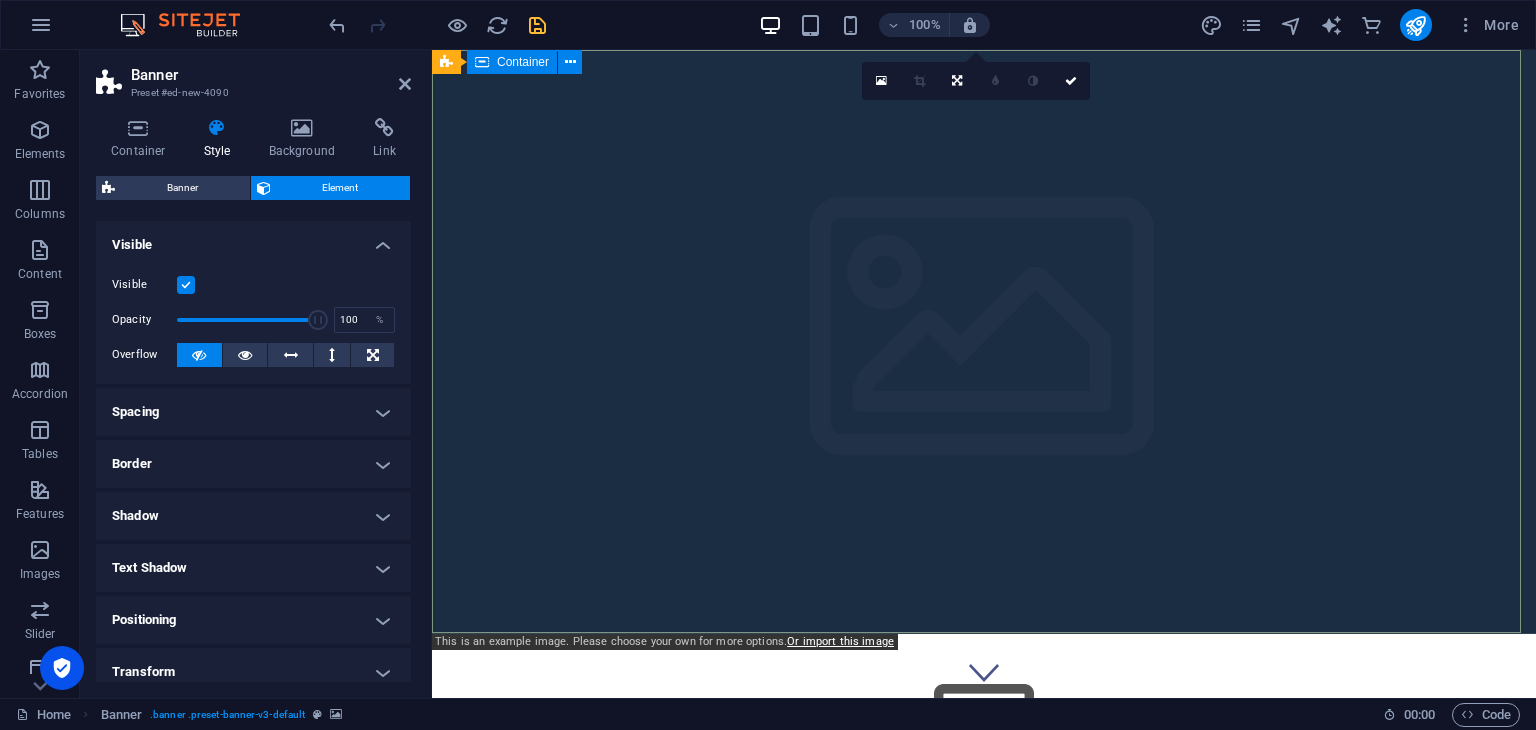 type 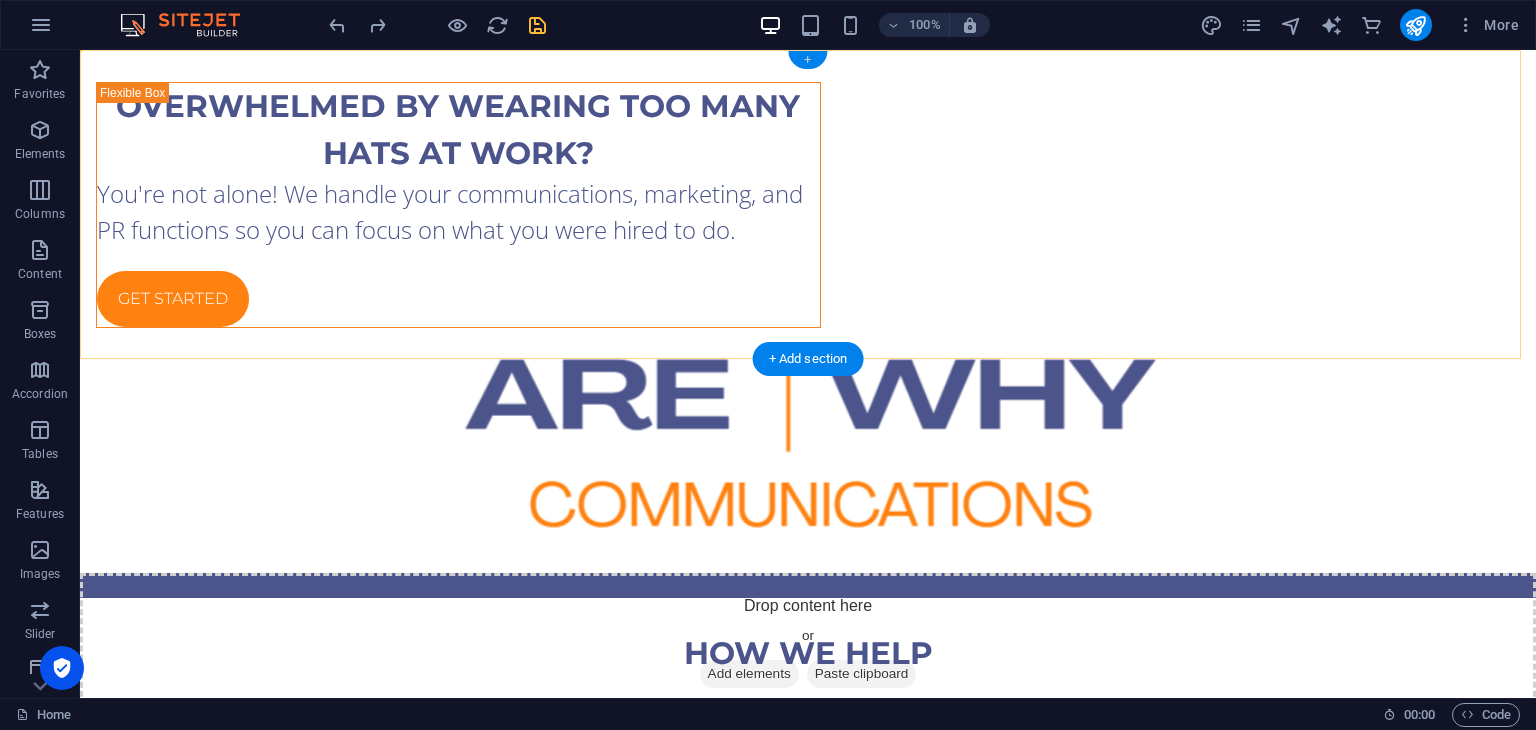 click on "+" at bounding box center [807, 60] 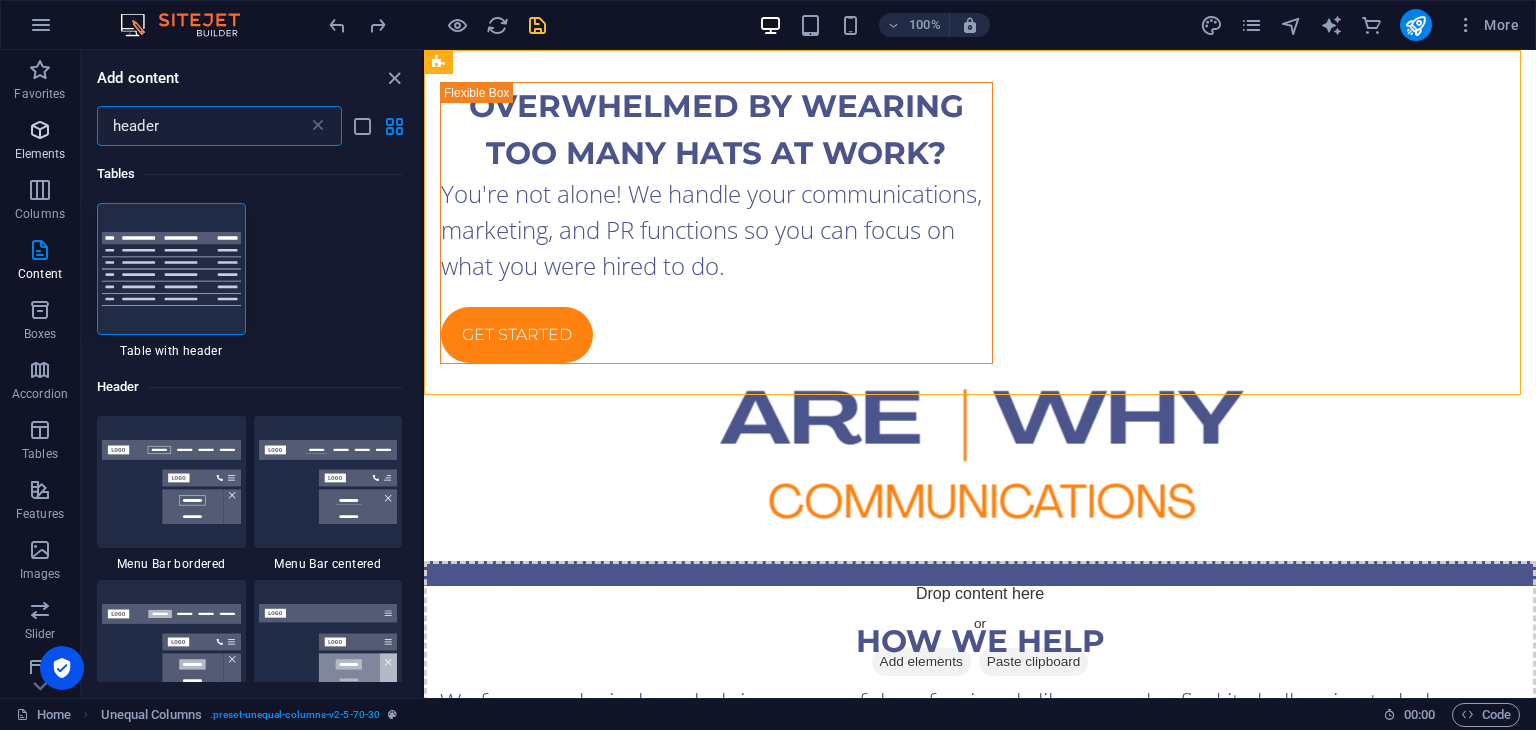 drag, startPoint x: 183, startPoint y: 133, endPoint x: 35, endPoint y: 128, distance: 148.08444 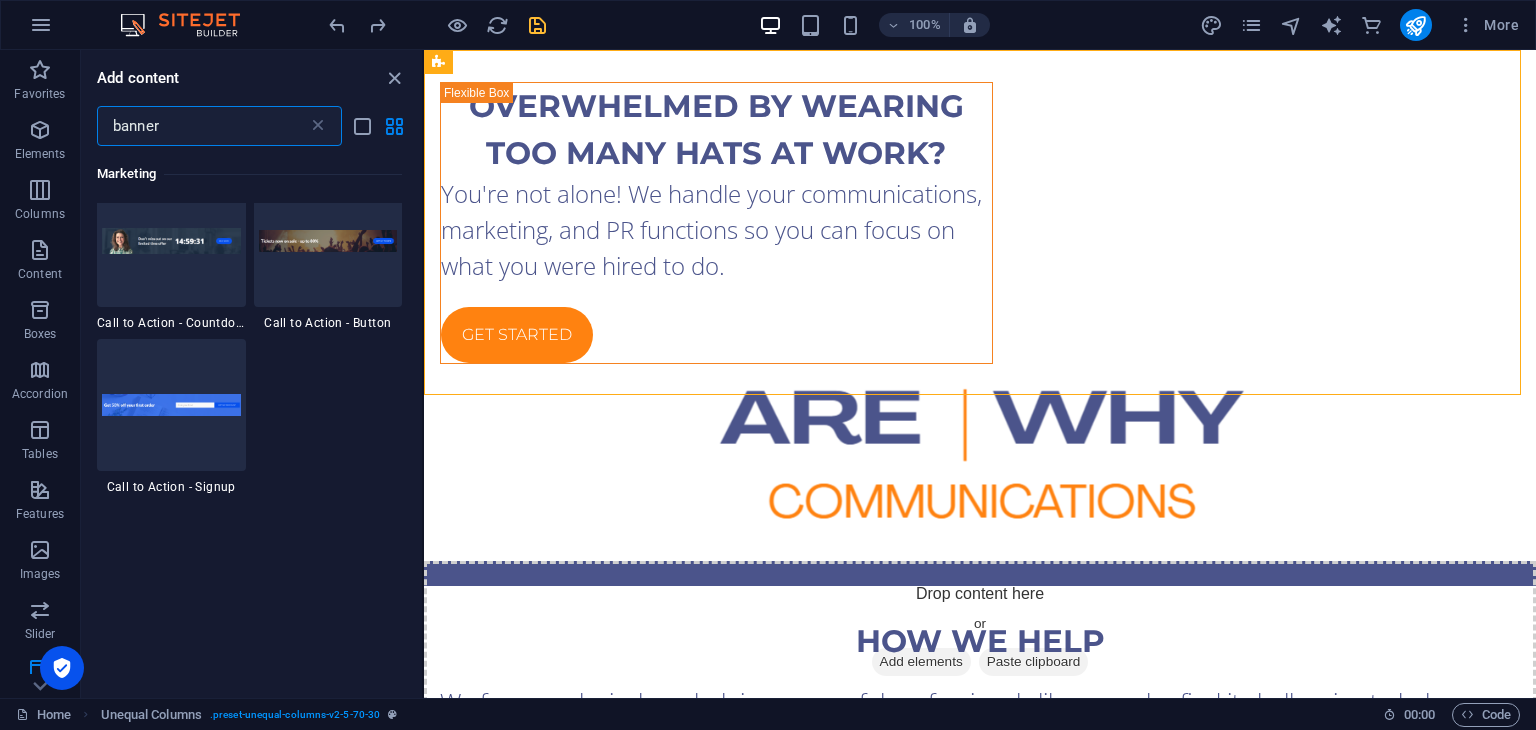 scroll, scrollTop: 0, scrollLeft: 0, axis: both 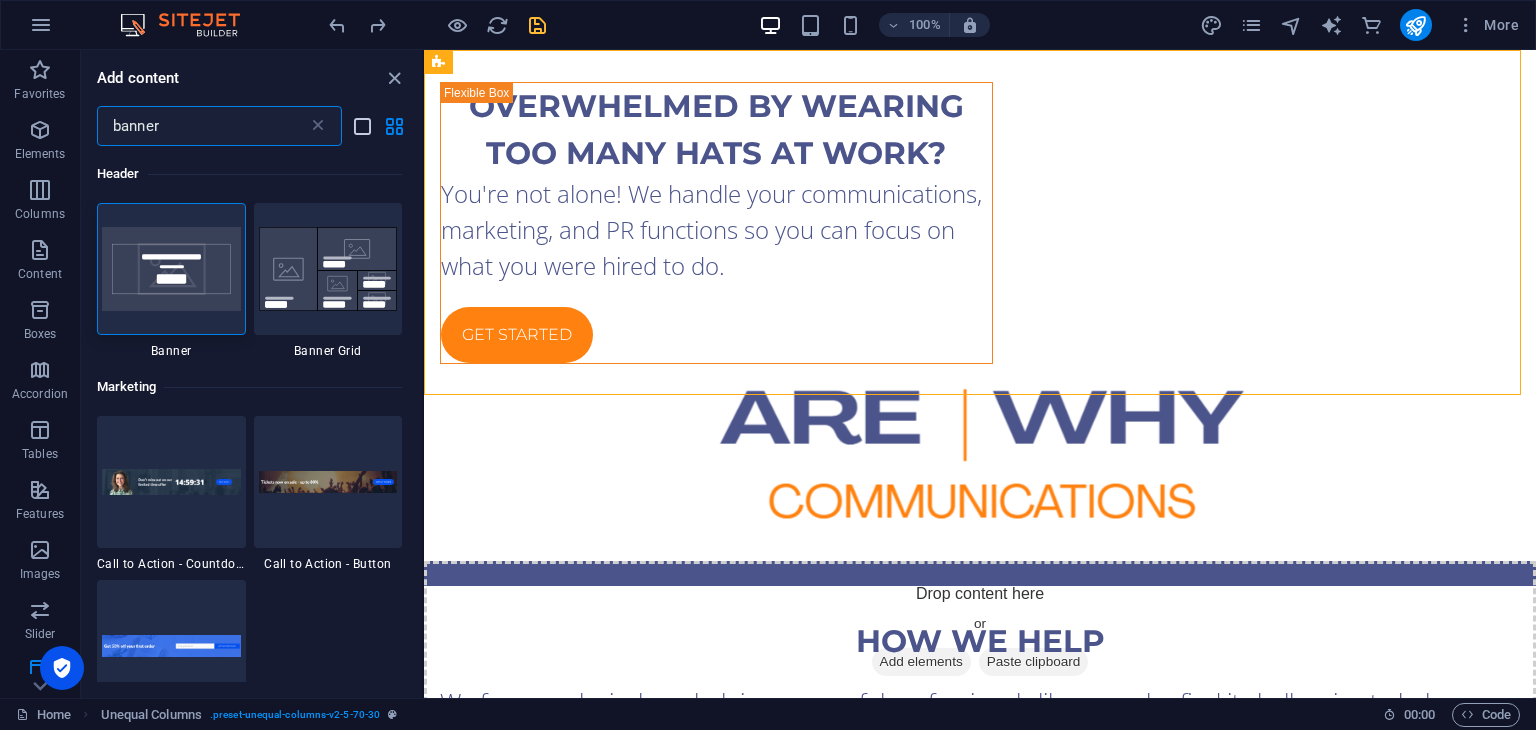click at bounding box center [362, 126] 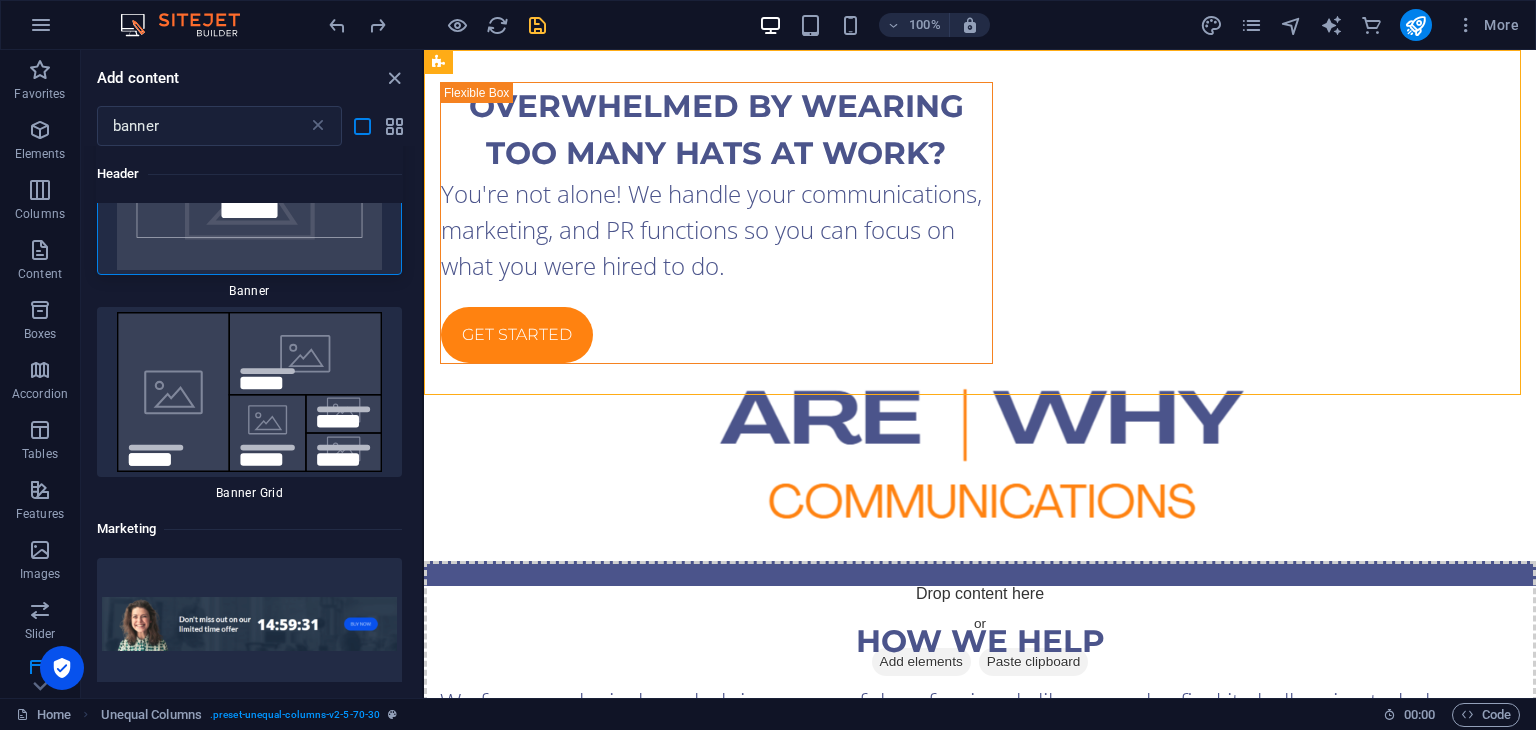scroll, scrollTop: 0, scrollLeft: 0, axis: both 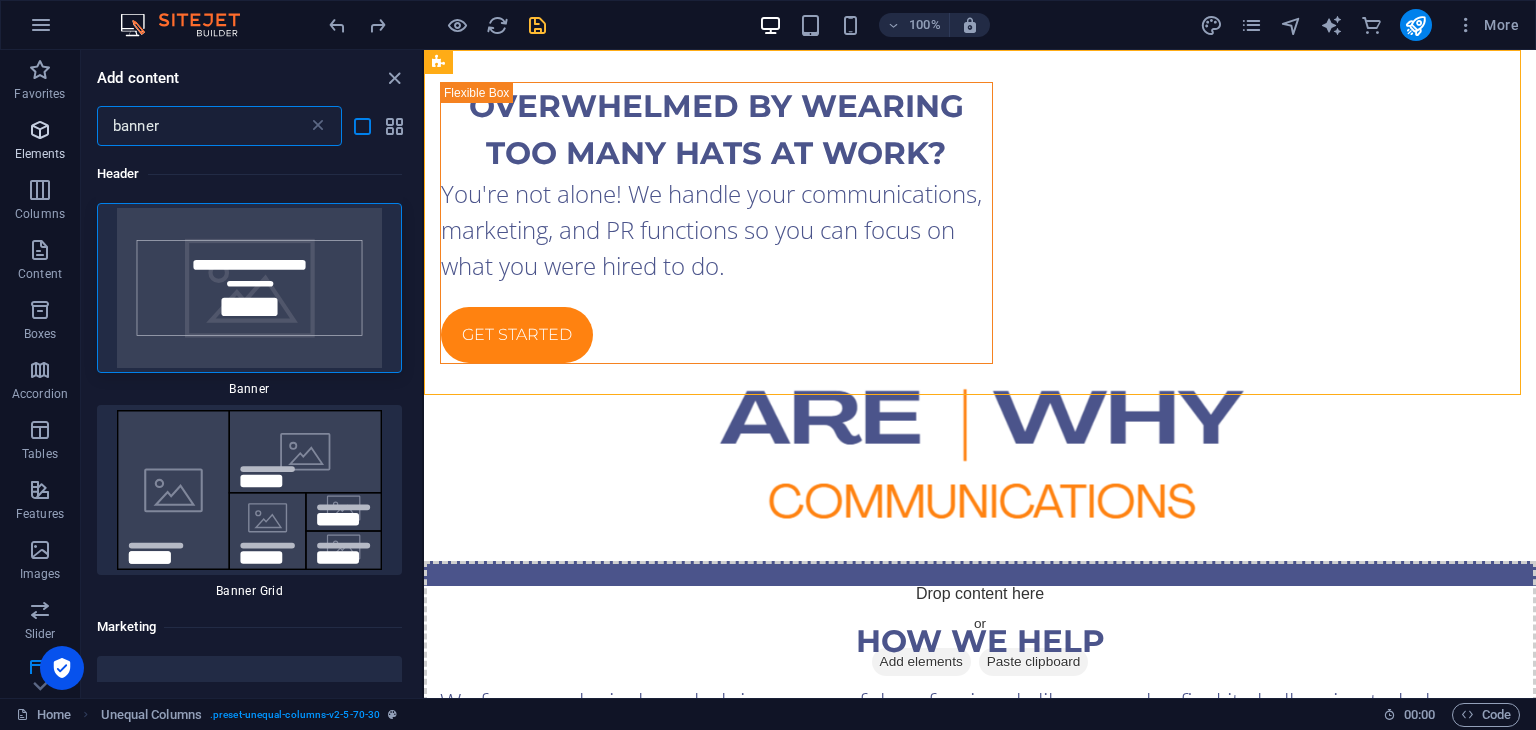 drag, startPoint x: 204, startPoint y: 121, endPoint x: 33, endPoint y: 115, distance: 171.10522 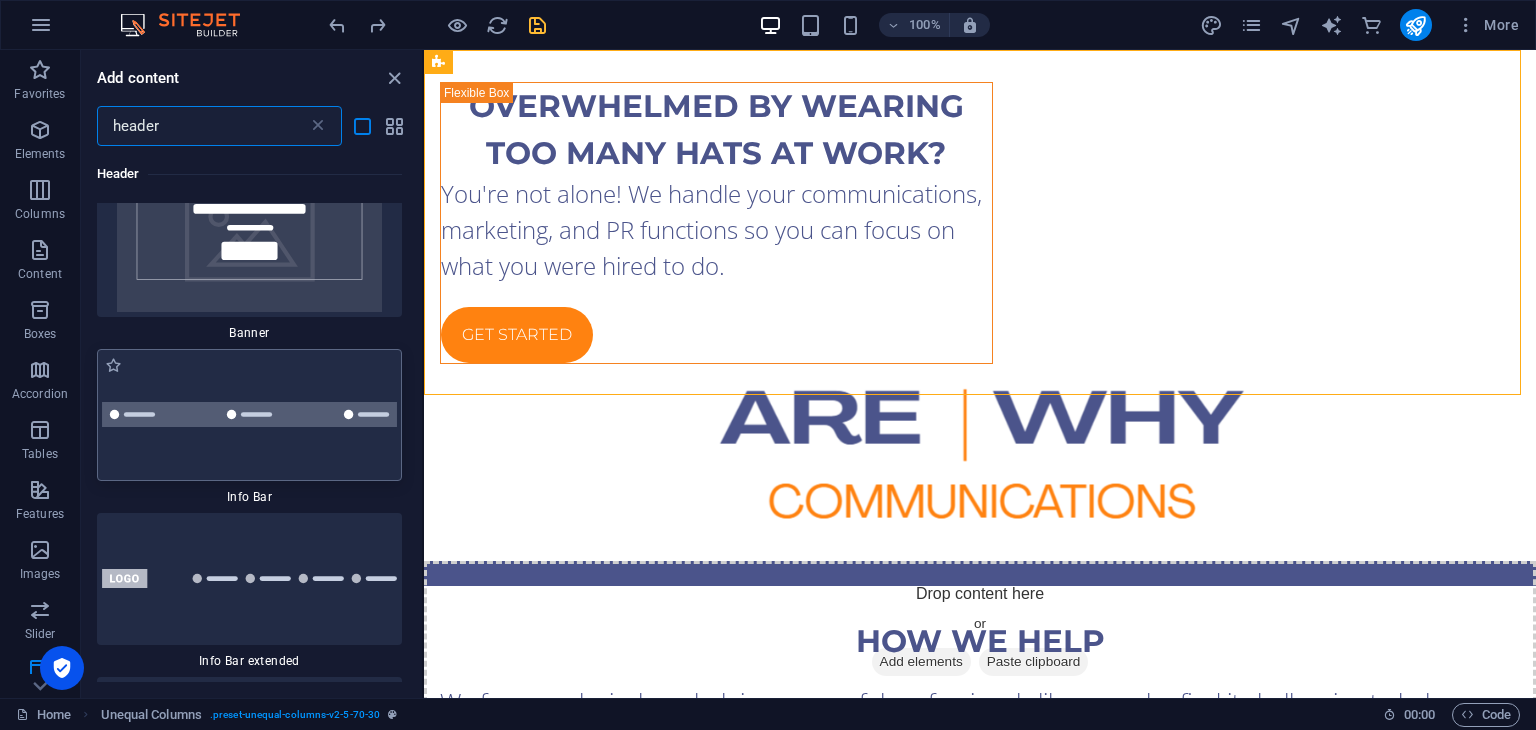 scroll, scrollTop: 2112, scrollLeft: 0, axis: vertical 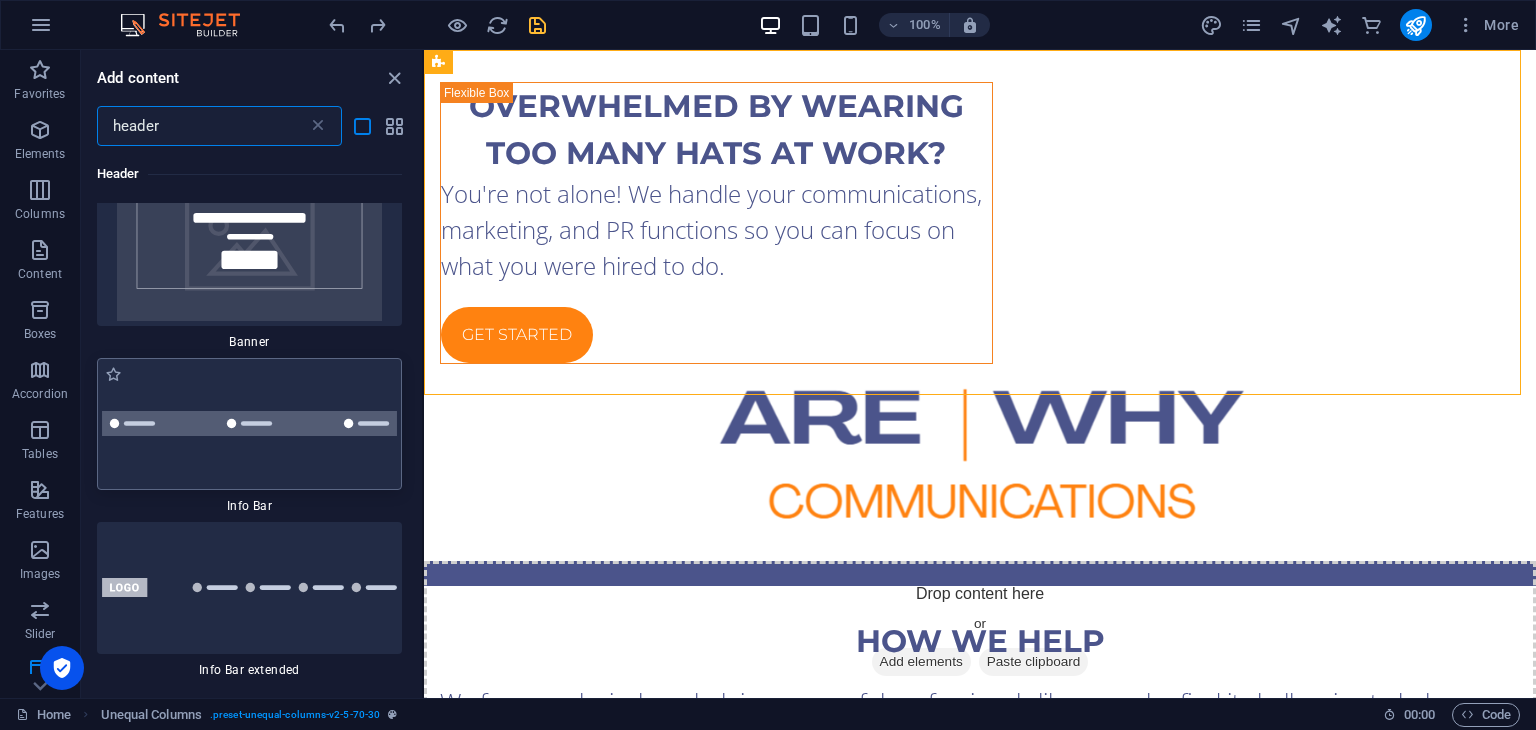 type on "header" 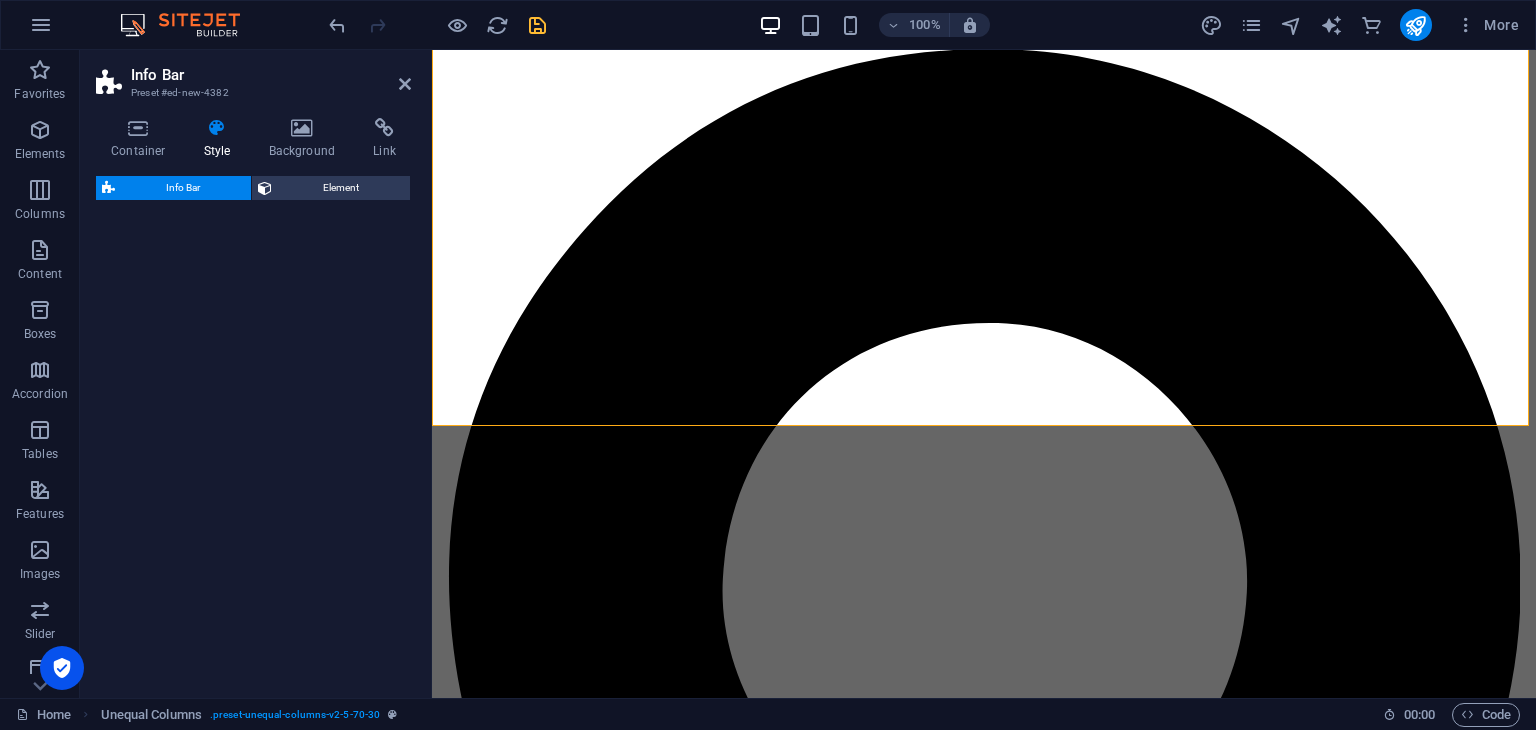 scroll, scrollTop: 3380, scrollLeft: 0, axis: vertical 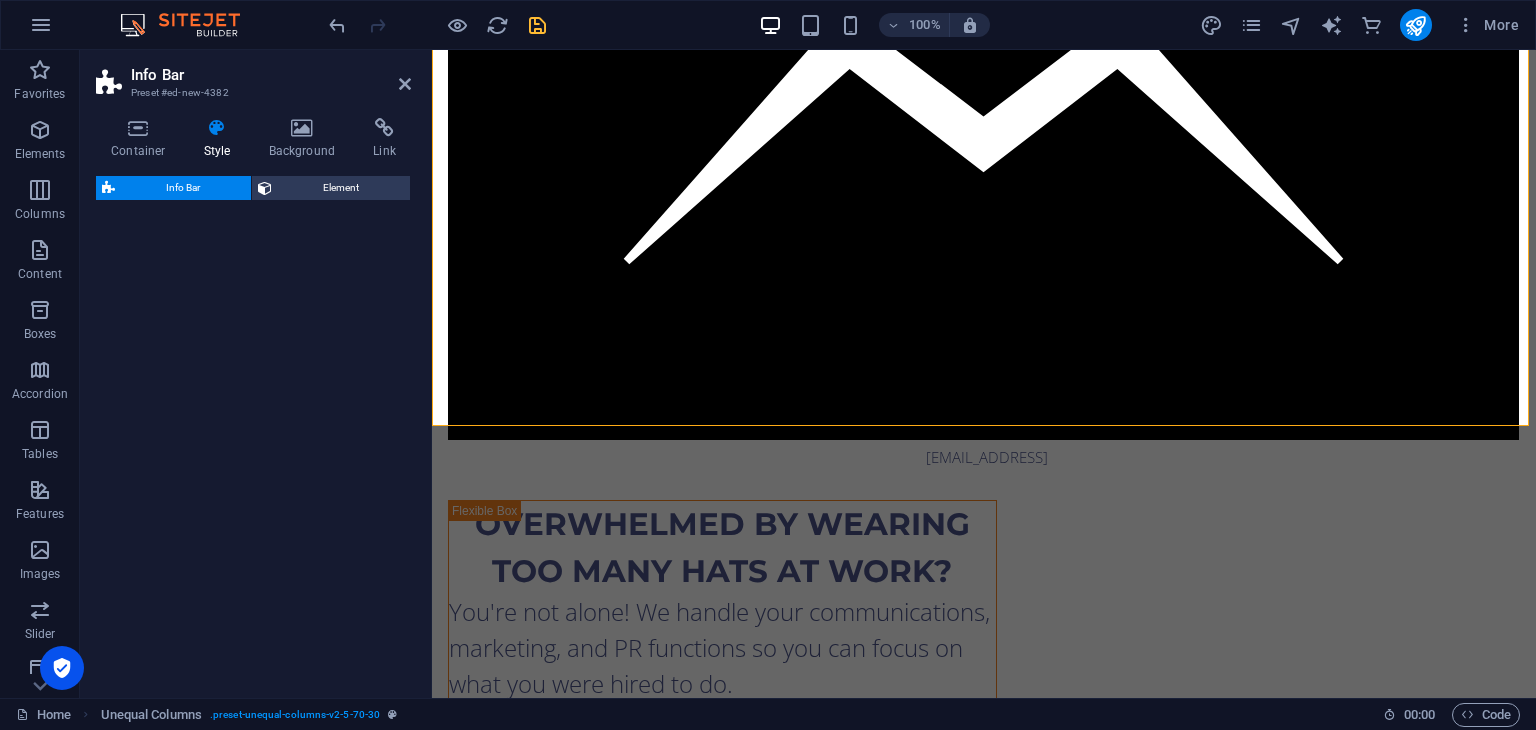 select on "rem" 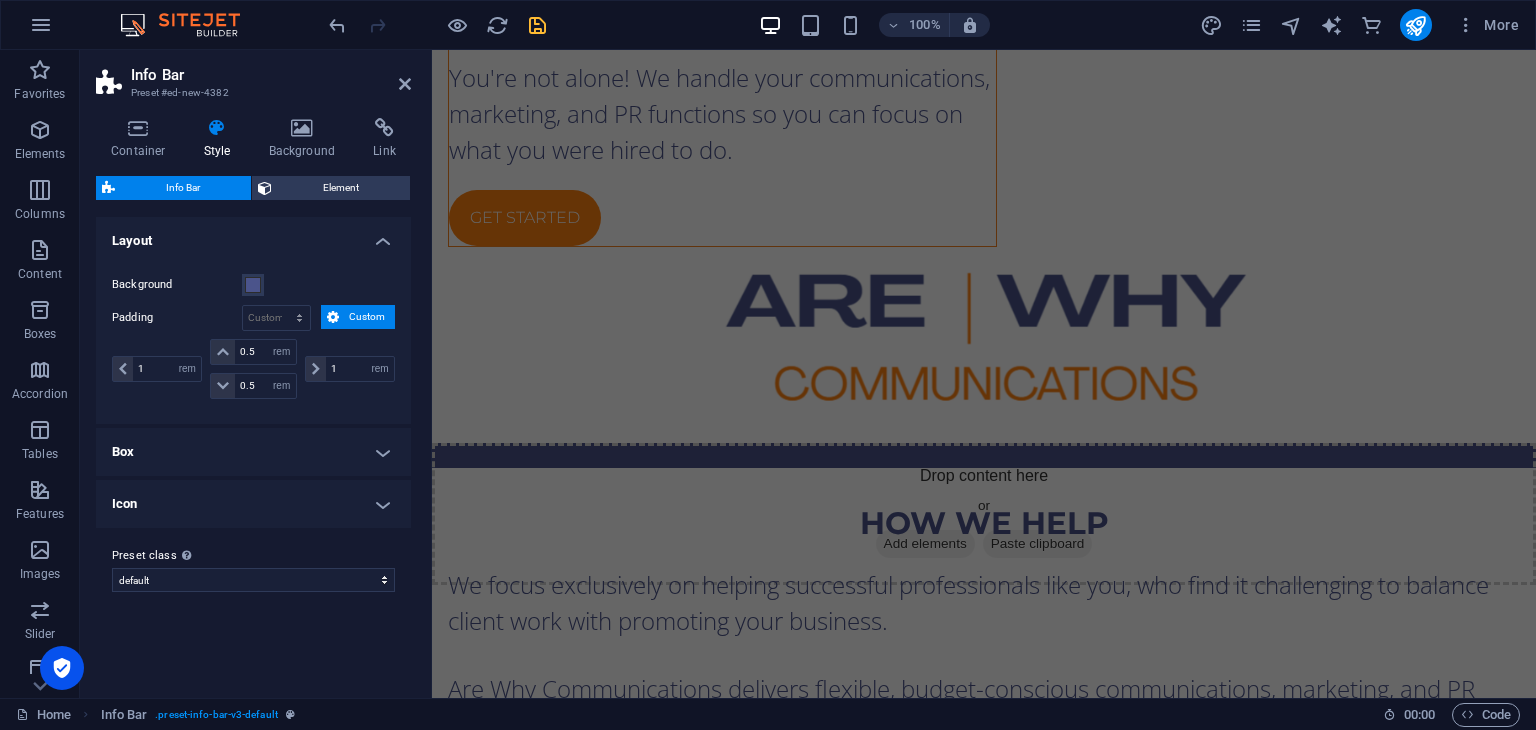 scroll, scrollTop: 0, scrollLeft: 0, axis: both 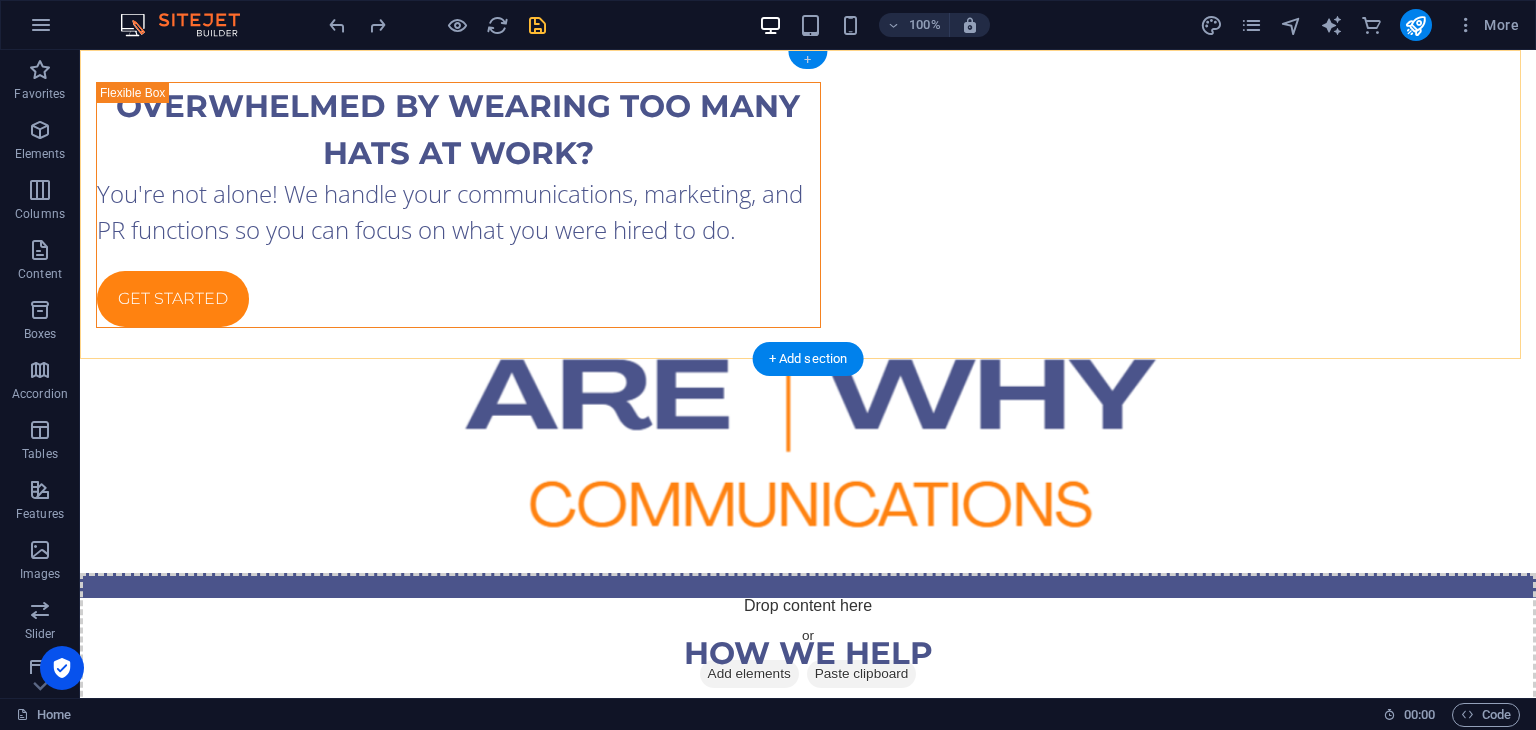 click on "+" at bounding box center [807, 60] 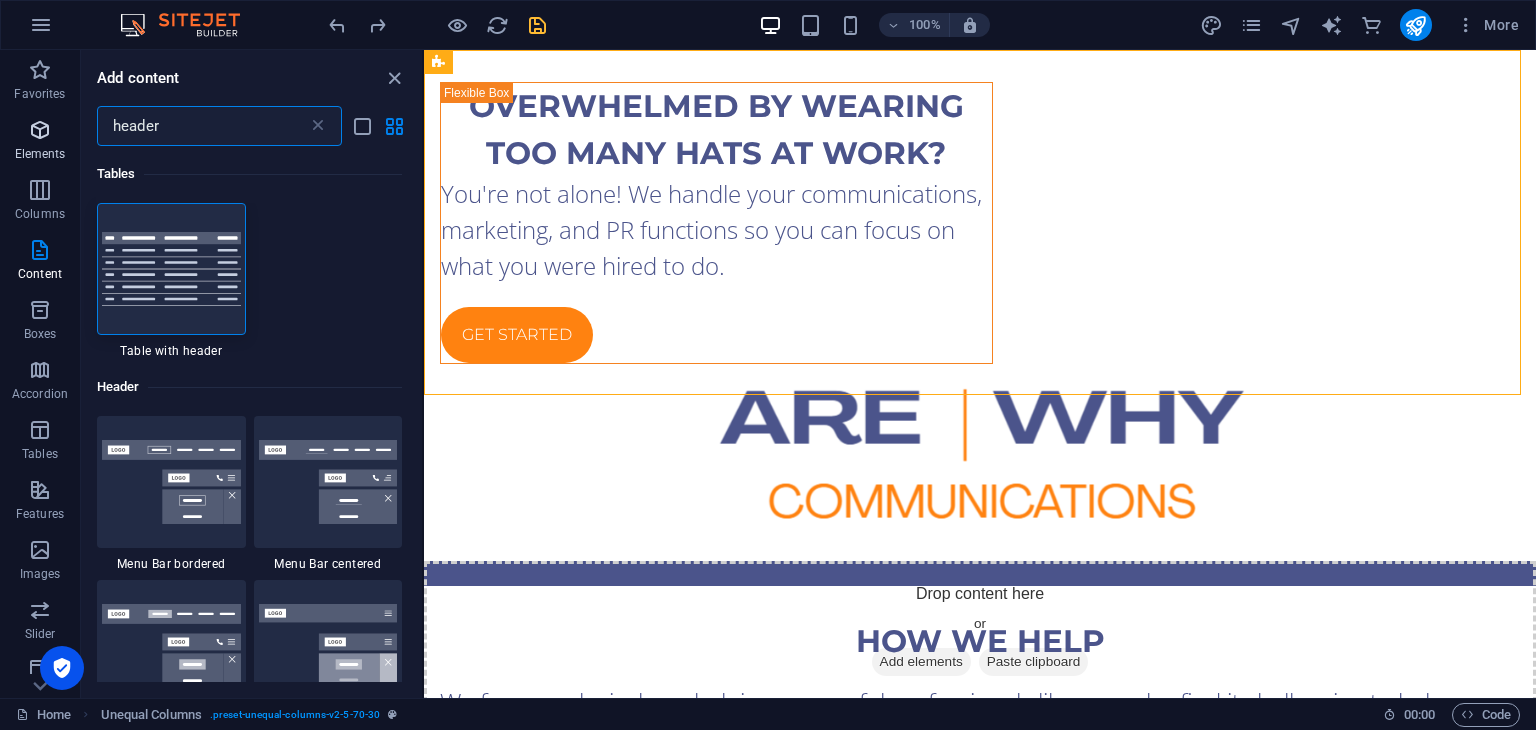 drag, startPoint x: 53, startPoint y: 130, endPoint x: 0, endPoint y: 128, distance: 53.037724 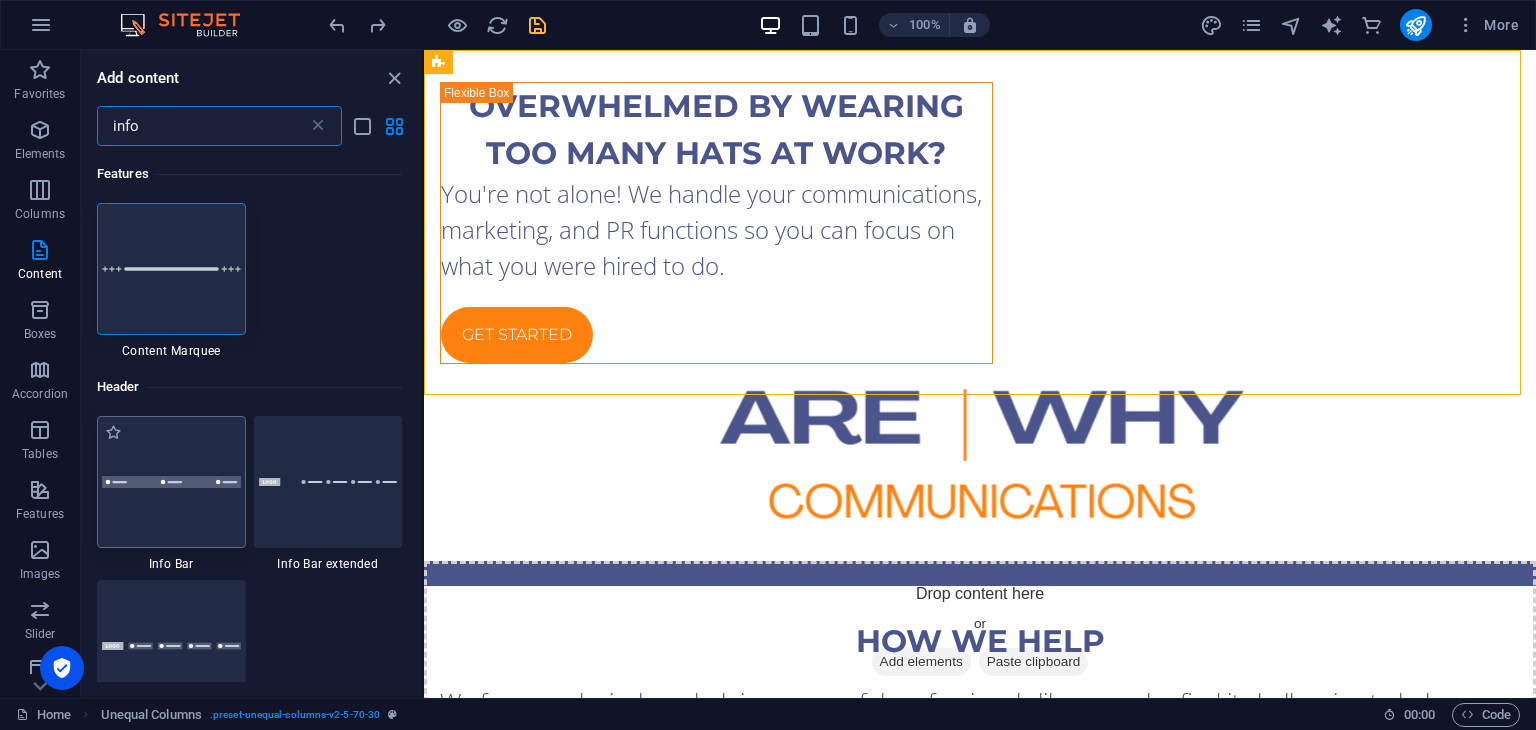 type on "info" 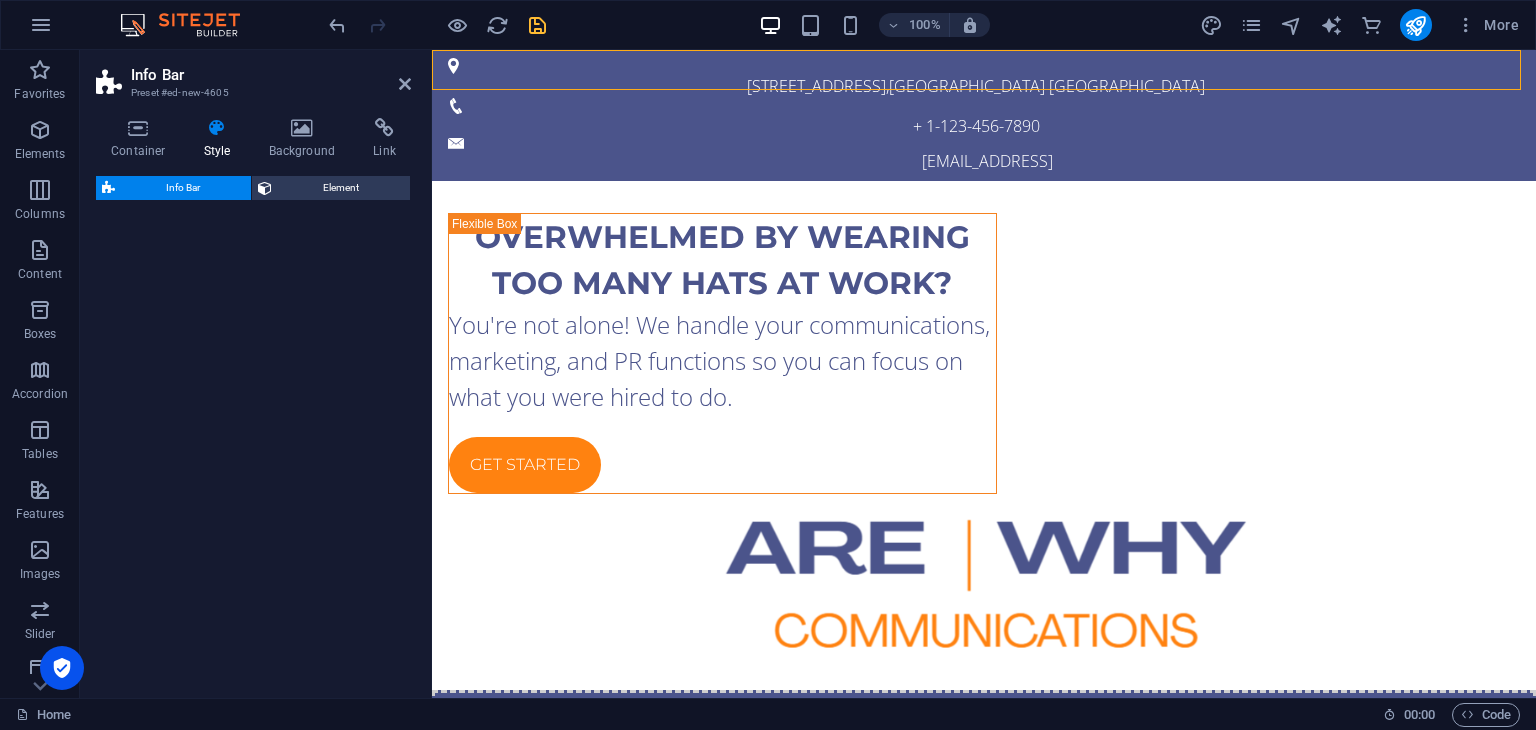 select on "rem" 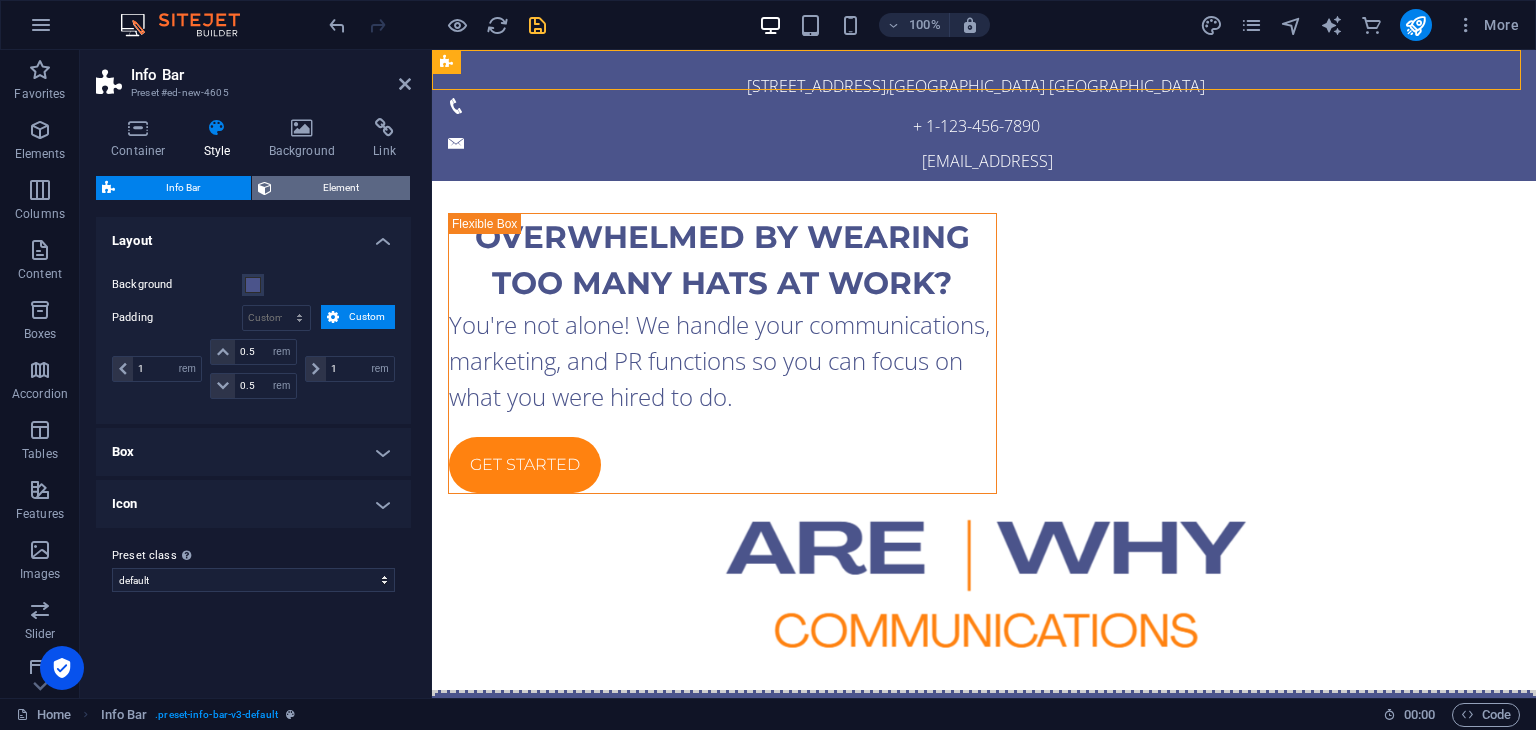 click on "Element" at bounding box center (341, 188) 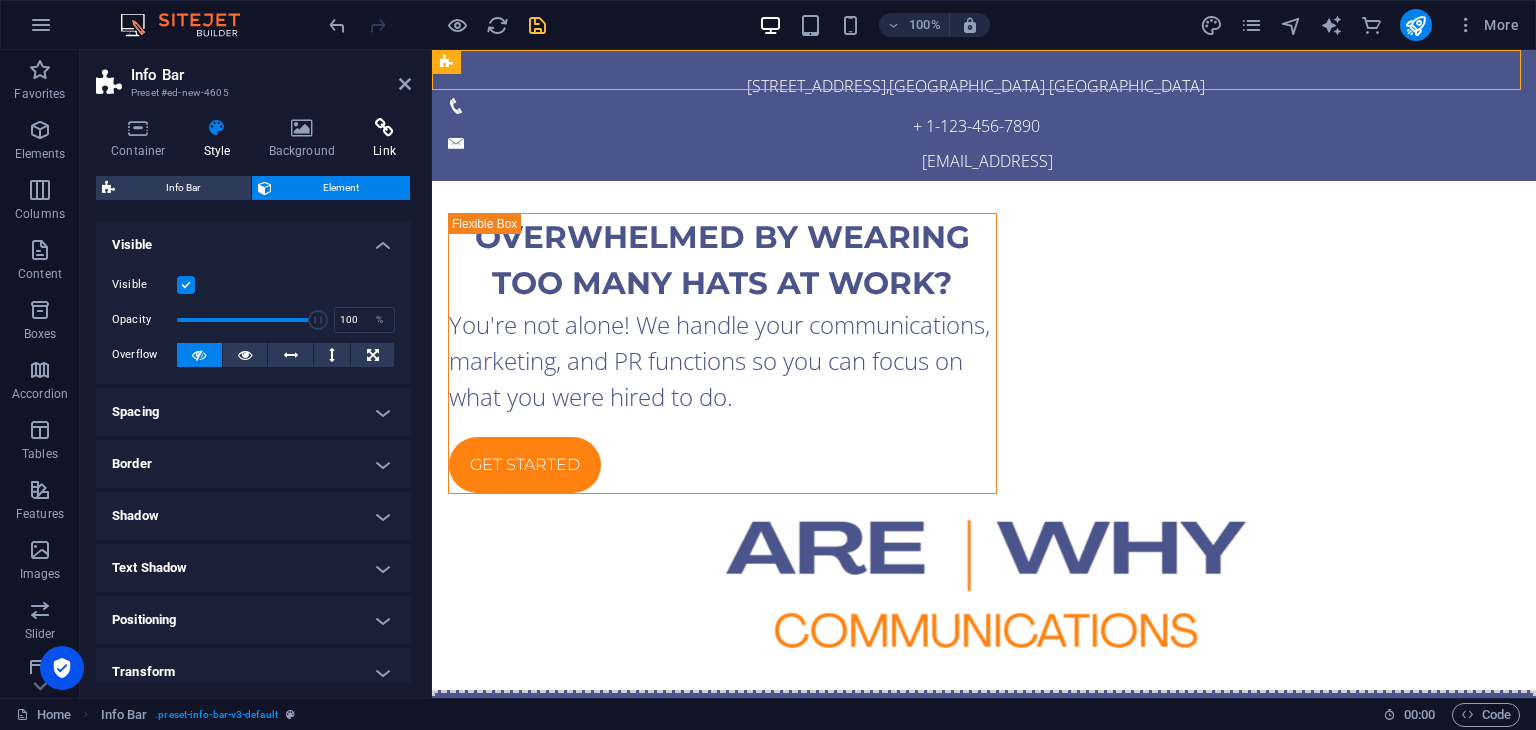 click at bounding box center [384, 128] 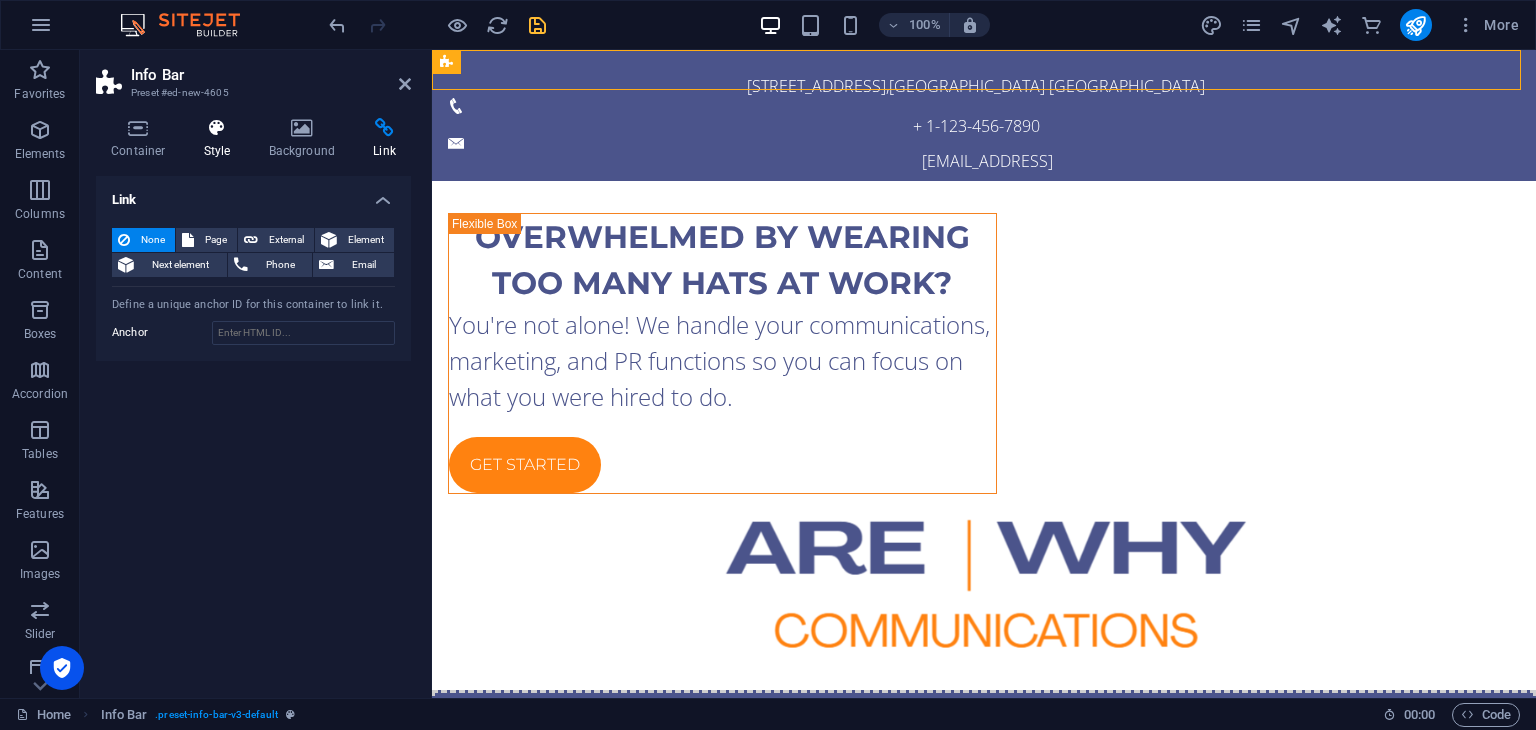 click on "Style" at bounding box center [221, 139] 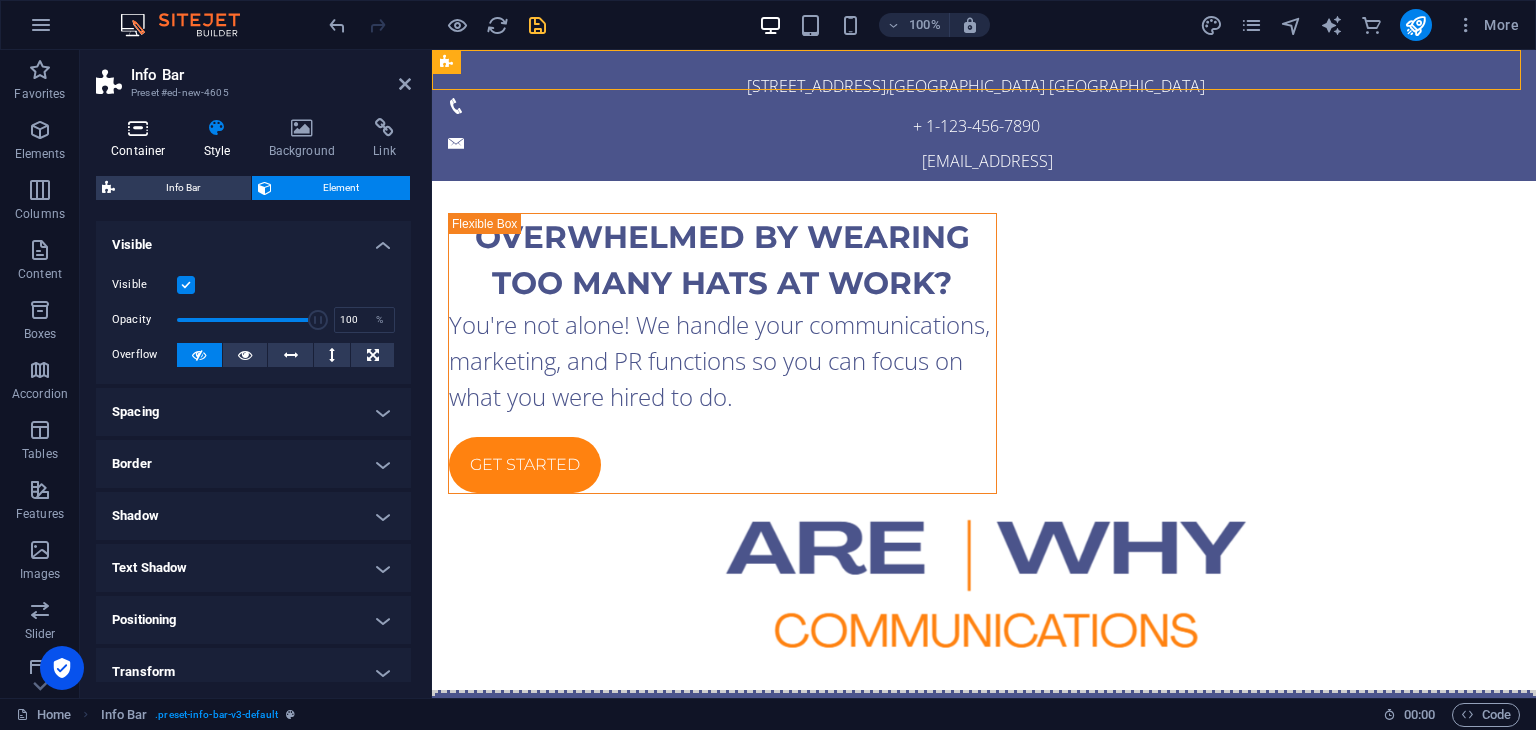 click at bounding box center [138, 128] 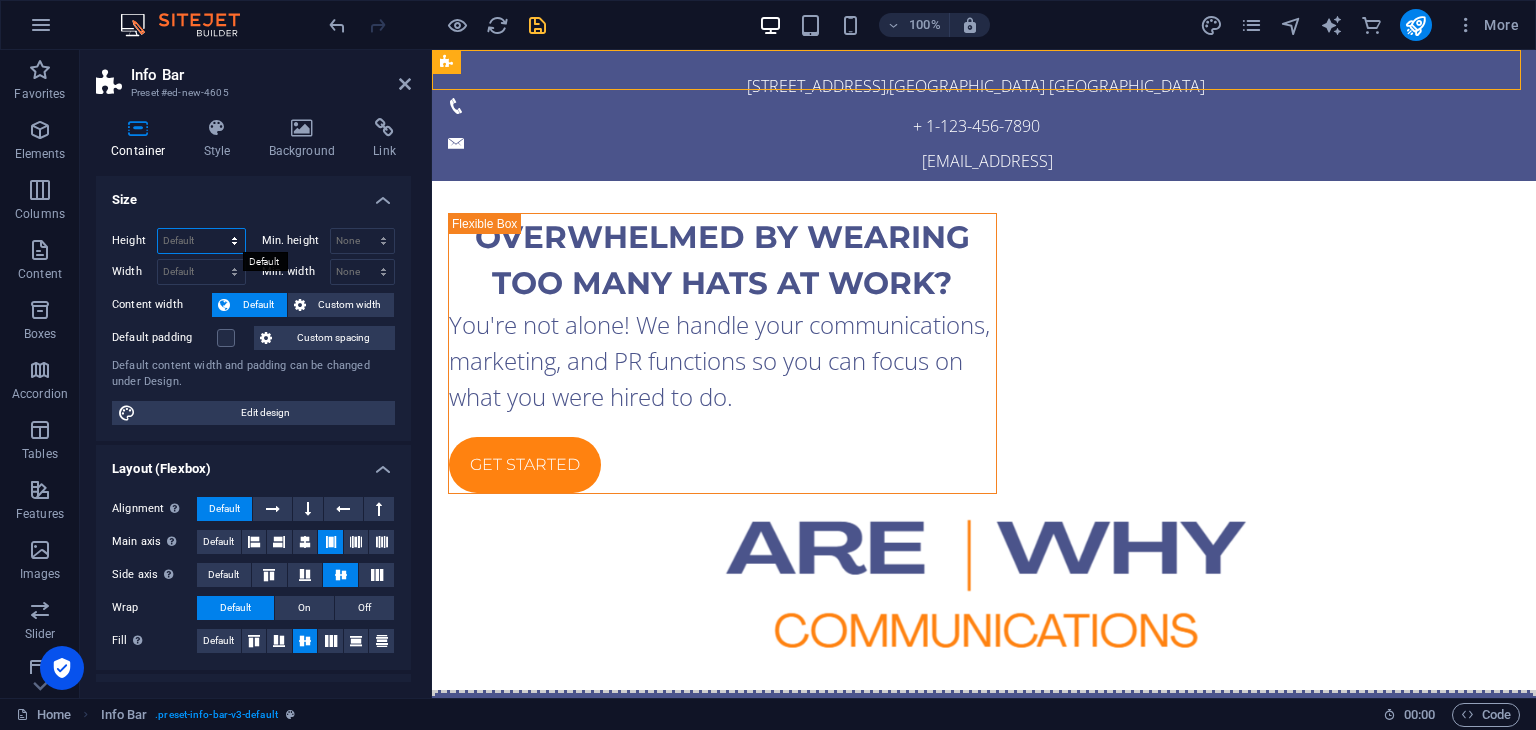 click on "Default px rem % vh vw" at bounding box center (201, 241) 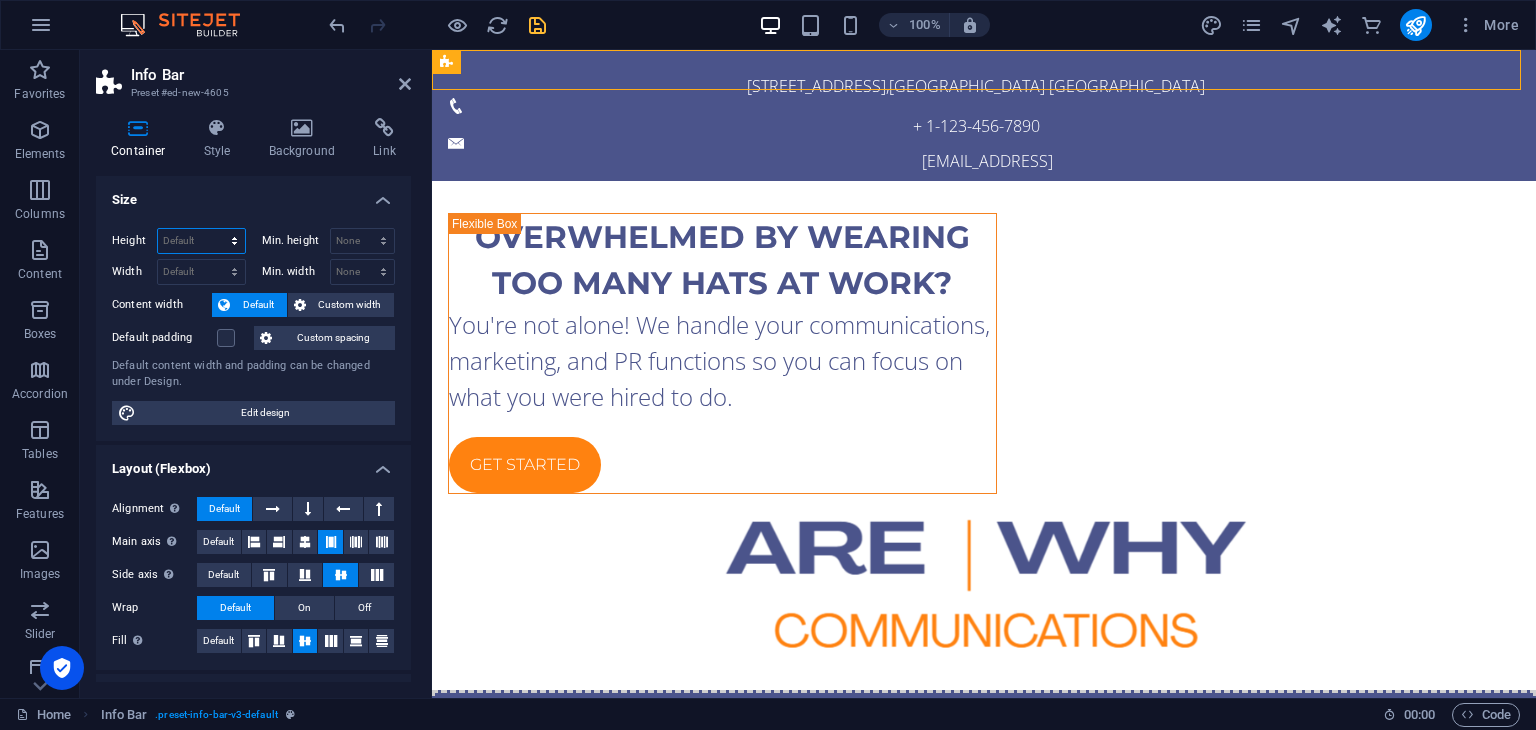 select on "px" 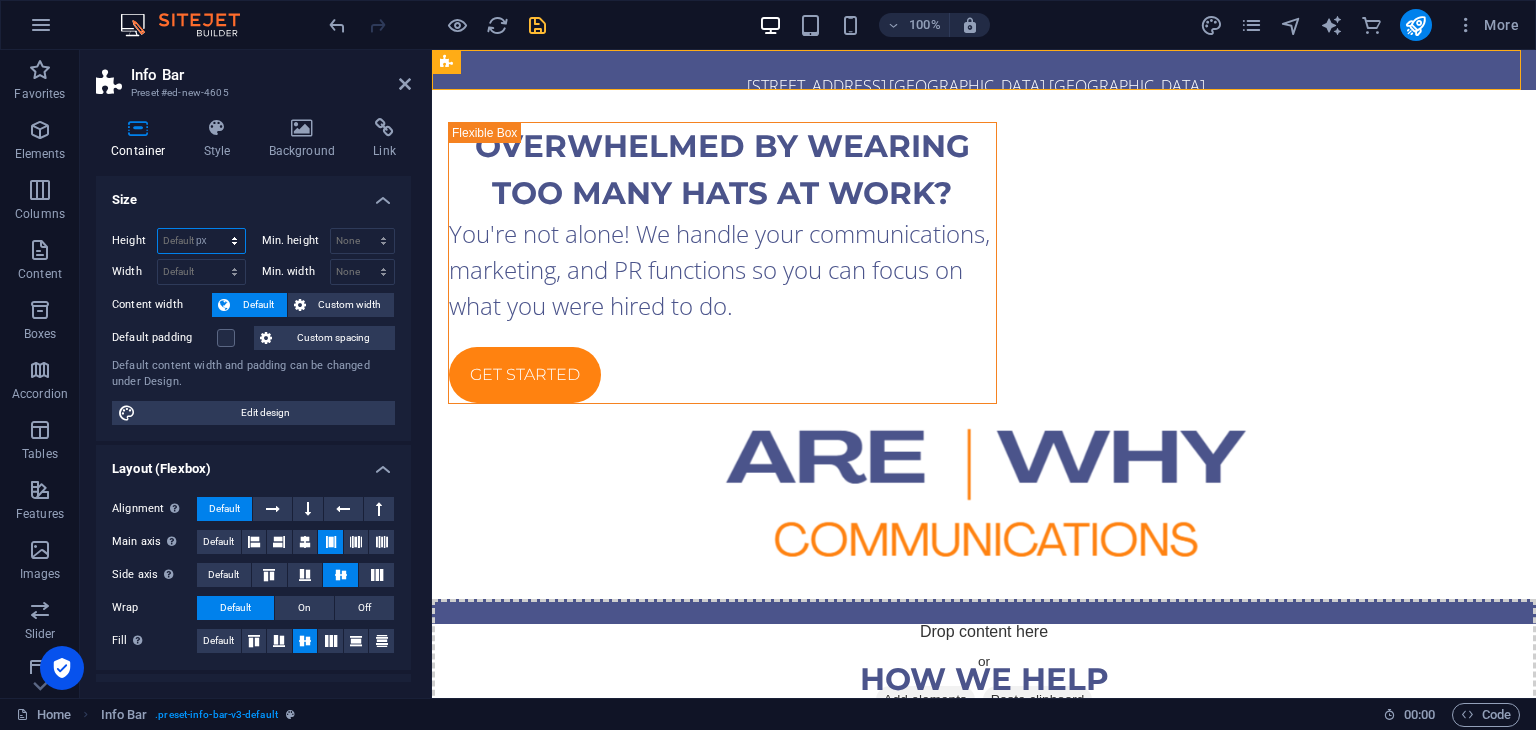 click on "Default px rem % vh vw" at bounding box center [201, 241] 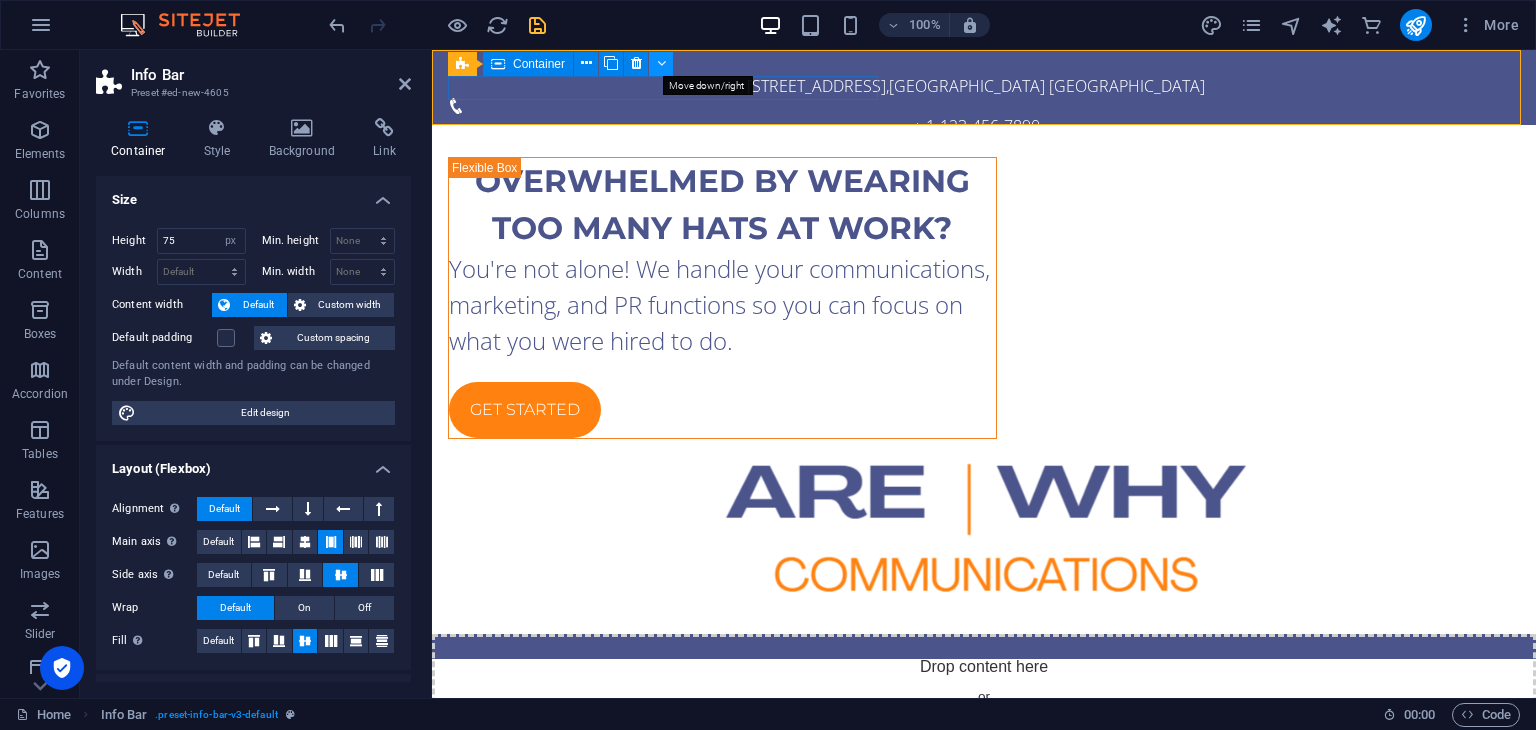 click at bounding box center (661, 63) 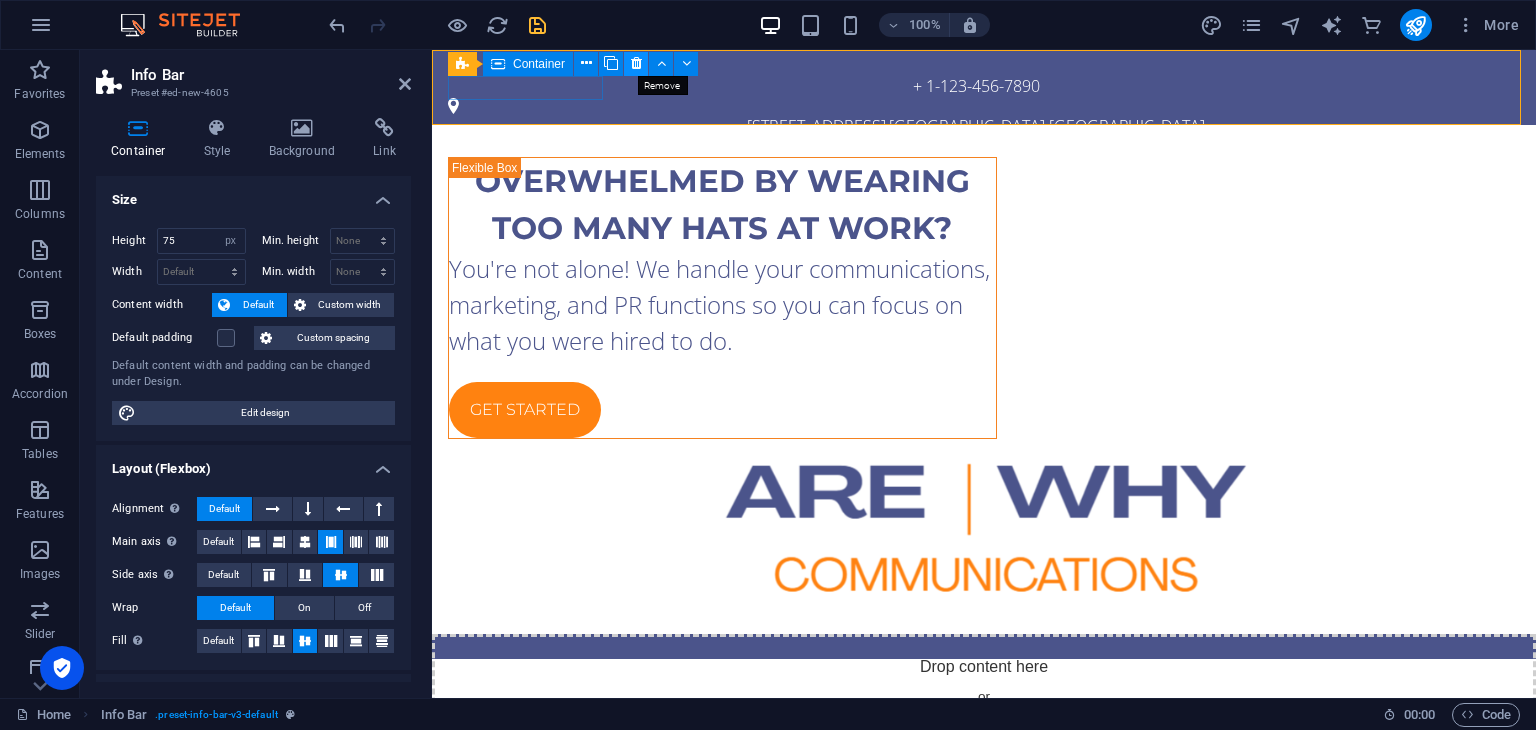 click at bounding box center [636, 63] 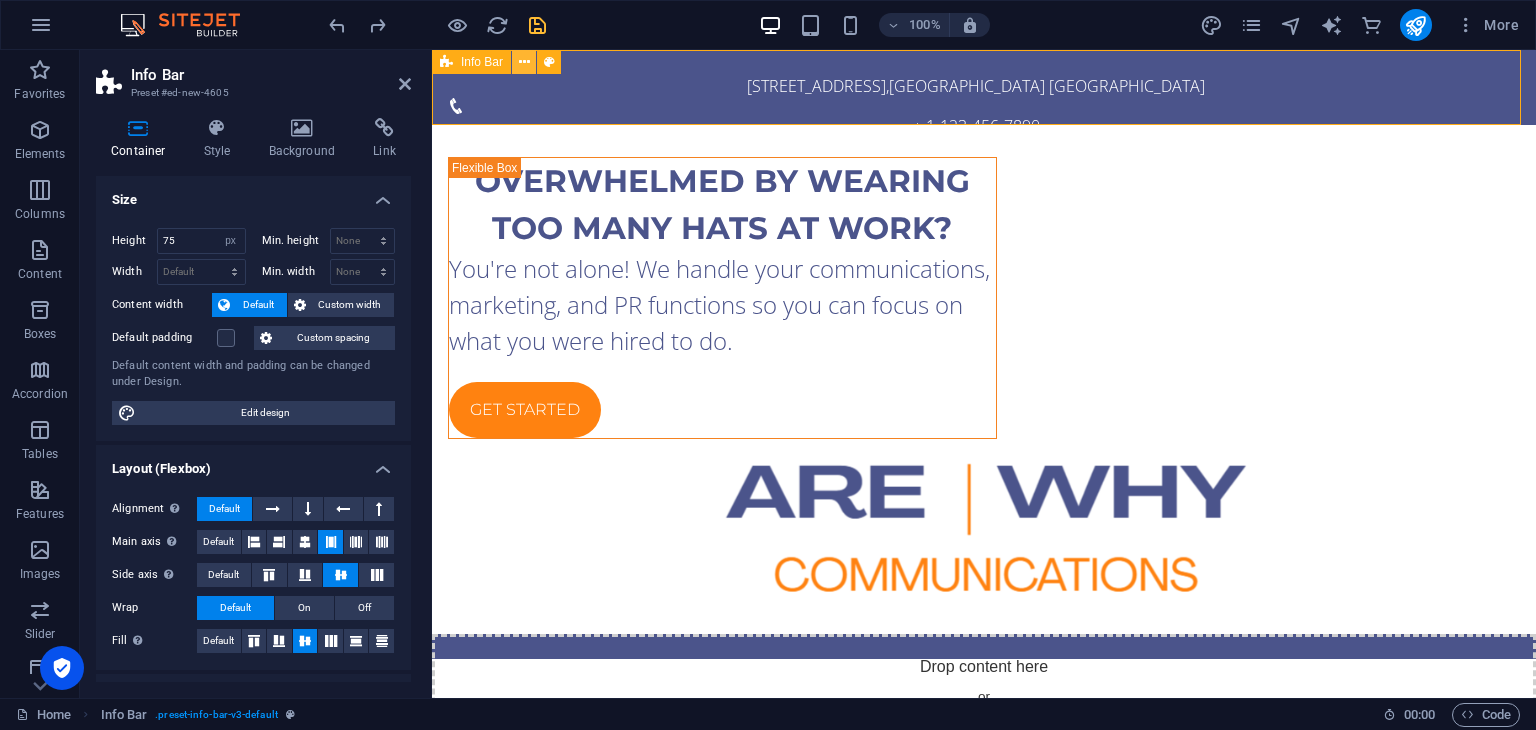 type on "40" 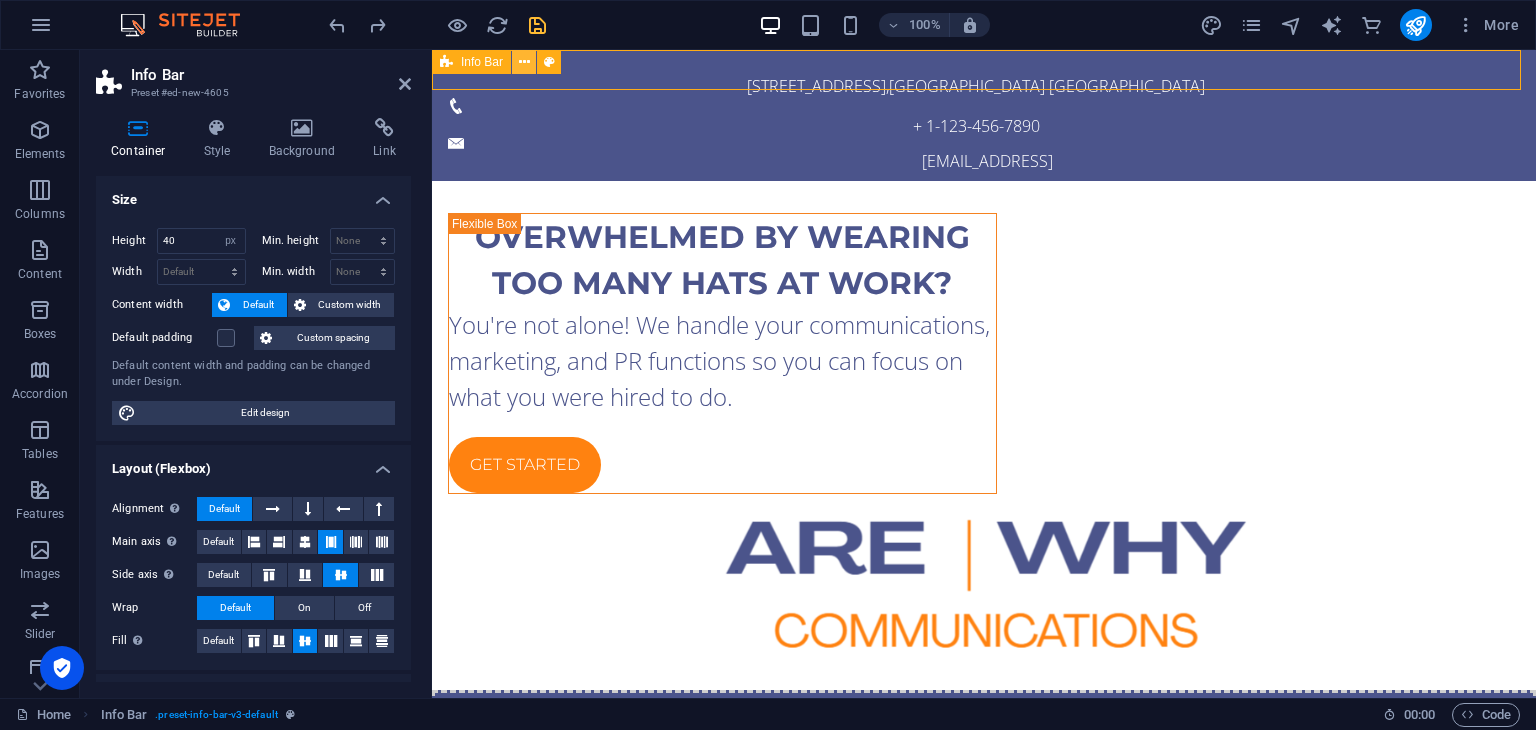 type 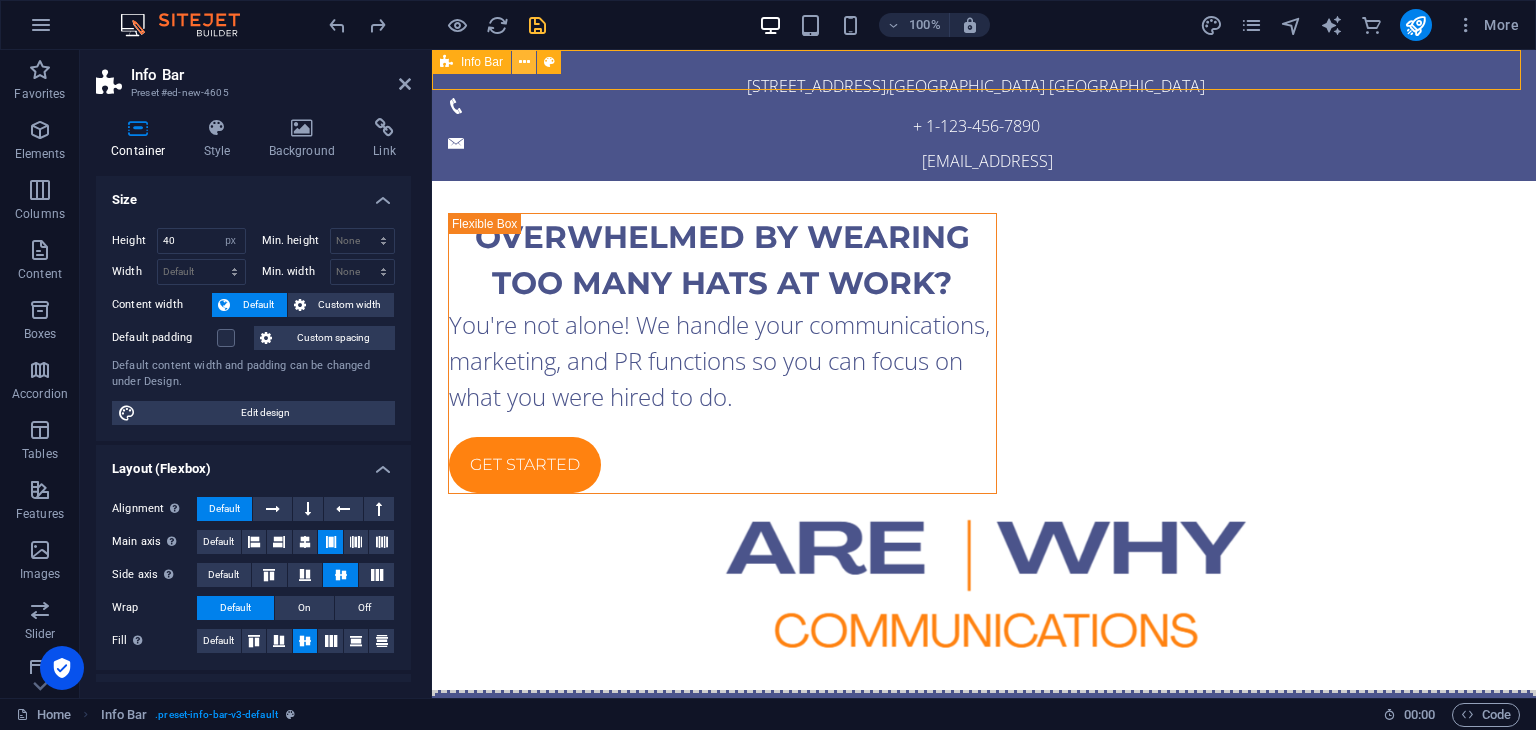 select on "DISABLED_OPTION_VALUE" 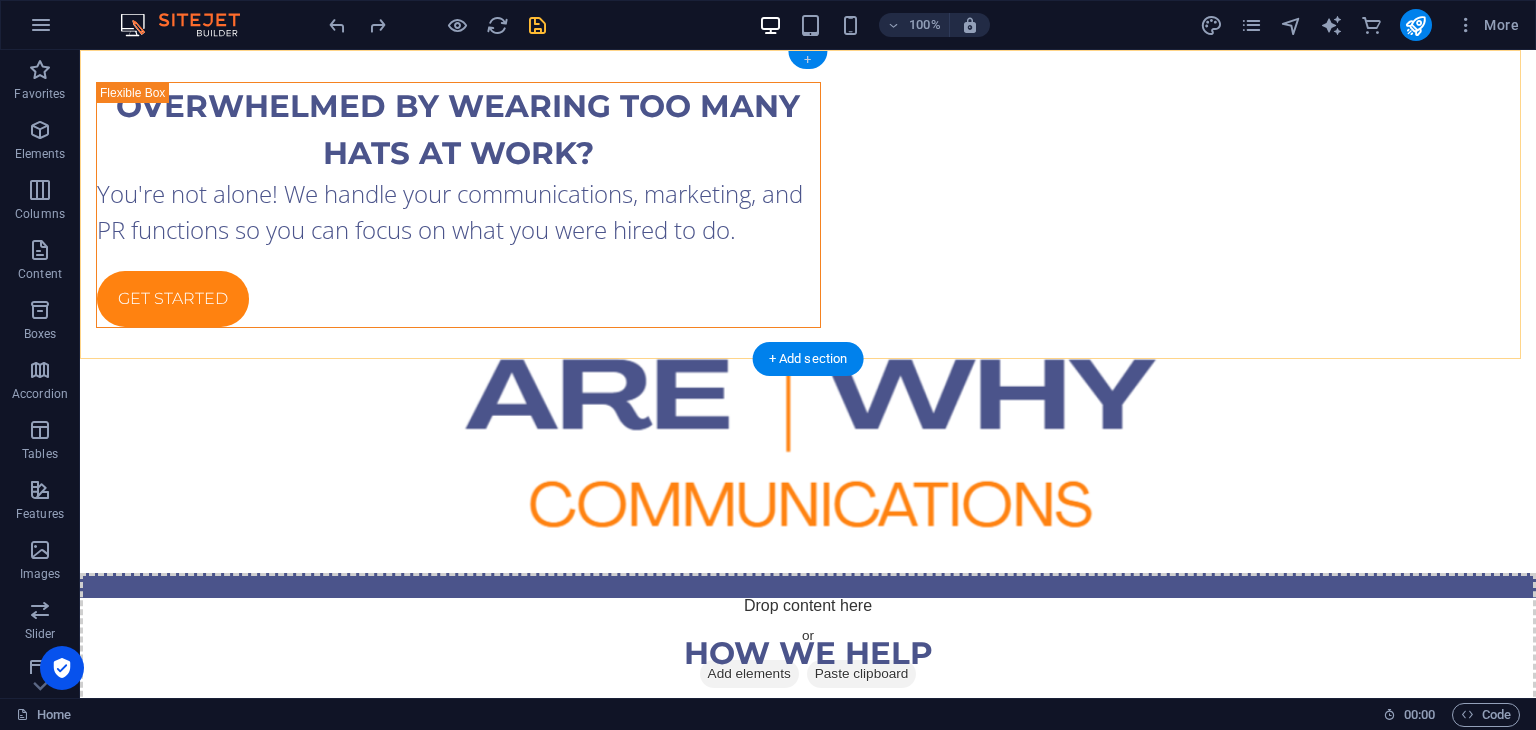 click on "+" at bounding box center [807, 60] 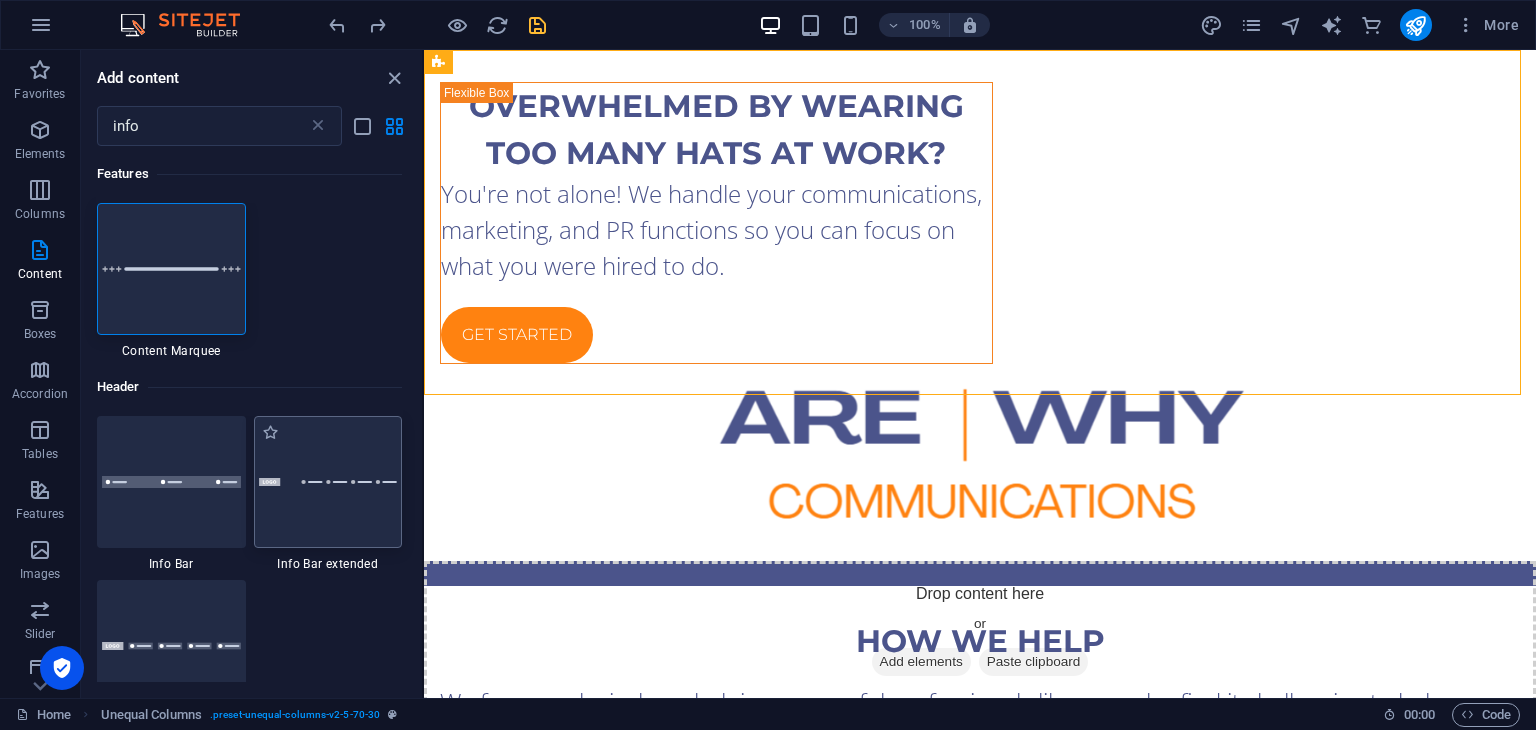 click at bounding box center (328, 482) 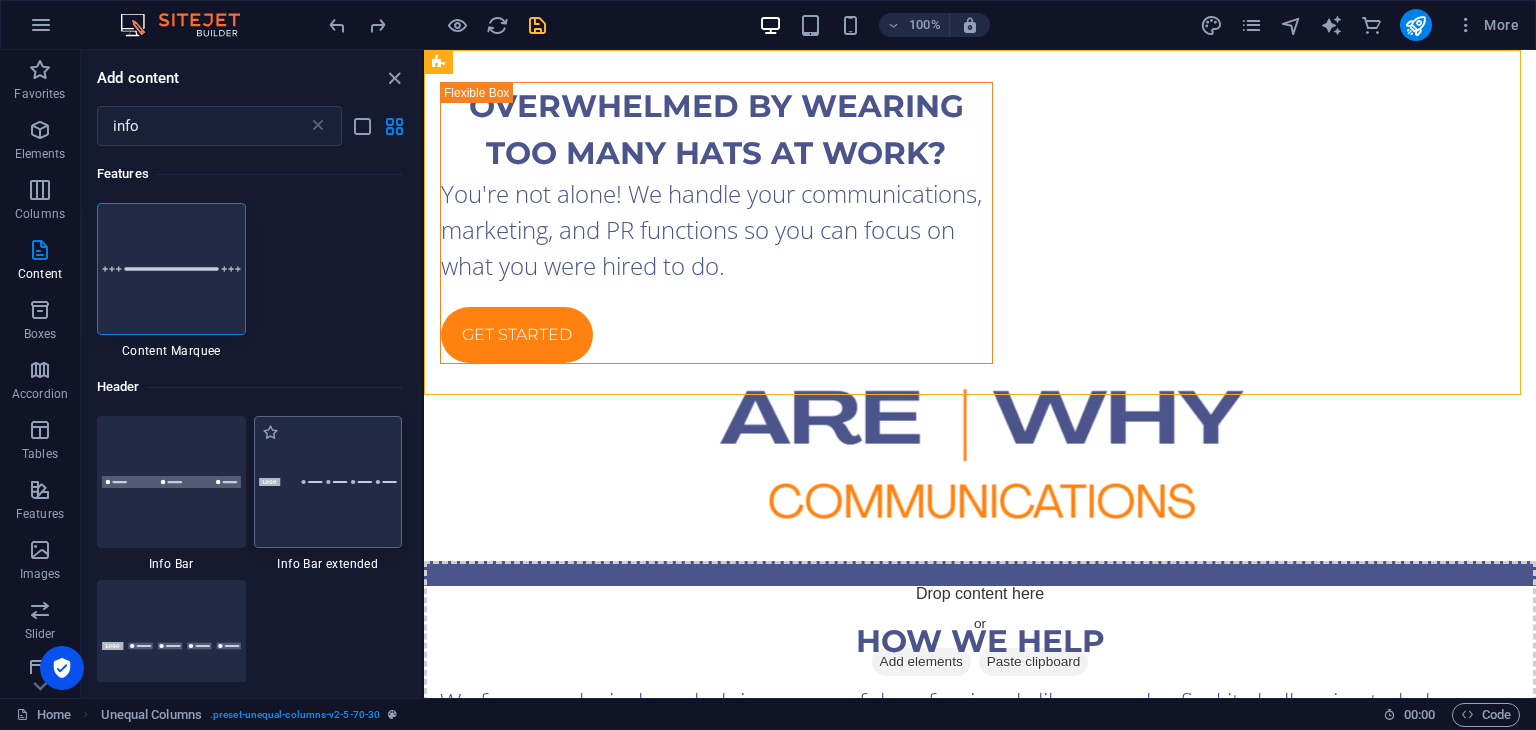 click on "Unequal Columns   Container   H2   Unequal Columns   Container   Text   Menu Bar   Icon   Menu Bar   Container   Placeholder   Menu   Container   Container   Image   Placeholder   HTML   Banner   Container   H2   Spacer   Button   H1   Logo   Icon   Button   Menu Bar   Menu Bar   Logo   Icon   Container   HTML   Logo   Menu Bar   H2   Menu   Menu   Container   Placeholder   Table   Table   Text   Menu Bar   Logo   HTML   Container   Table   Banner   Spacer   Container   H2   H1   Logo   Button   Placeholder   Menu   Spacer   Container   Preset   Preset   Container   H2   Placeholder   Banner   Banner   Container   Logo   Info Bar   Info Bar   Container   Text   Container   Icon   Container   Text   Container   Icon   Info Bar   Text" at bounding box center (980, 374) 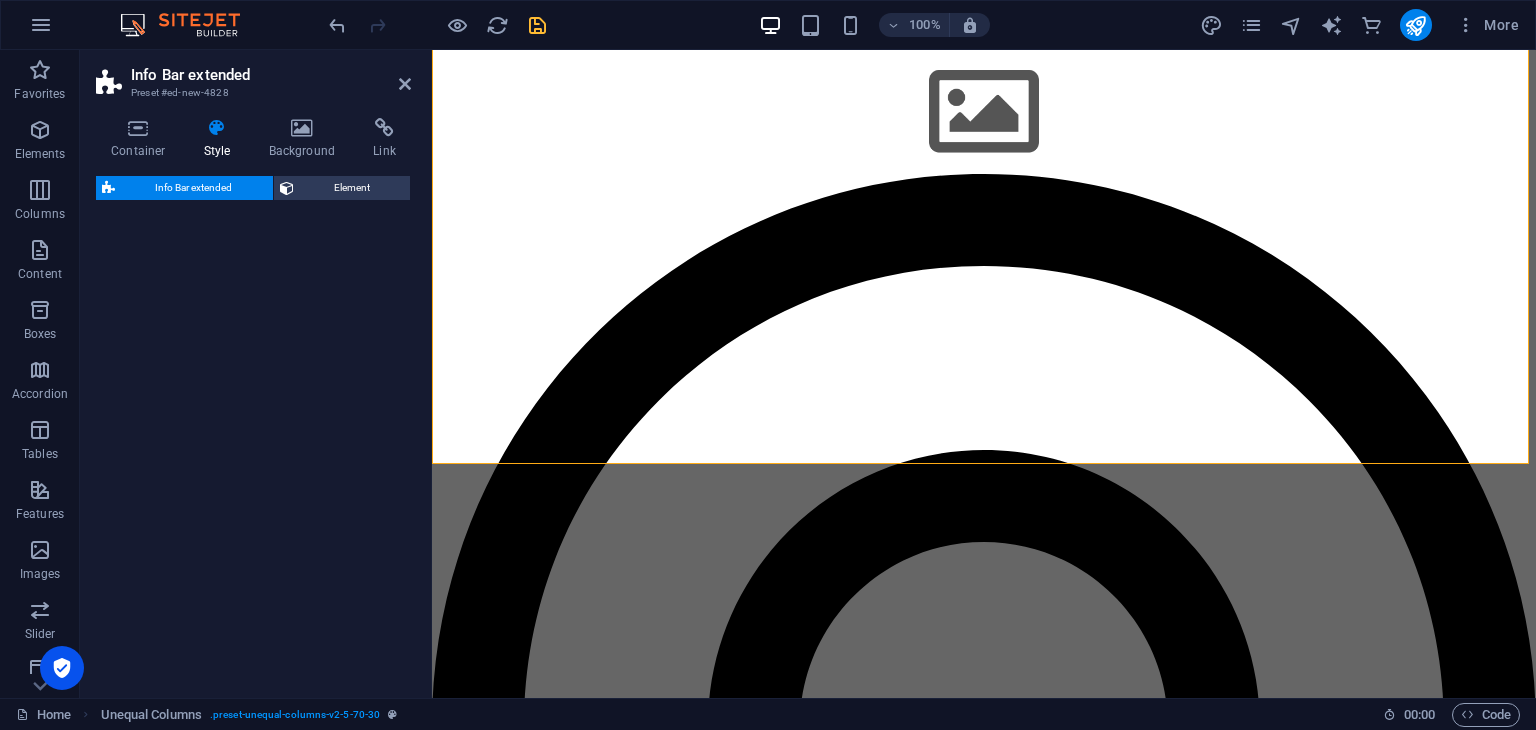 scroll, scrollTop: 4911, scrollLeft: 0, axis: vertical 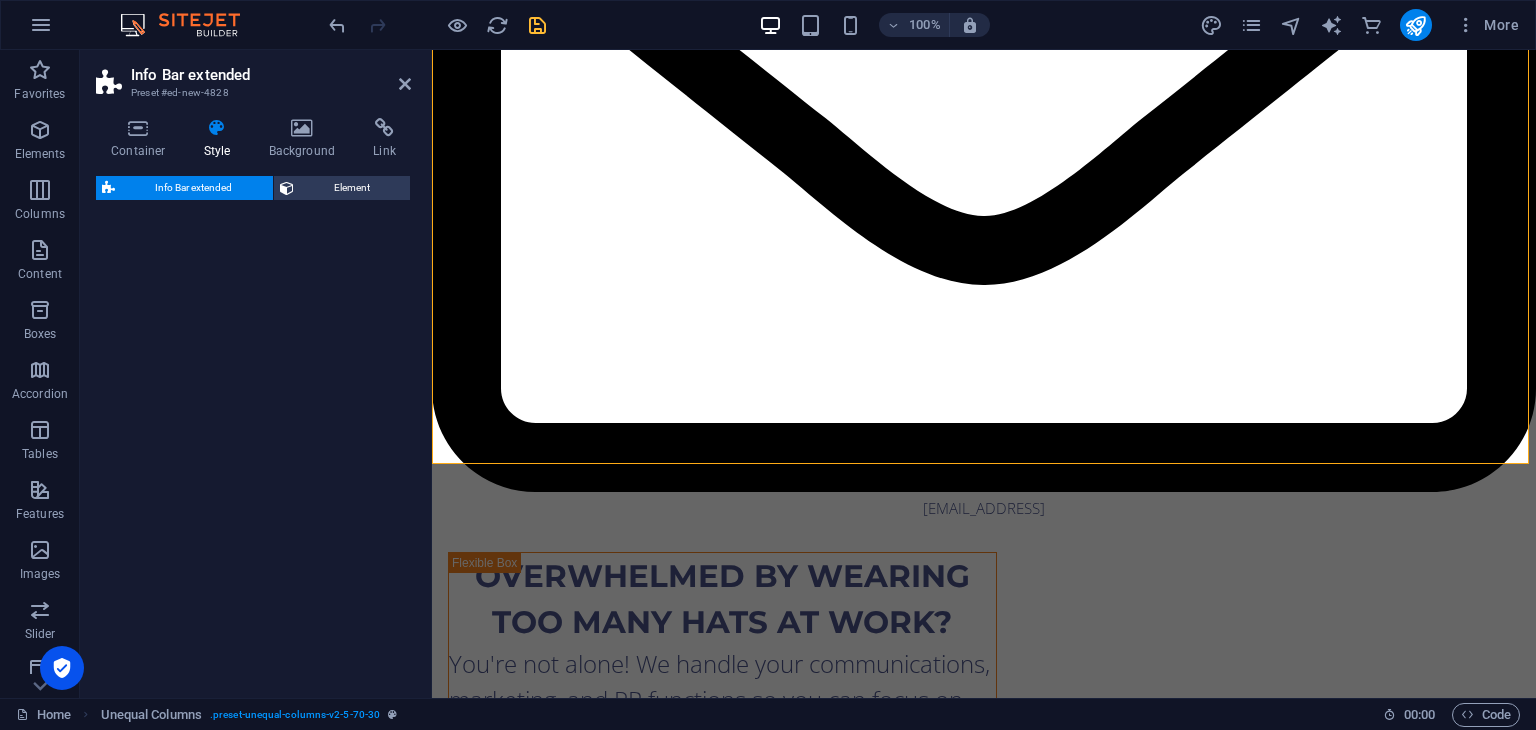 select on "rem" 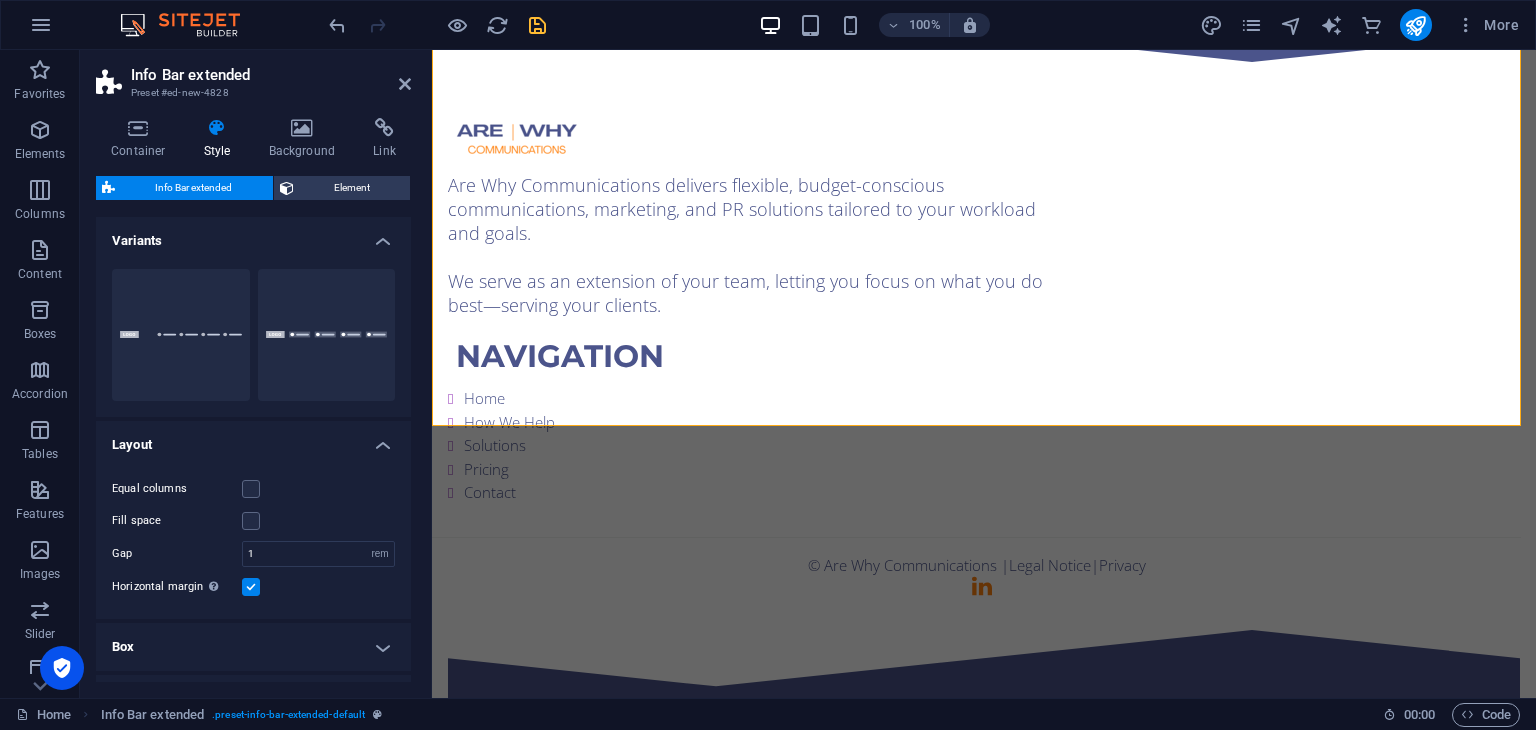 scroll, scrollTop: 0, scrollLeft: 0, axis: both 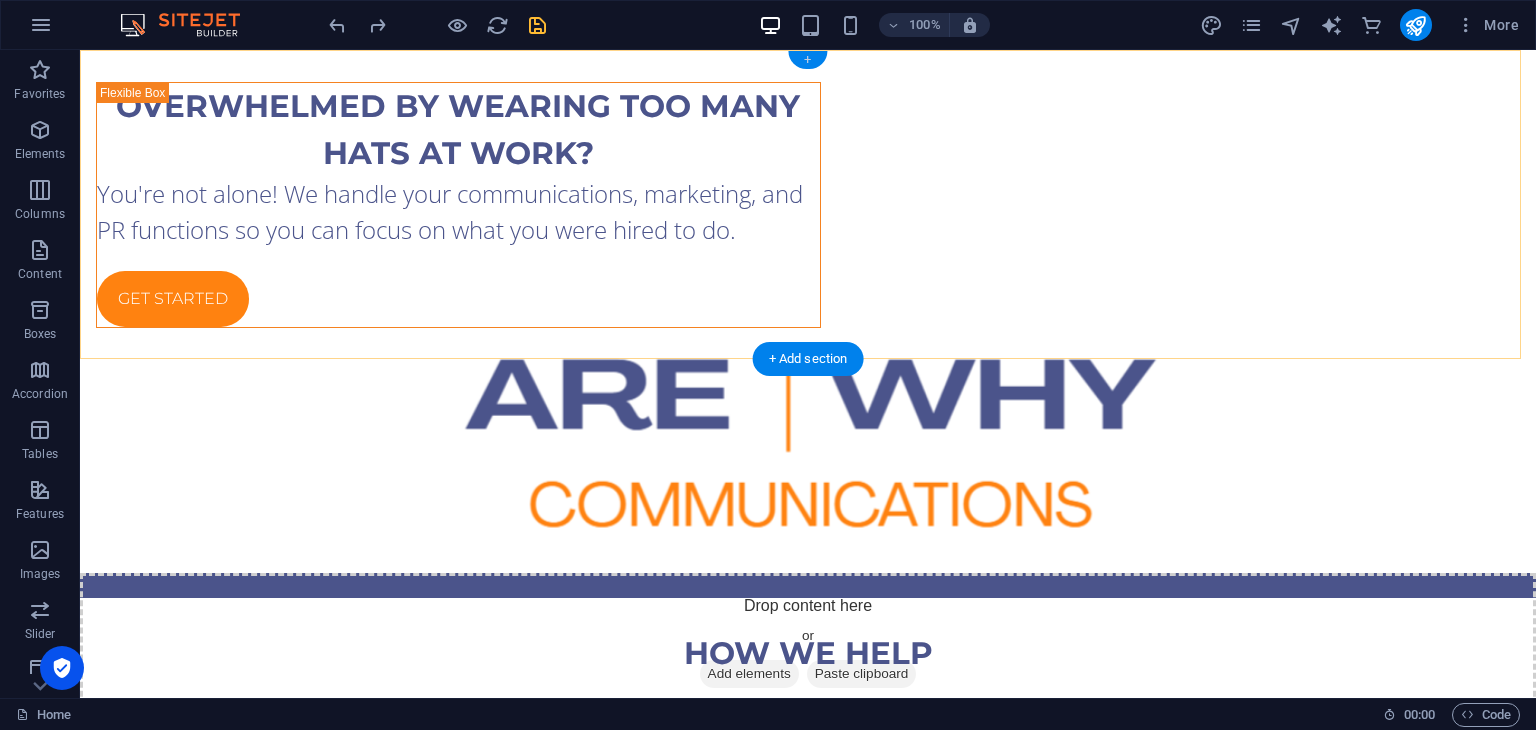 click on "+" at bounding box center (807, 60) 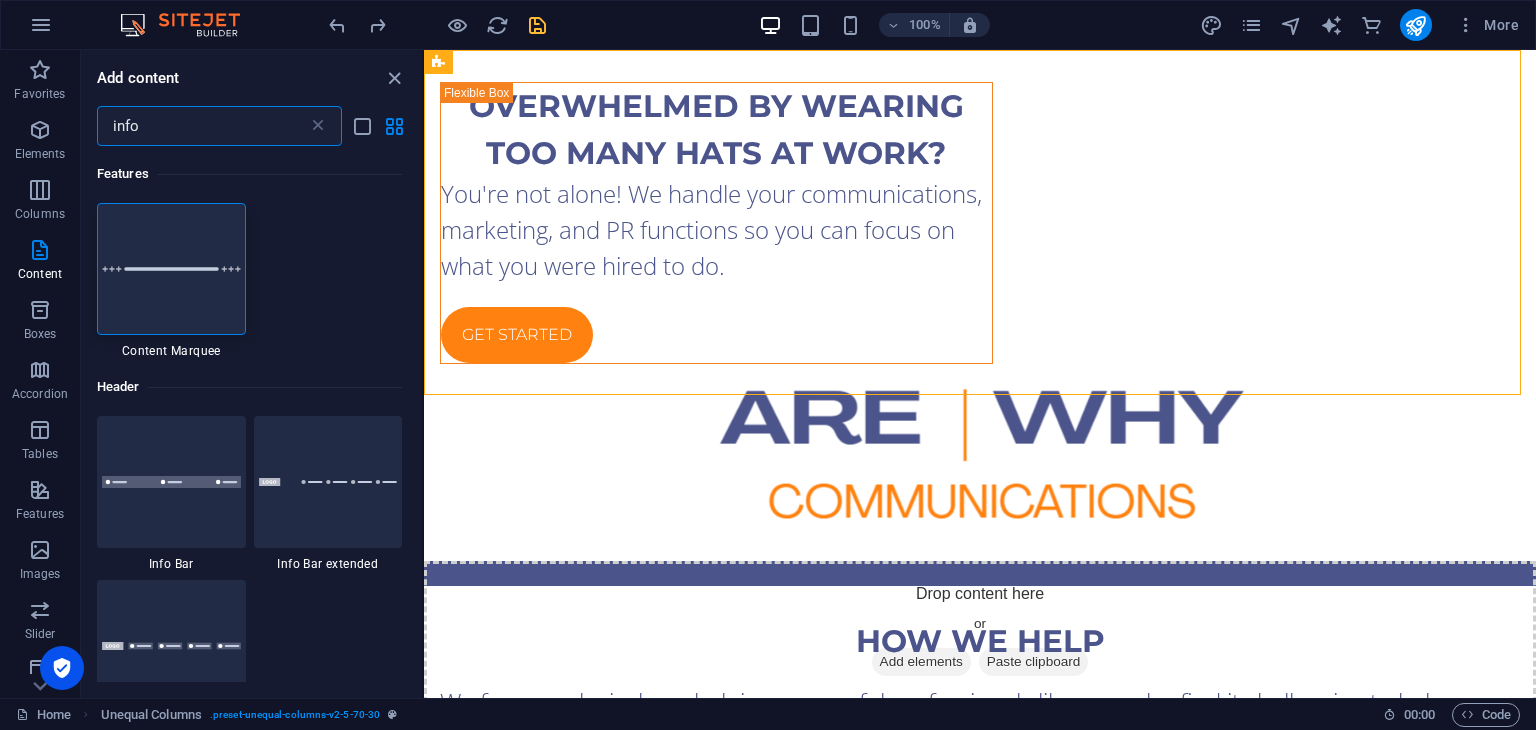 click on "info" at bounding box center (202, 126) 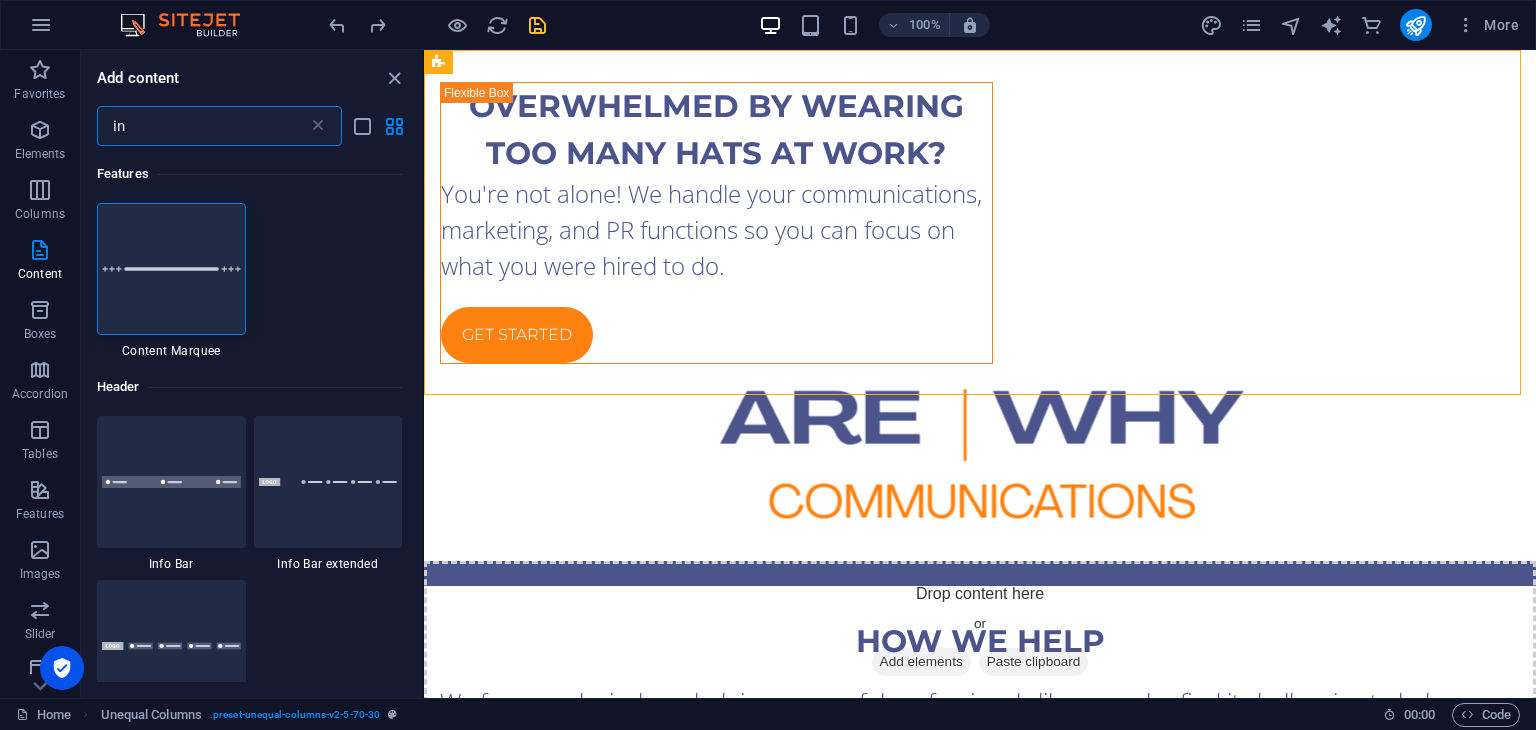 type on "i" 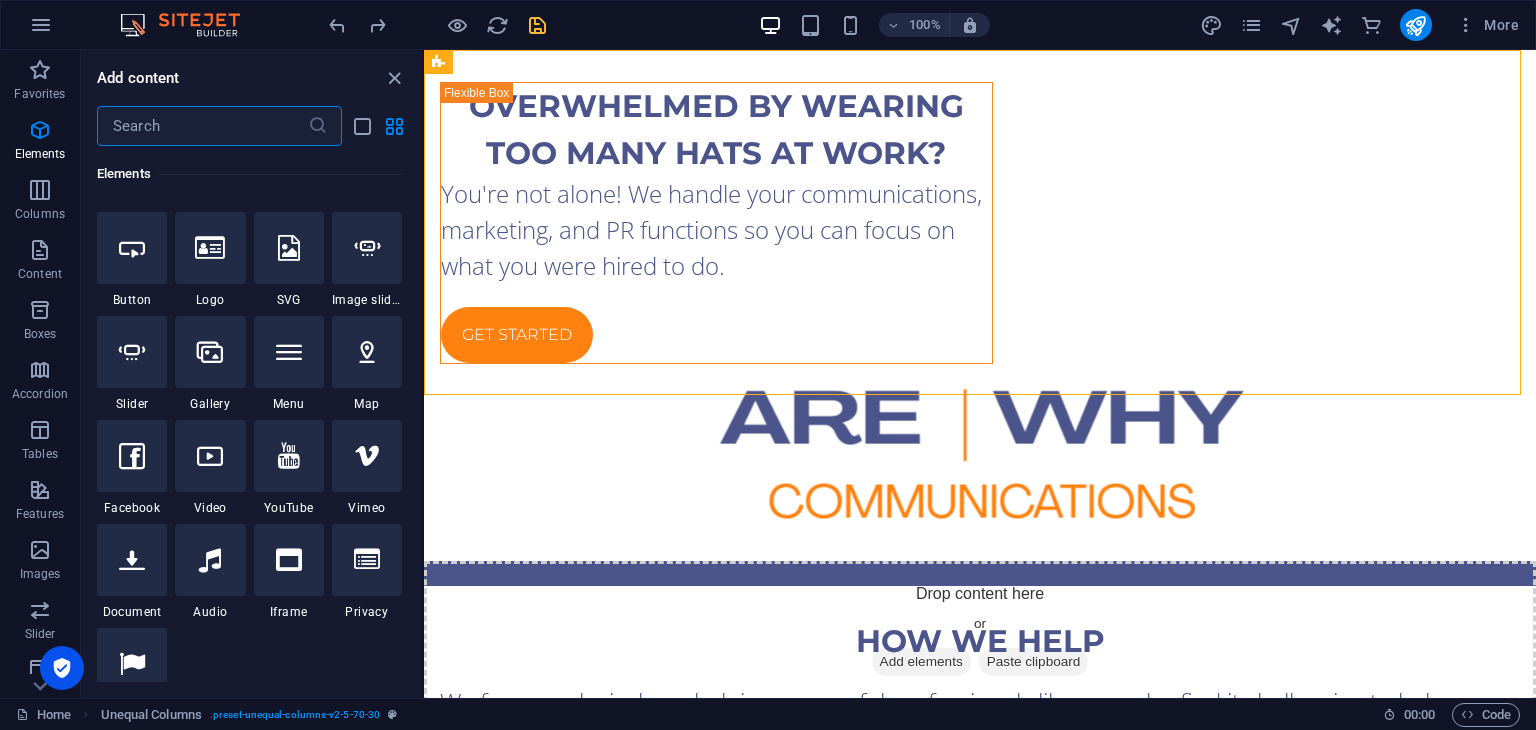 scroll, scrollTop: 412, scrollLeft: 0, axis: vertical 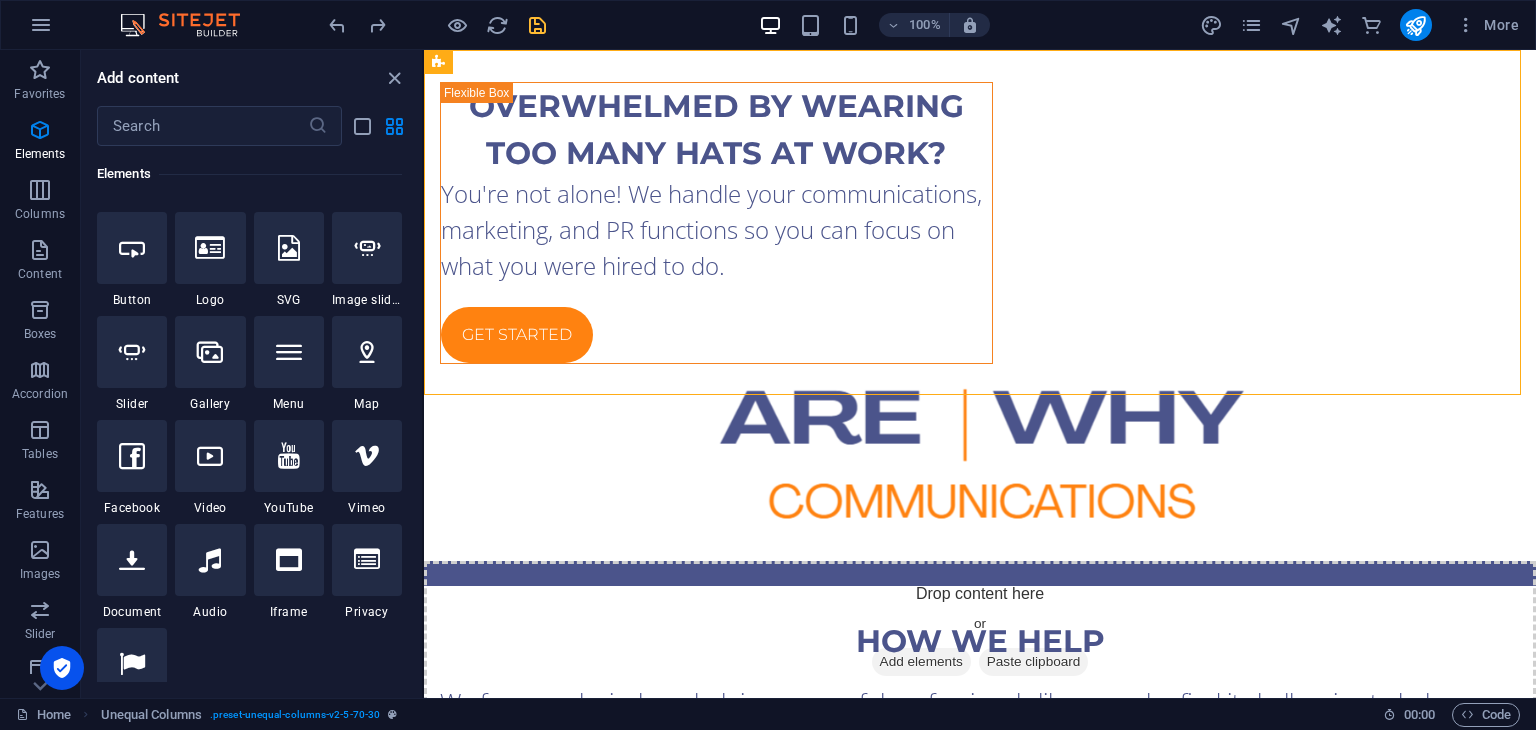drag, startPoint x: 283, startPoint y: 362, endPoint x: 291, endPoint y: 78, distance: 284.11264 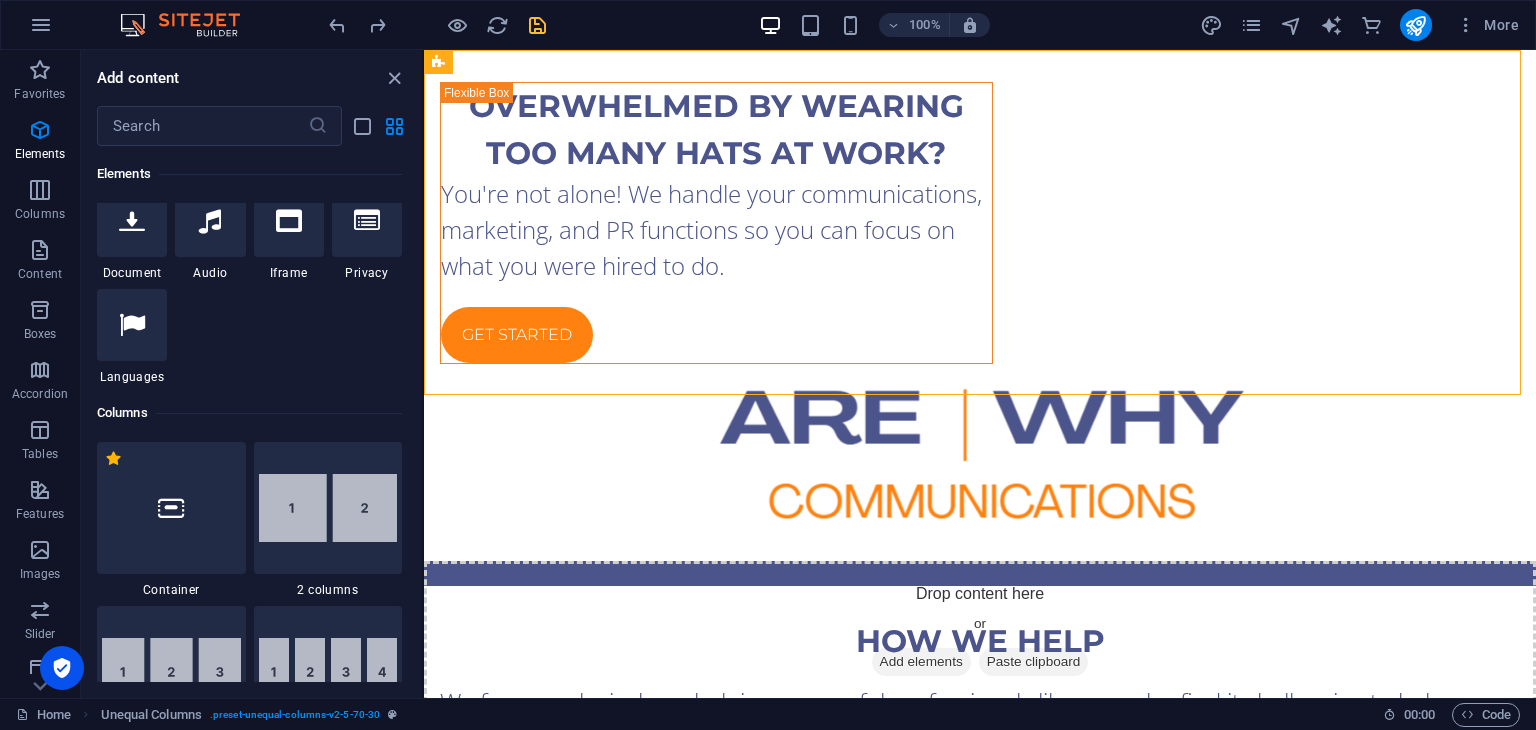 scroll, scrollTop: 756, scrollLeft: 0, axis: vertical 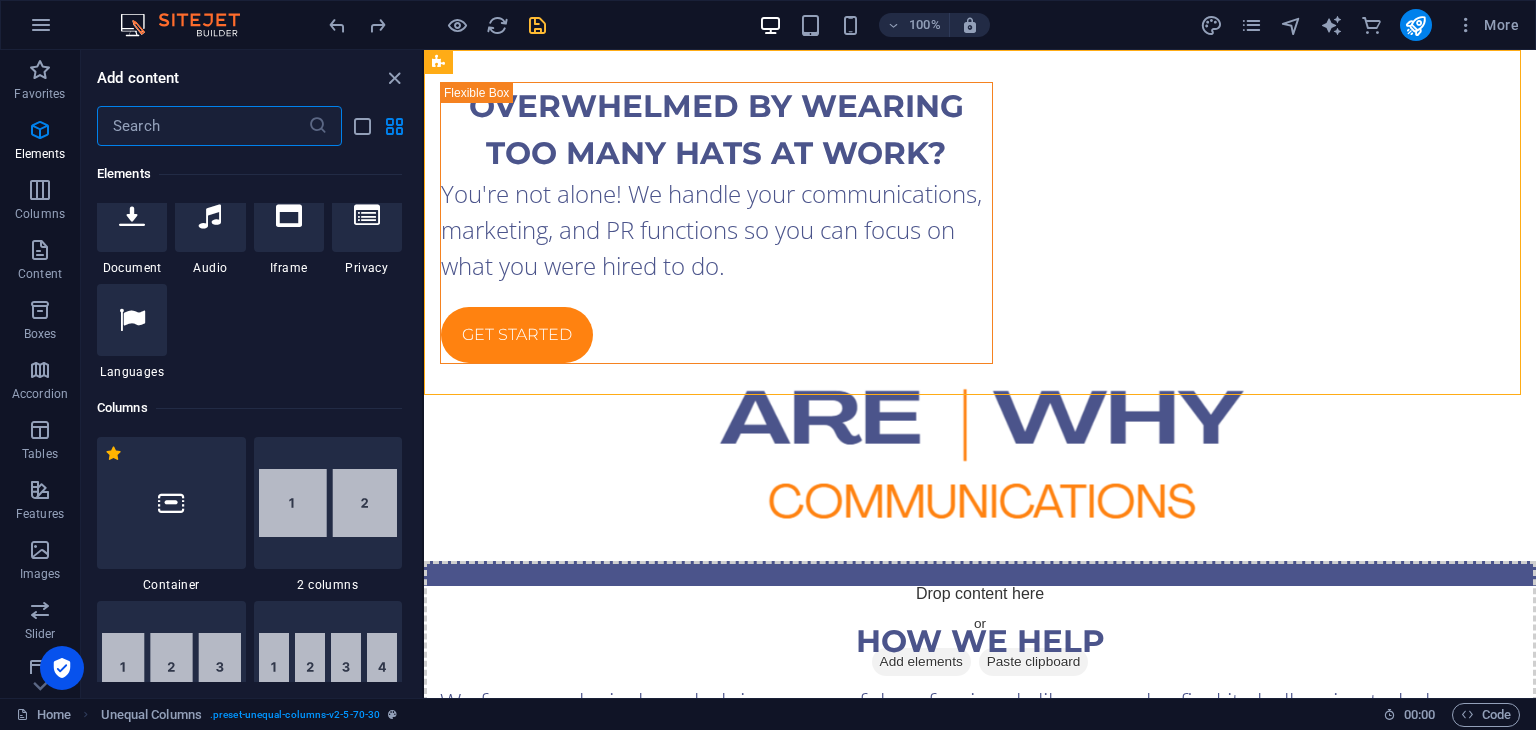 click at bounding box center (202, 126) 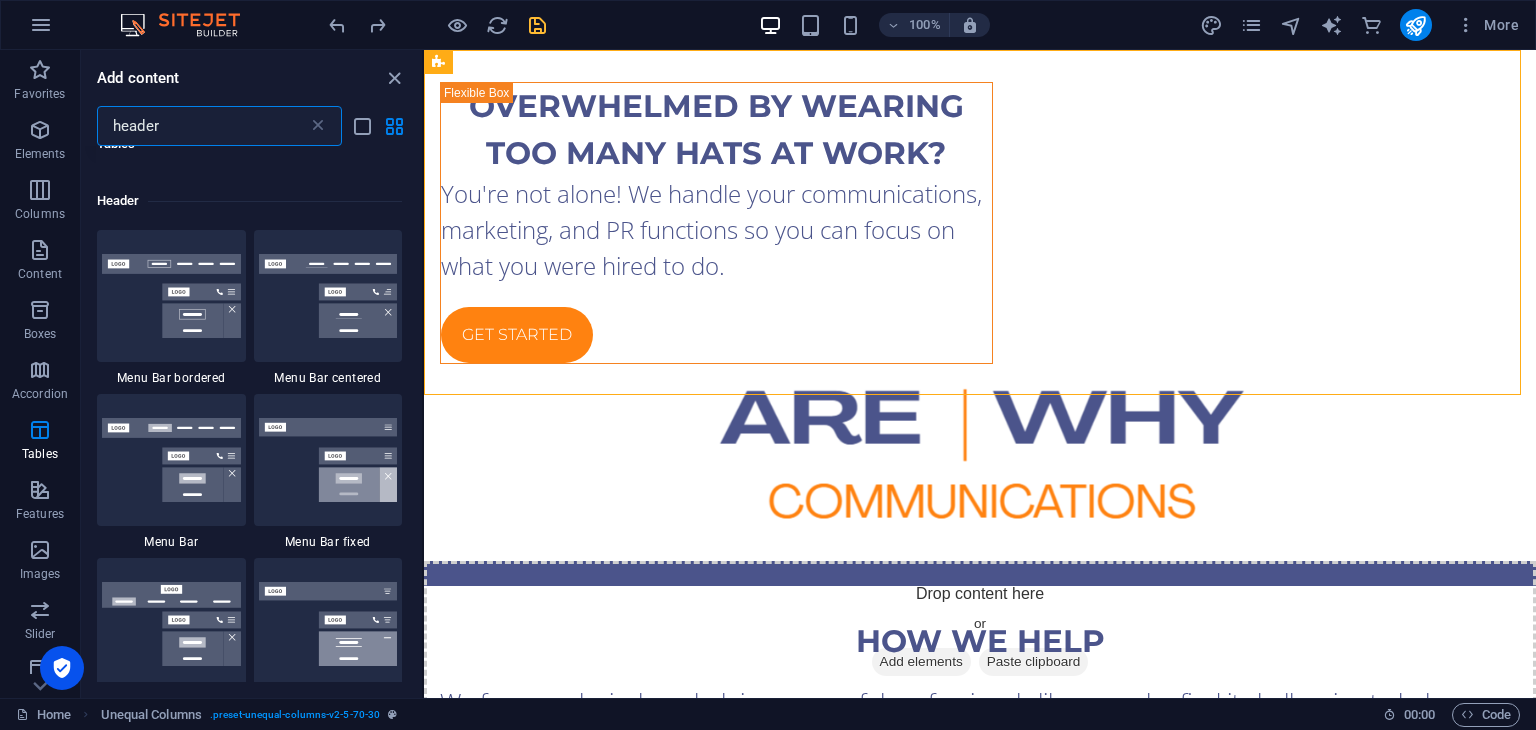 scroll, scrollTop: 180, scrollLeft: 0, axis: vertical 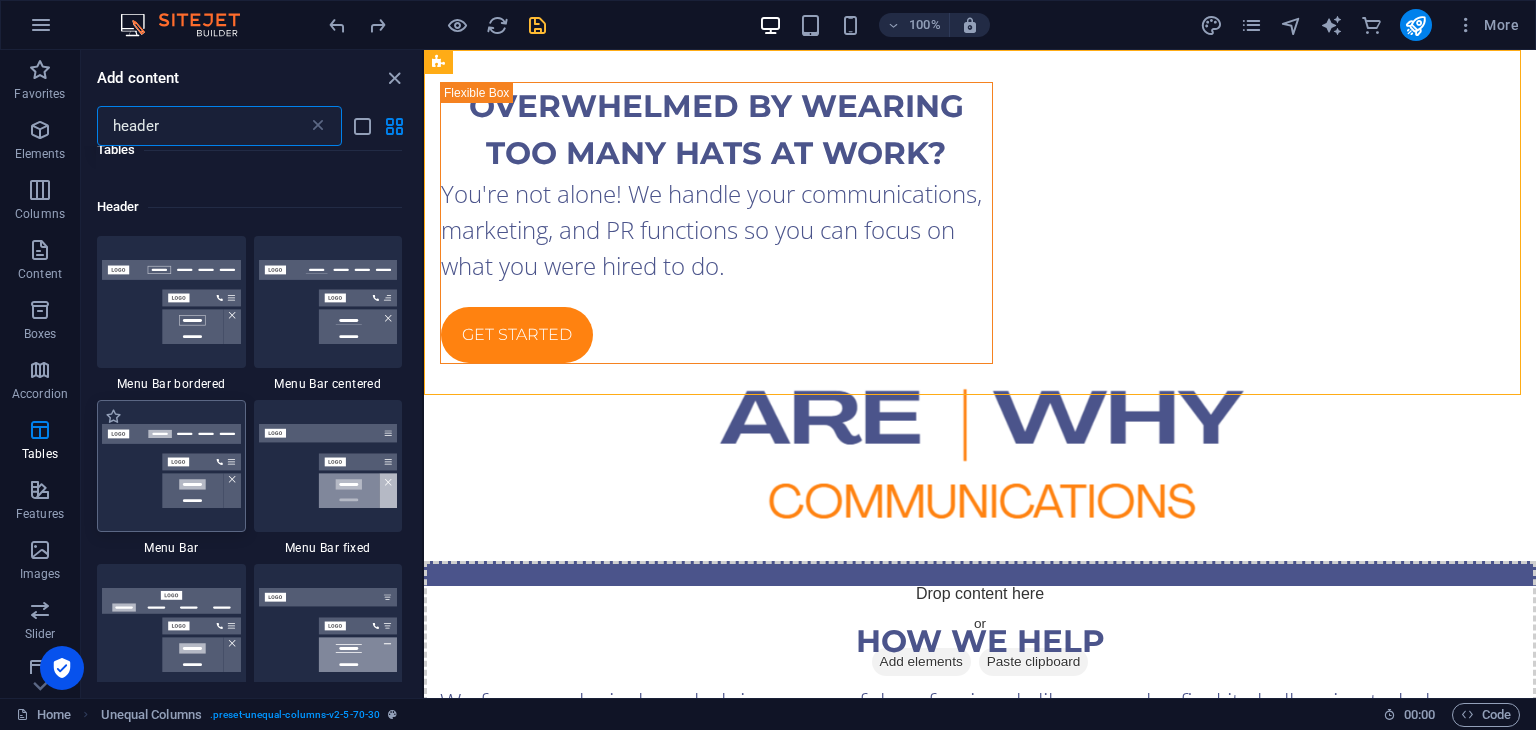 type on "header" 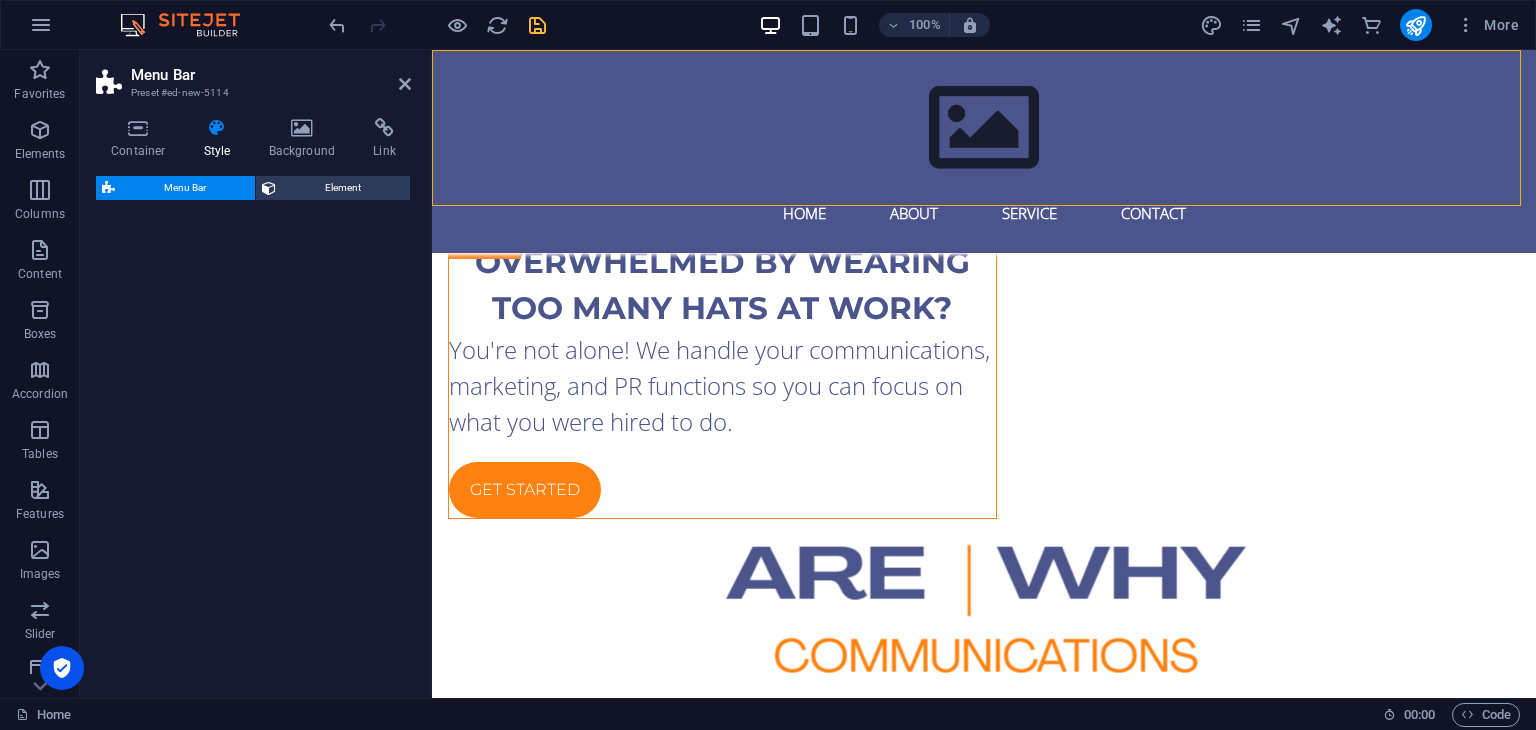 select on "rem" 